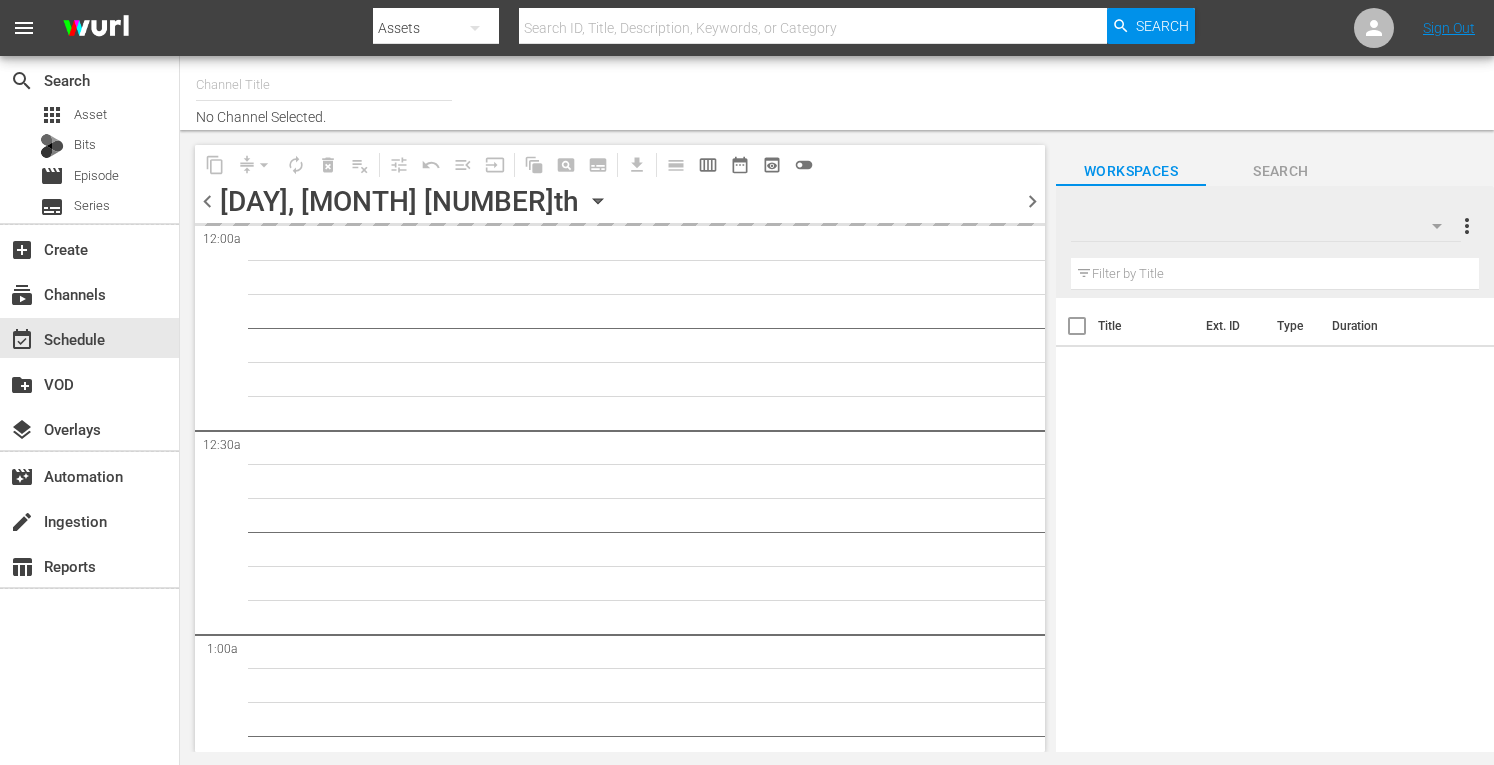 scroll, scrollTop: 0, scrollLeft: 0, axis: both 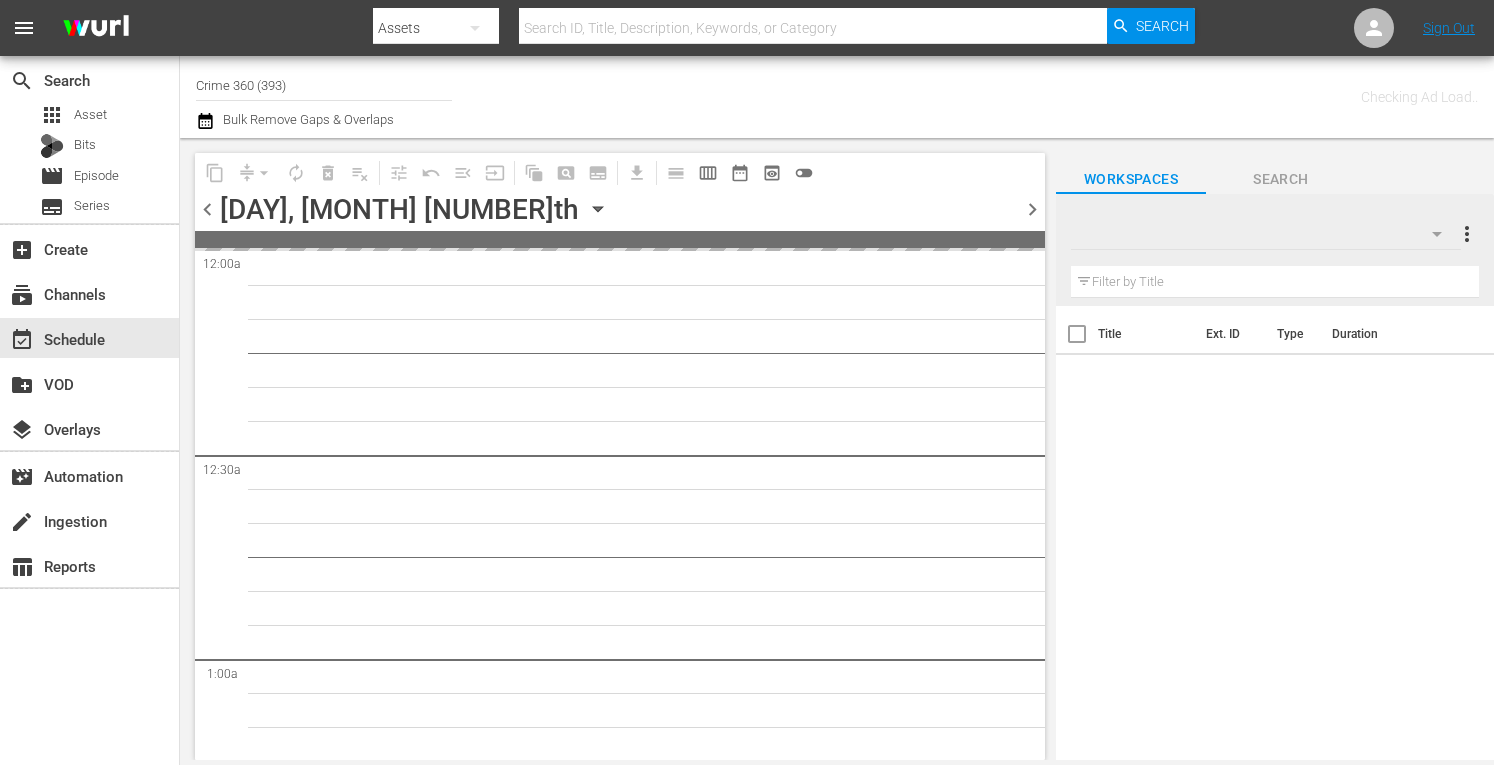 click on "Crime 360 (393)" at bounding box center (324, 85) 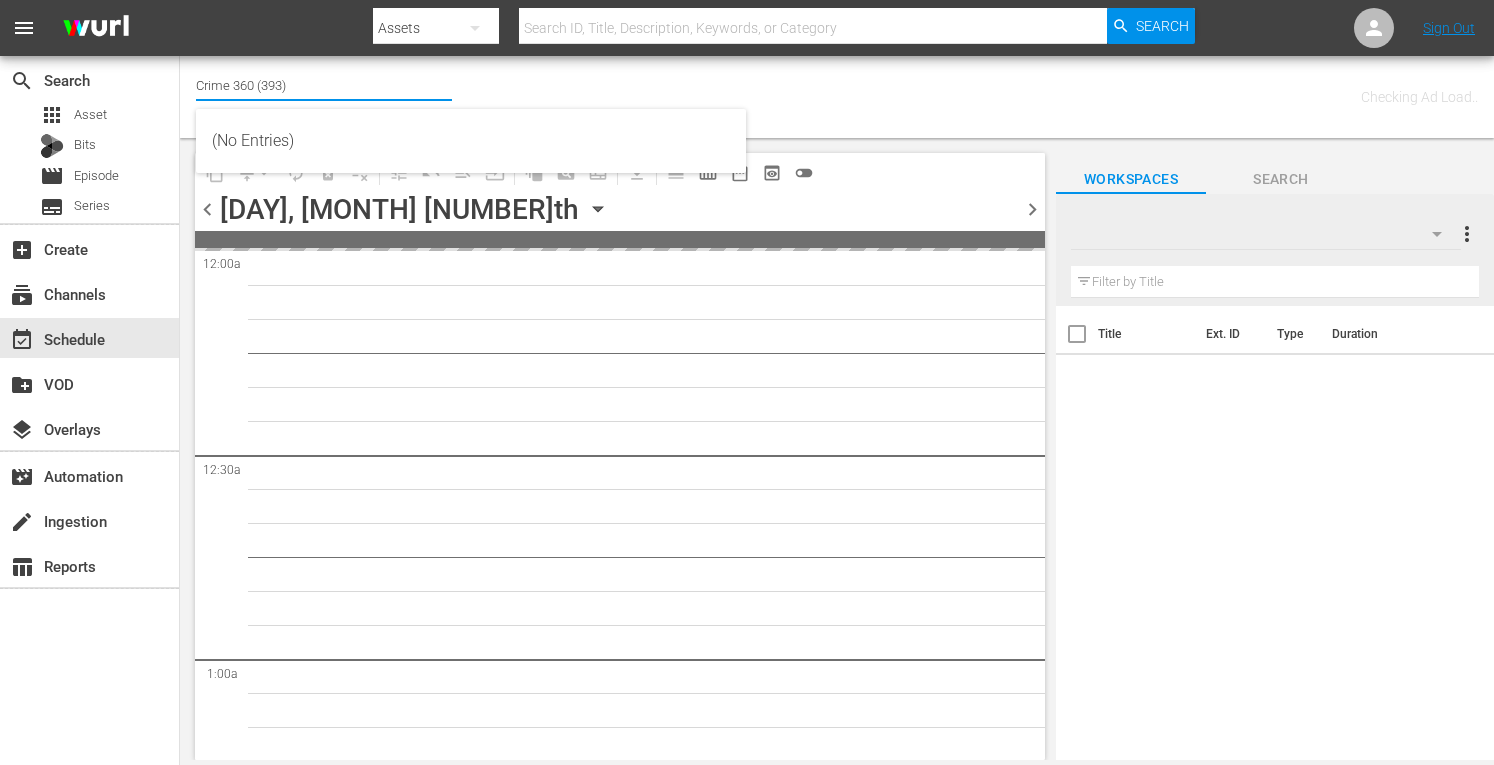 click on "Crime 360 (393)" at bounding box center (324, 85) 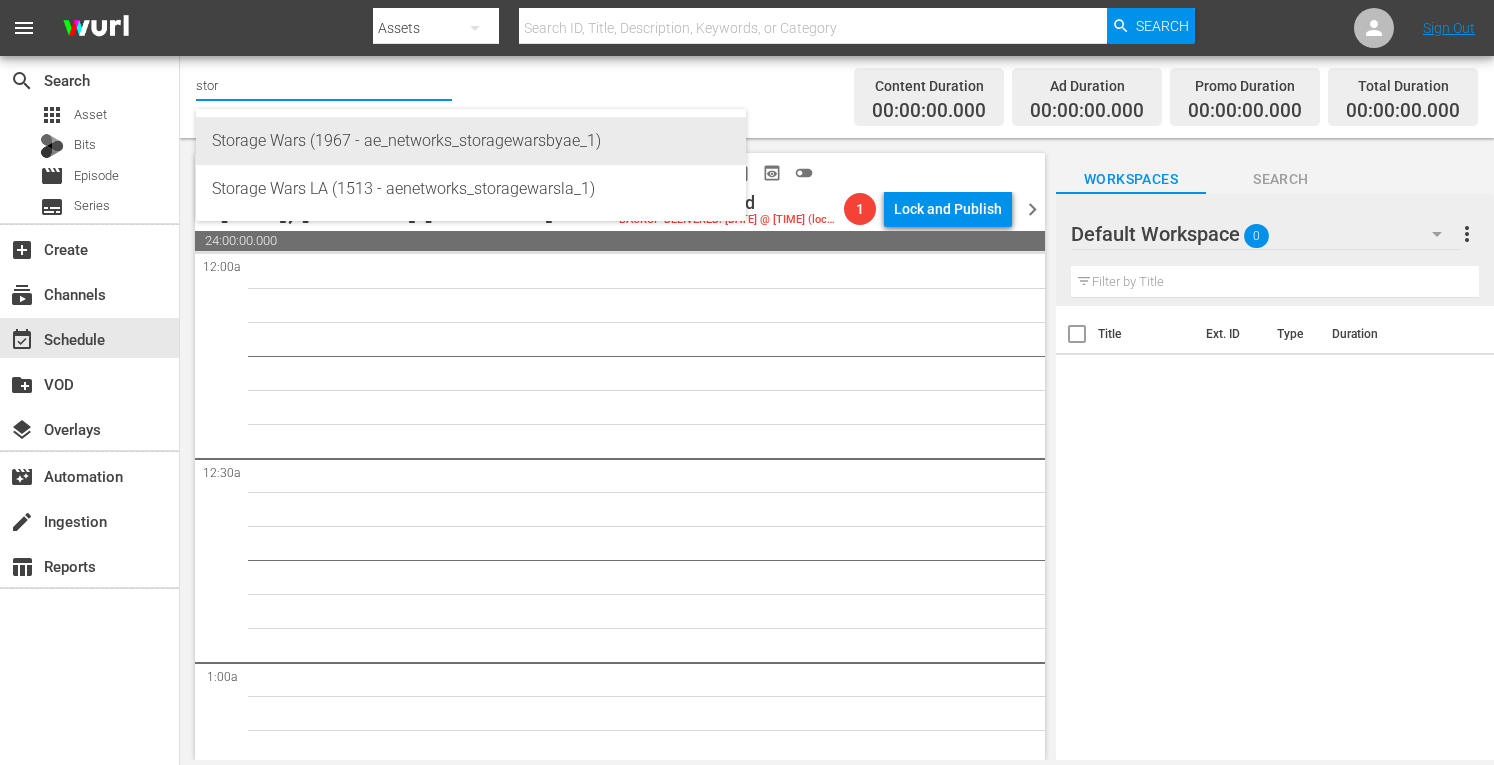 click on "Storage Wars (1967 - ae_networks_storagewarsbyae_1)" at bounding box center (471, 141) 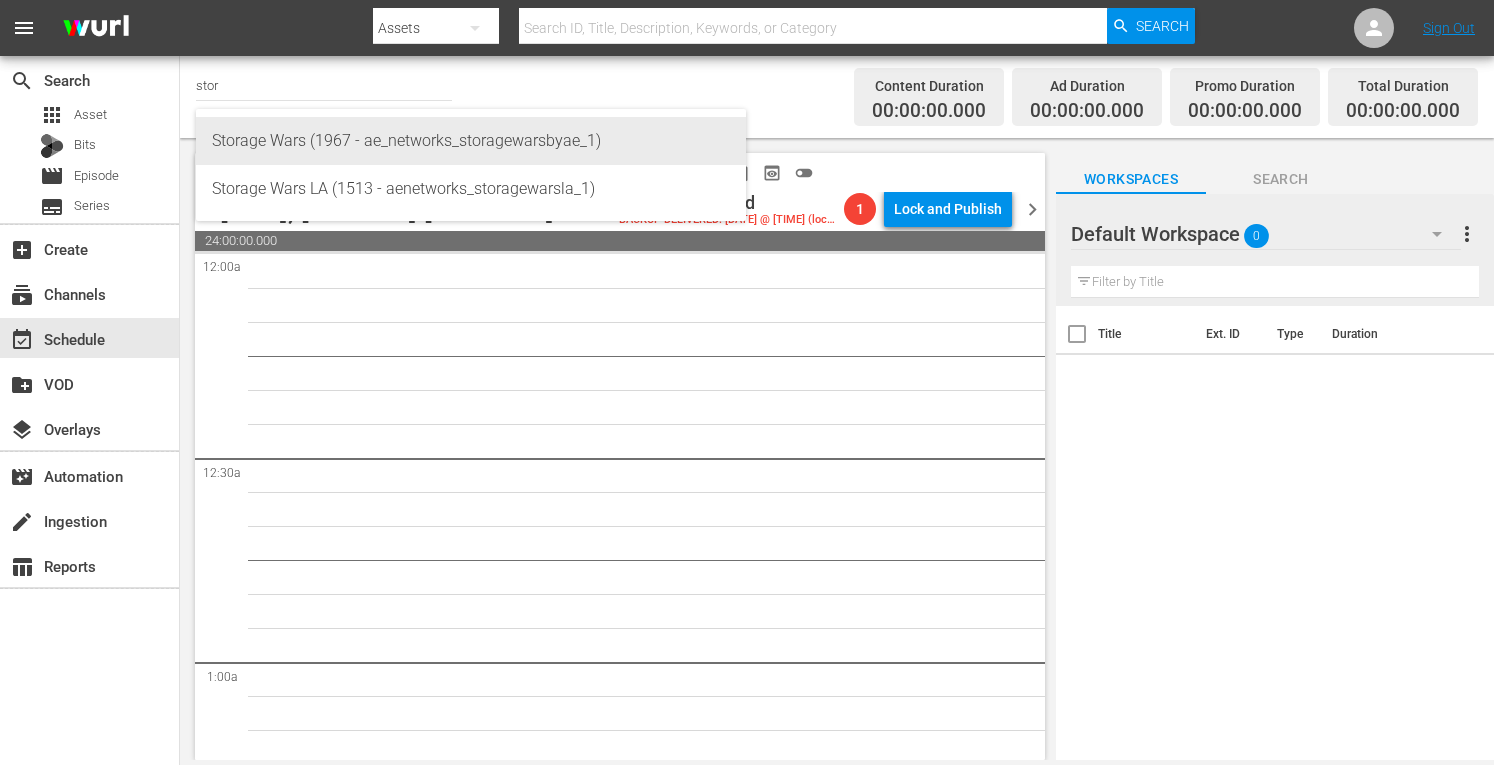 type on "Storage Wars (1967 - ae_networks_storagewarsbyae_1)" 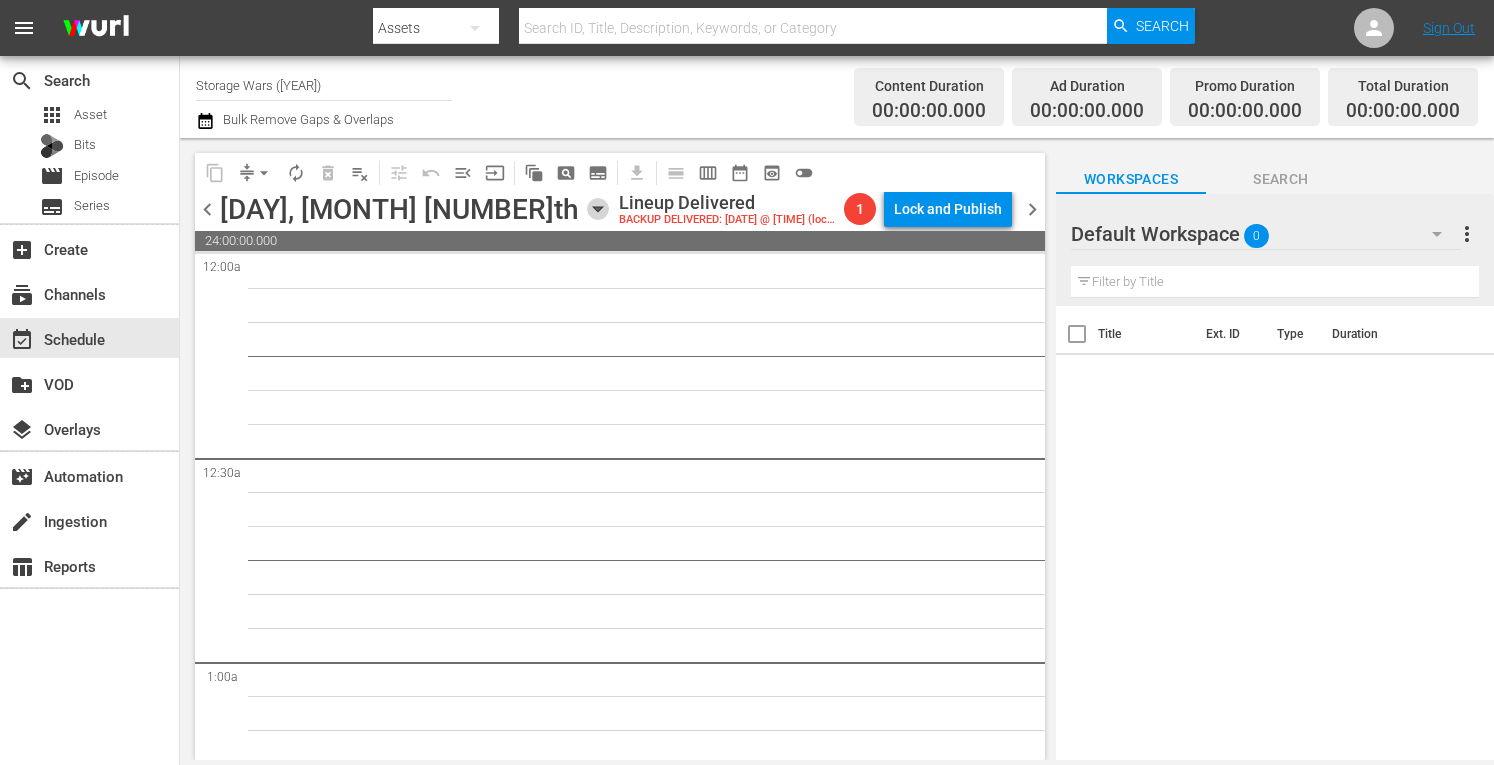 click 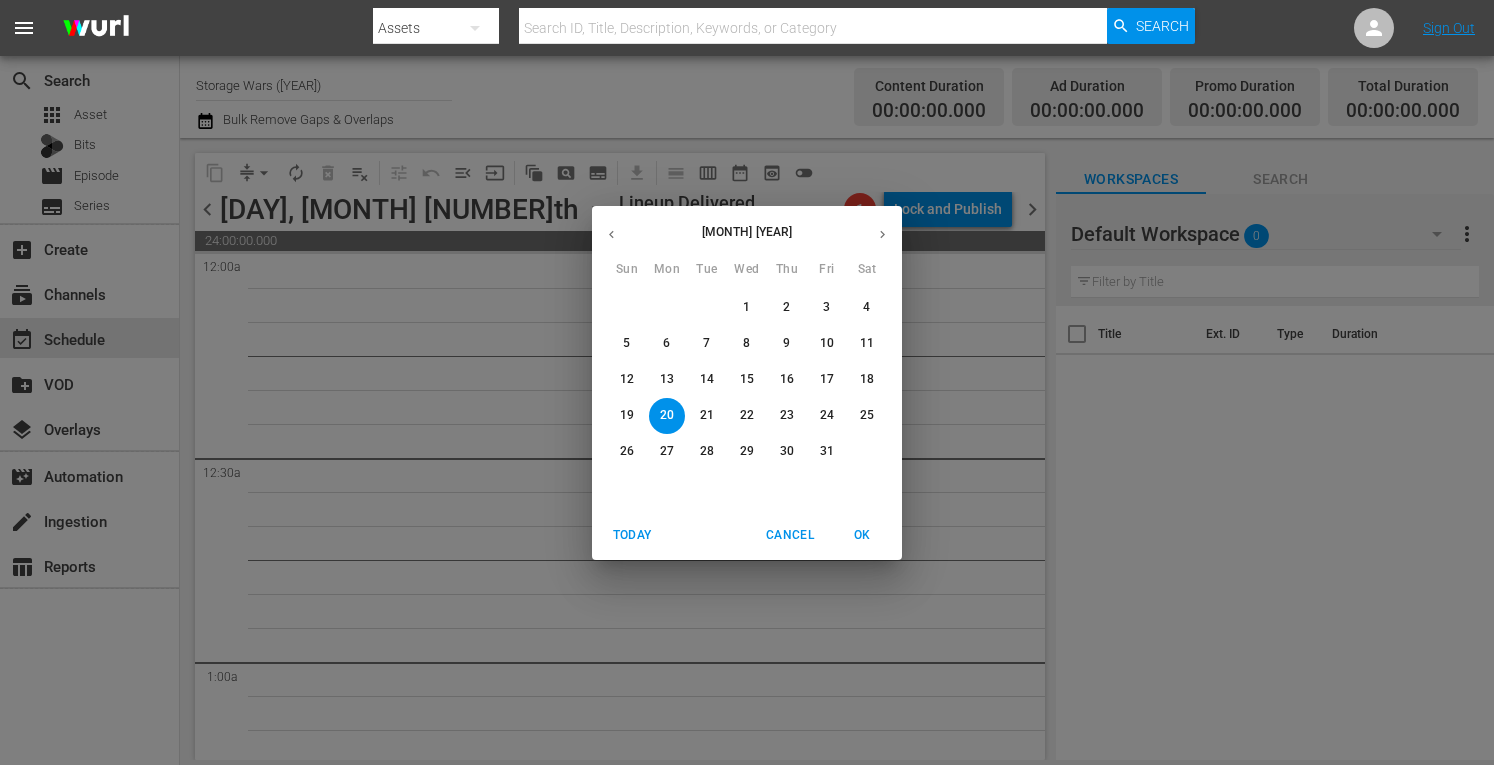 click on "Today" at bounding box center (632, 535) 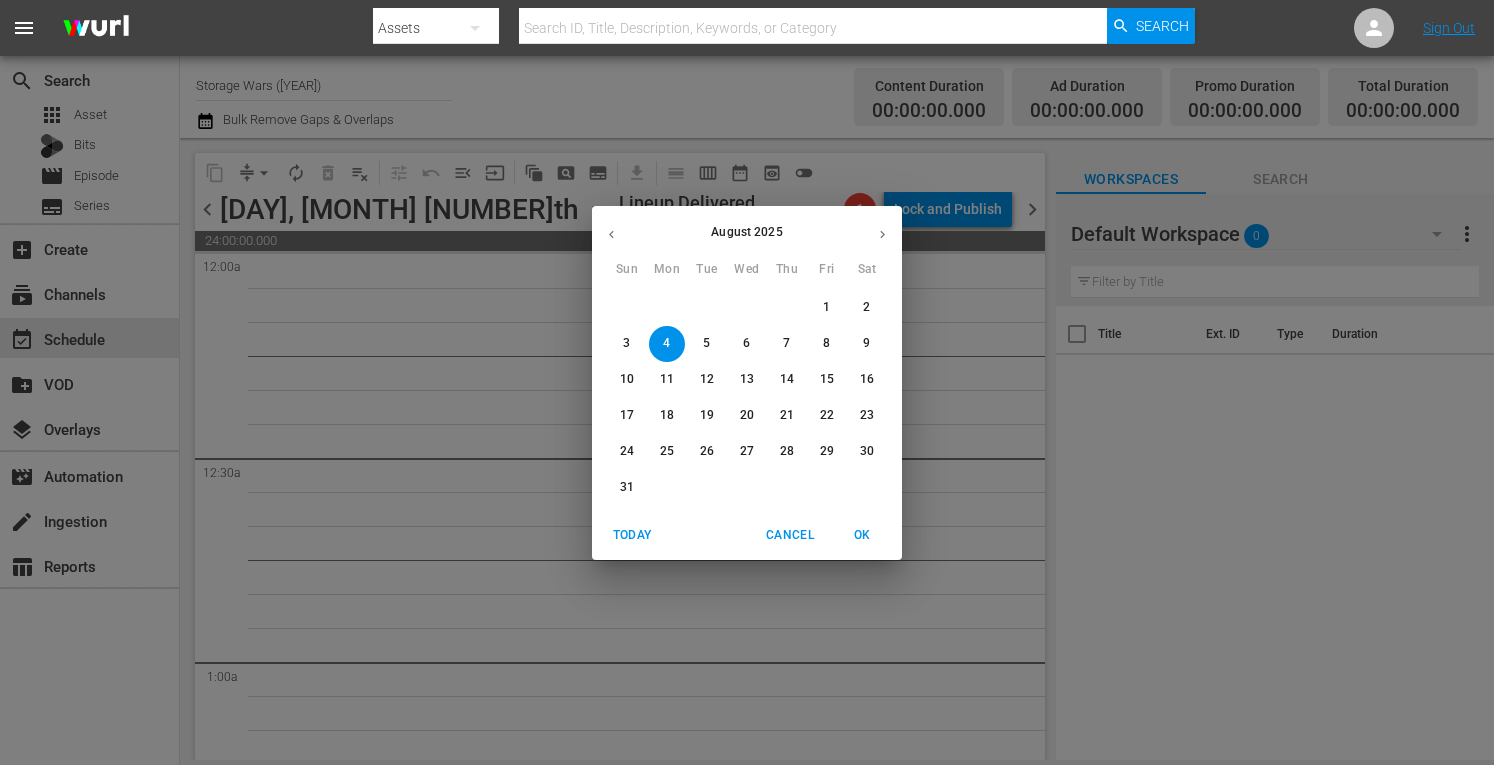click on "5" at bounding box center [707, 344] 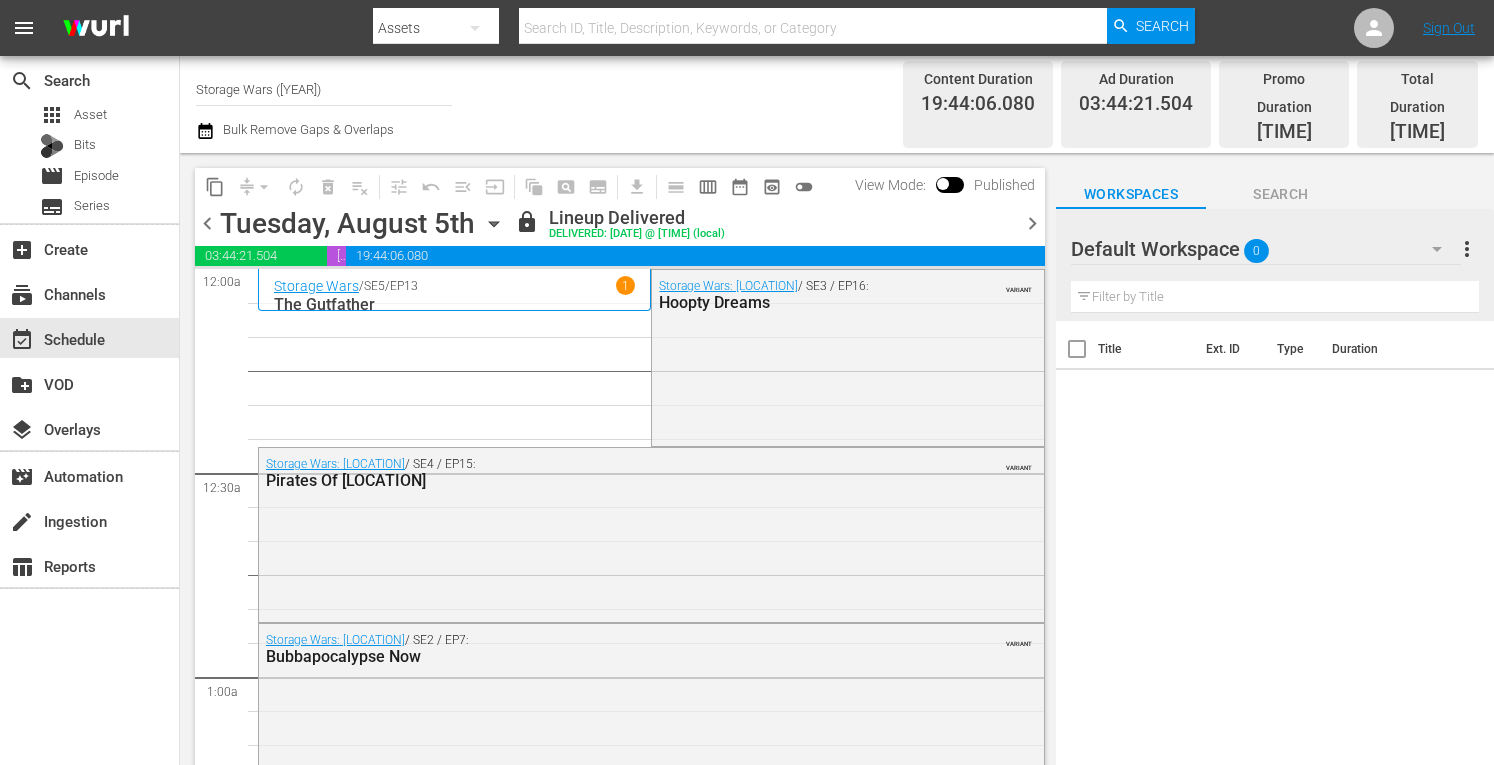 click on "chevron_right" at bounding box center (1032, 223) 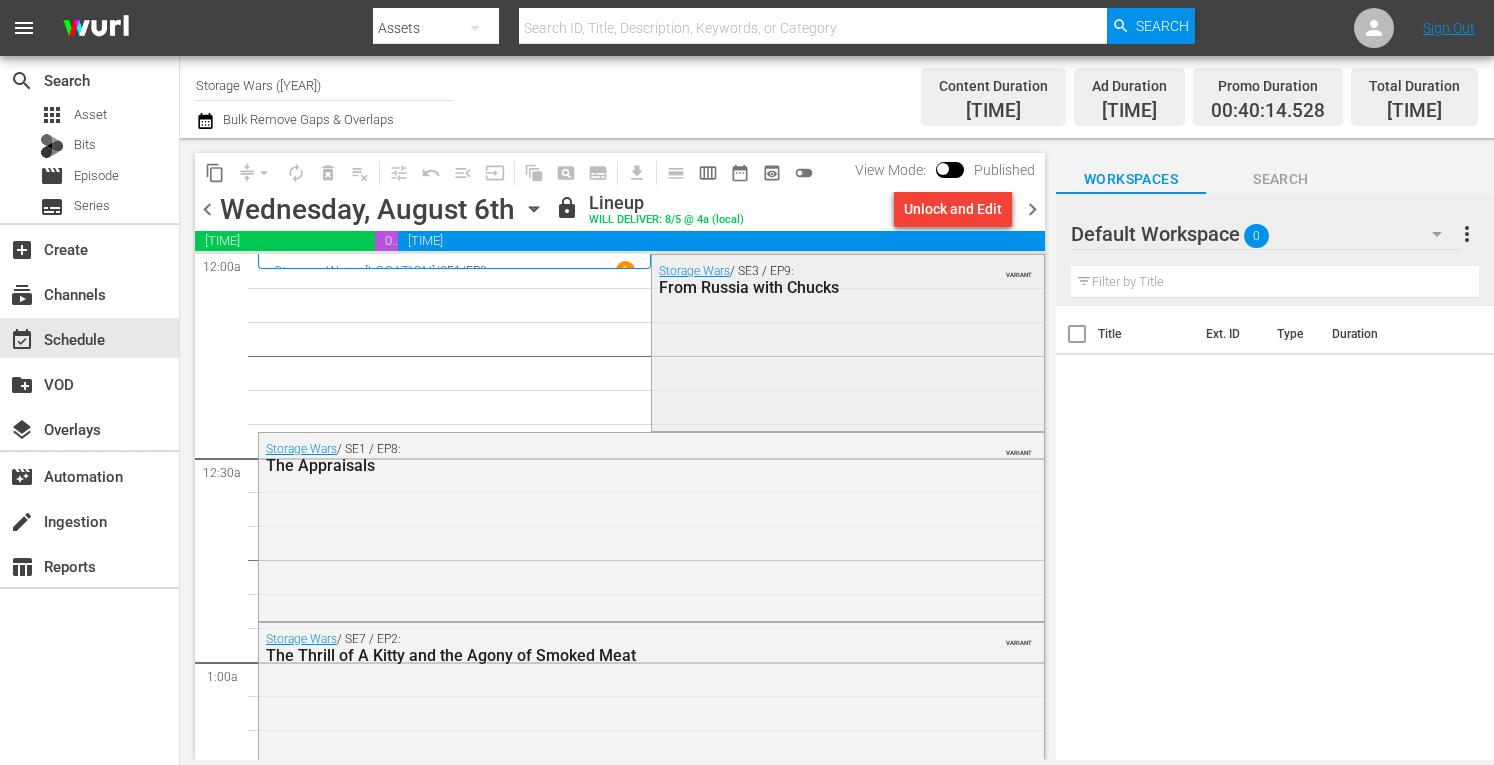 click on "Storage Wars  / SE3 / EP9:
From Russia with Chucks VARIANT" at bounding box center [847, 340] 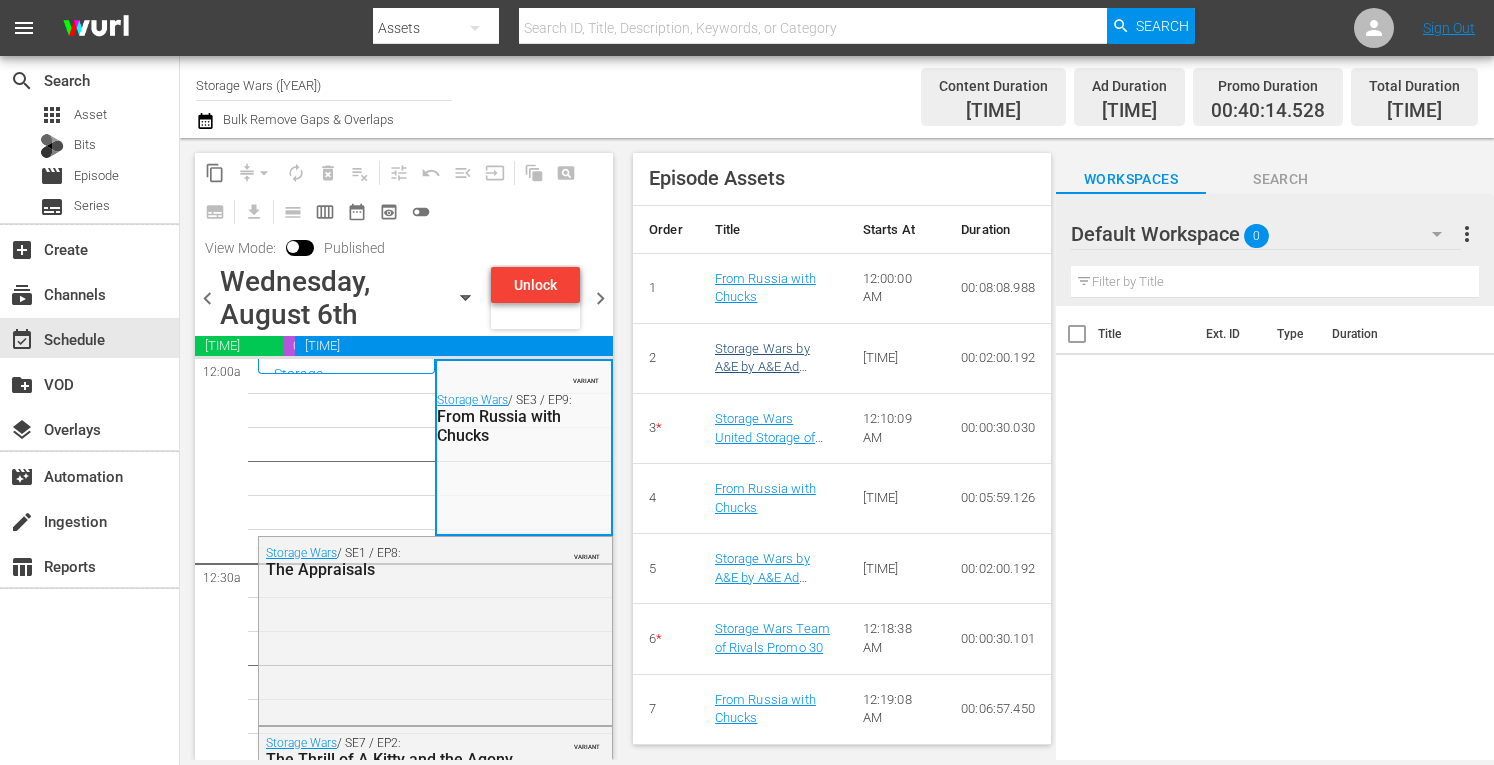 scroll, scrollTop: 950, scrollLeft: 0, axis: vertical 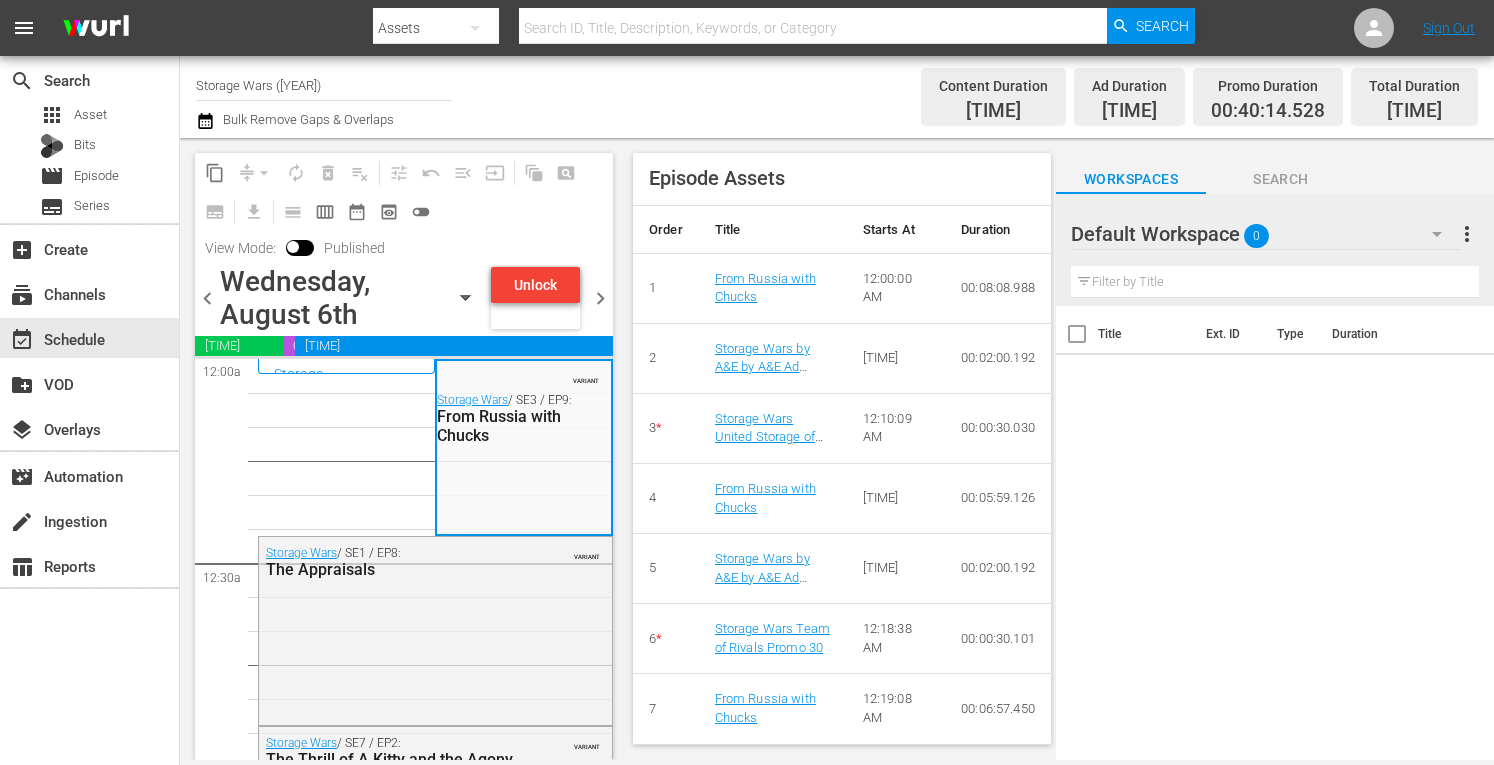click on "Storage Wars (1967)" at bounding box center [324, 85] 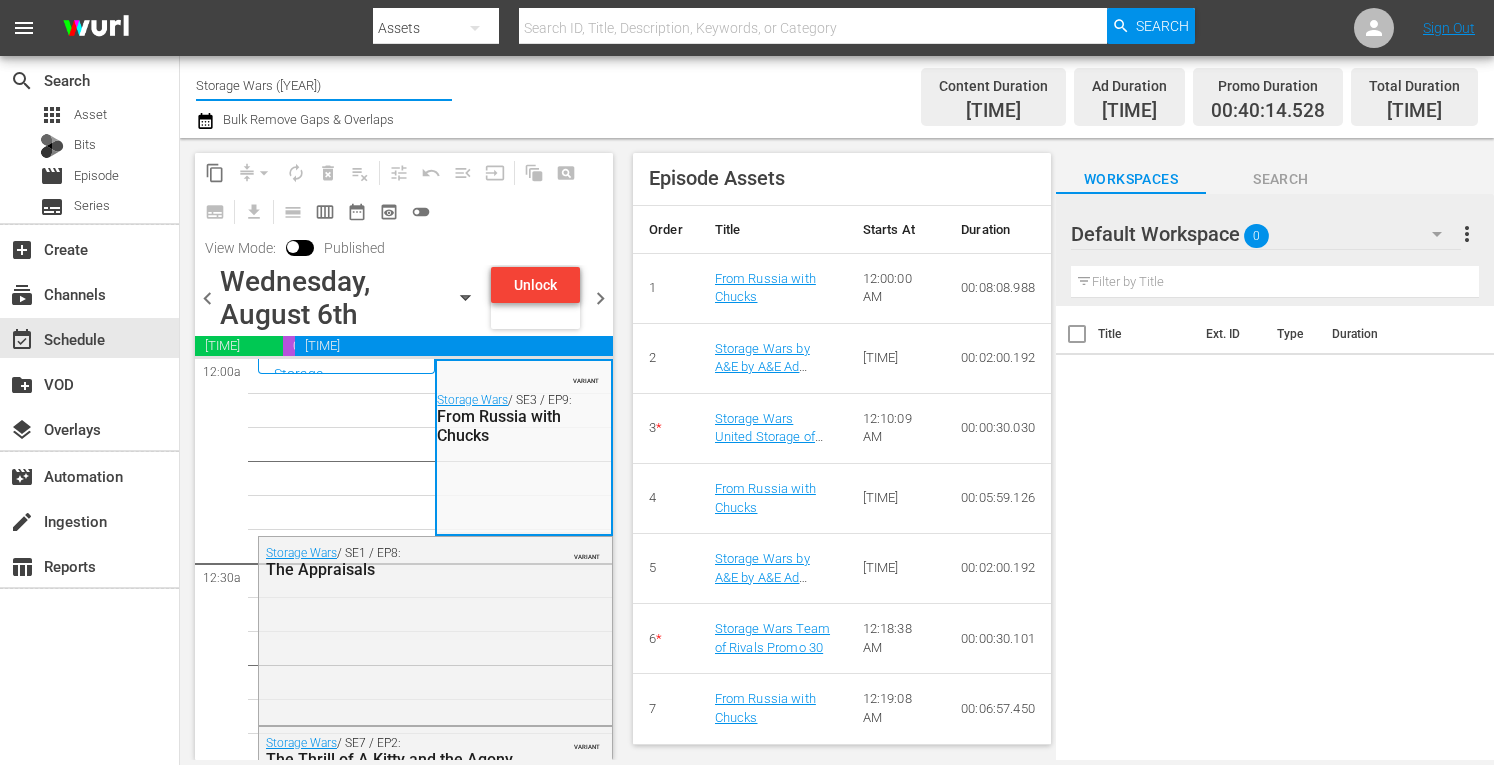 click on "Storage Wars (1967)" at bounding box center (324, 85) 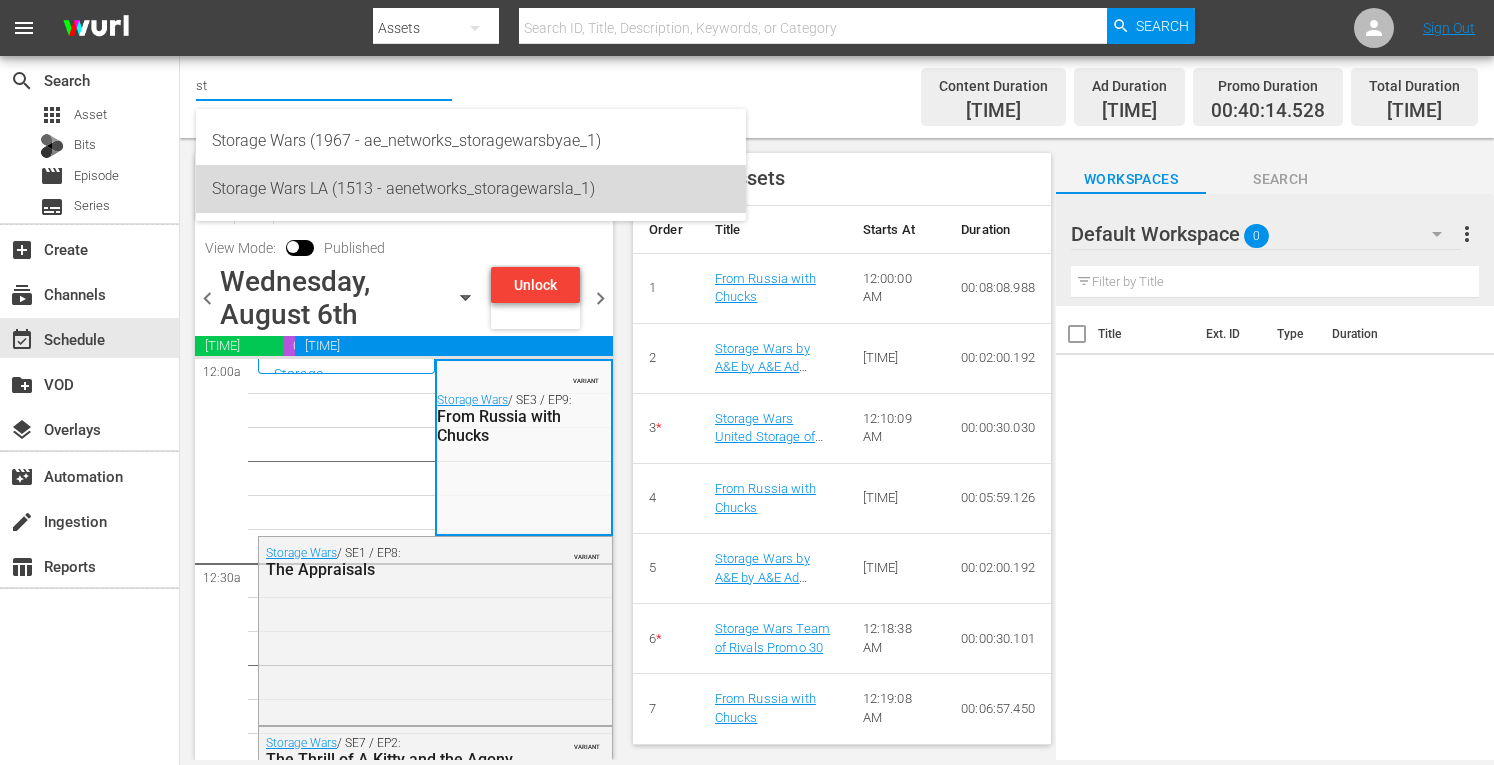 click on "Storage Wars LA (1513 - aenetworks_storagewarsla_1)" at bounding box center (471, 189) 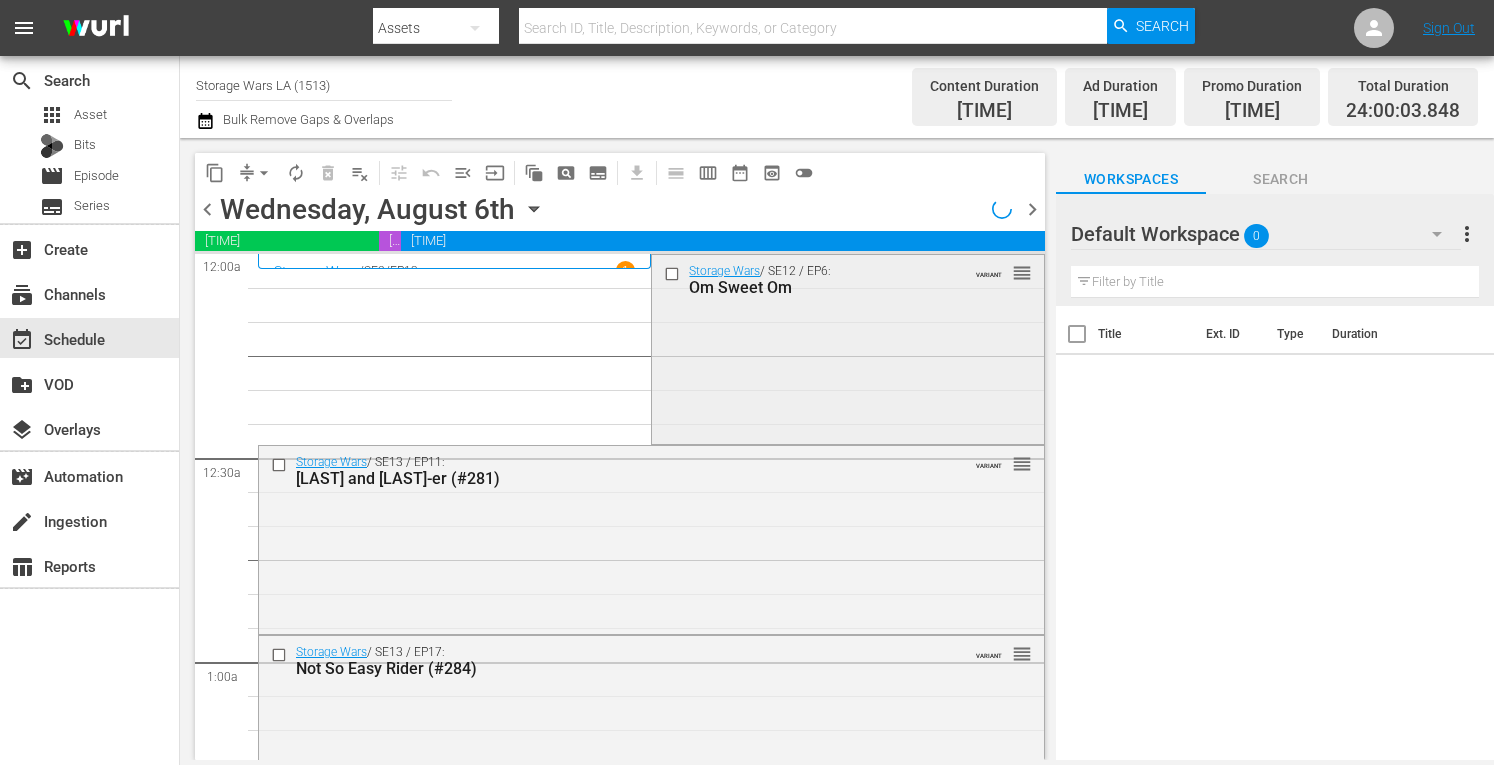 click on "Storage Wars  / SE12 / EP6:
Om Sweet Om VARIANT reorder" at bounding box center [847, 347] 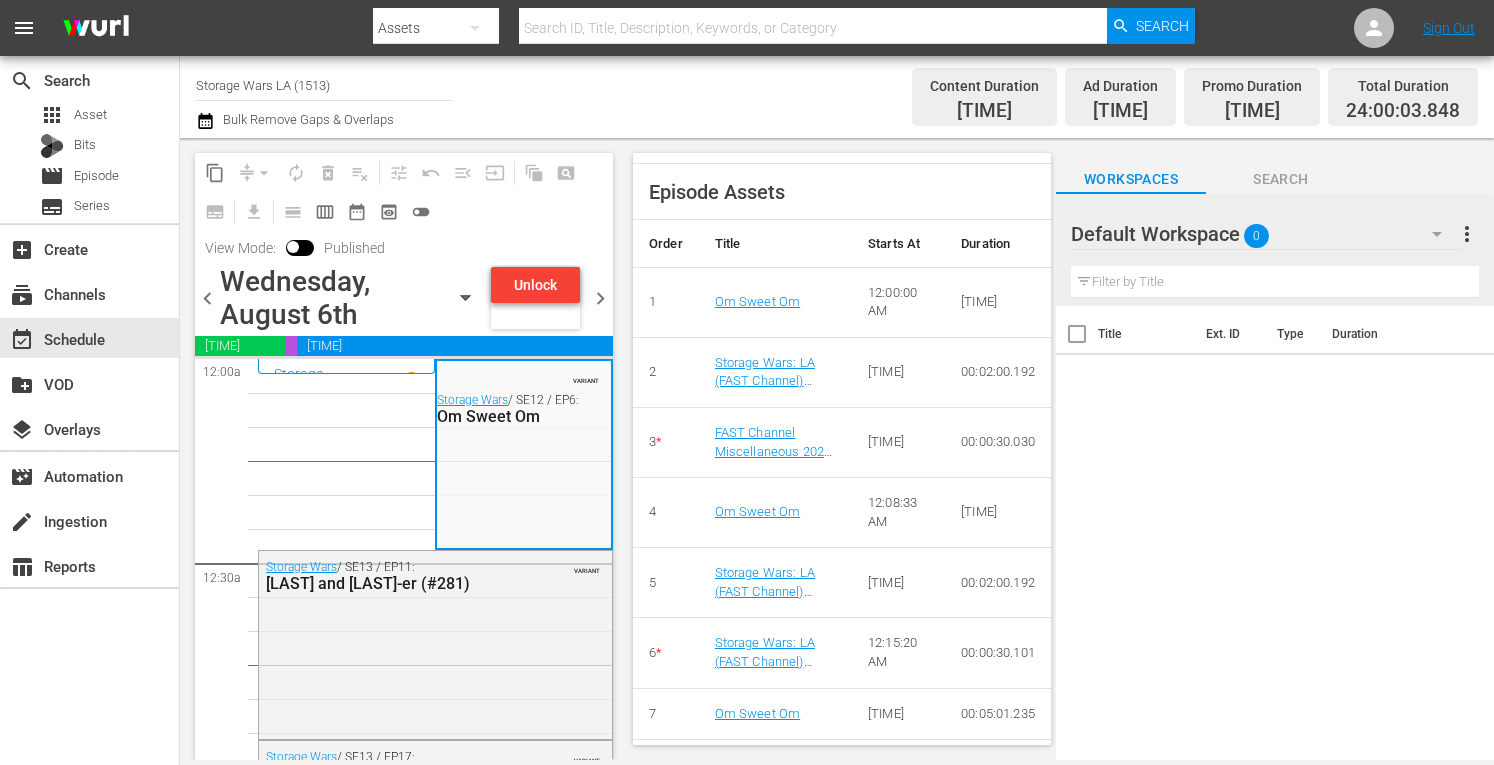 scroll, scrollTop: 799, scrollLeft: 0, axis: vertical 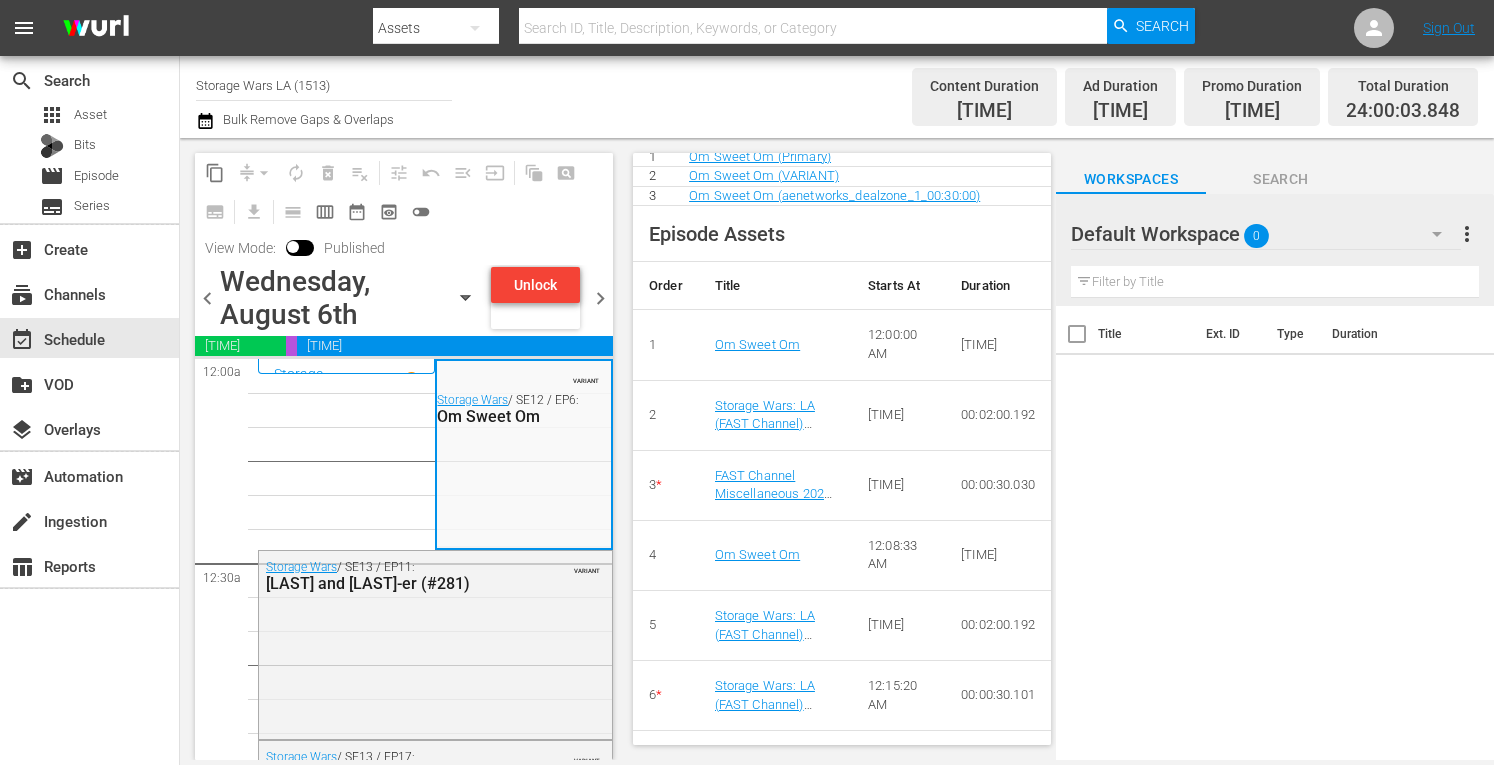 click on "Storage Wars LA (1513)" at bounding box center (324, 85) 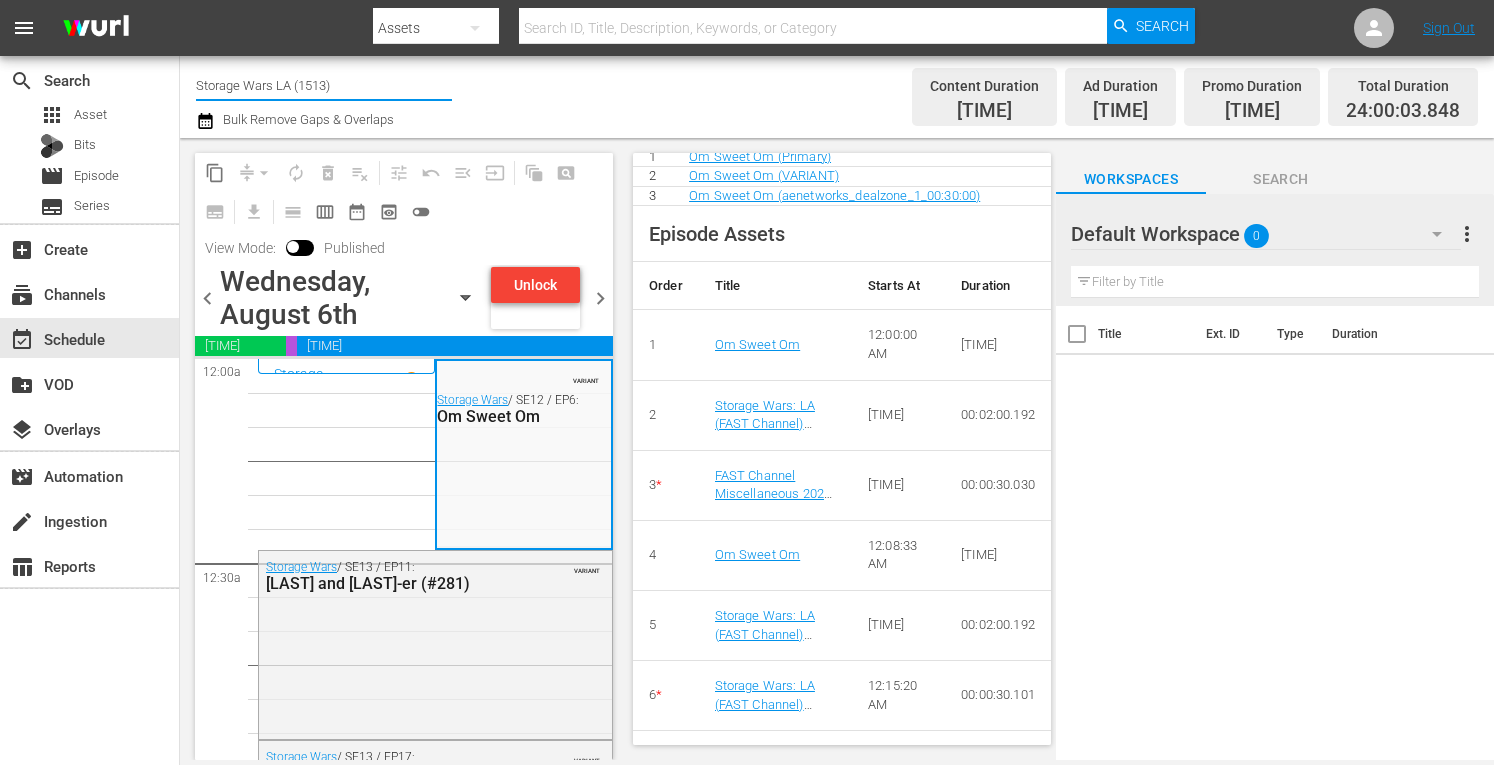 click on "Storage Wars LA (1513)" at bounding box center [324, 85] 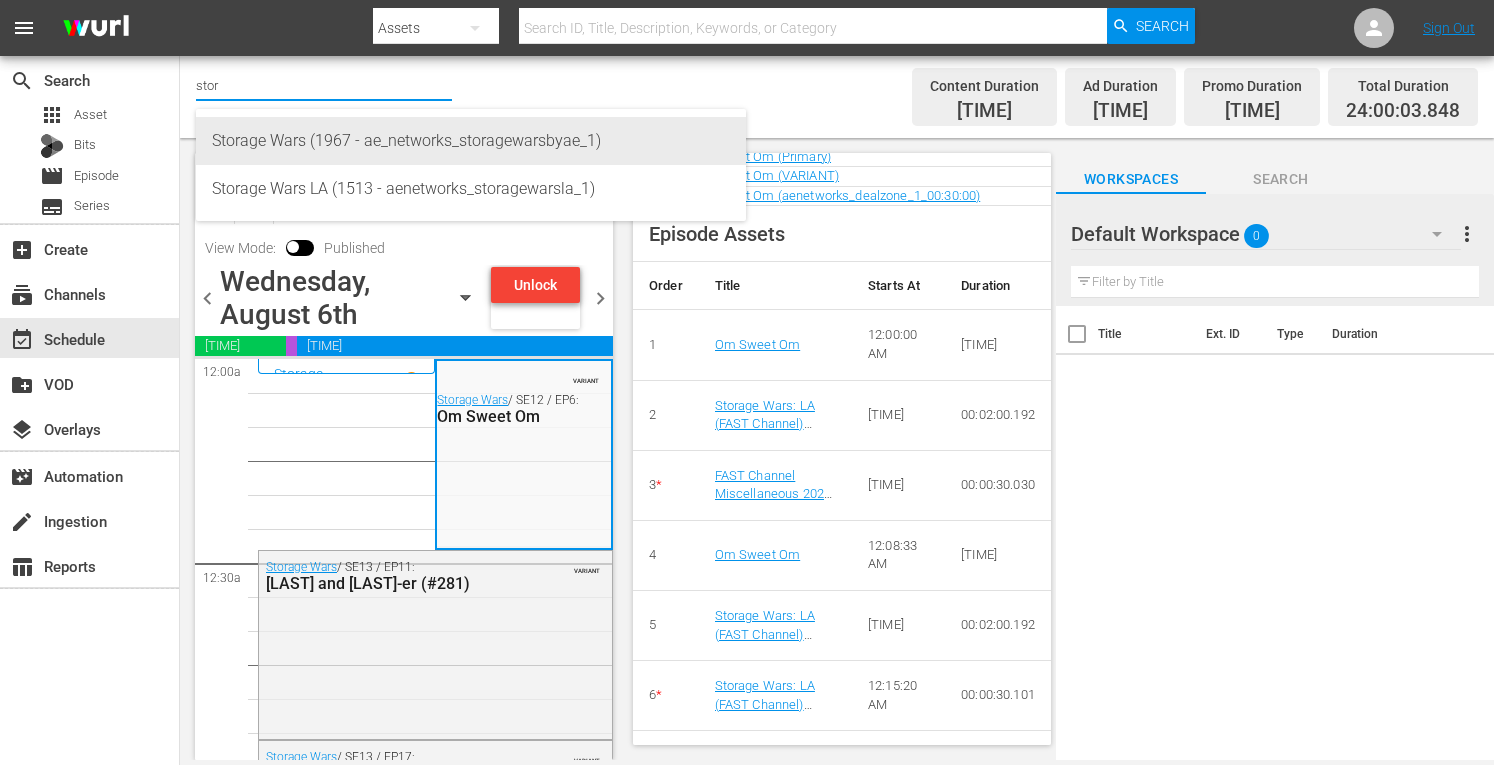click on "Storage Wars (1967 - ae_networks_storagewarsbyae_1)" at bounding box center [471, 141] 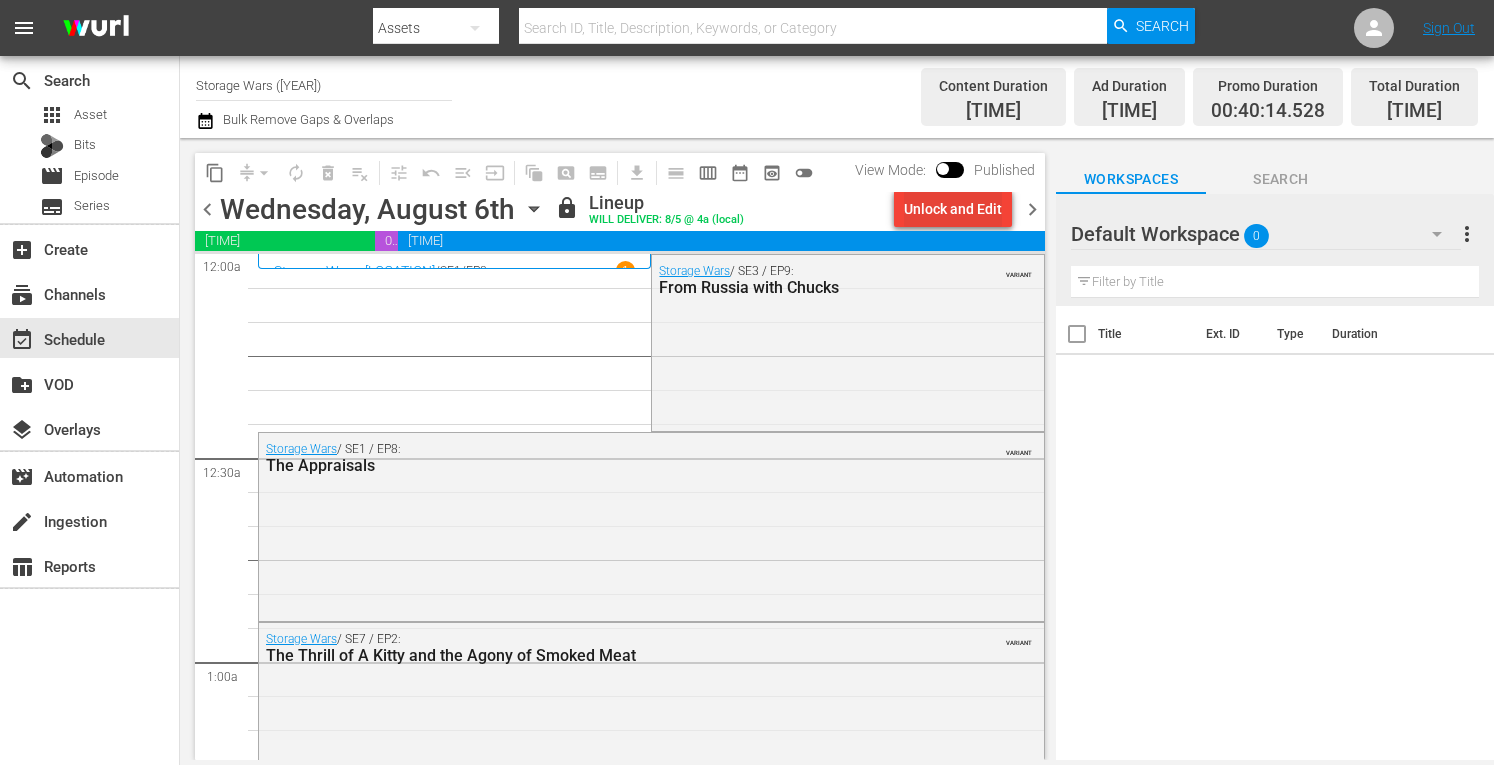 click on "Unlock and Edit" at bounding box center [953, 209] 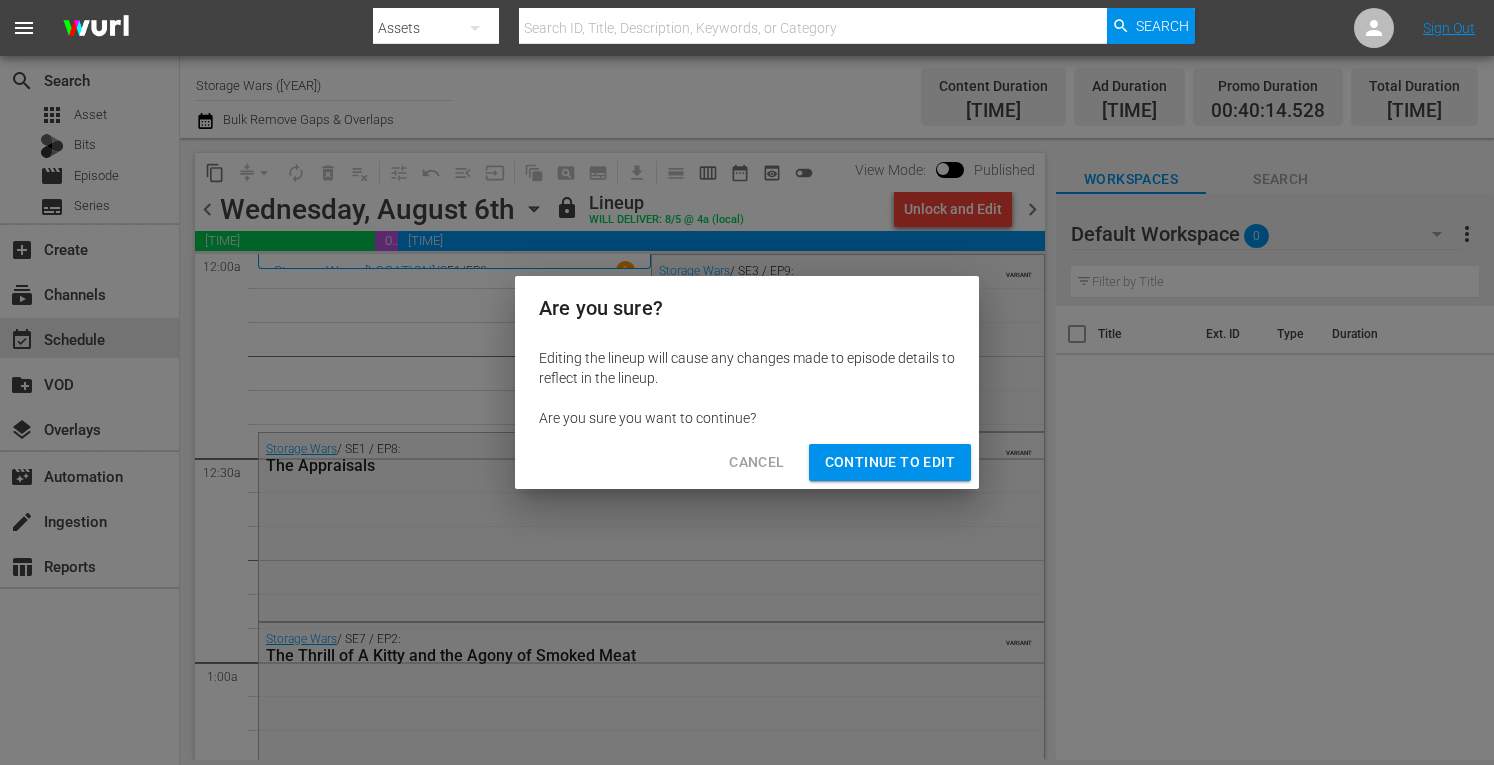 click on "Continue to Edit" at bounding box center (890, 462) 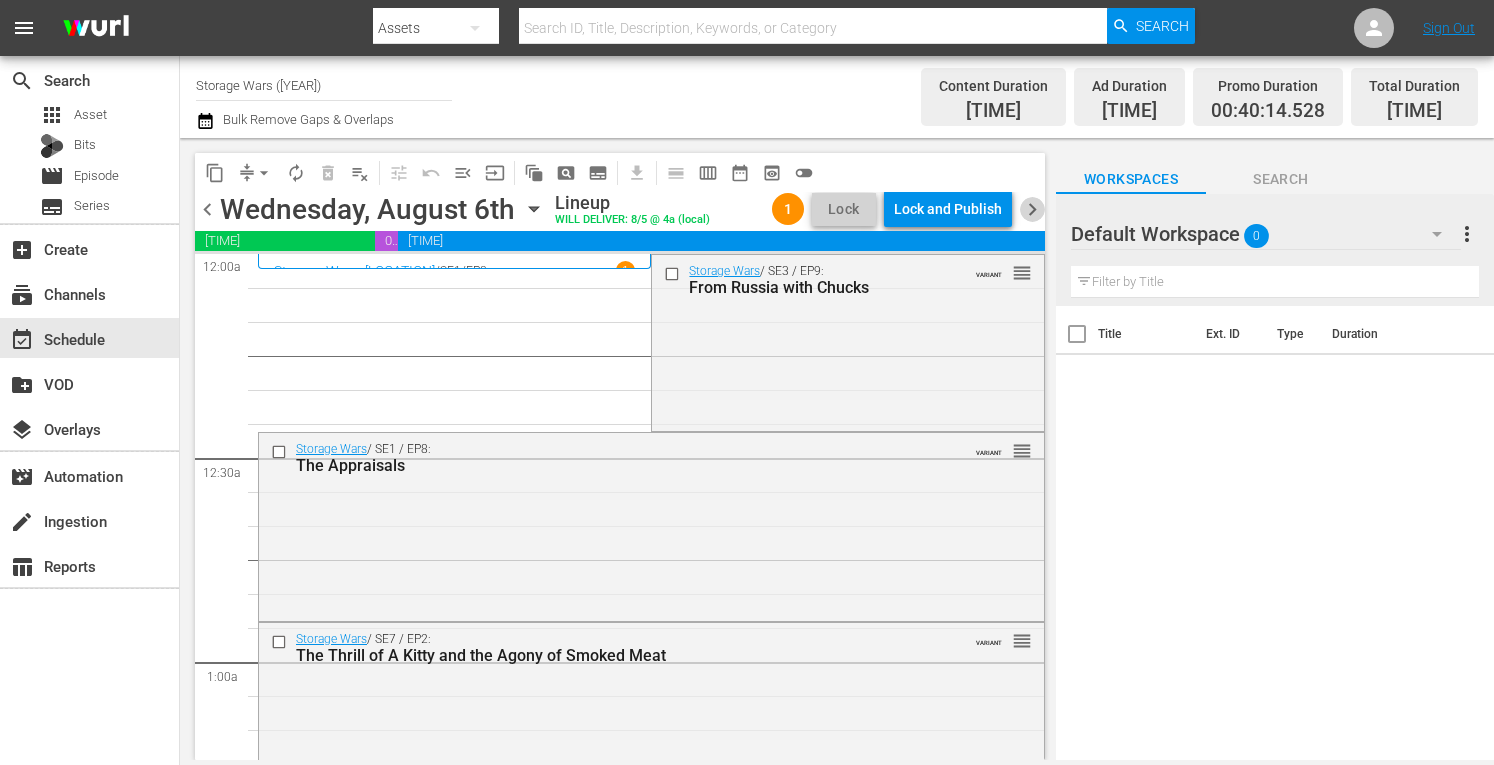click on "chevron_right" at bounding box center (1032, 209) 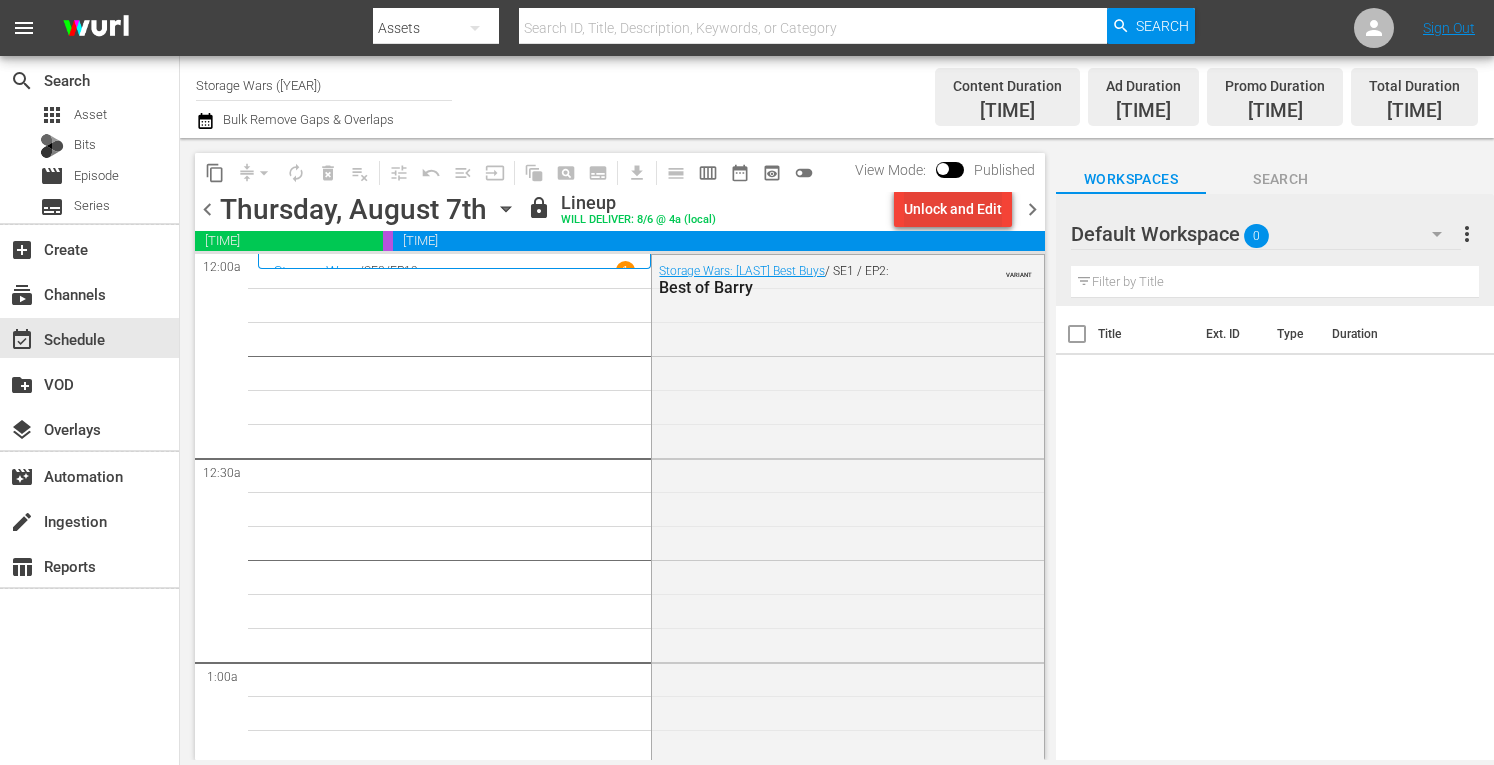 click on "Unlock and Edit" at bounding box center [953, 209] 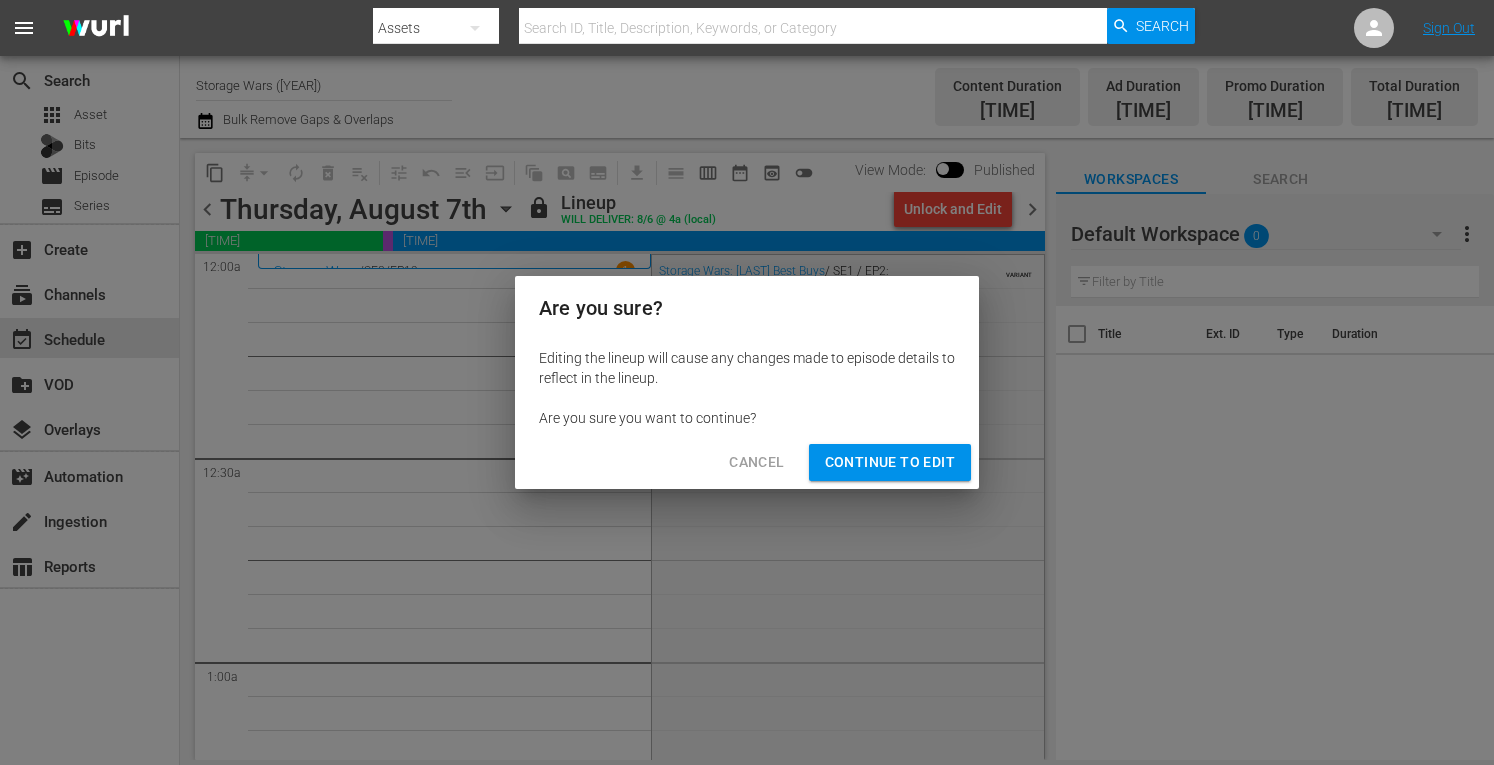 click on "Continue to Edit" at bounding box center [890, 462] 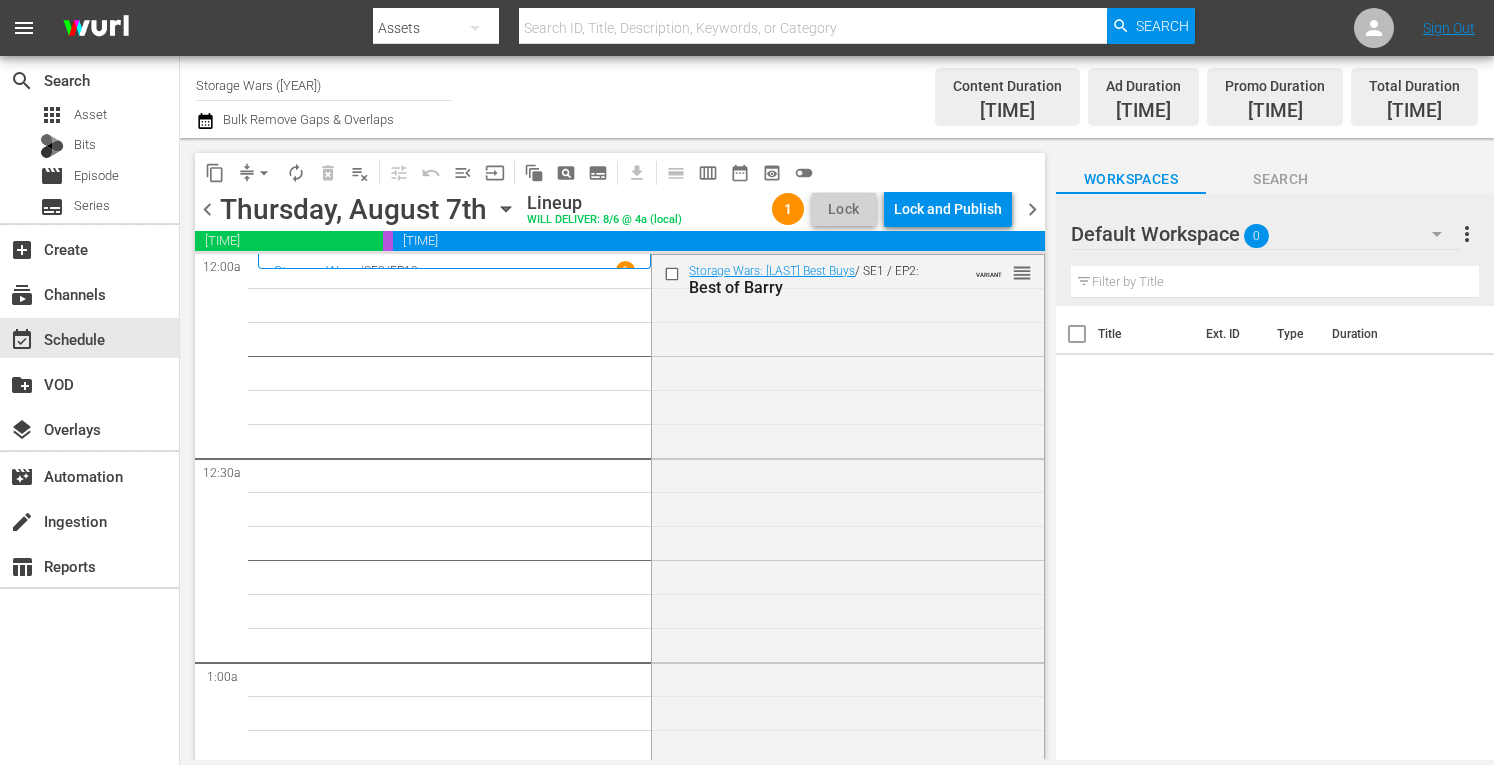 click on "chevron_right" at bounding box center (1032, 209) 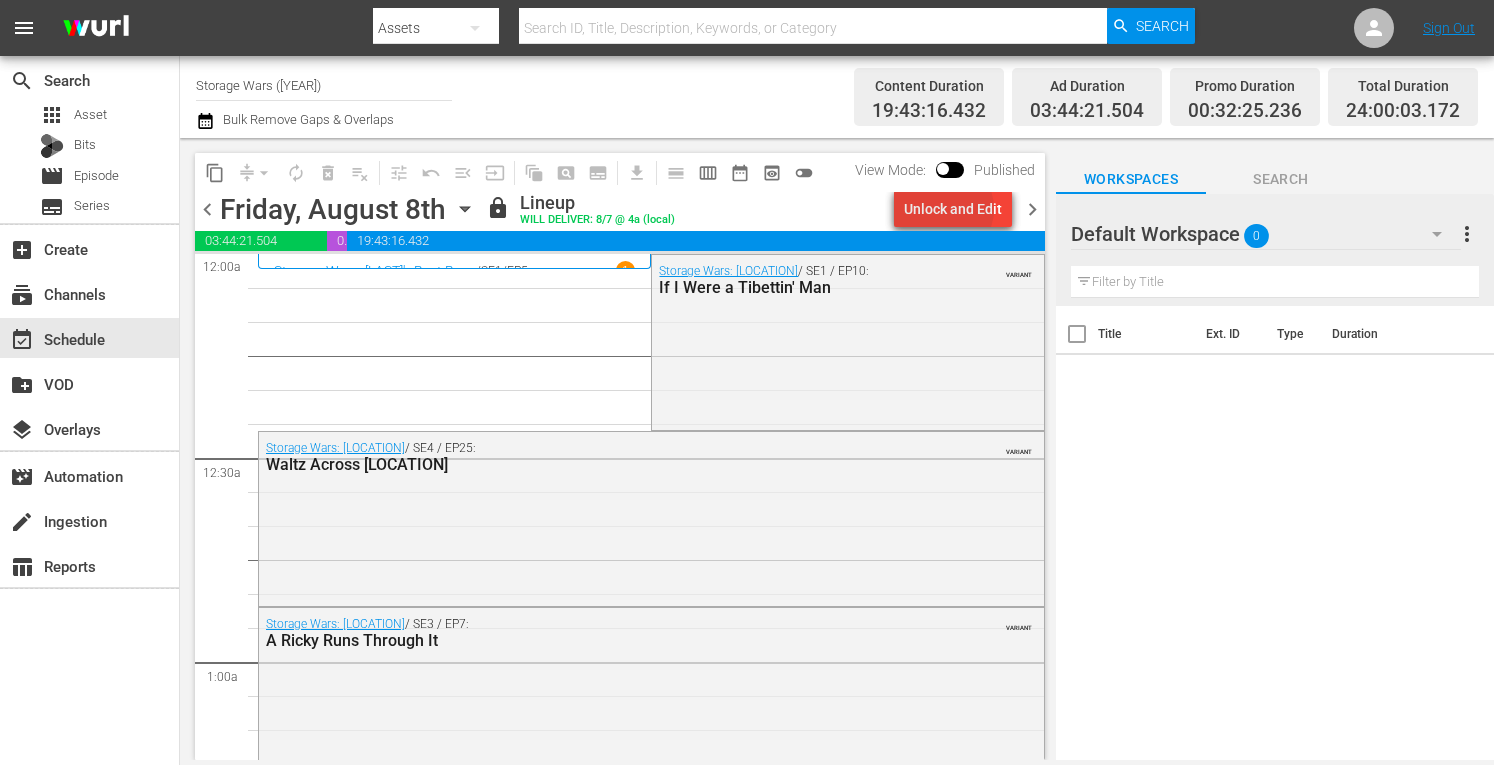 click on "Unlock and Edit" at bounding box center (953, 209) 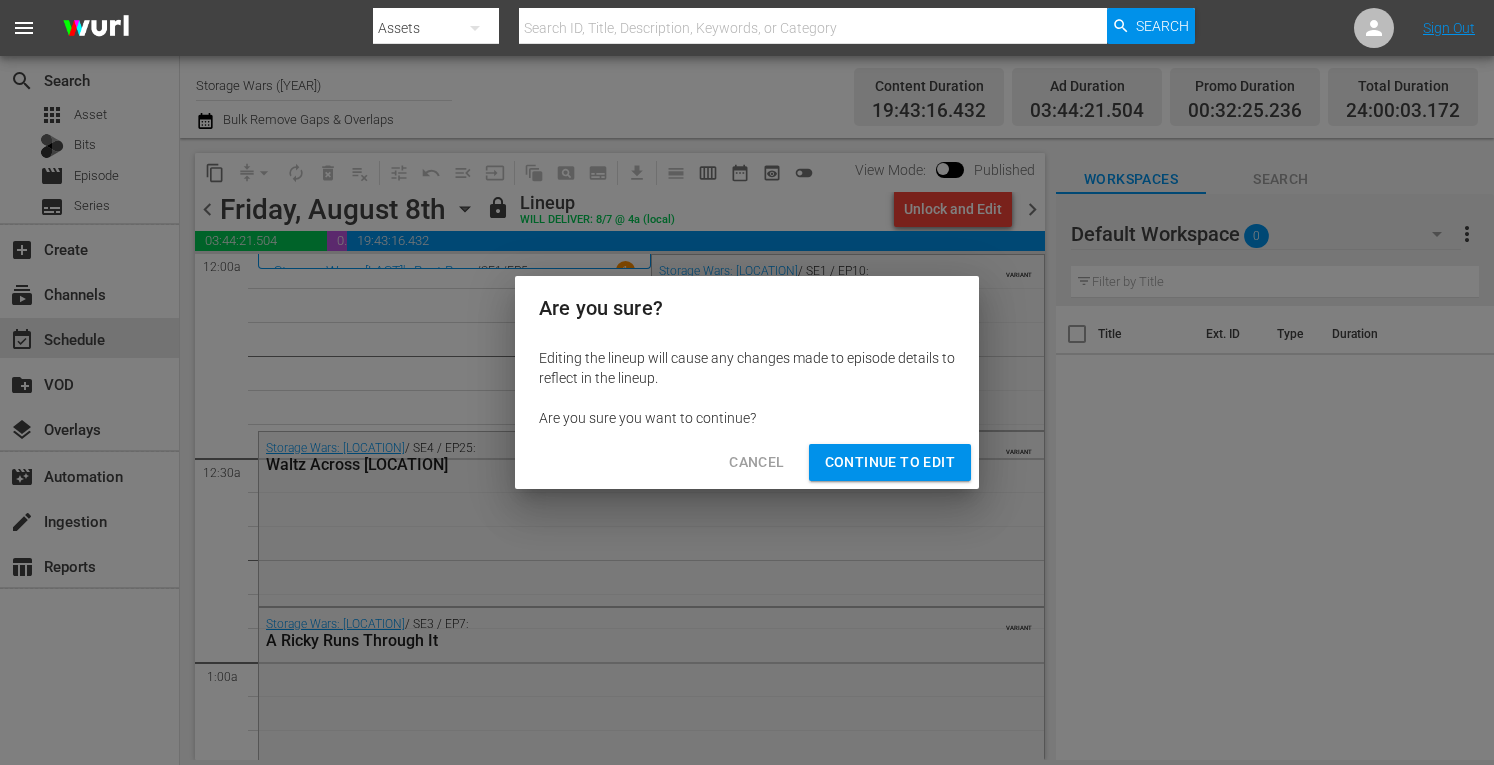 click on "Continue to Edit" at bounding box center (890, 462) 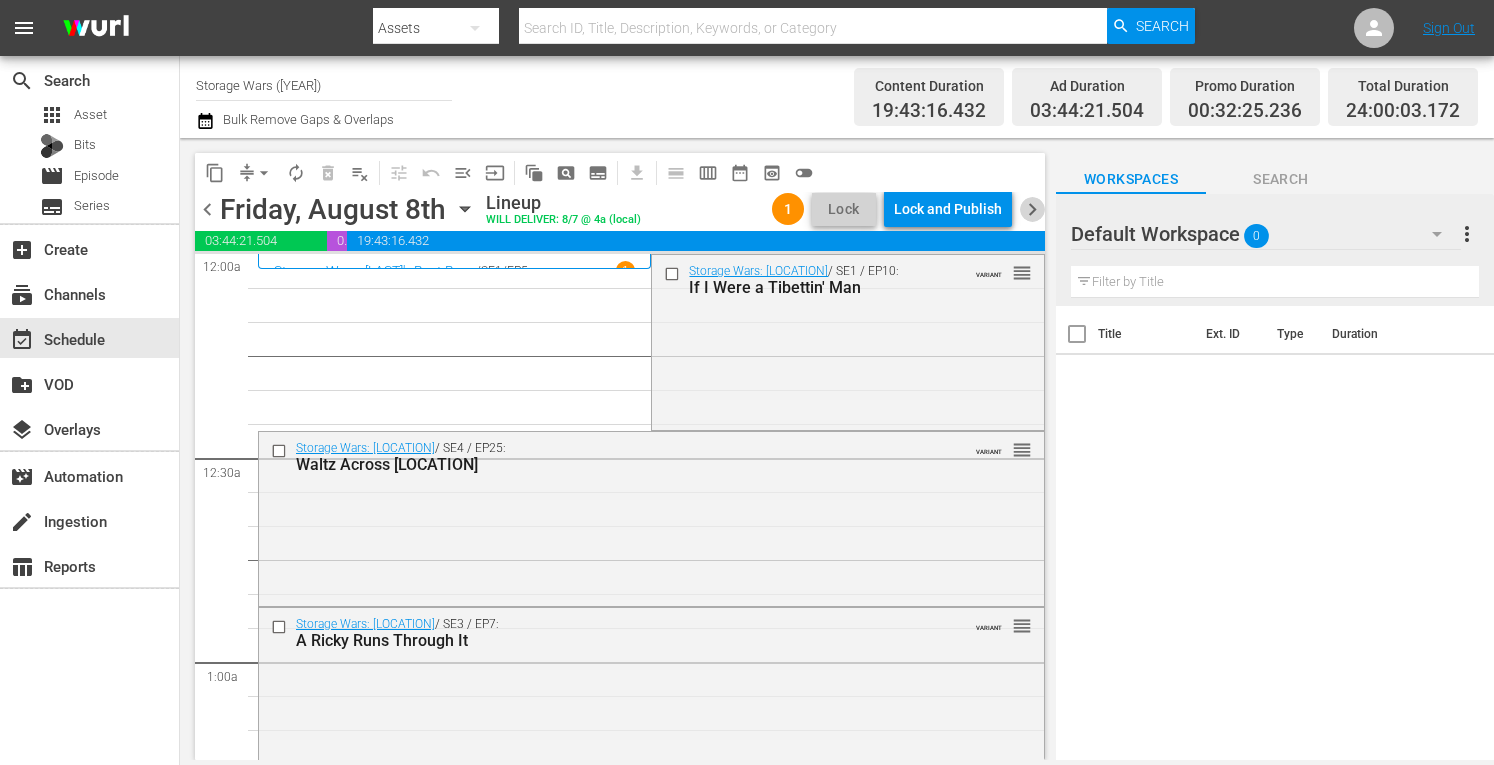 click on "chevron_right" at bounding box center [1032, 209] 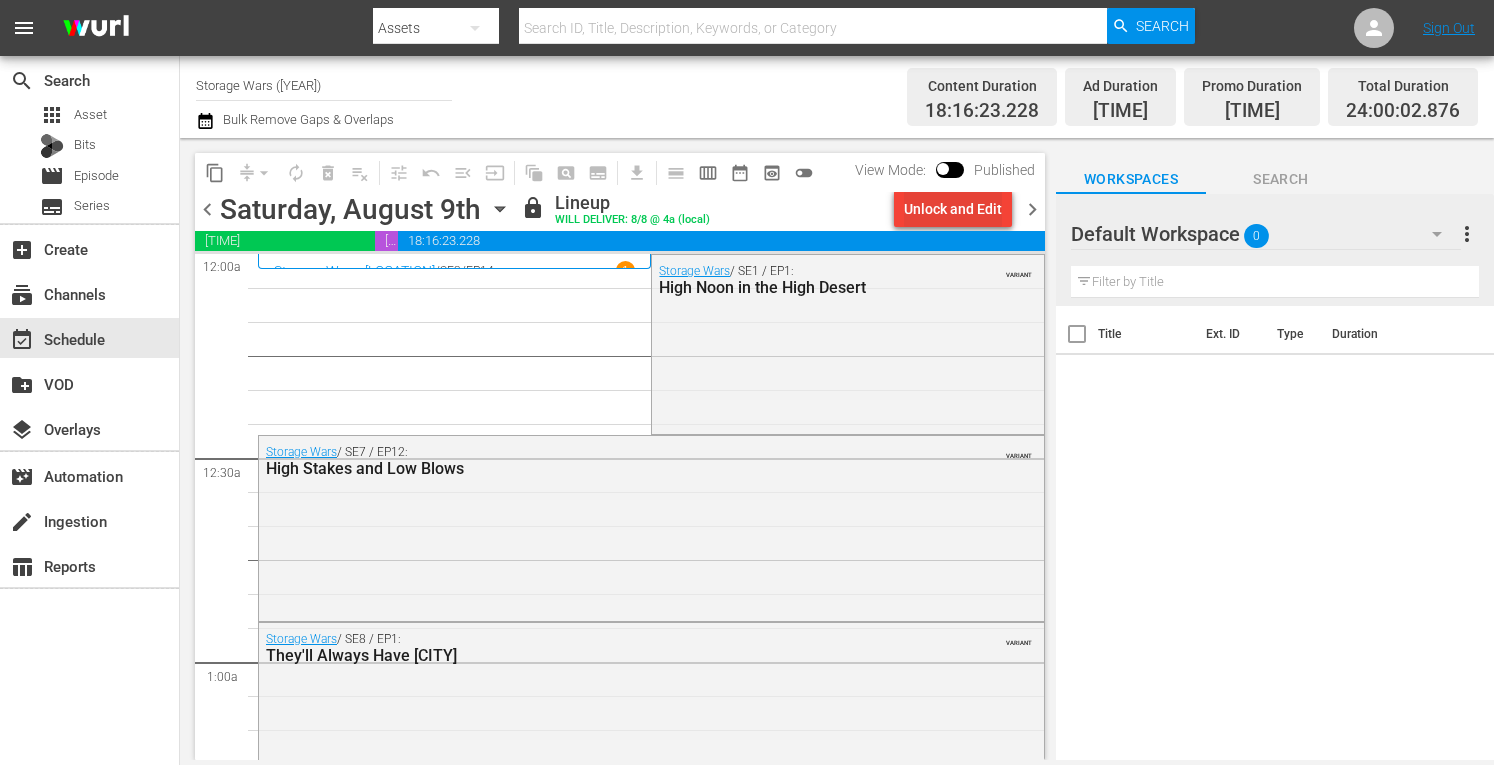 click on "Unlock and Edit" at bounding box center [953, 209] 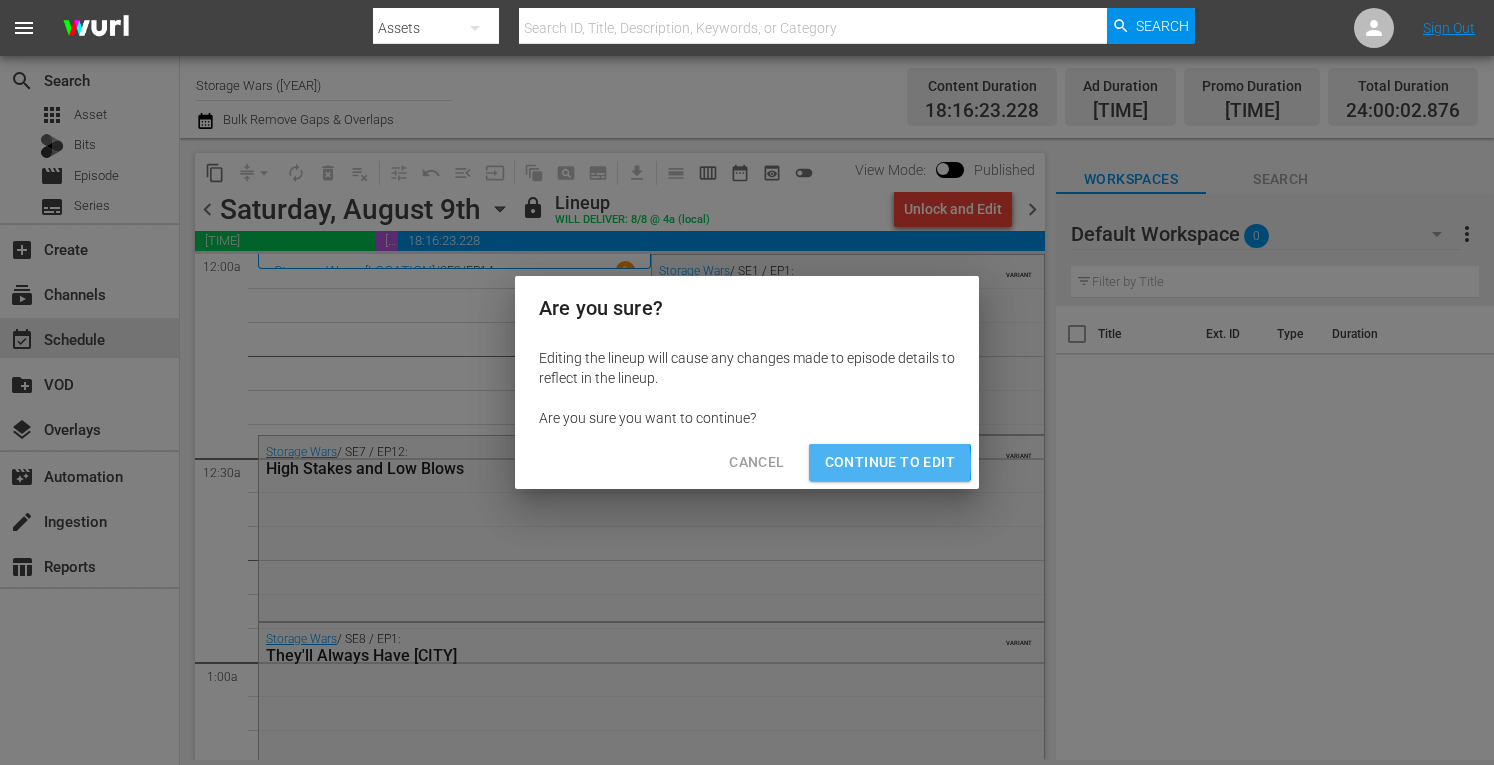 click on "Continue to Edit" at bounding box center [890, 462] 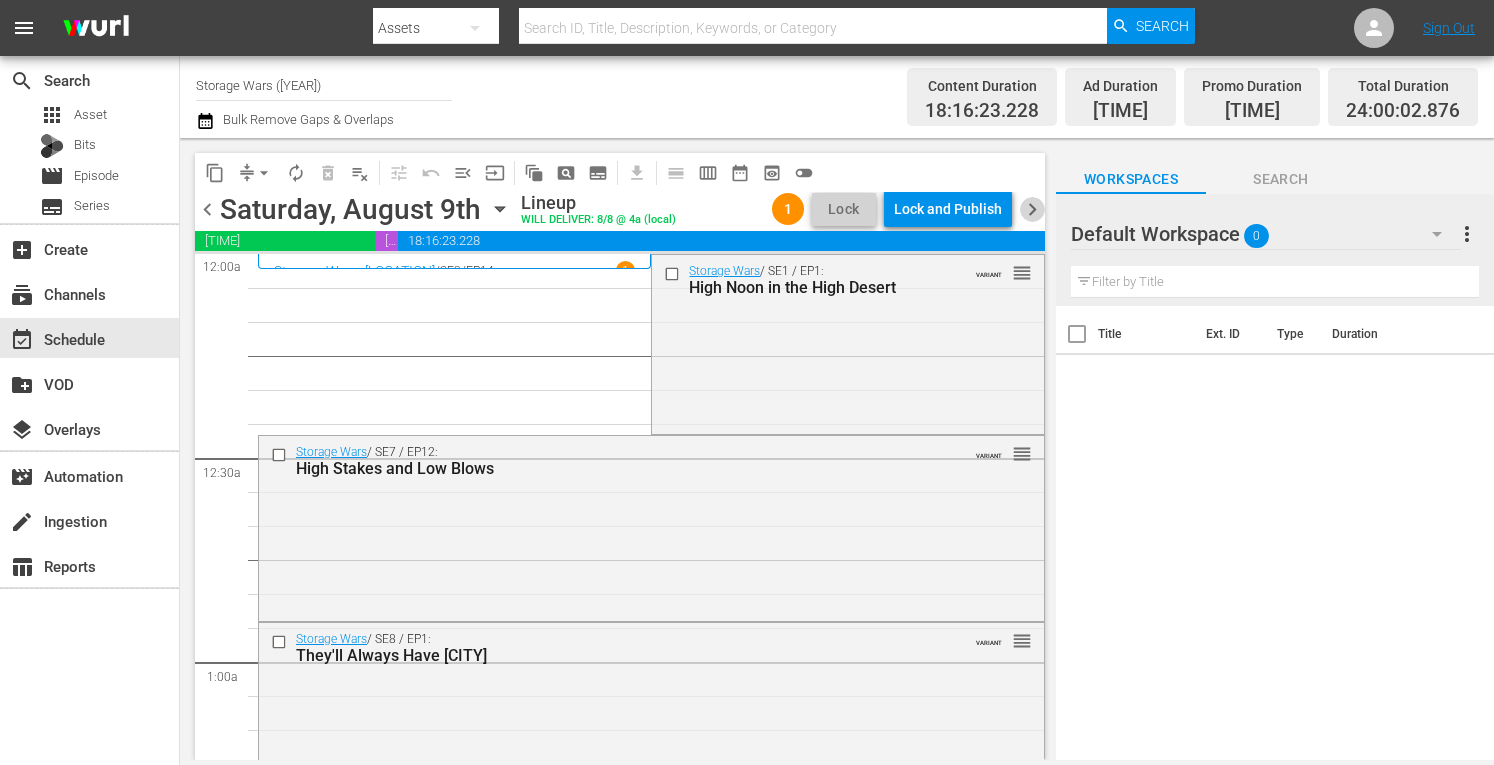 click on "chevron_right" at bounding box center [1032, 209] 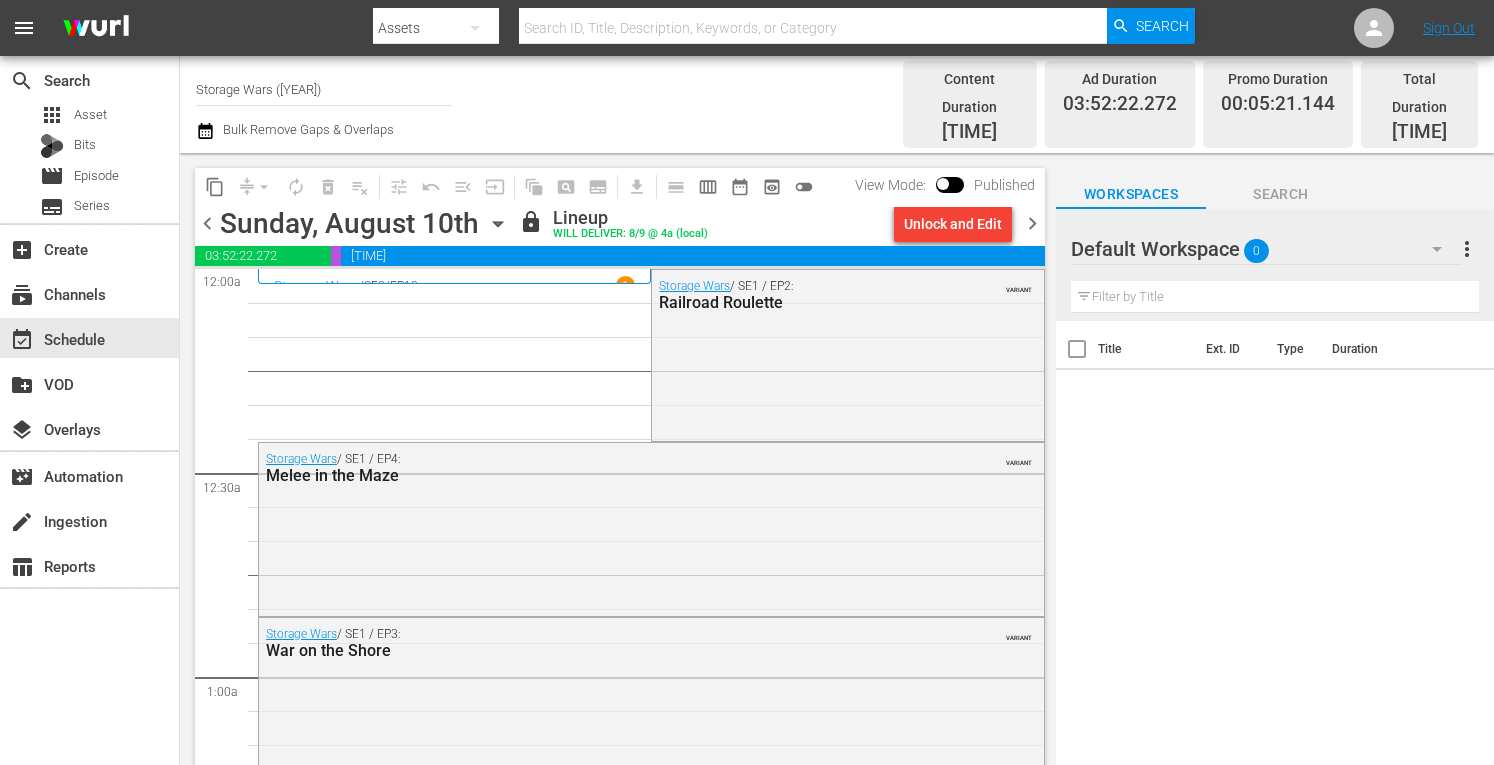 click on "Unlock and Edit" at bounding box center [953, 224] 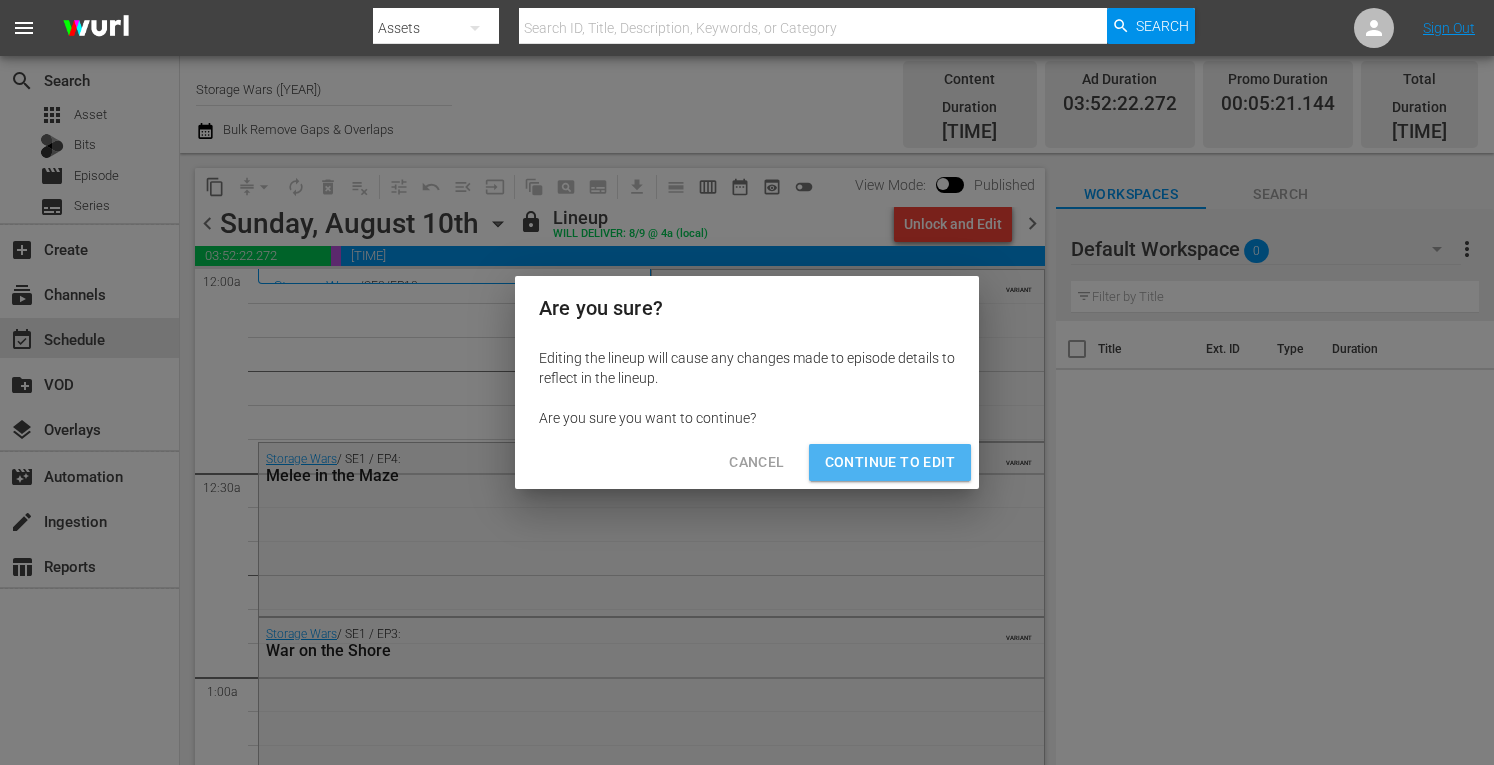 click on "Continue to Edit" at bounding box center (890, 462) 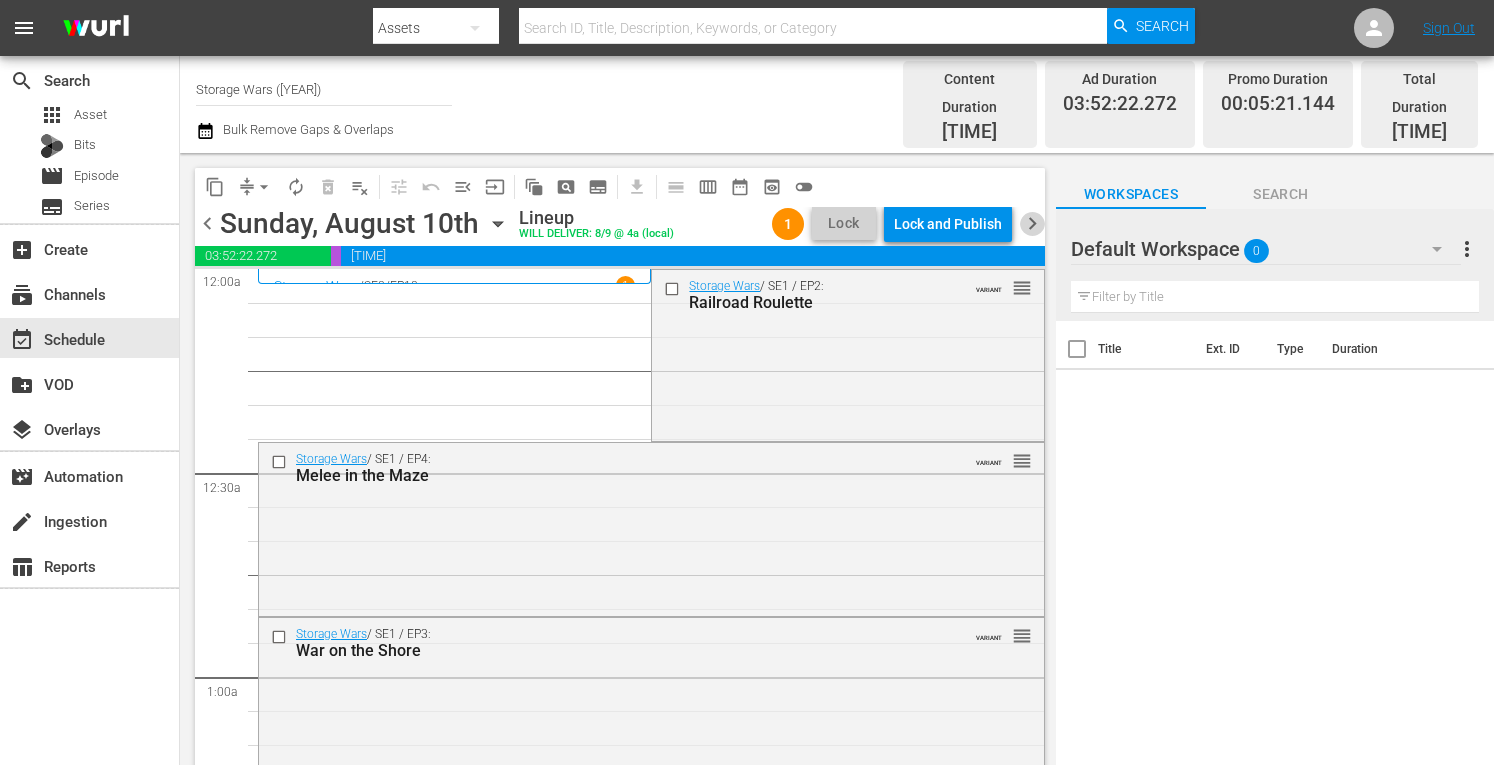 click on "chevron_right" at bounding box center (1032, 223) 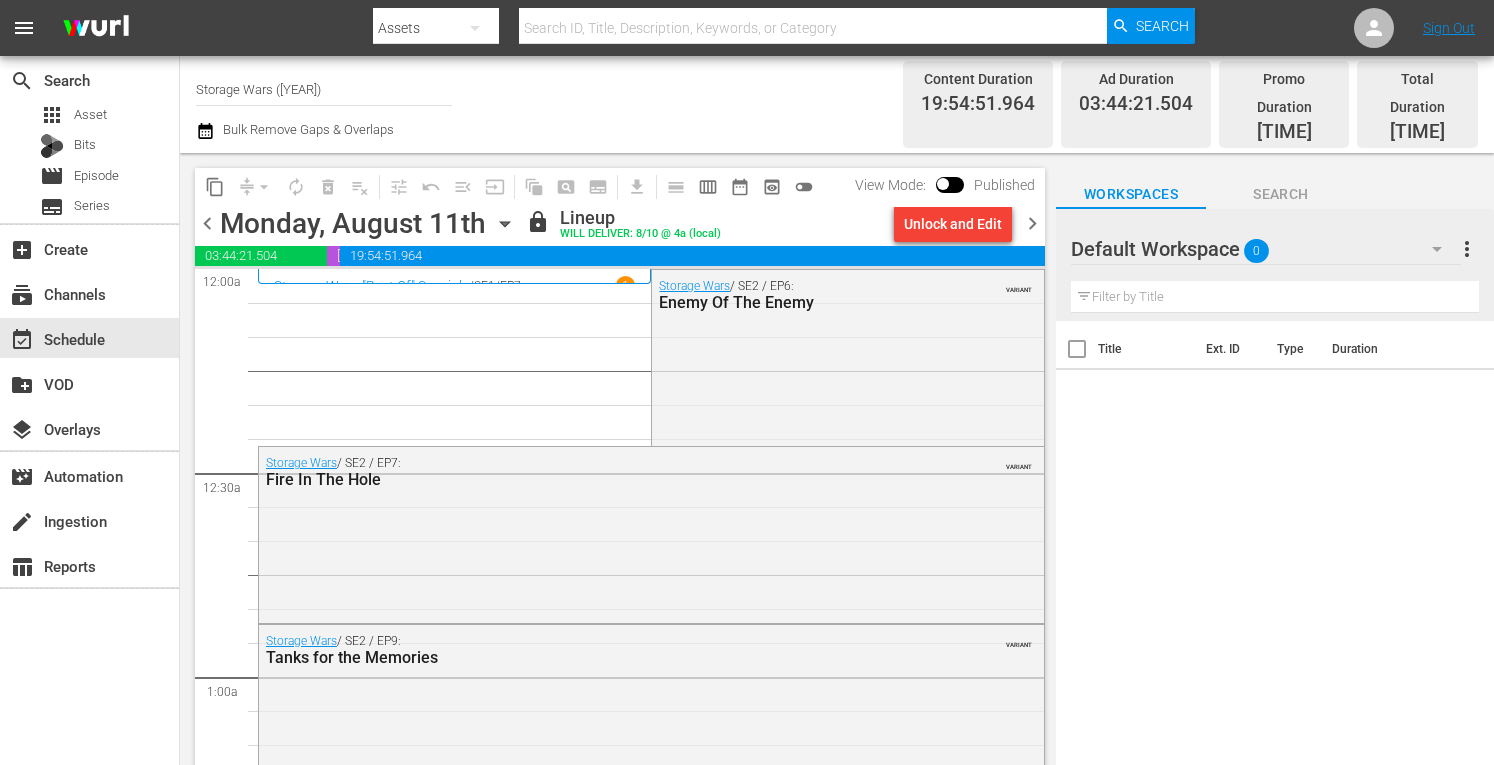 click on "Unlock and Edit" at bounding box center (953, 224) 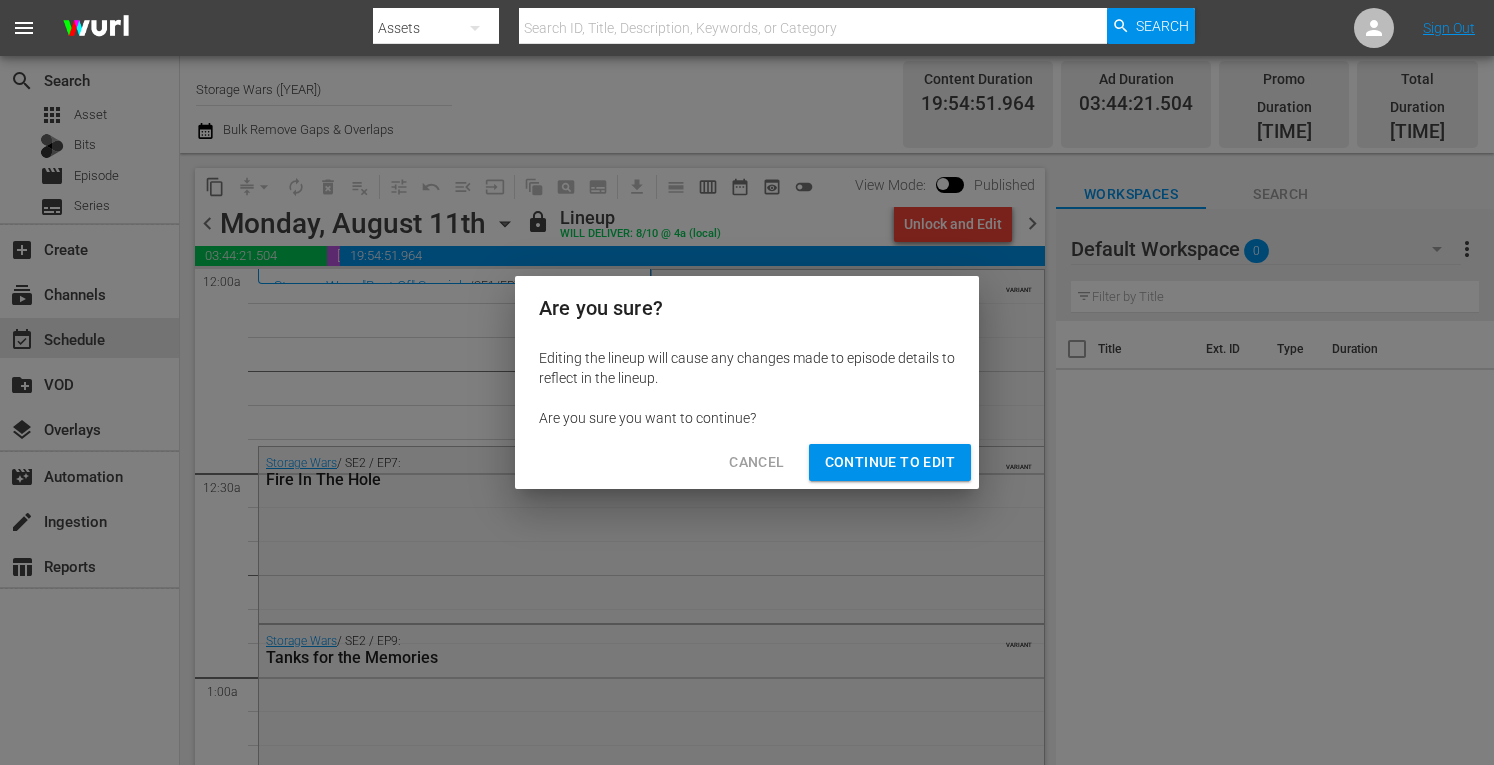 click on "Continue to Edit" at bounding box center (890, 462) 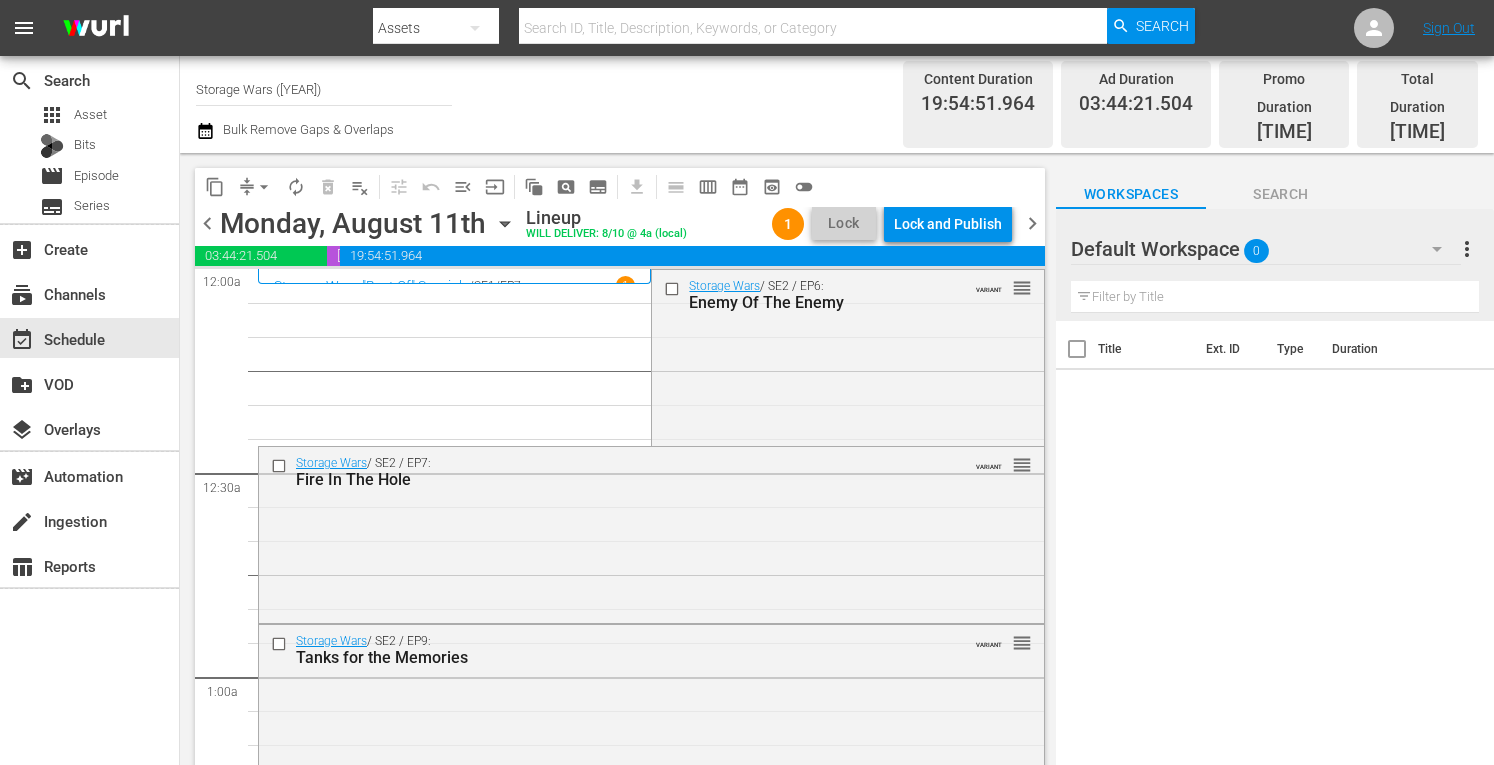 click on "chevron_right" at bounding box center [1032, 223] 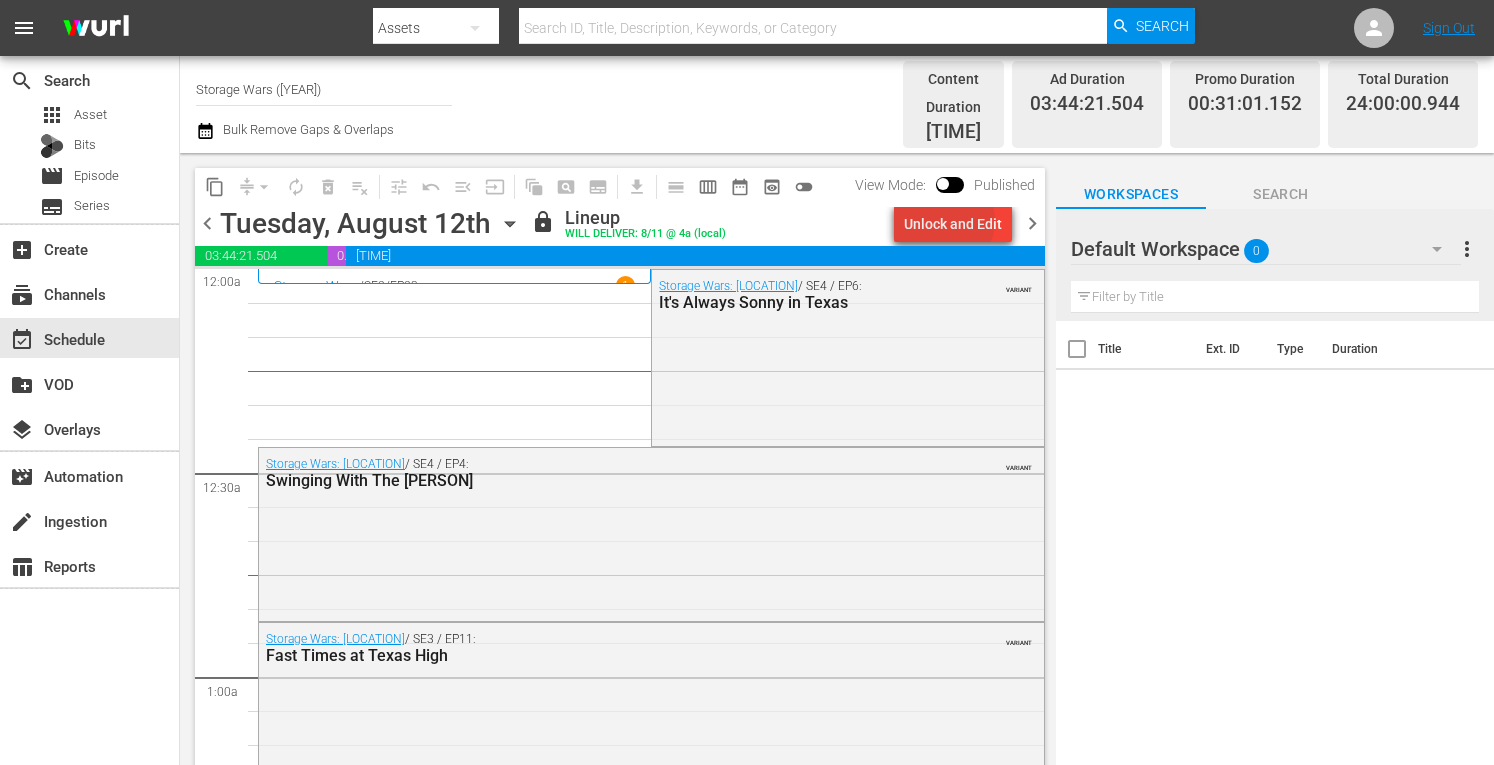 click on "Unlock and Edit" at bounding box center [953, 224] 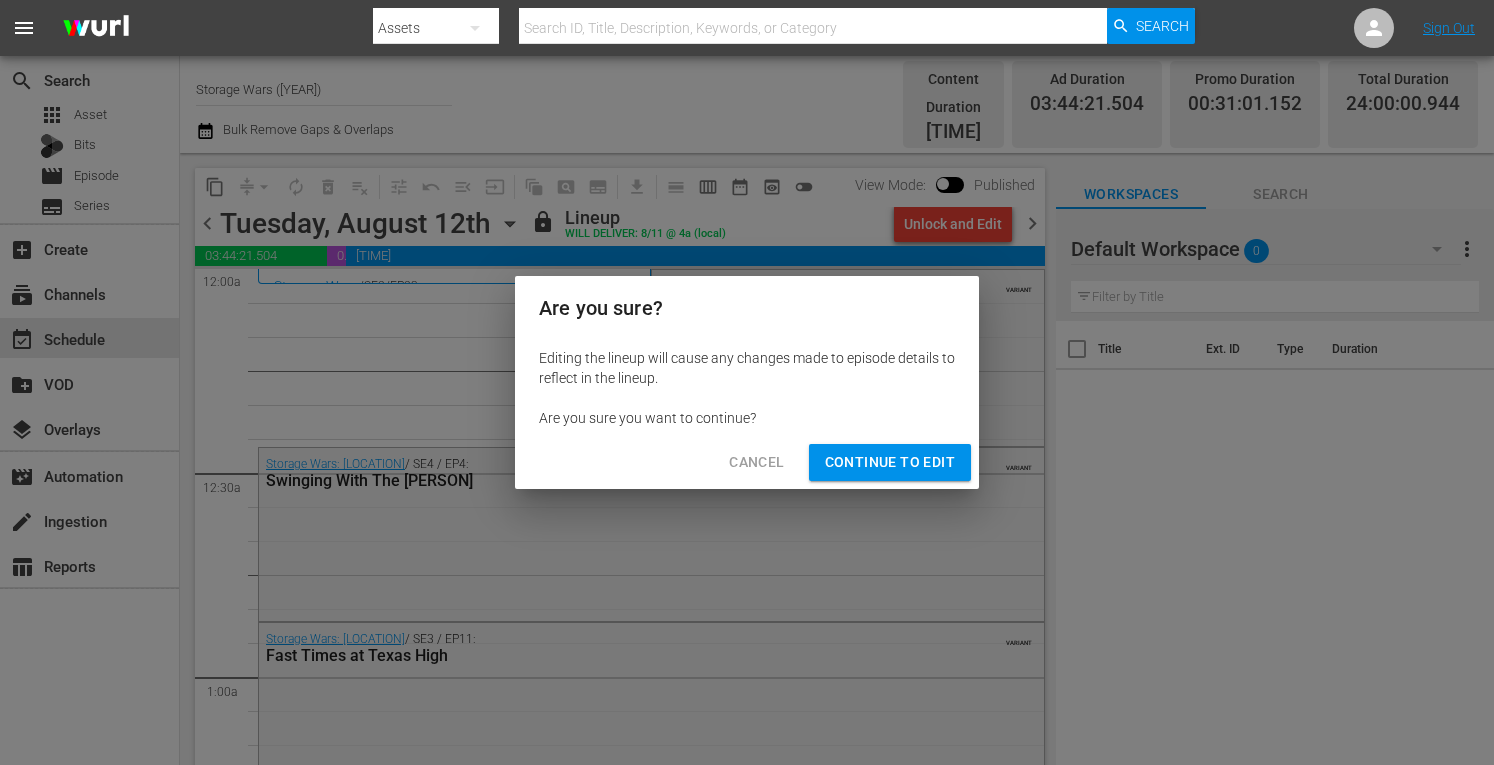 click on "Continue to Edit" at bounding box center [890, 462] 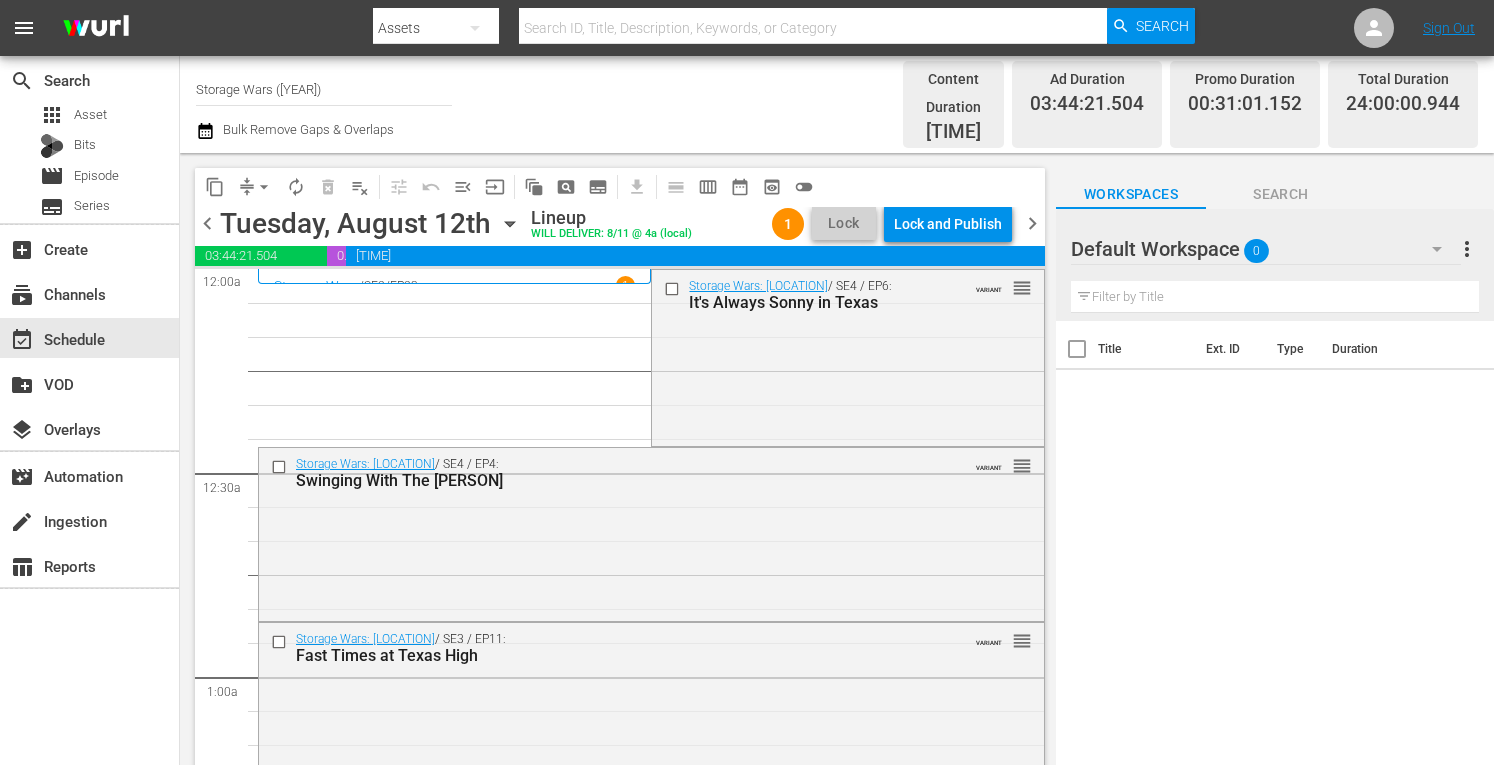 click on "chevron_right" at bounding box center [1032, 223] 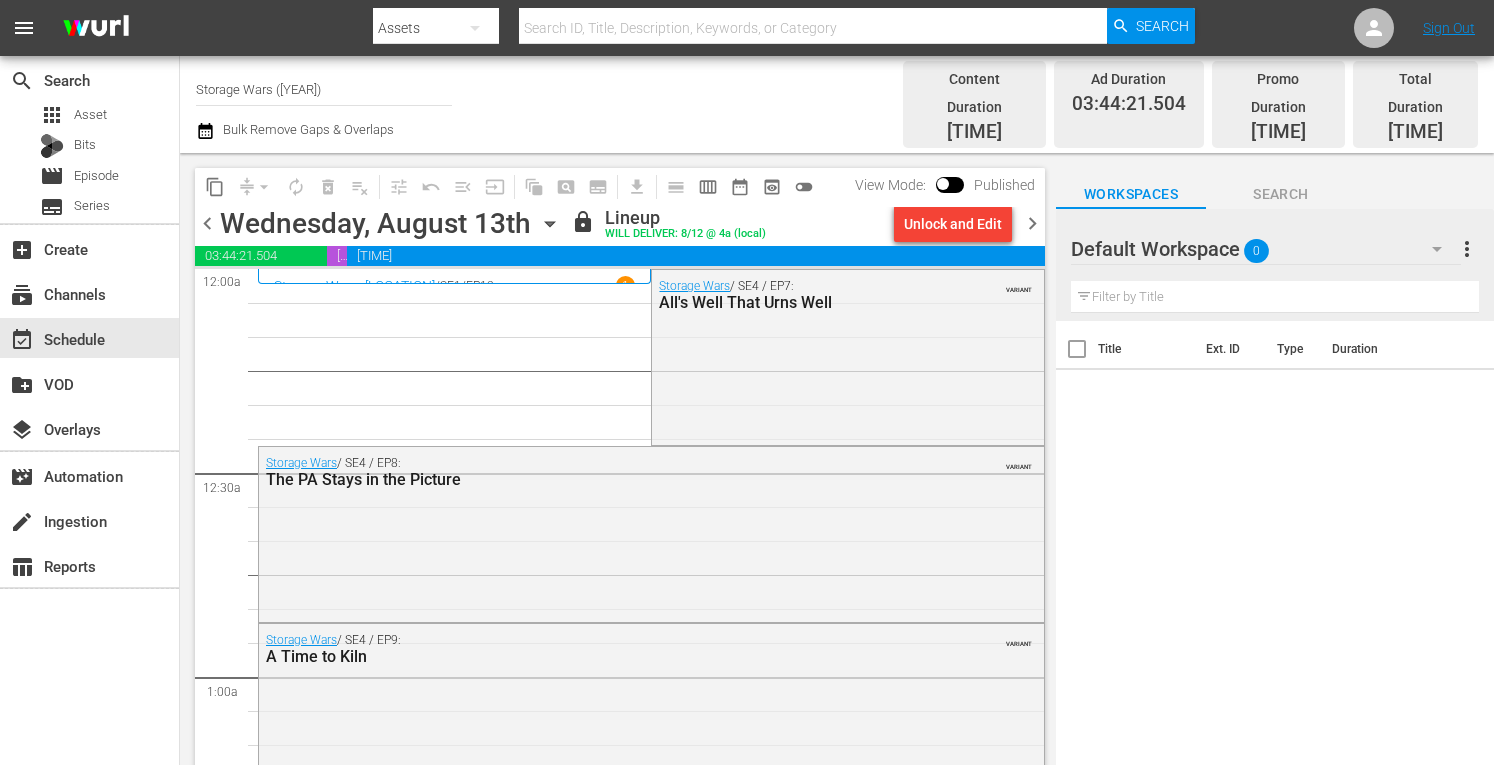 click on "Unlock and Edit" at bounding box center [953, 224] 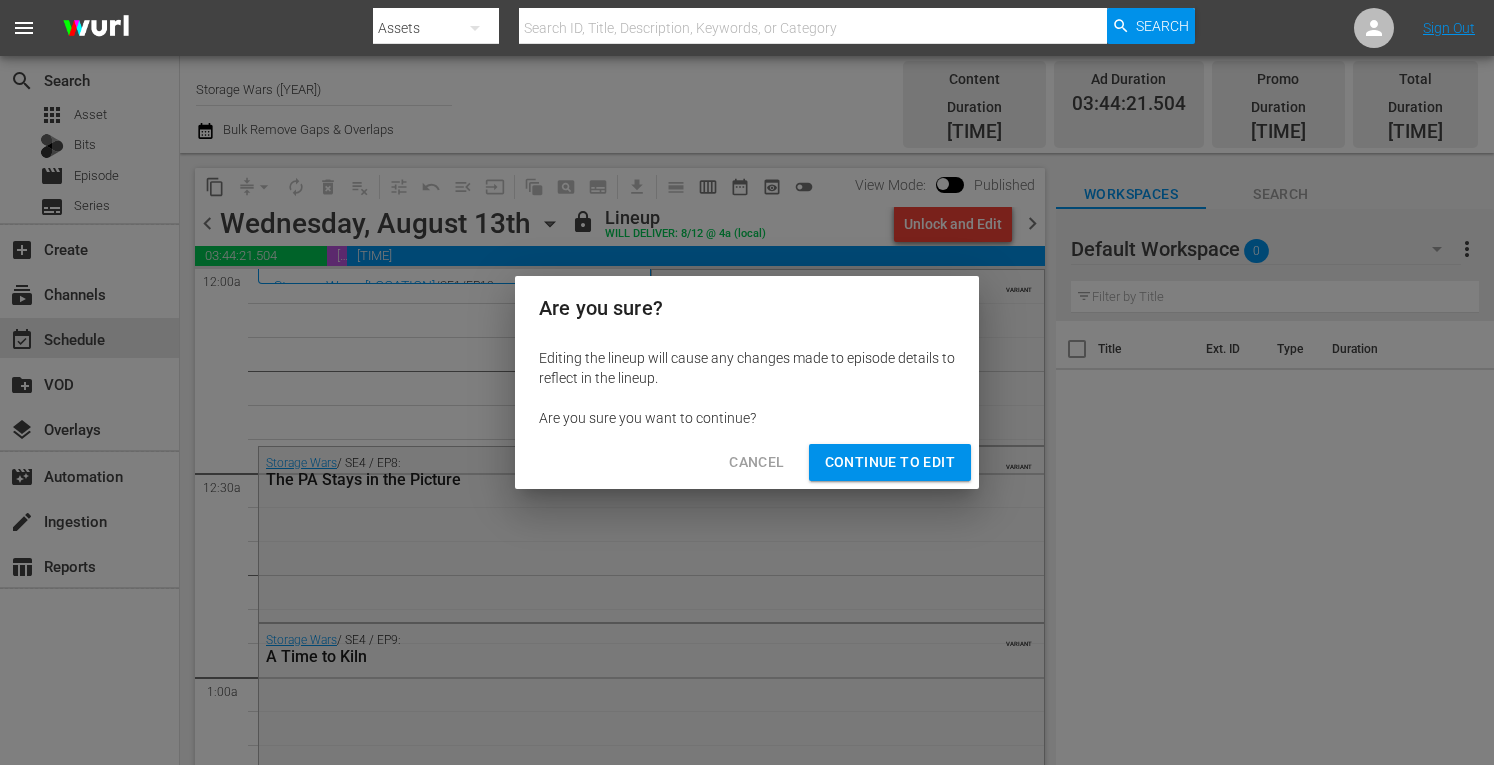 click on "Continue to Edit" at bounding box center [890, 462] 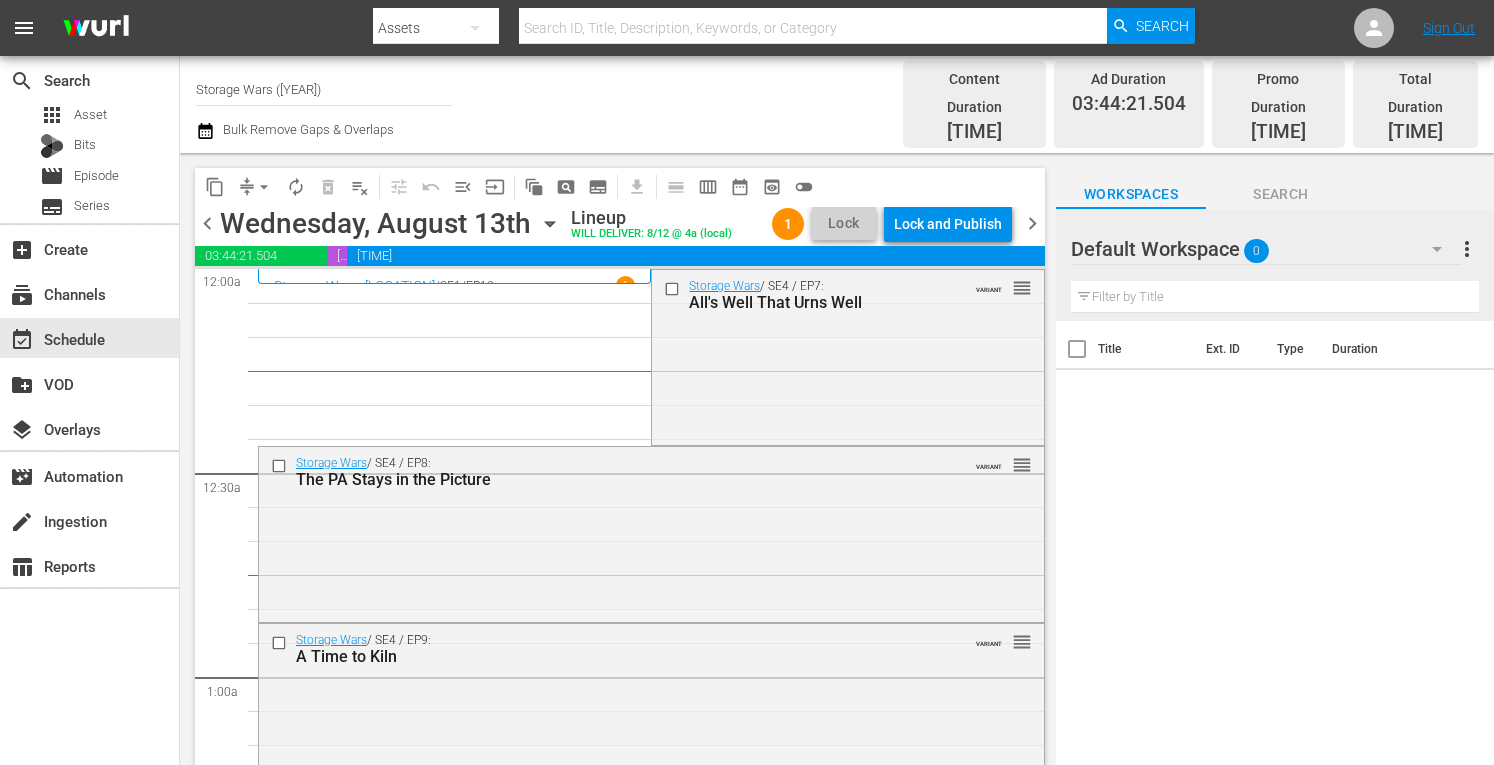 click on "chevron_right" at bounding box center (1032, 223) 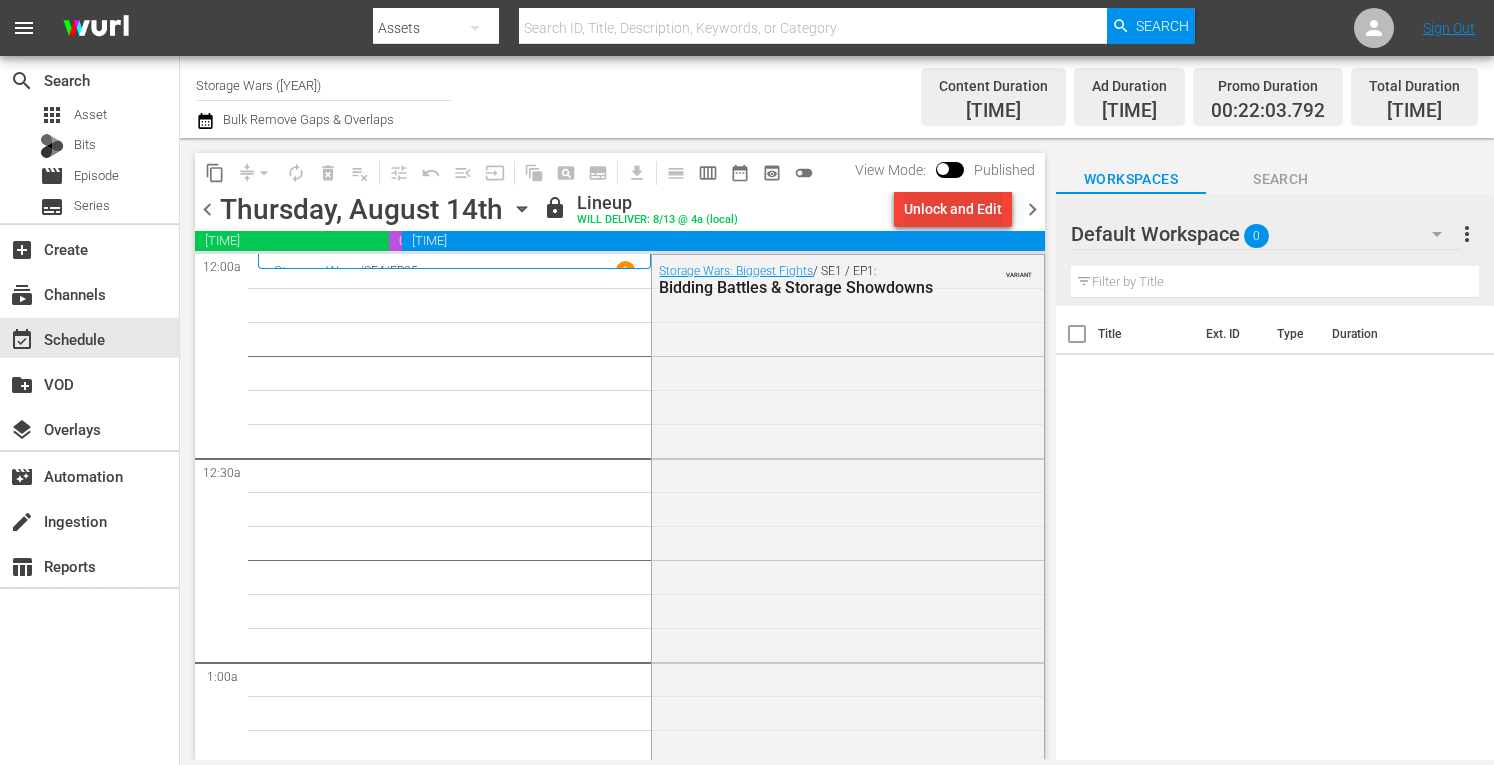click on "Unlock and Edit" at bounding box center [953, 209] 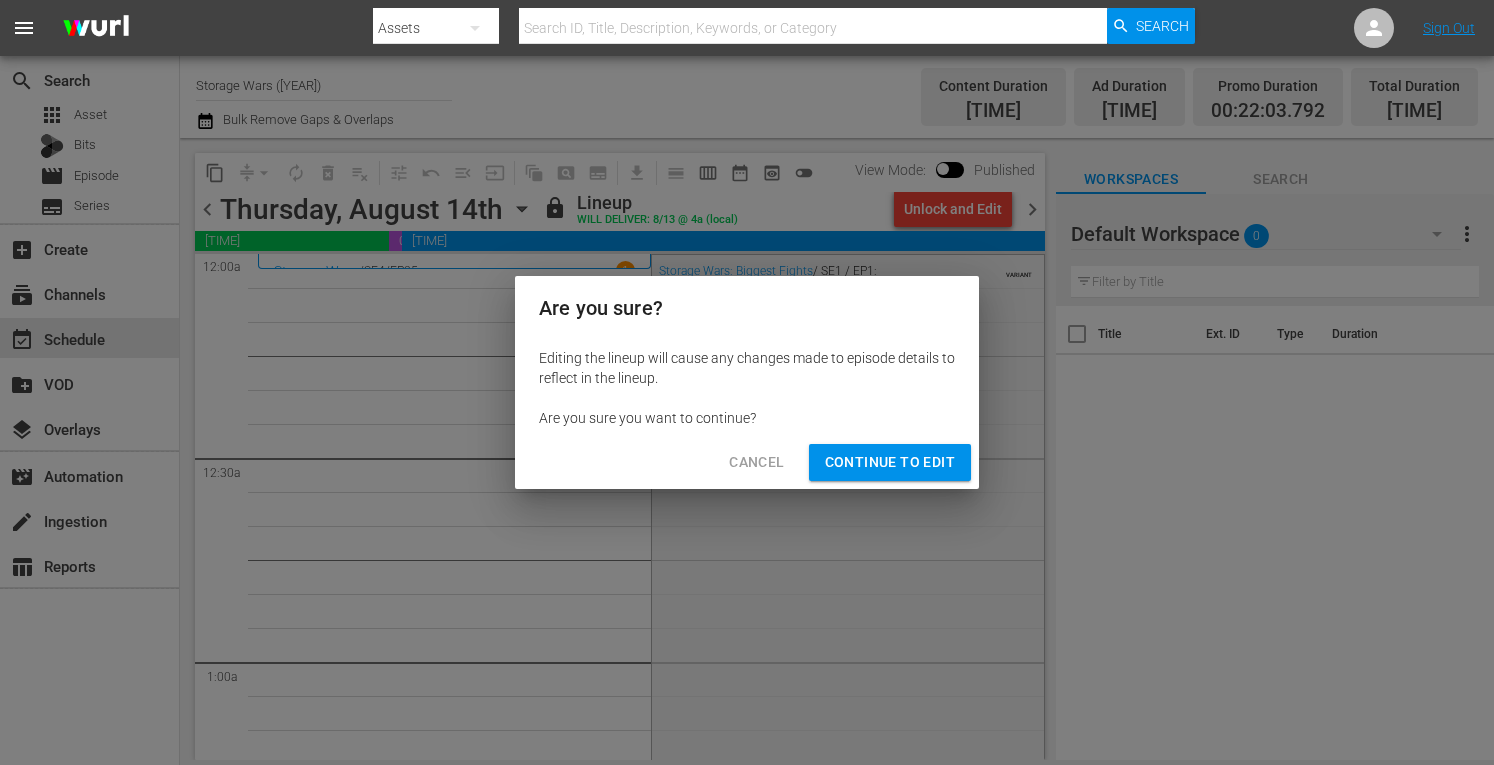 click on "Continue to Edit" at bounding box center (890, 462) 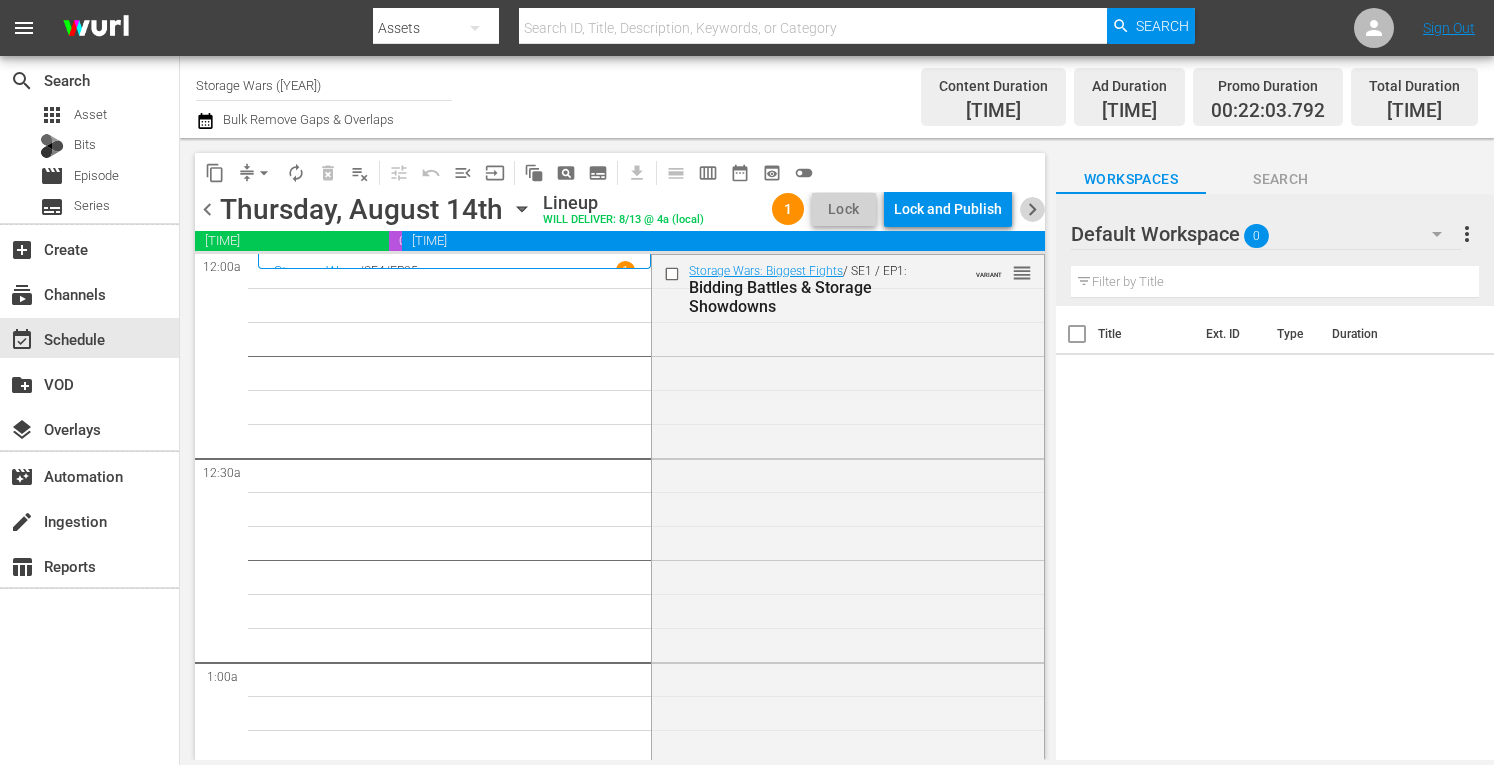 click on "chevron_right" at bounding box center [1032, 209] 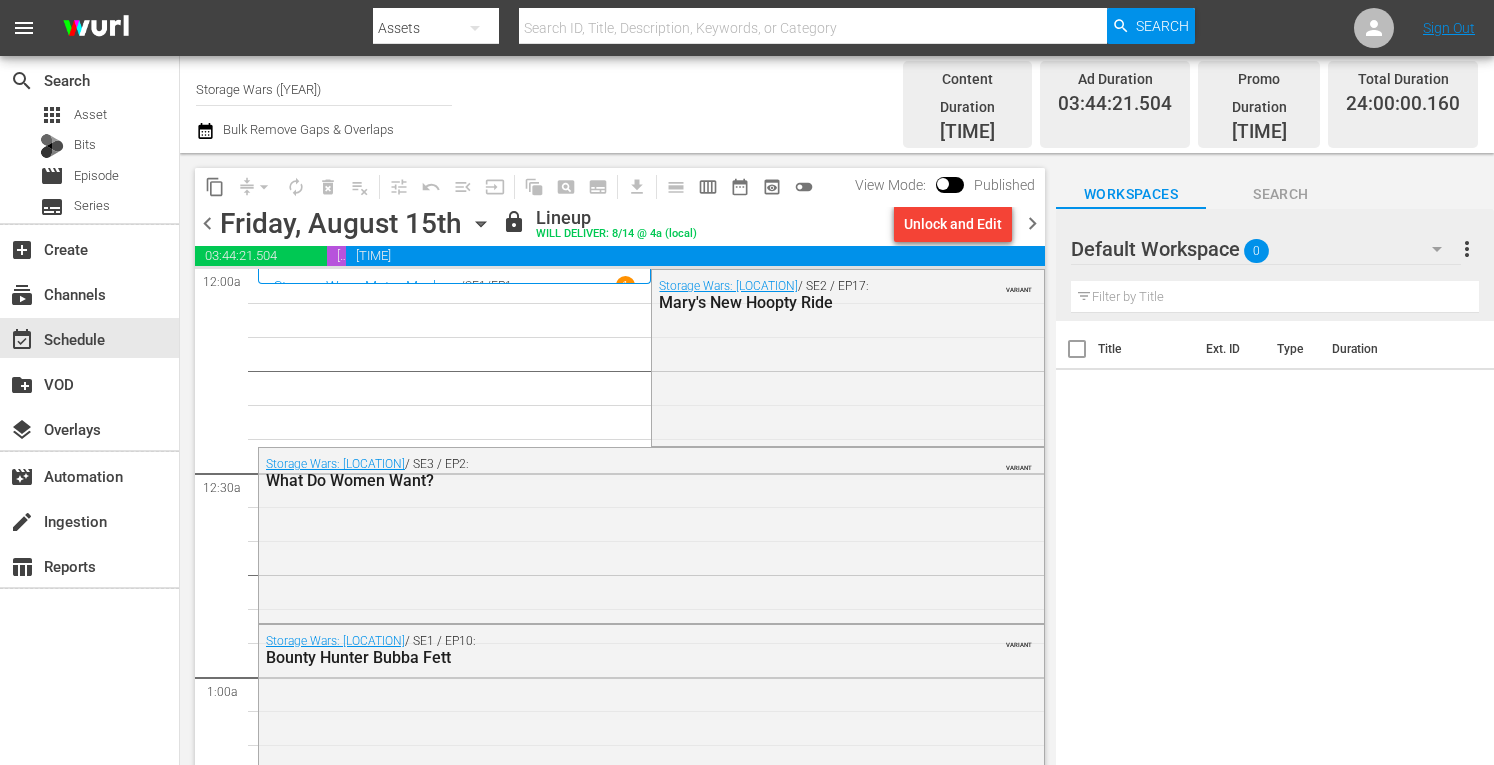 click on "Unlock and Edit" at bounding box center [953, 224] 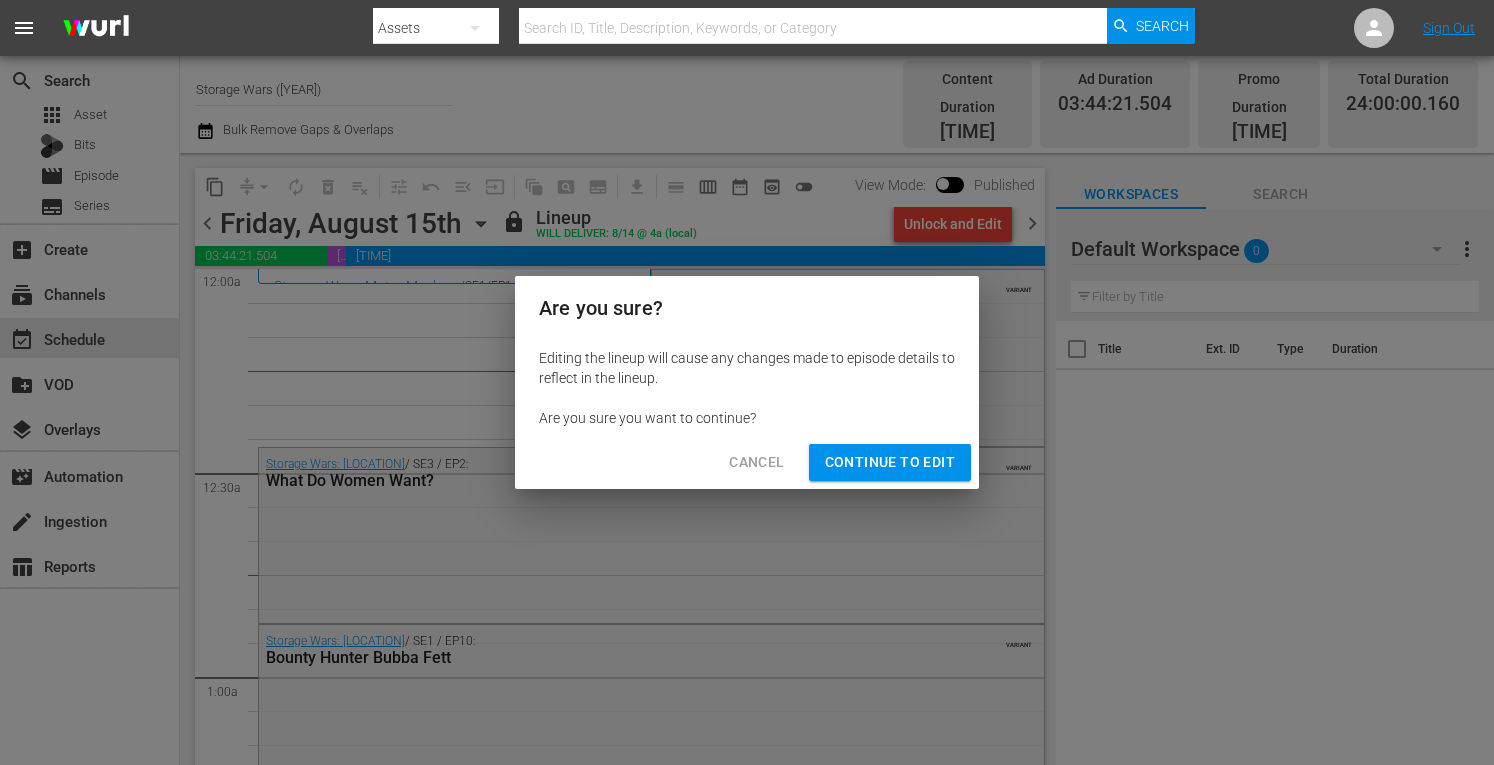 click on "Continue to Edit" at bounding box center (890, 462) 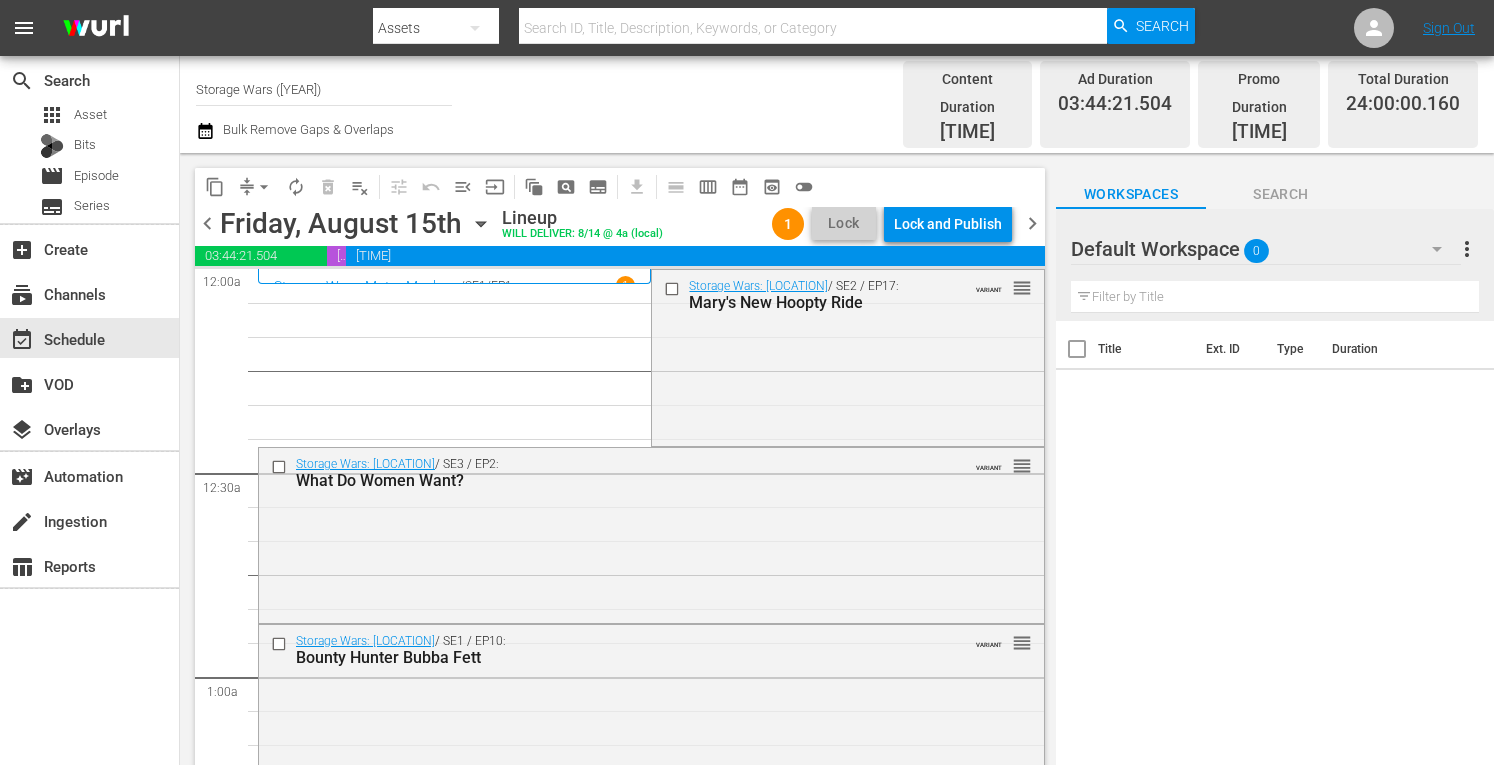 click on "chevron_right" at bounding box center [1032, 223] 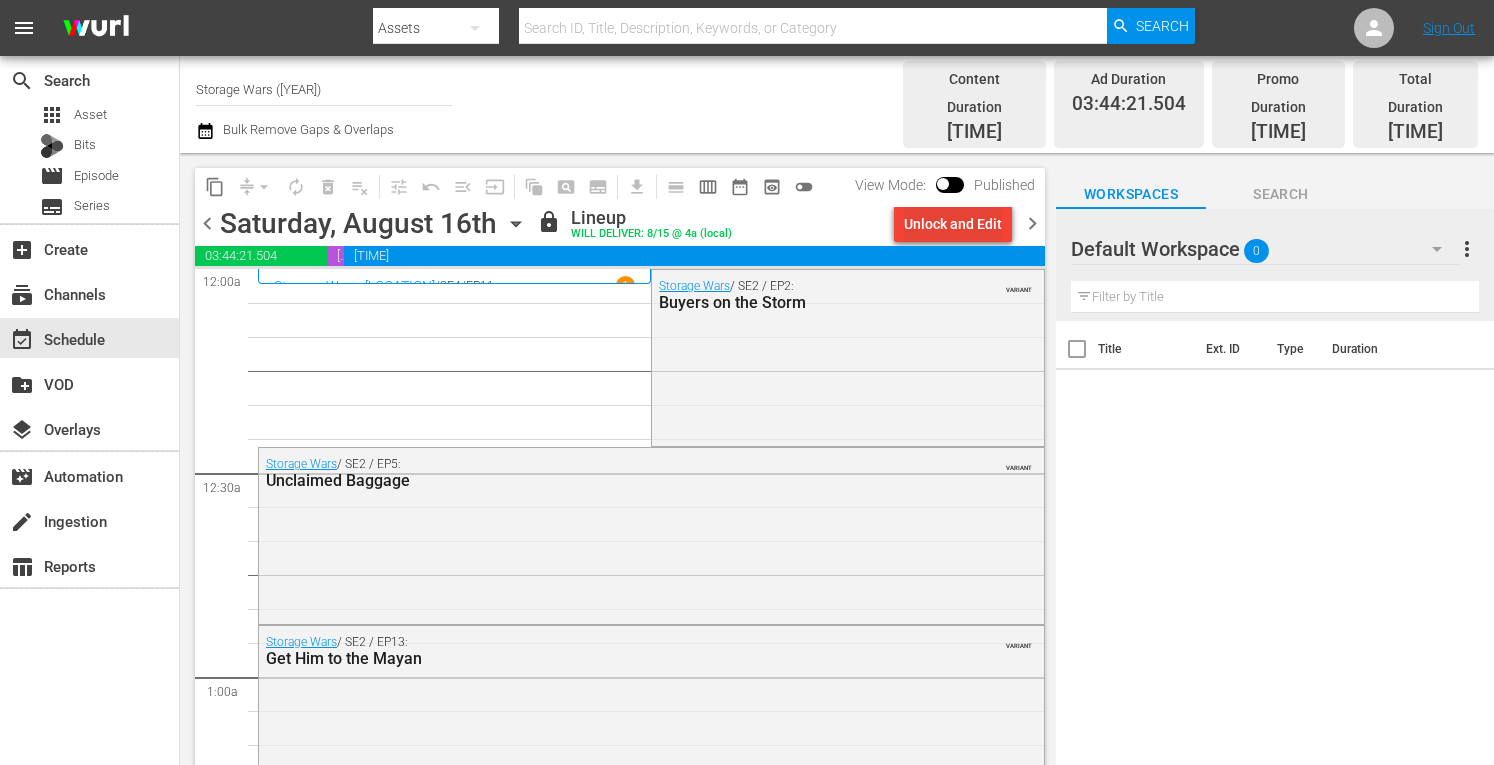 click on "Unlock and Edit" at bounding box center [953, 224] 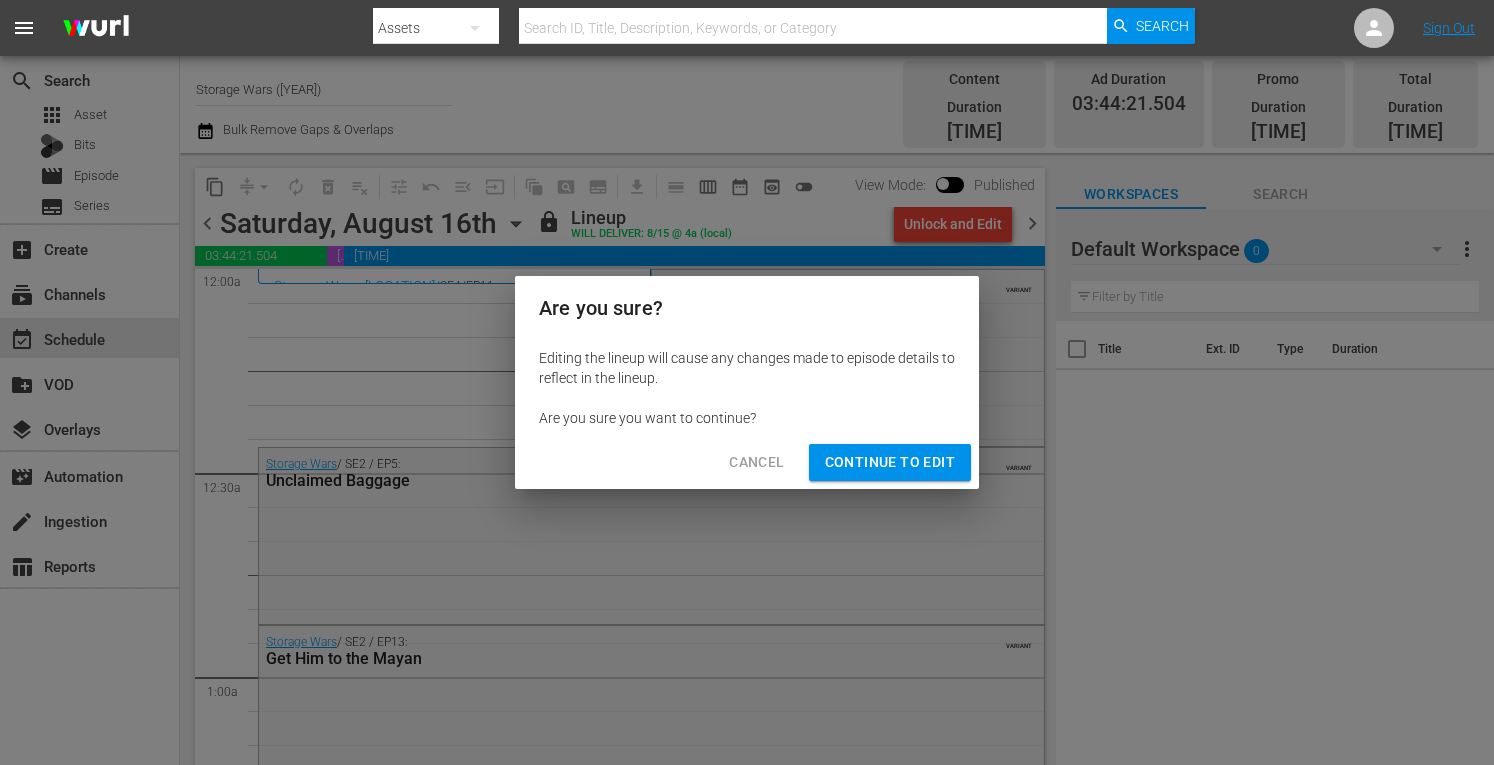 click on "Continue to Edit" at bounding box center [890, 462] 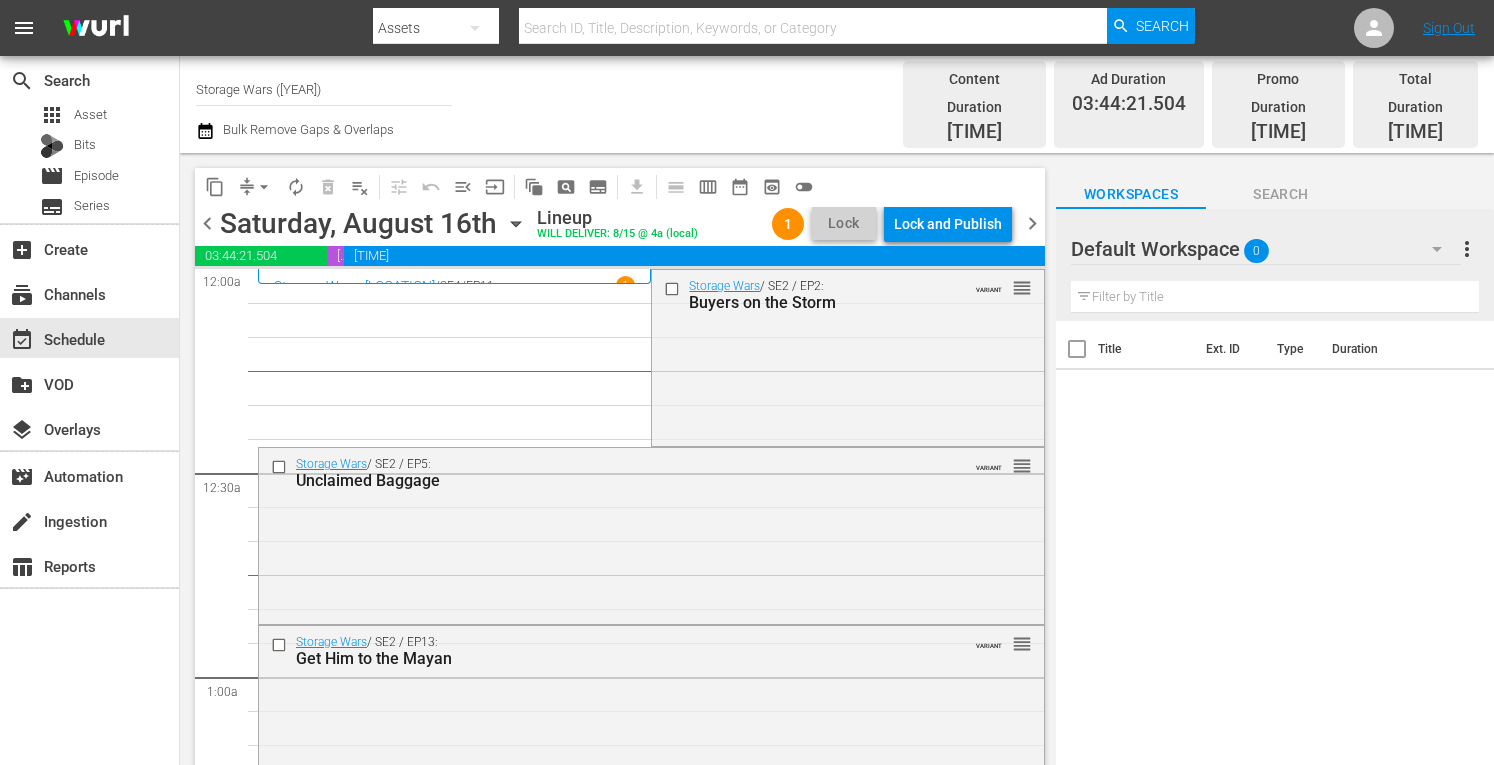 click on "chevron_right" at bounding box center [1032, 223] 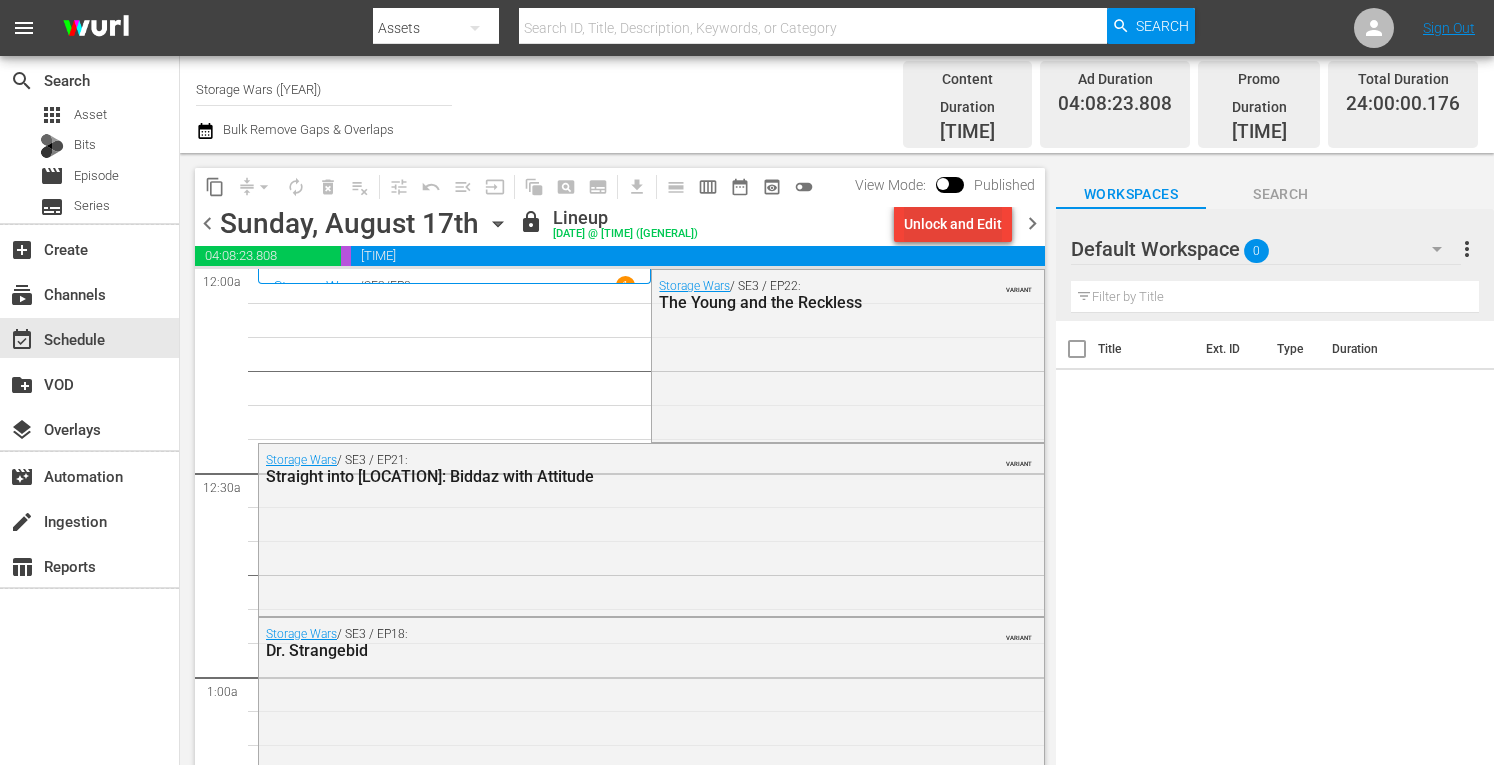 click on "Unlock and Edit" at bounding box center [953, 224] 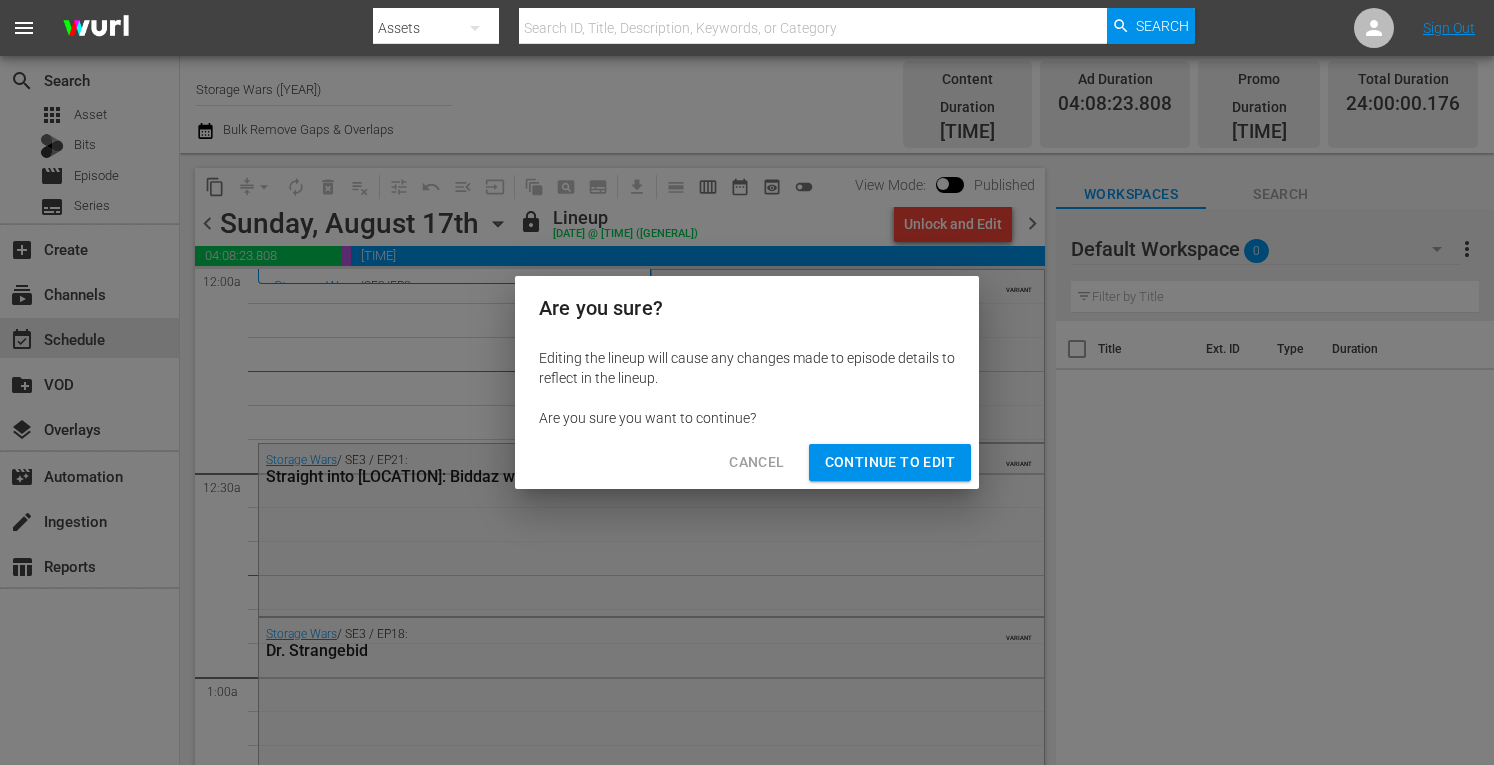 click on "Continue to Edit" at bounding box center [890, 462] 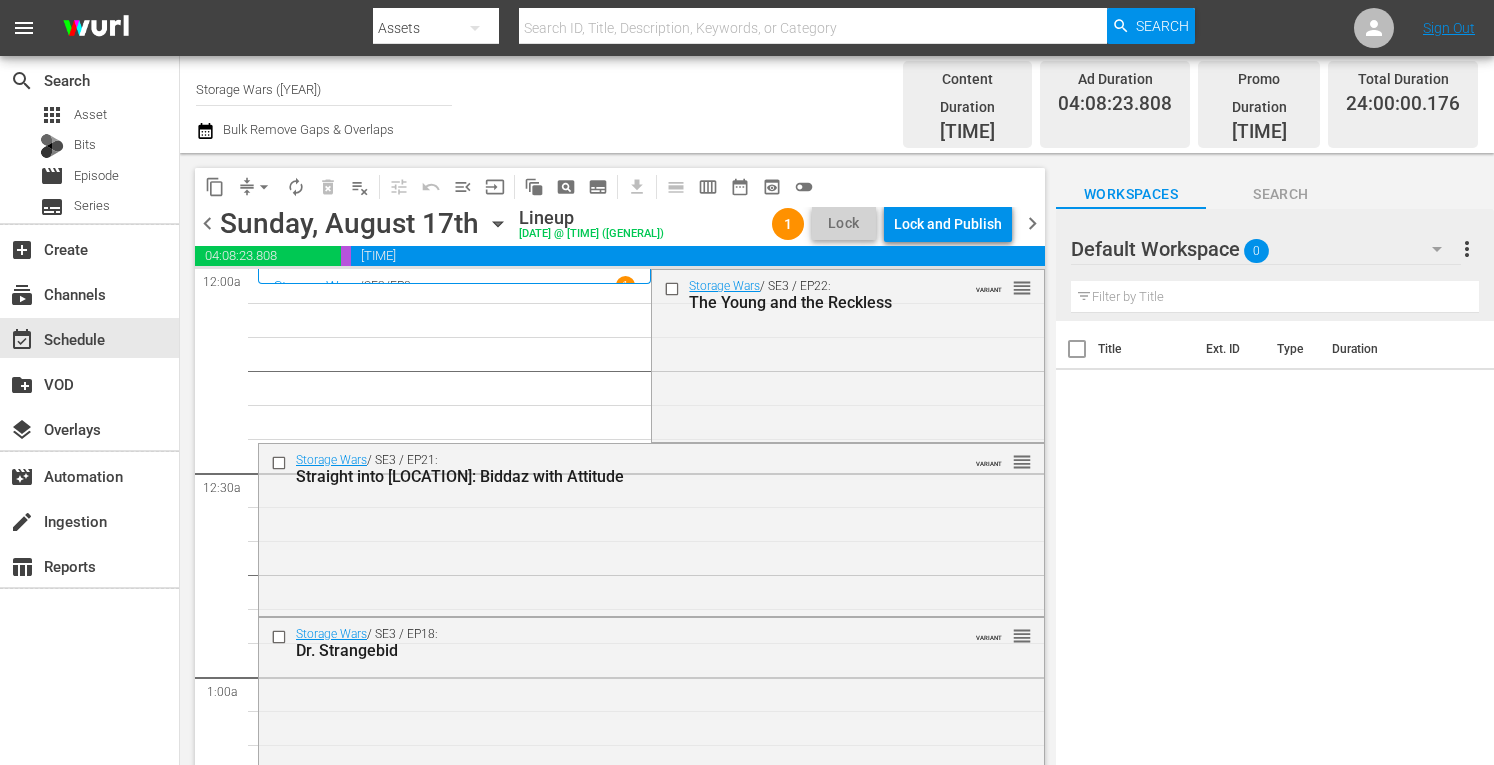 click on "chevron_right" at bounding box center [1032, 223] 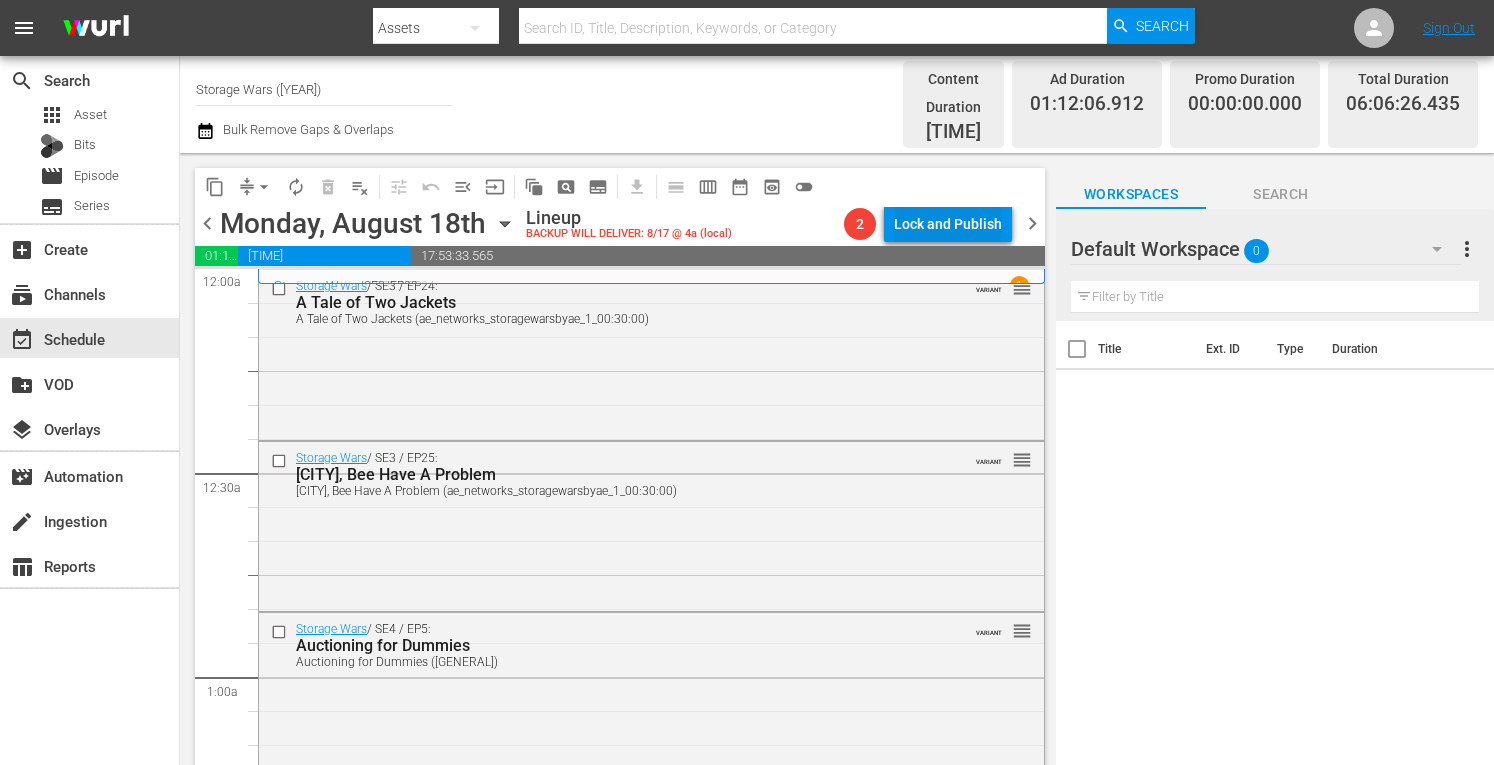 click on "Lock and Publish" at bounding box center [948, 224] 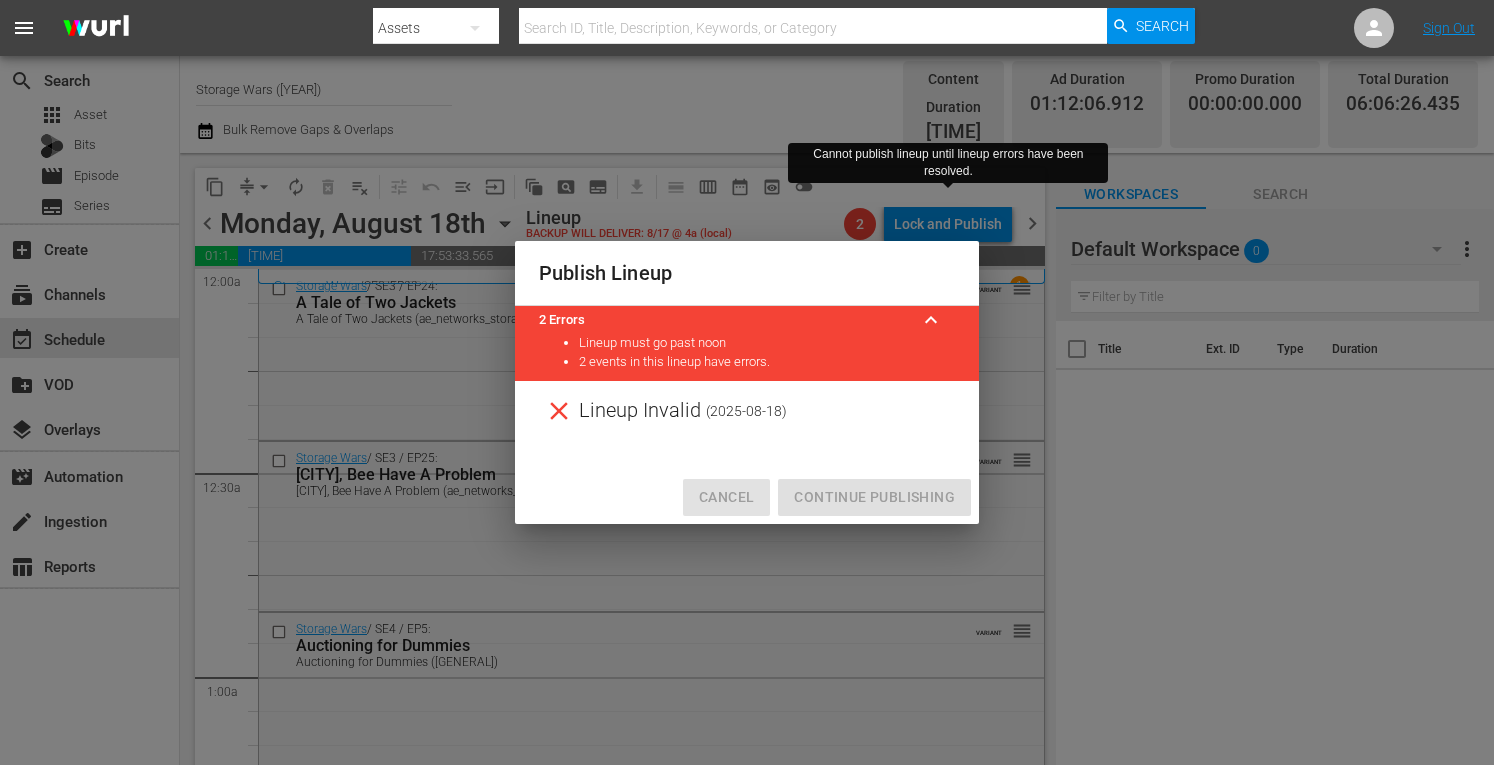 click on "Cancel" at bounding box center [726, 497] 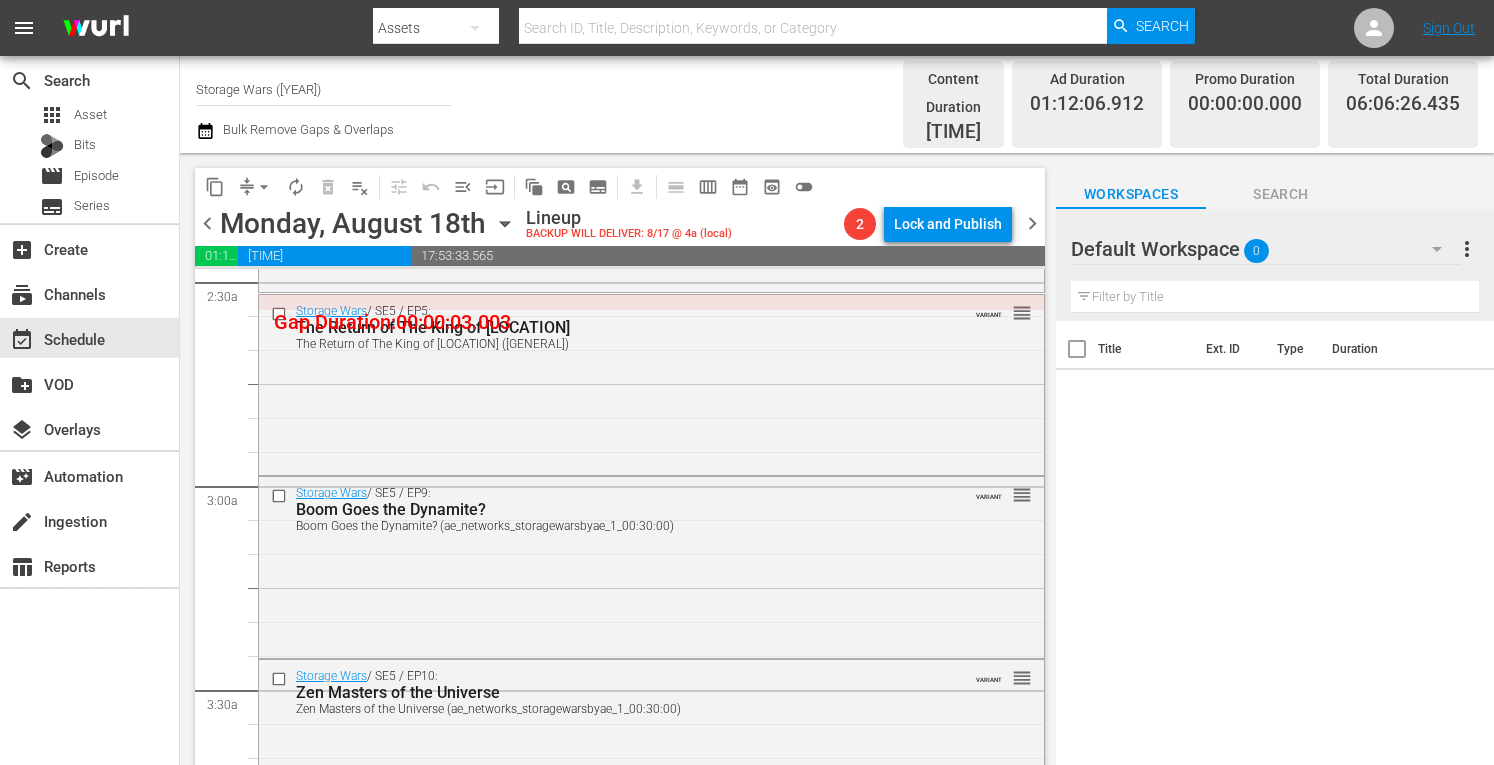 scroll, scrollTop: 948, scrollLeft: 0, axis: vertical 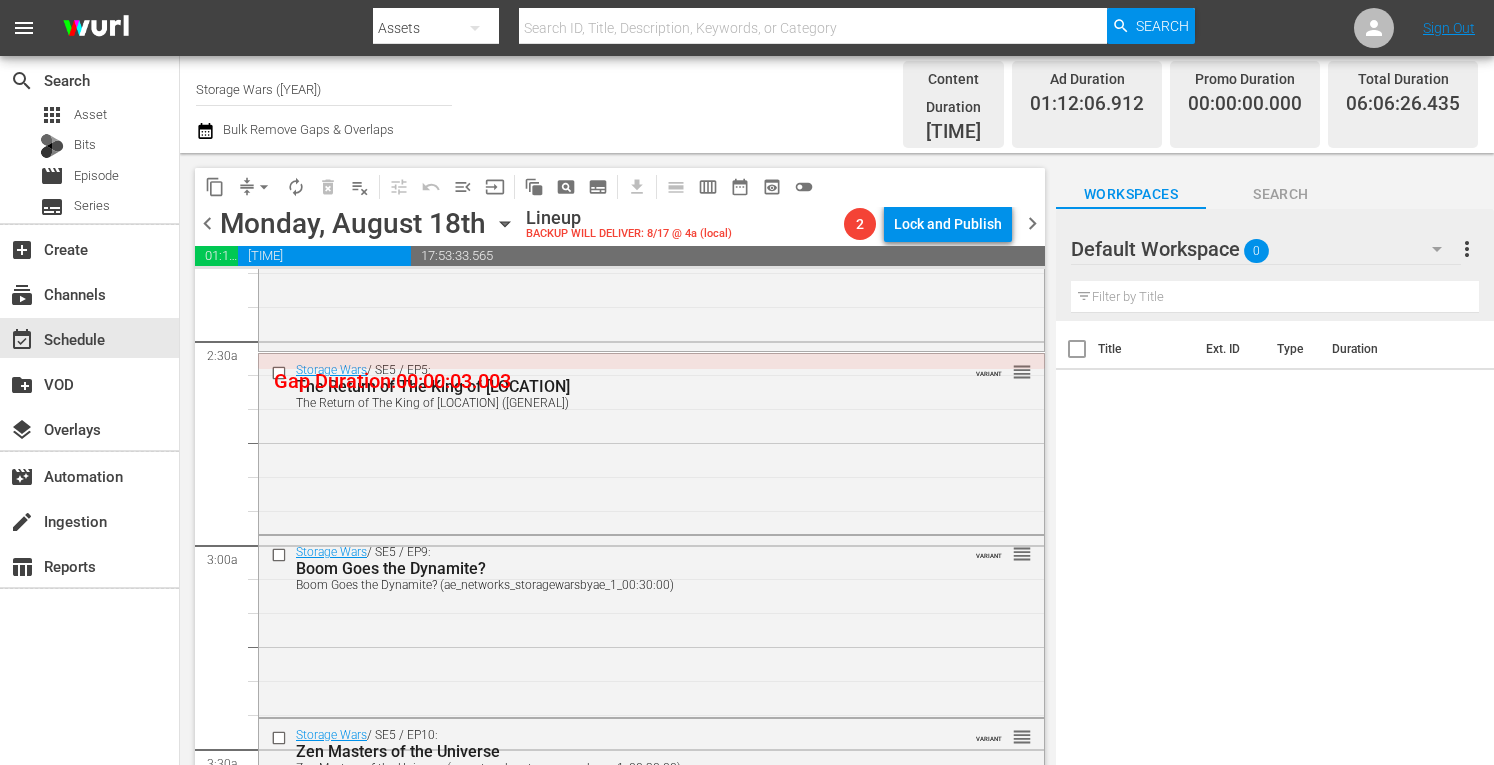 click on "chevron_left" at bounding box center [207, 223] 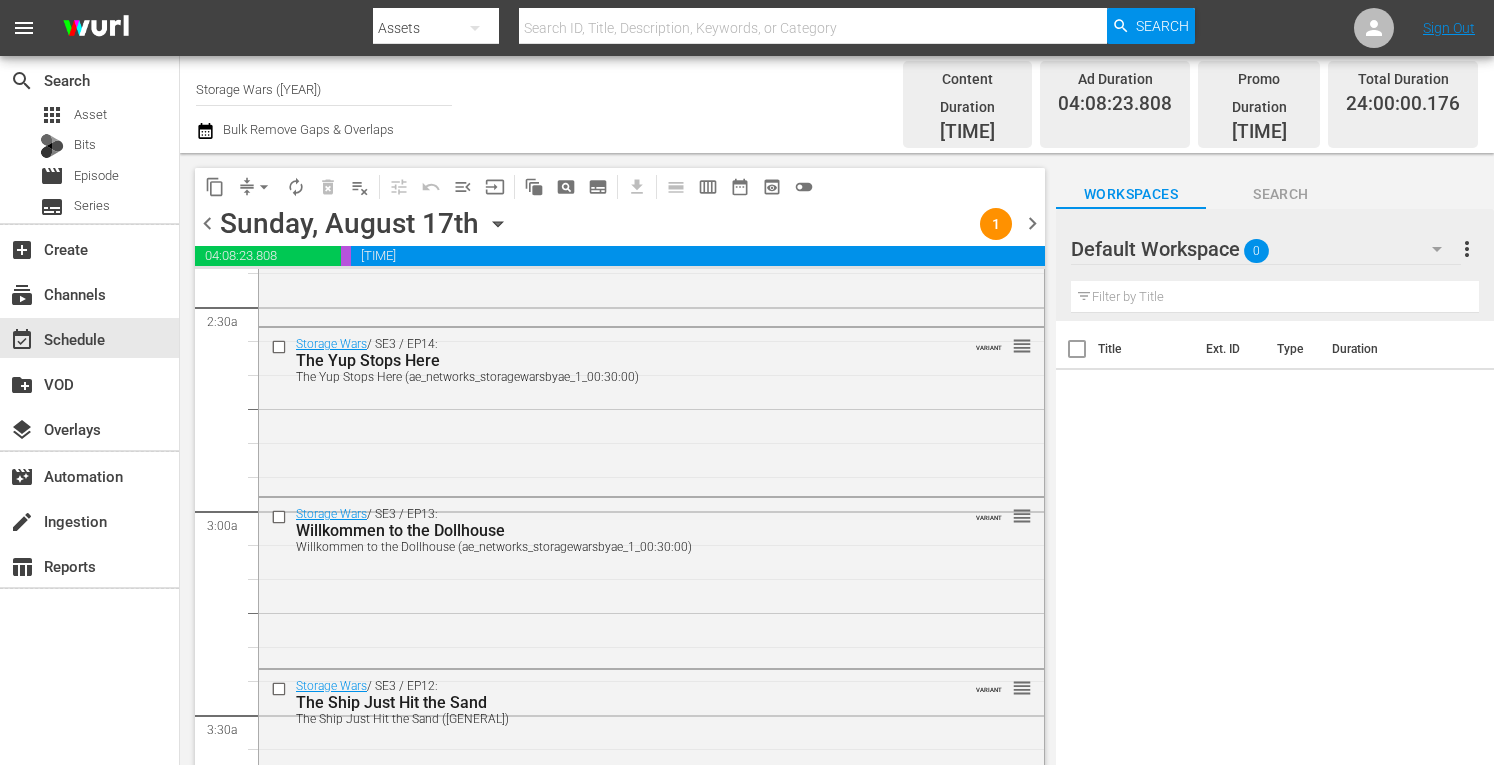 scroll, scrollTop: 846, scrollLeft: 0, axis: vertical 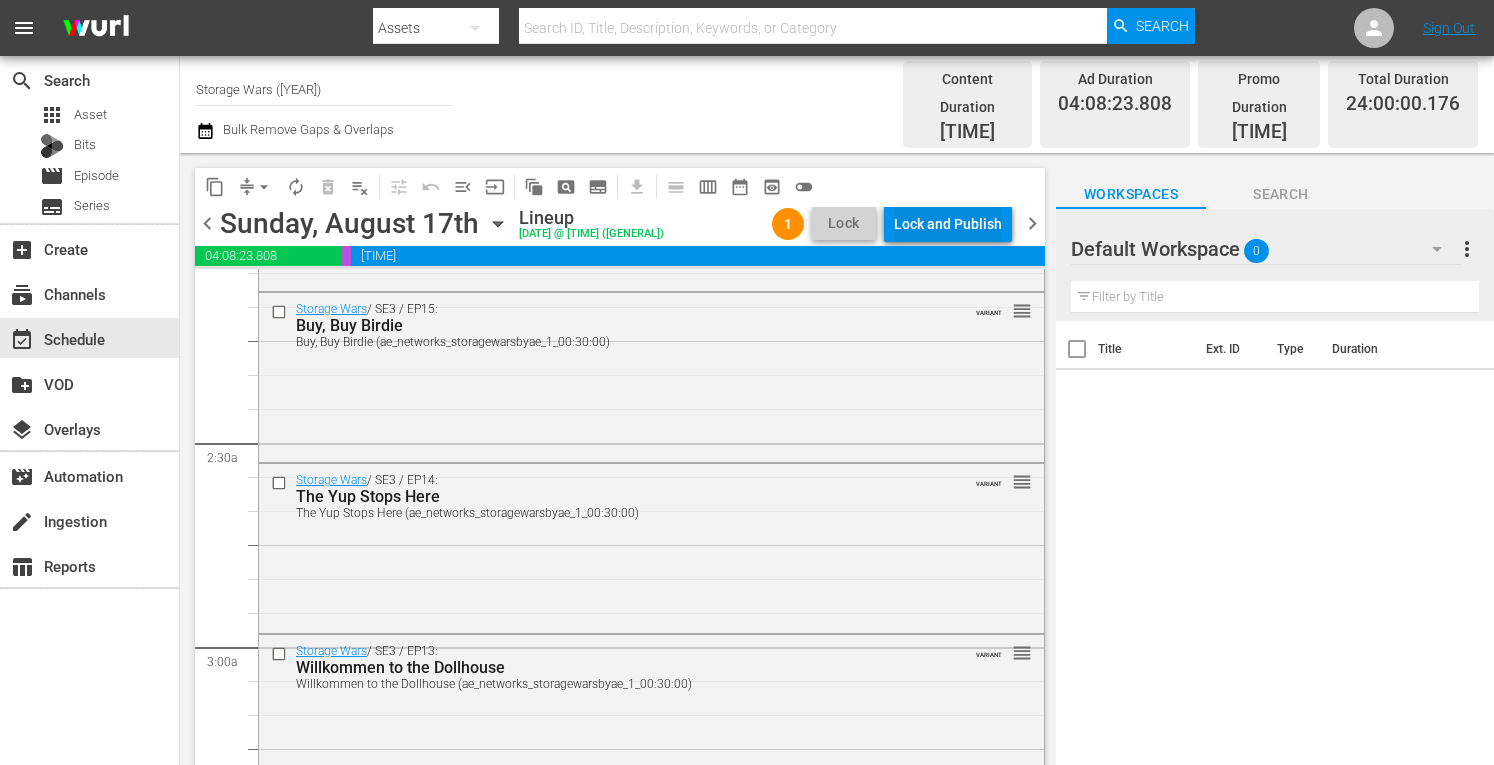 click on "Lock and Publish" at bounding box center [948, 224] 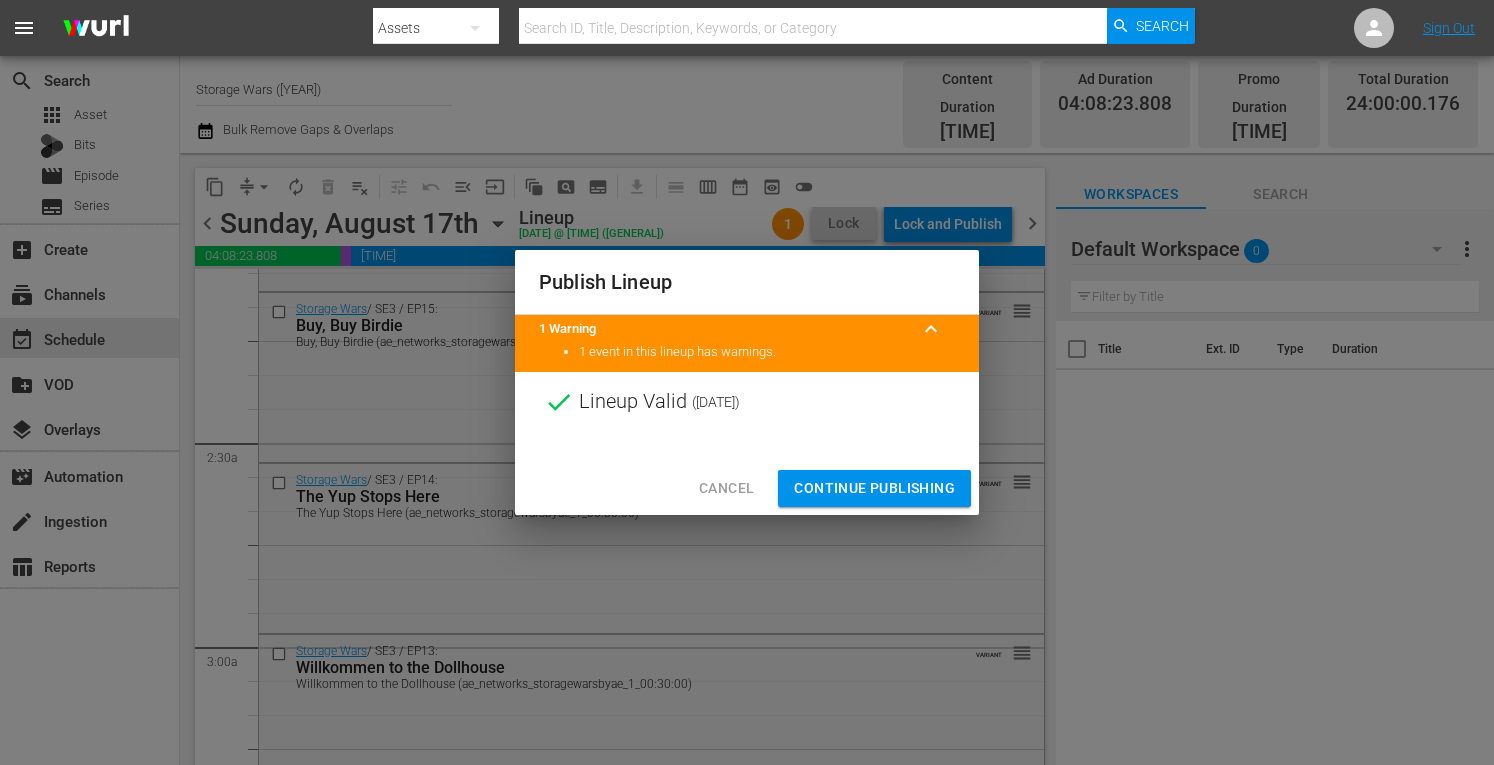 click on "Continue Publishing" at bounding box center [874, 488] 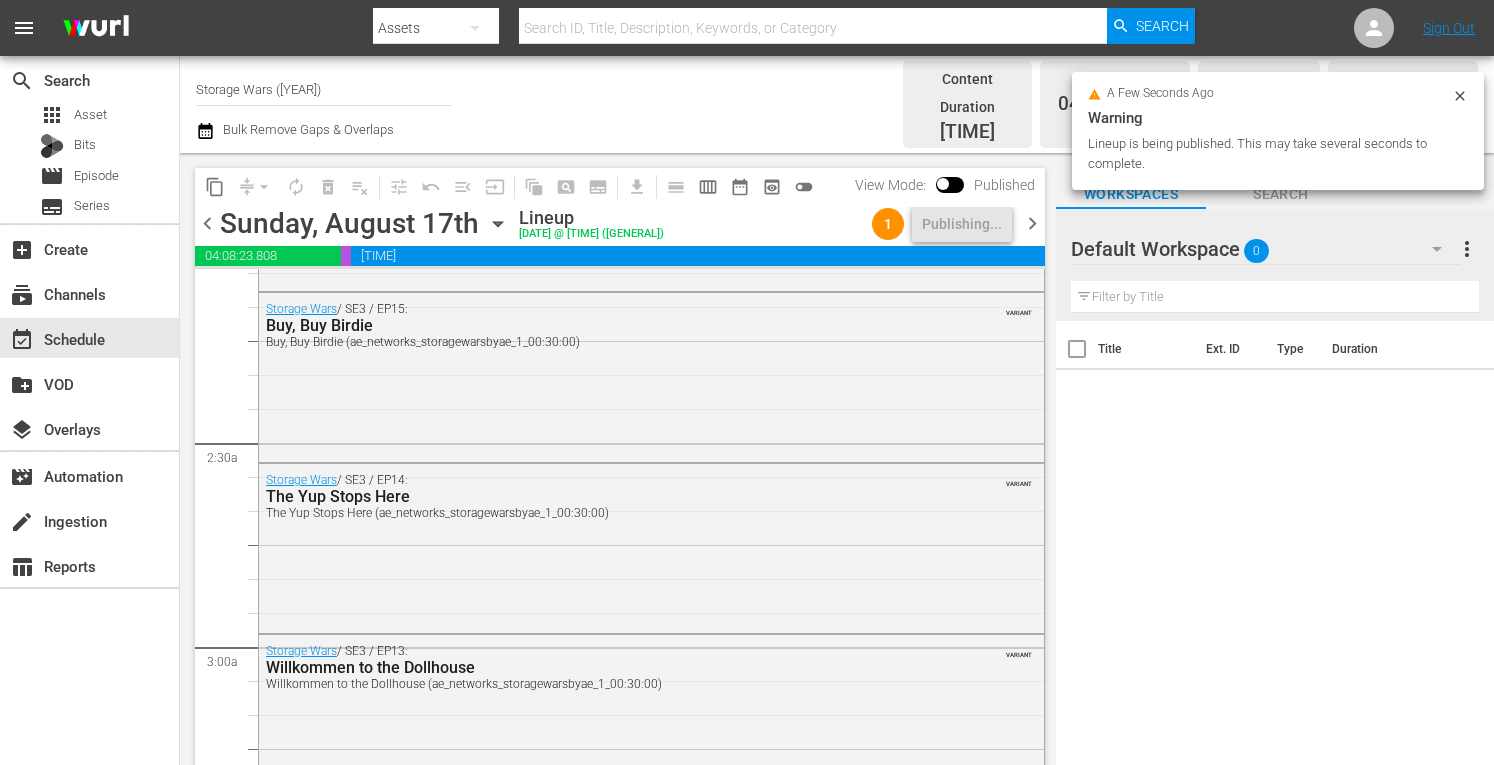 click on "chevron_left" at bounding box center (207, 223) 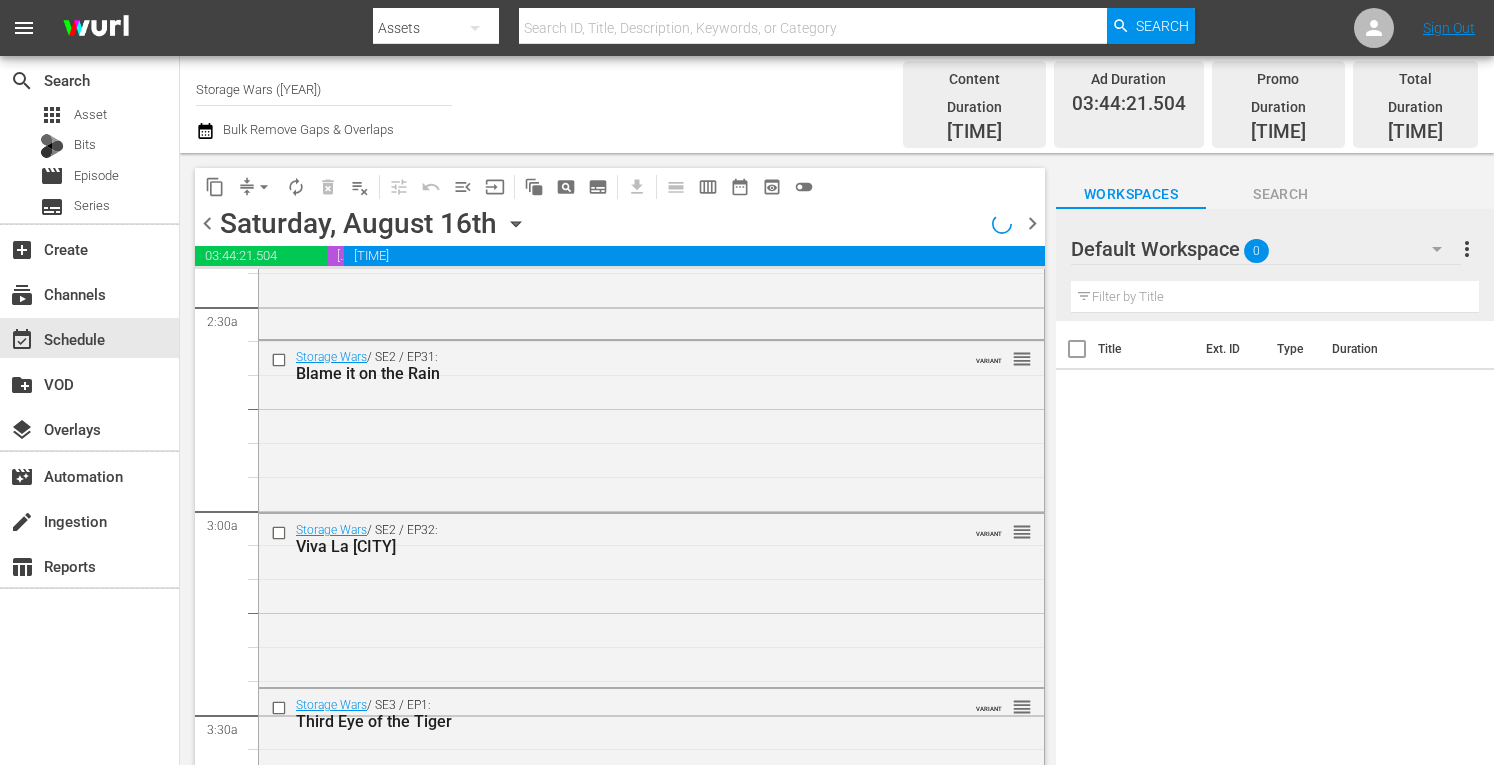 scroll, scrollTop: 812, scrollLeft: 0, axis: vertical 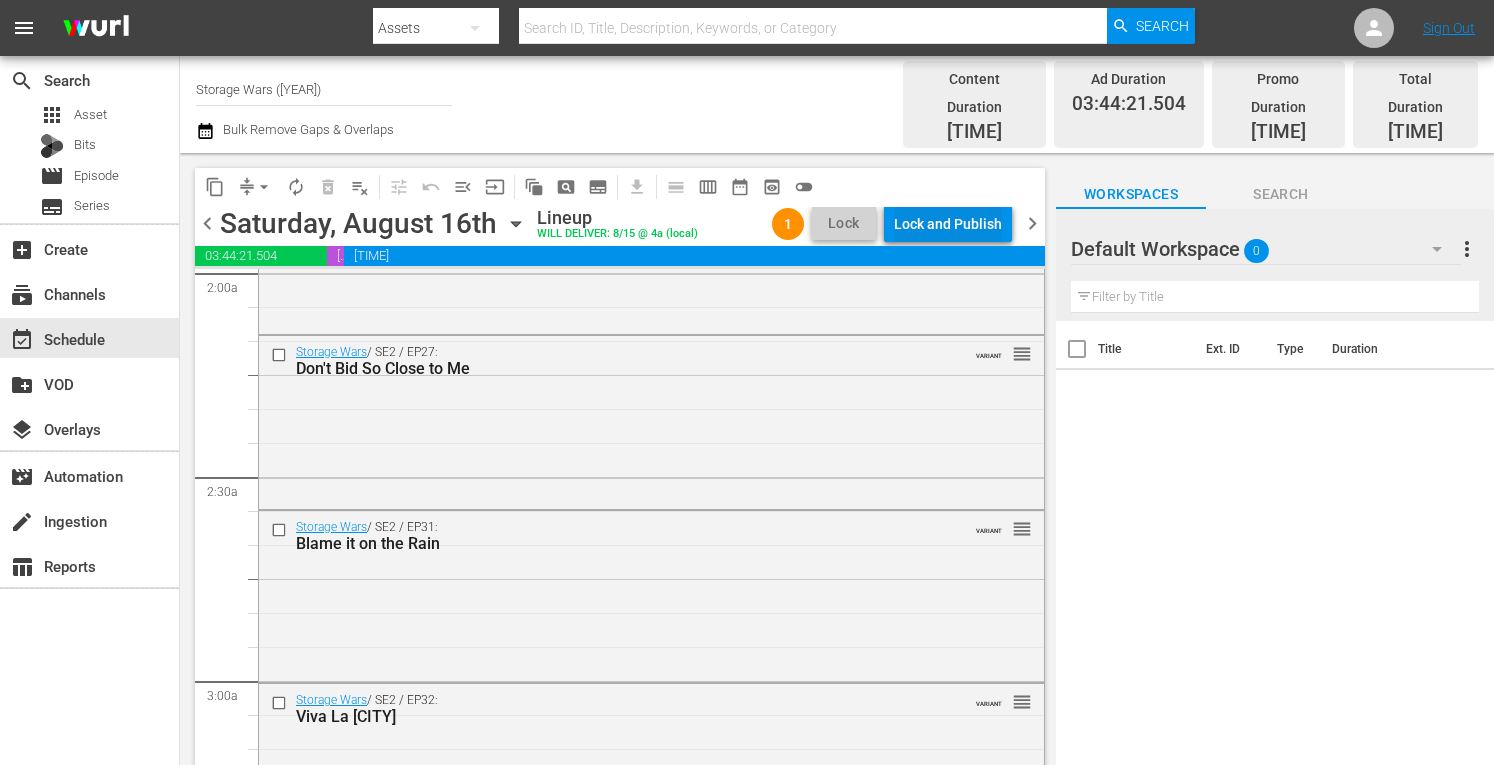 click on "Lock and Publish" at bounding box center (948, 224) 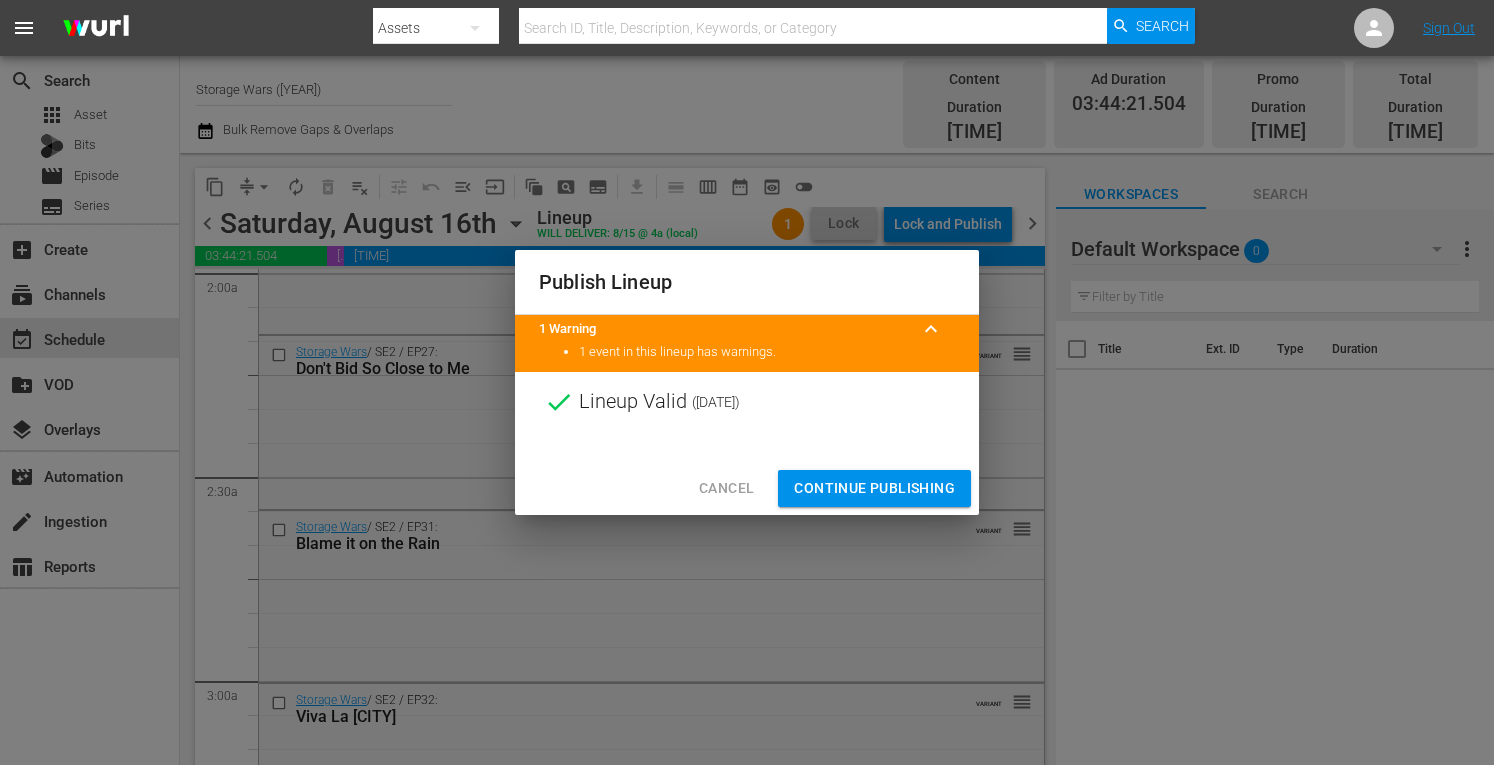 click on "Continue Publishing" at bounding box center [874, 488] 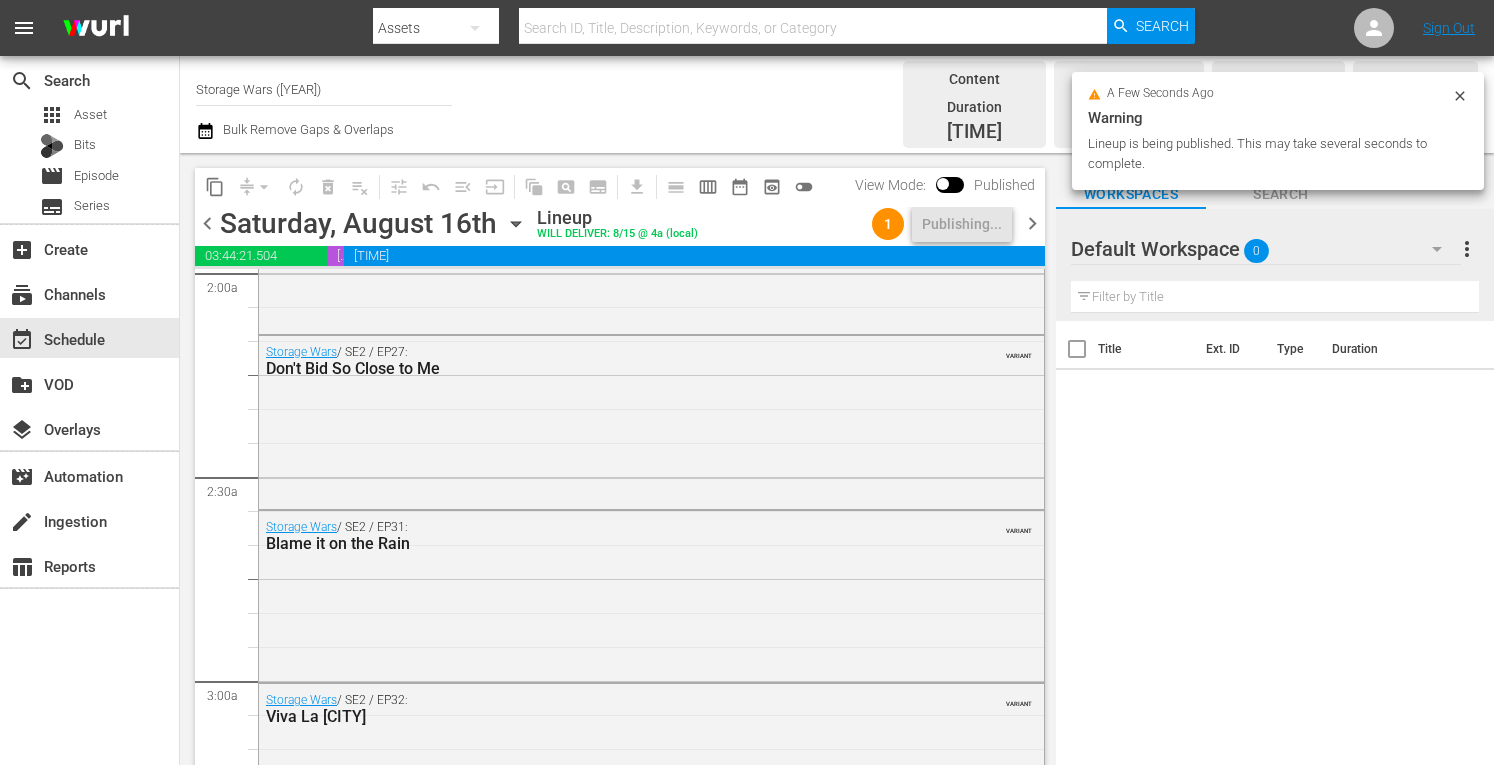 click on "chevron_left" at bounding box center [207, 223] 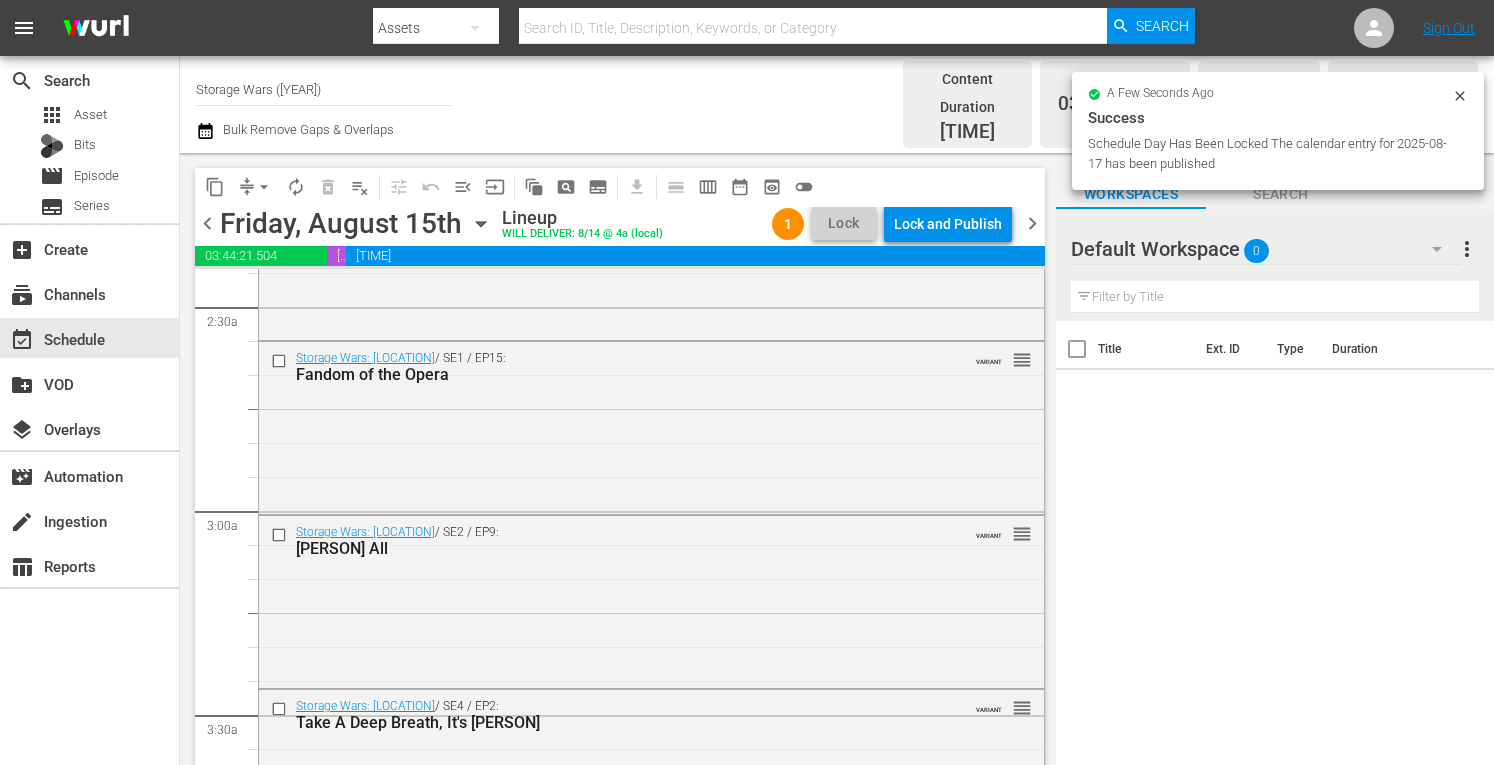 scroll, scrollTop: 812, scrollLeft: 0, axis: vertical 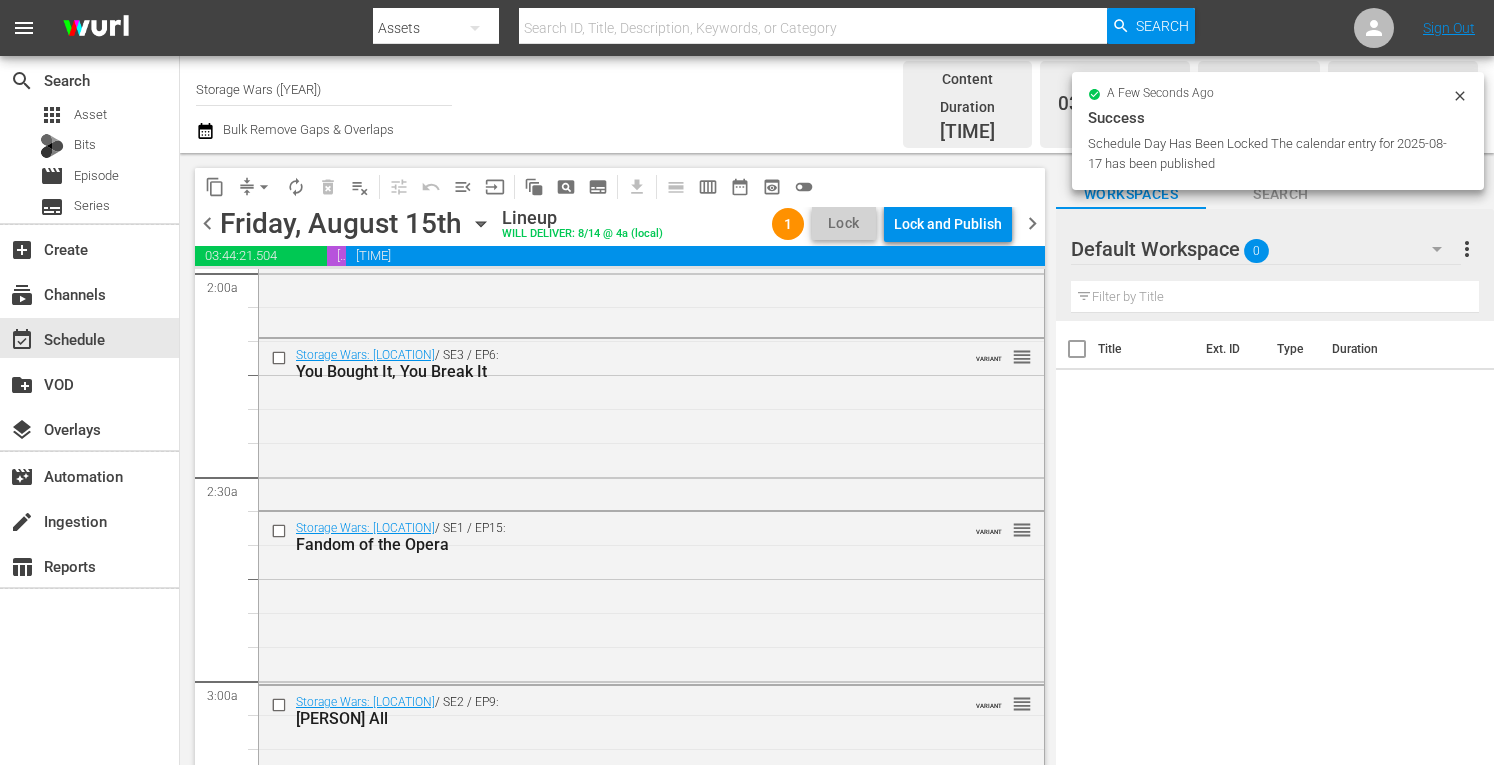 click on "Lock and Publish" at bounding box center (948, 224) 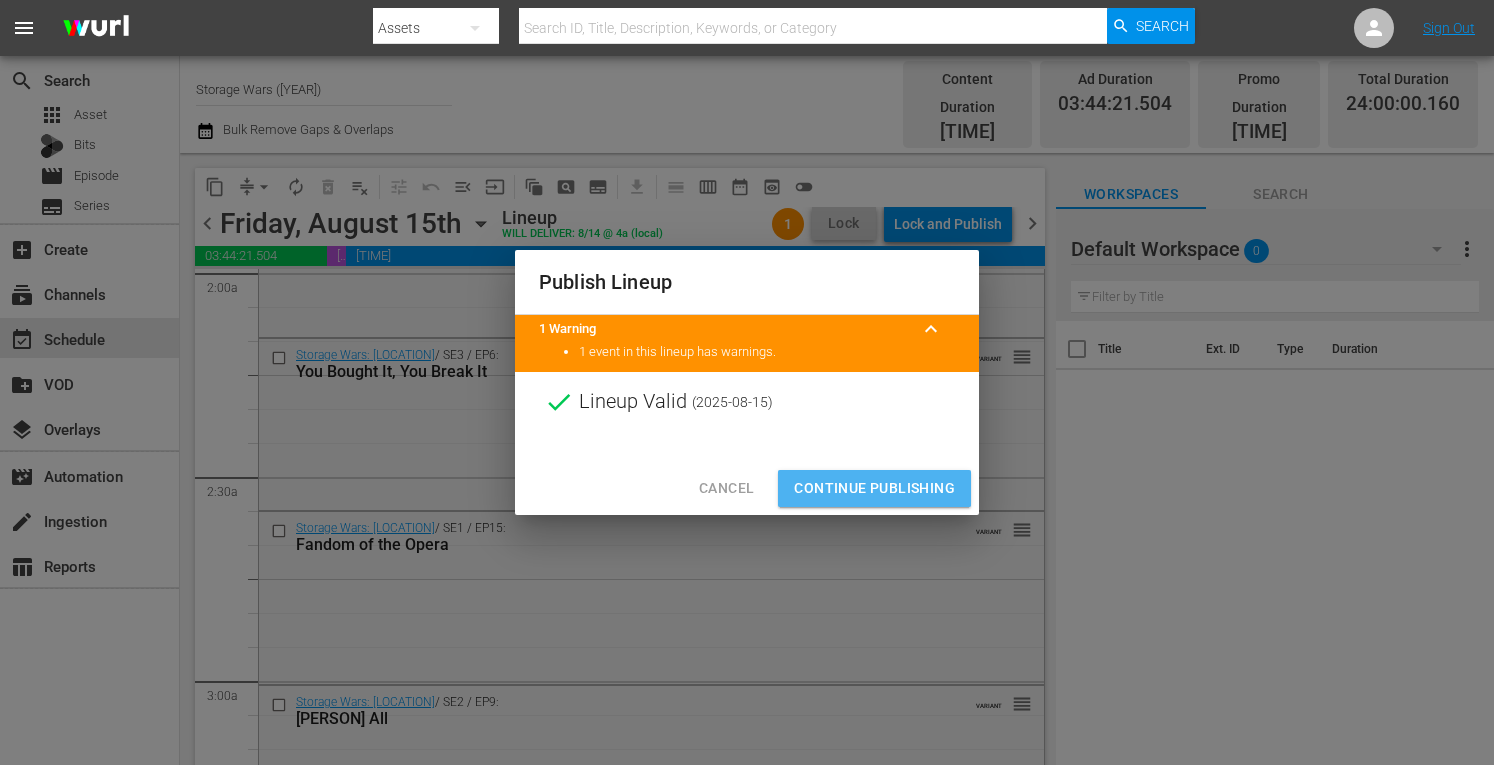 click on "Continue Publishing" at bounding box center [874, 488] 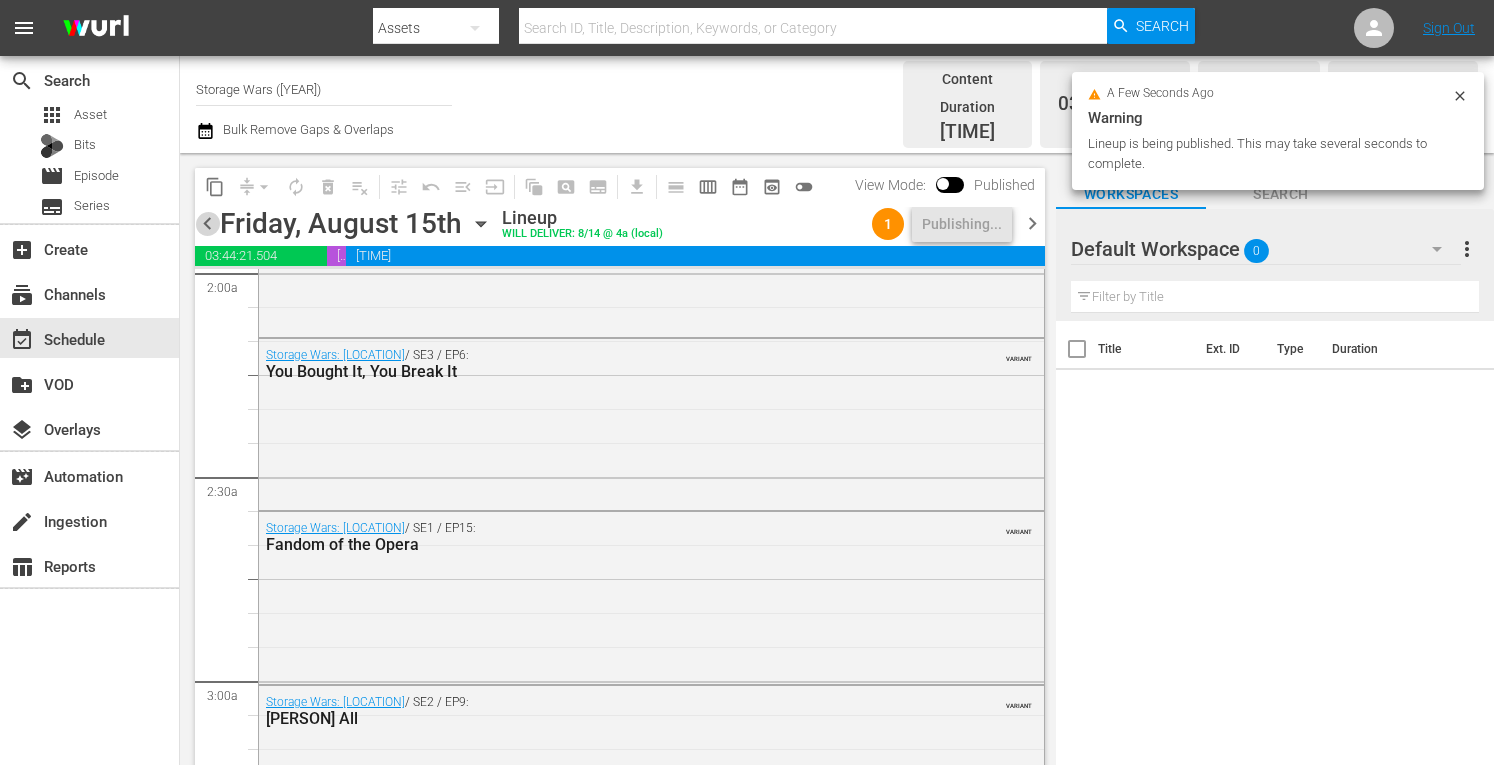 click on "chevron_left" at bounding box center [207, 223] 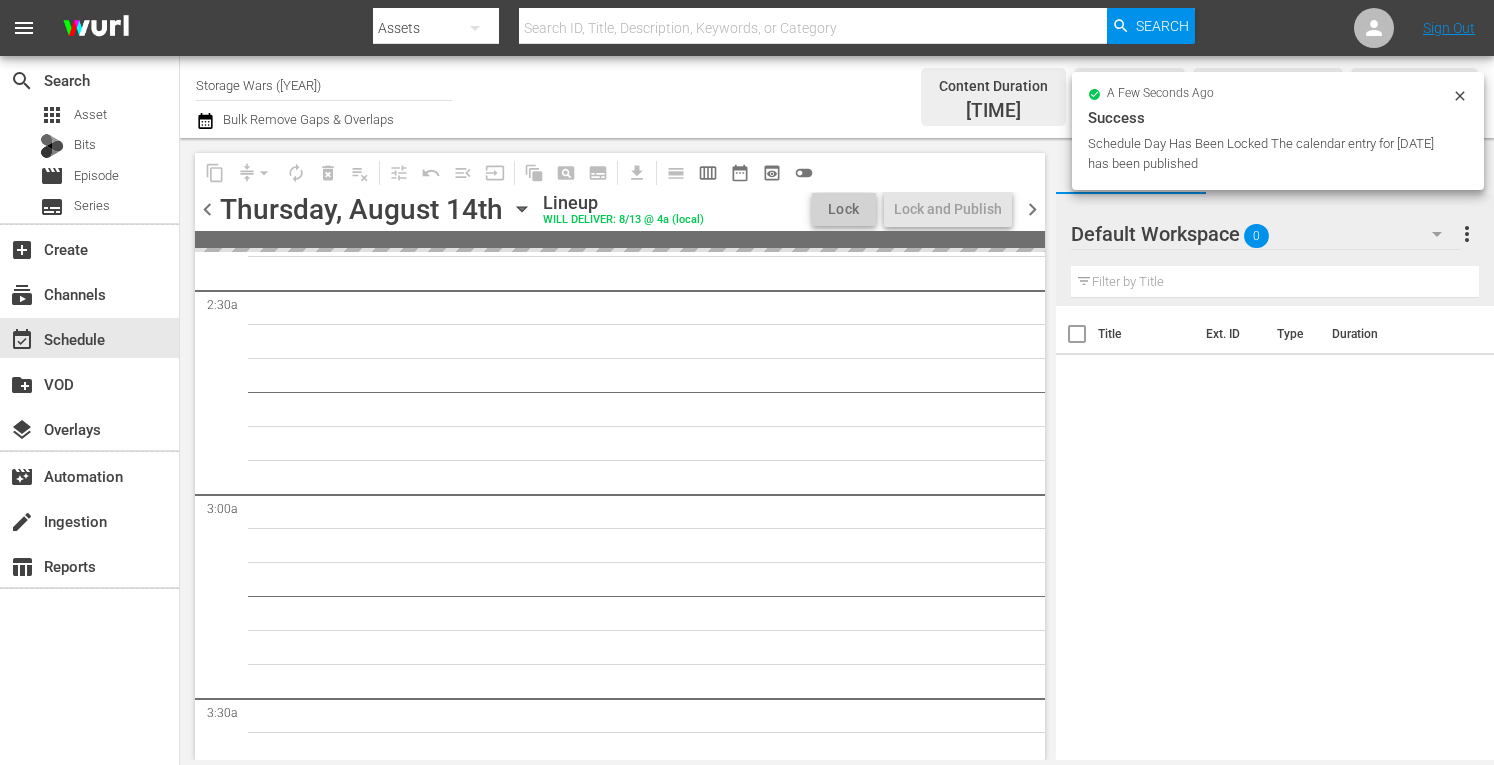 scroll, scrollTop: 948, scrollLeft: 0, axis: vertical 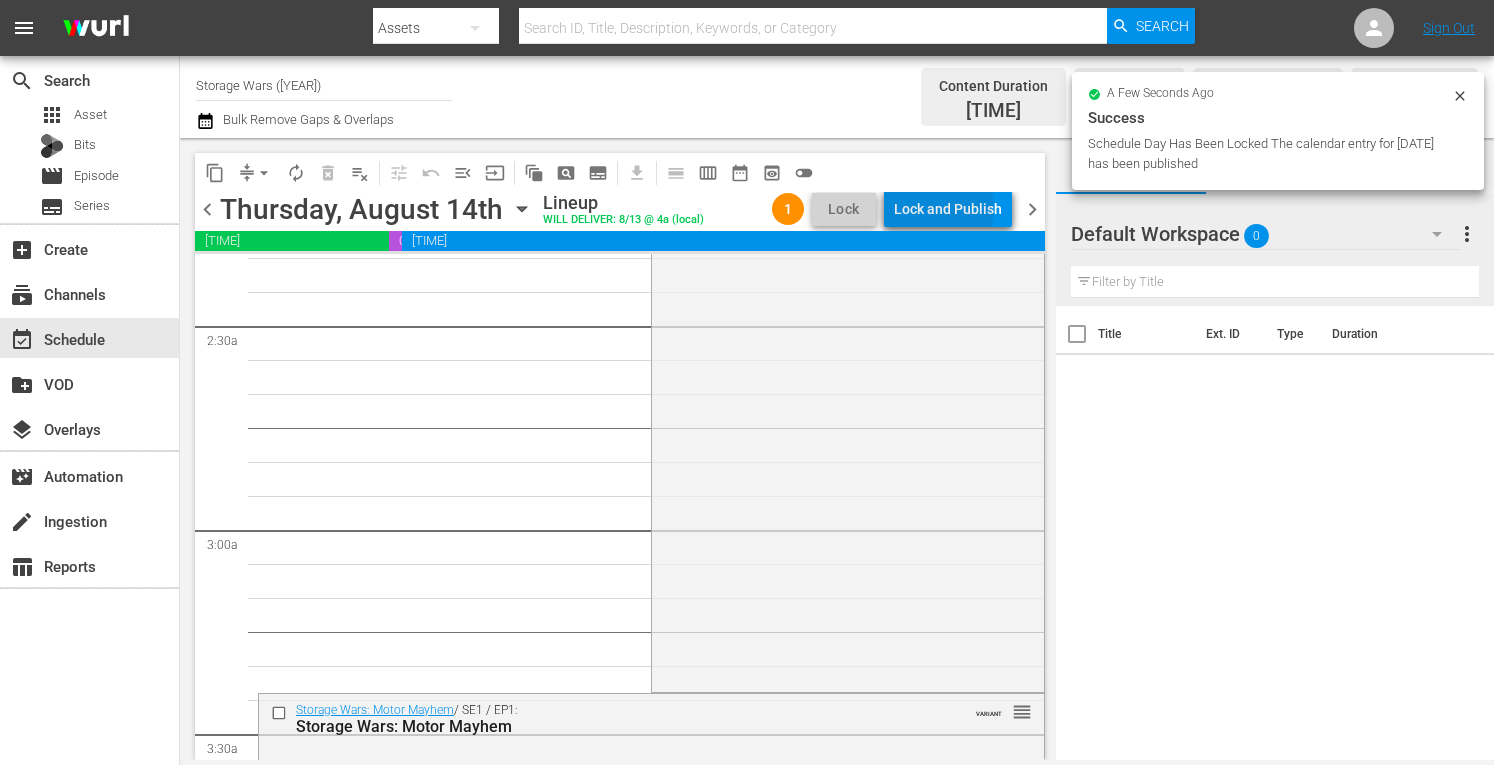 click on "Lock and Publish" at bounding box center [948, 209] 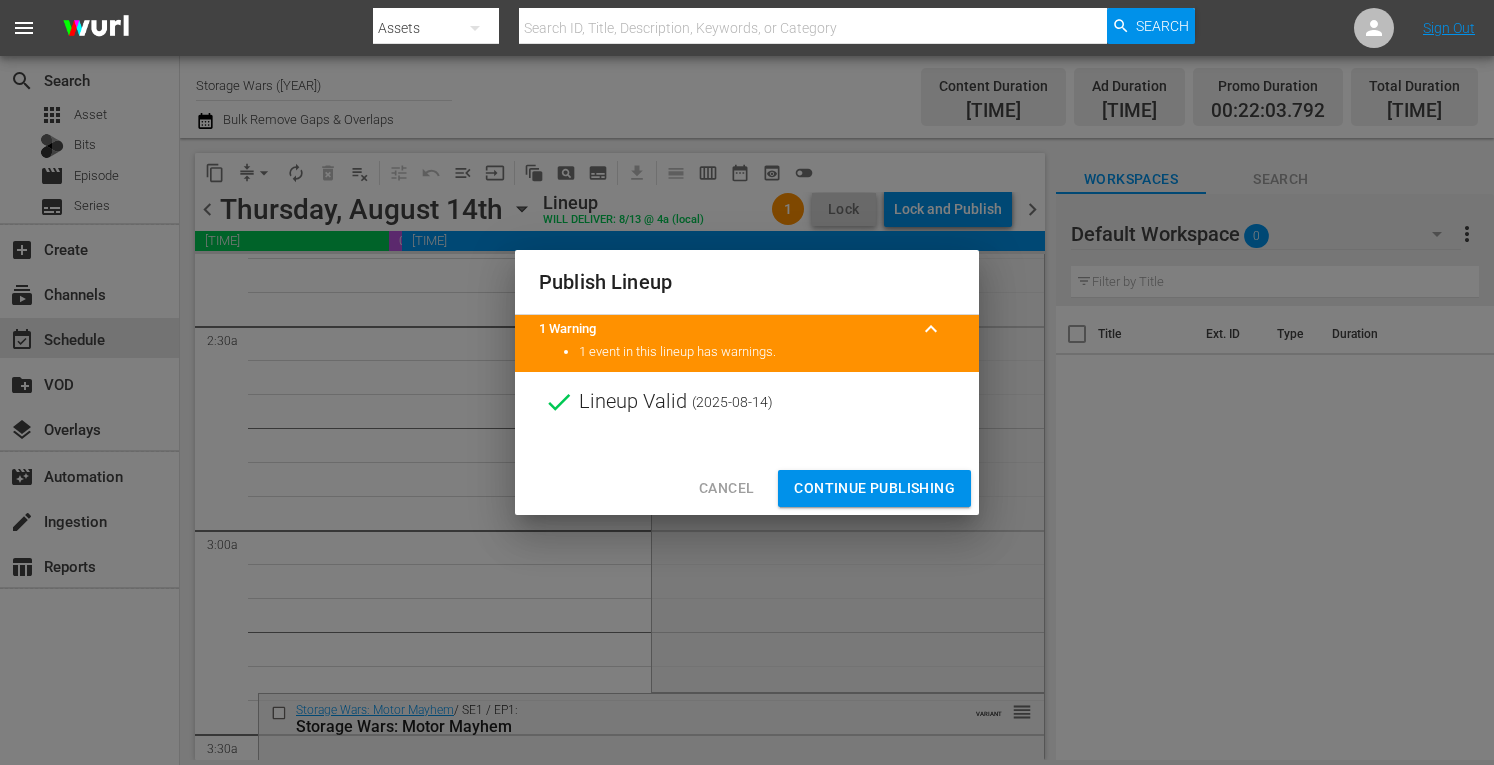 click on "Continue Publishing" at bounding box center (874, 488) 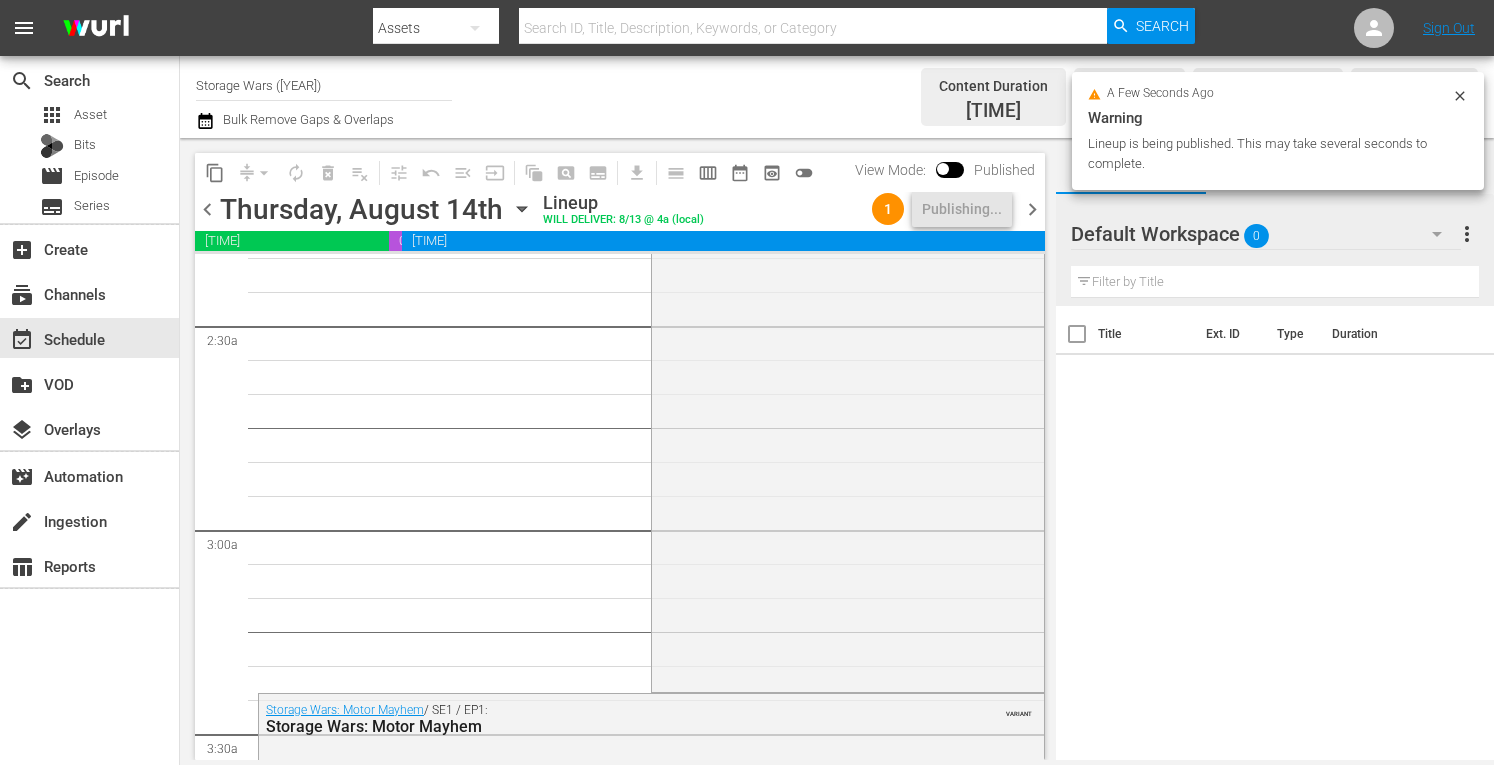 click on "chevron_left" at bounding box center (207, 209) 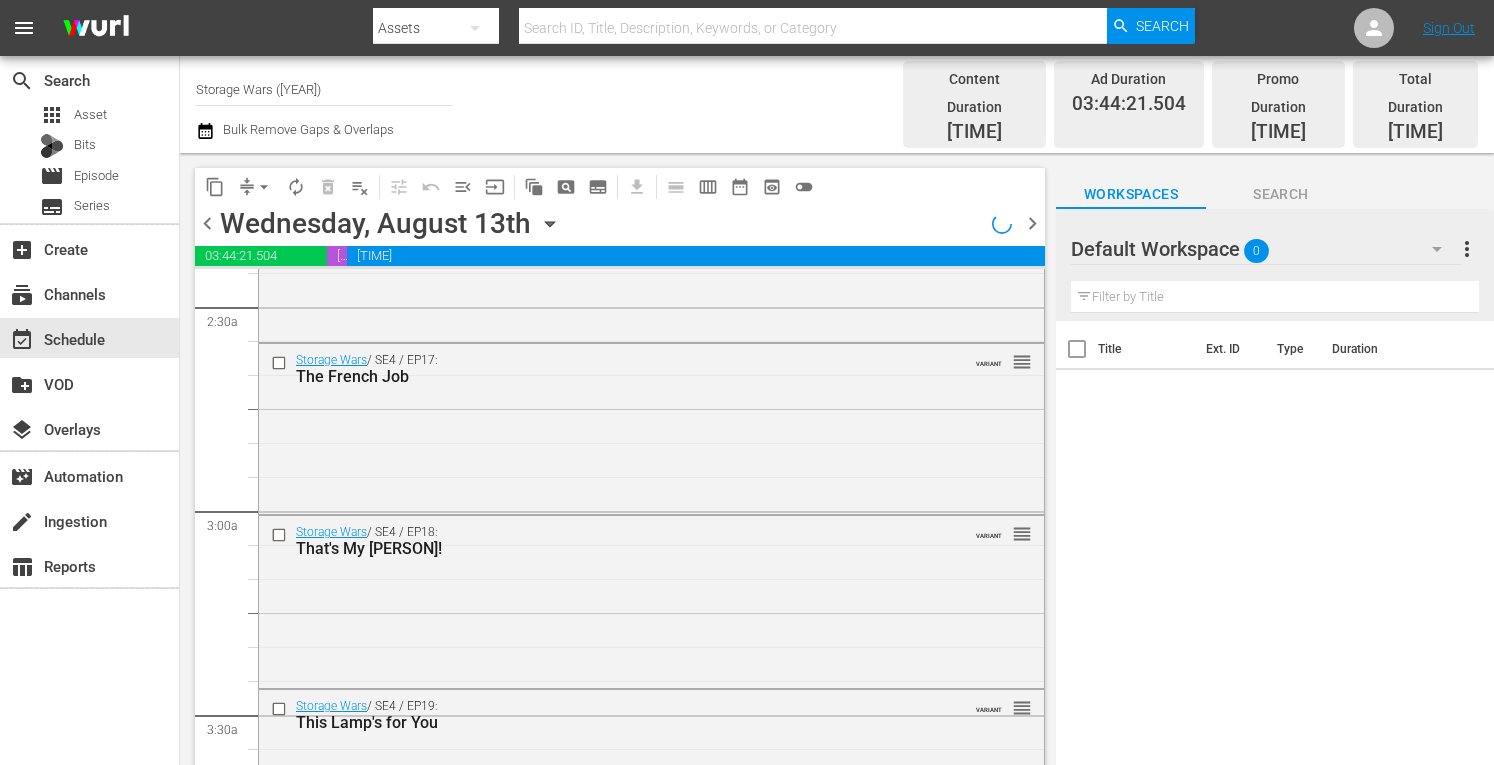 scroll, scrollTop: 846, scrollLeft: 0, axis: vertical 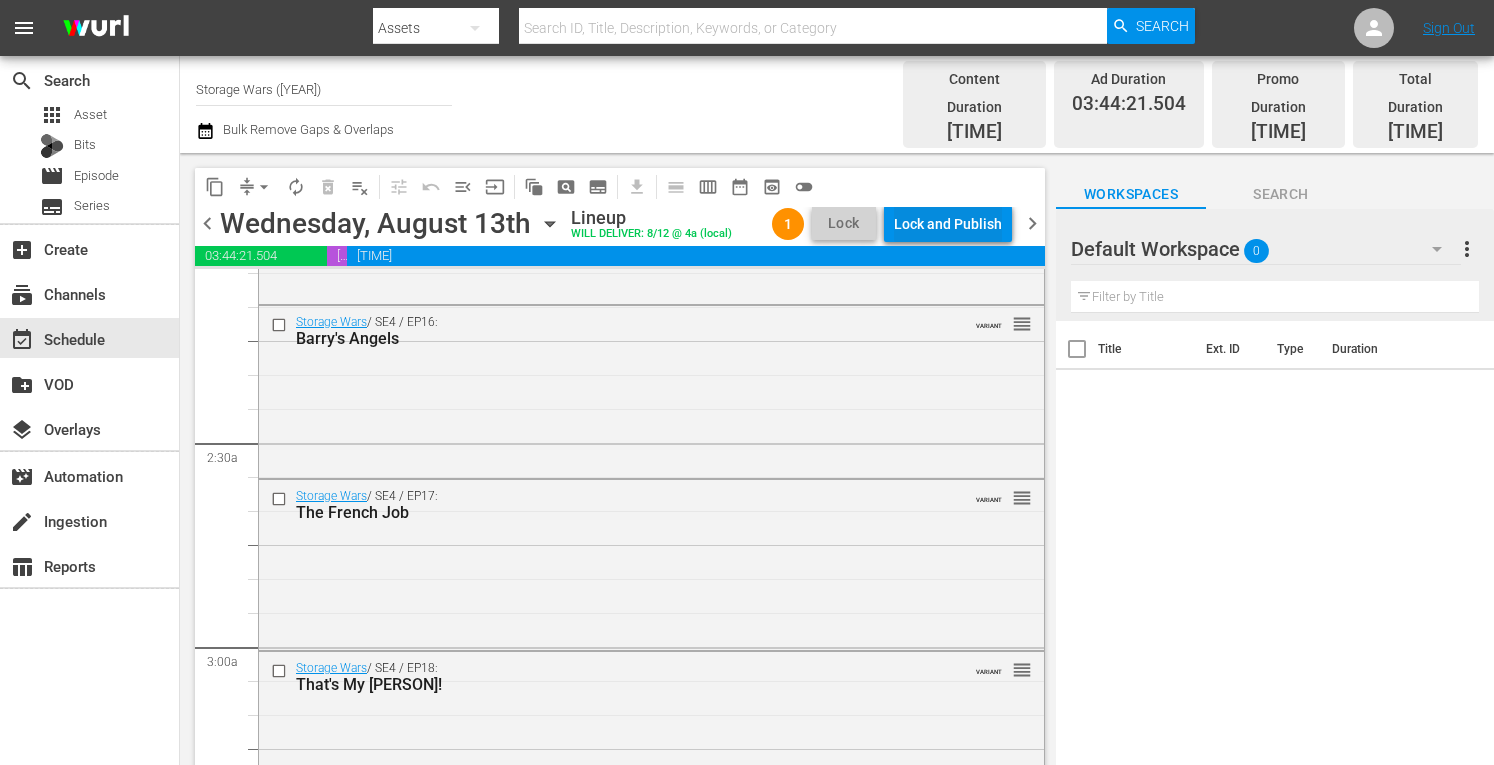 click on "Lock and Publish" at bounding box center [948, 224] 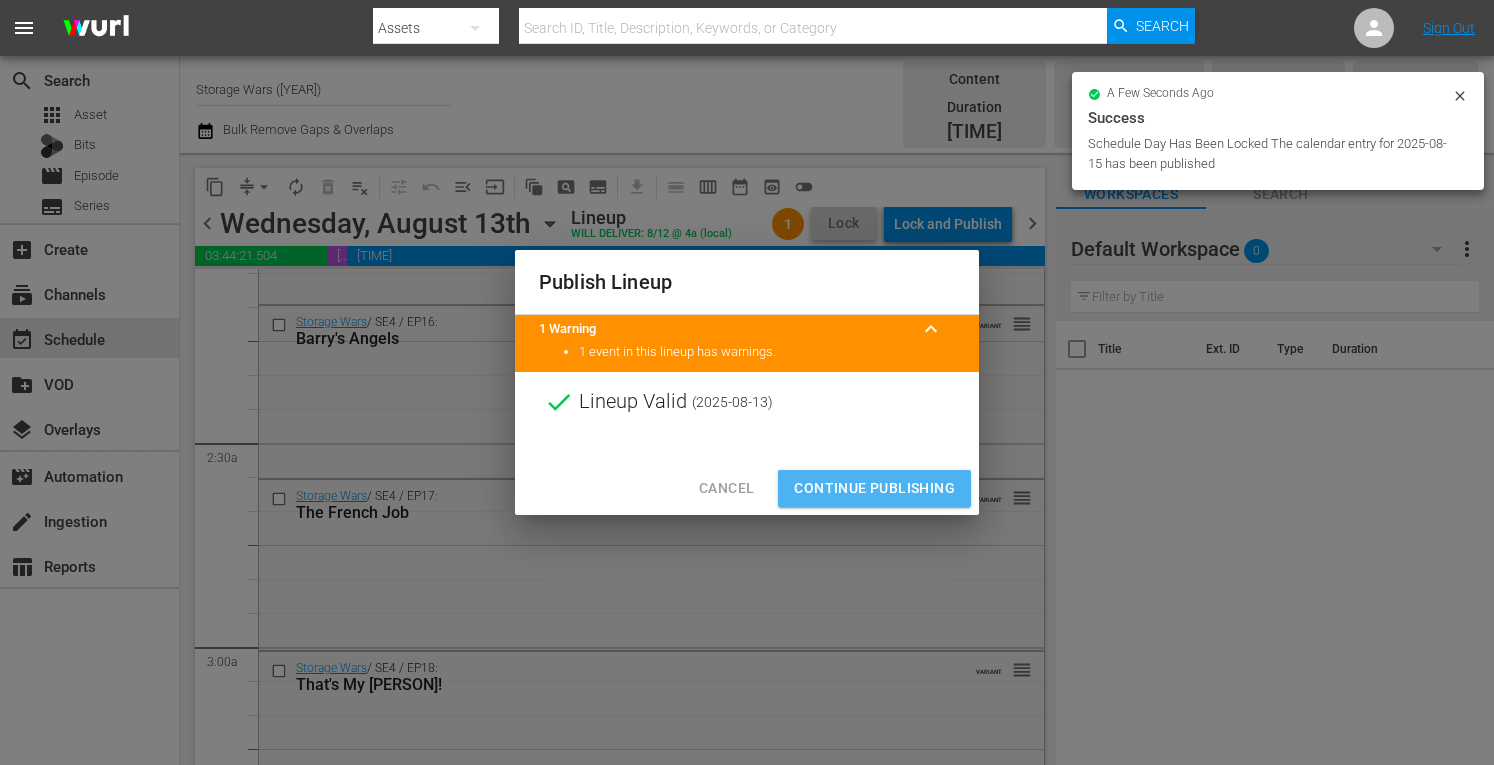 click on "Continue Publishing" at bounding box center [874, 488] 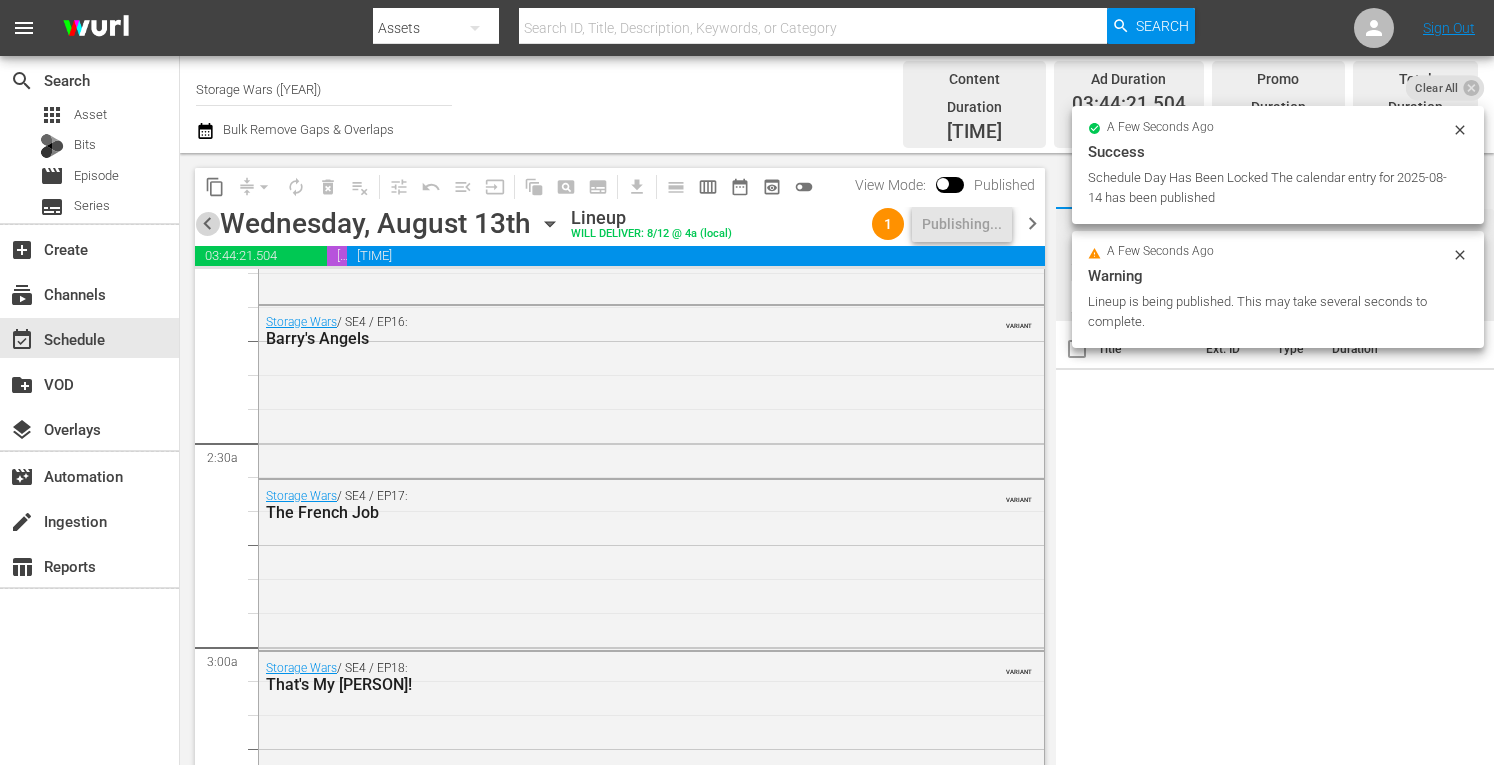 click on "chevron_left" at bounding box center (207, 223) 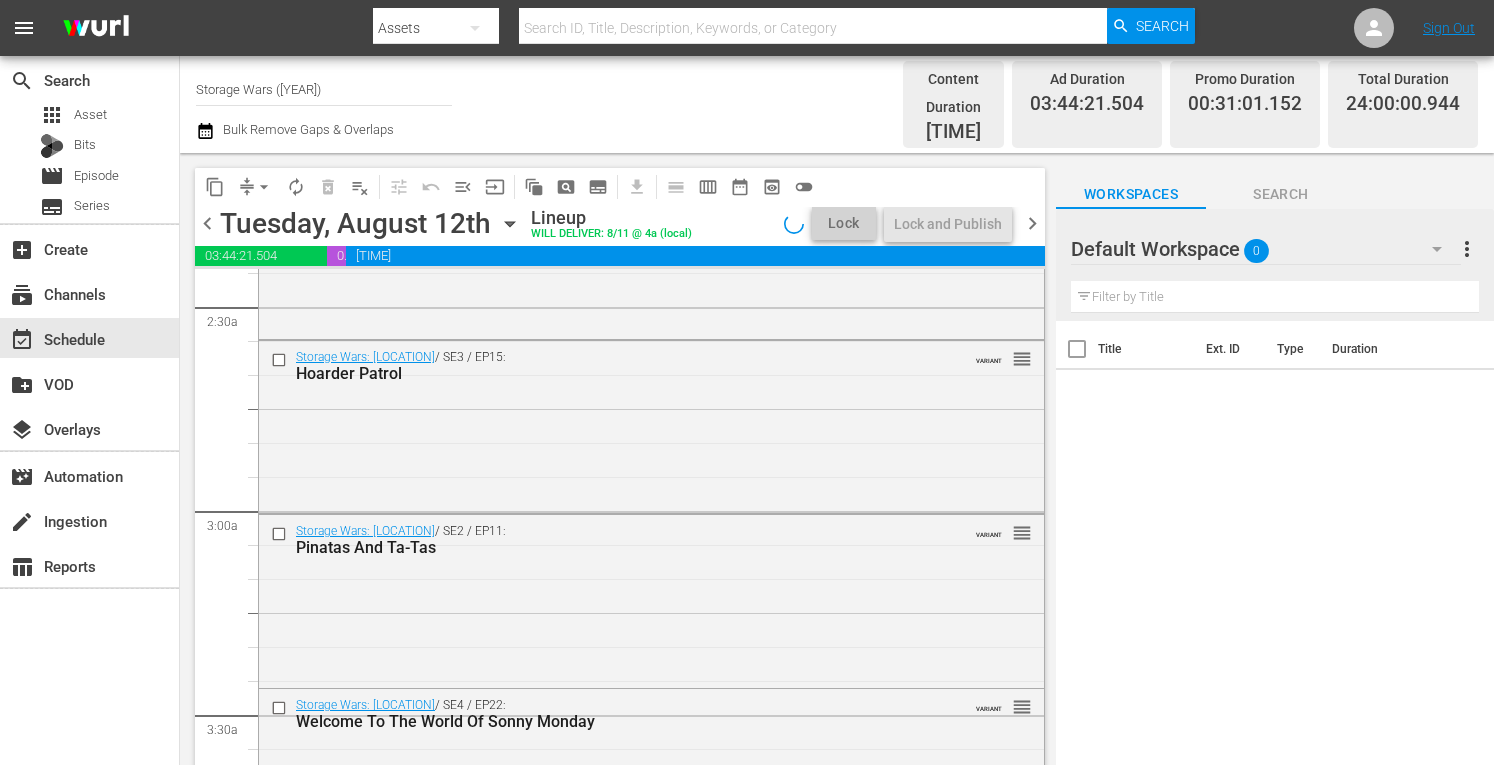 scroll, scrollTop: 812, scrollLeft: 0, axis: vertical 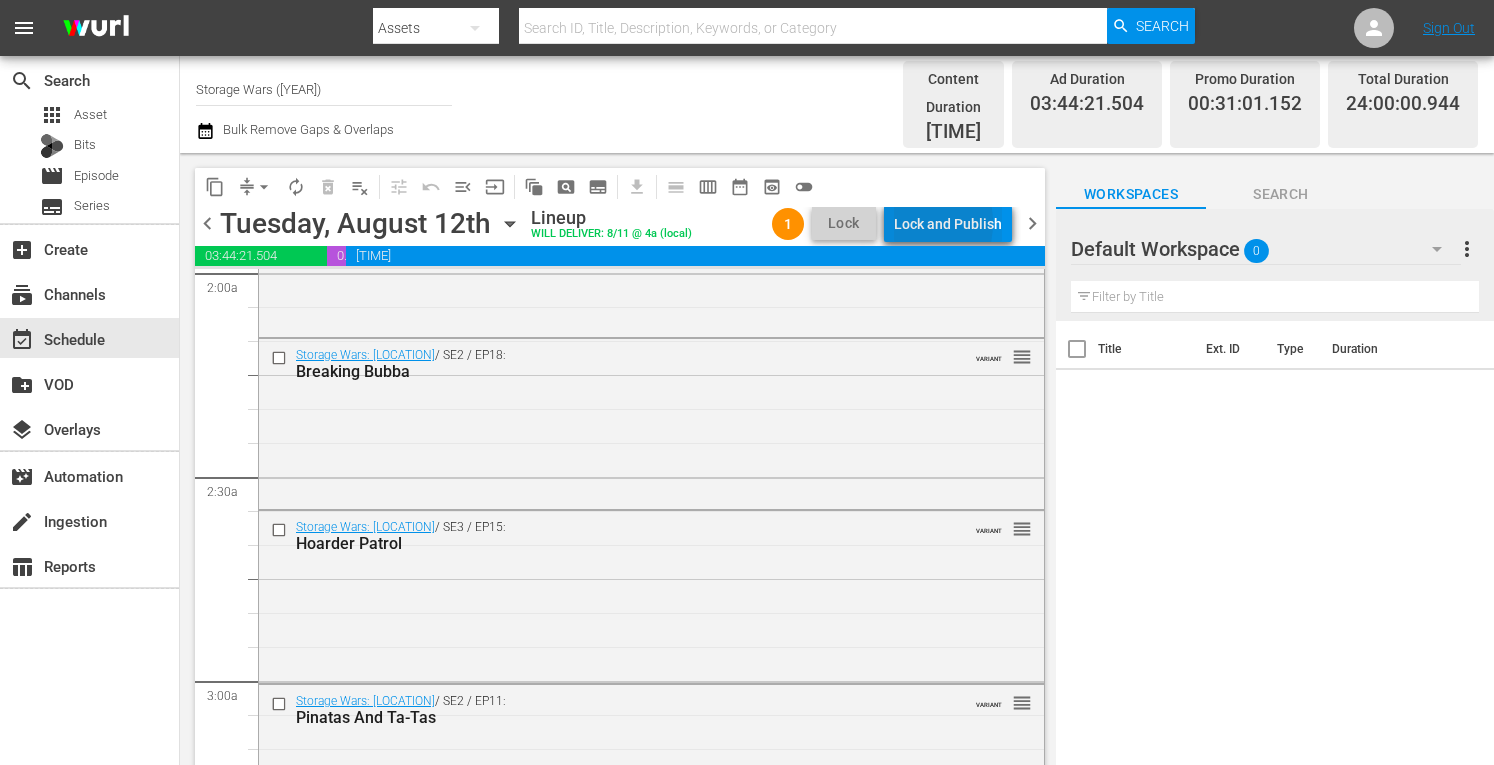 click on "Lock and Publish" at bounding box center (948, 224) 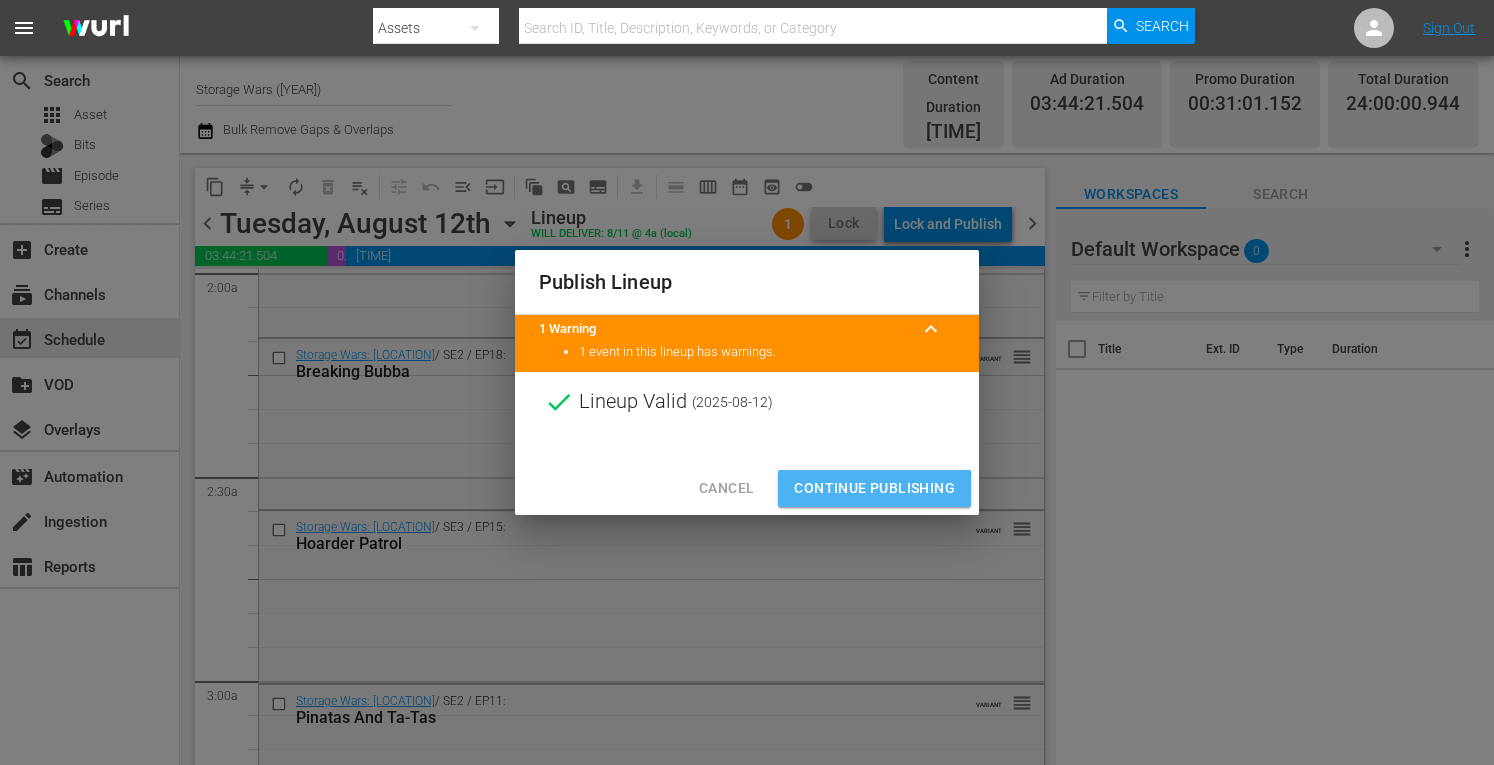 click on "Continue Publishing" at bounding box center [874, 488] 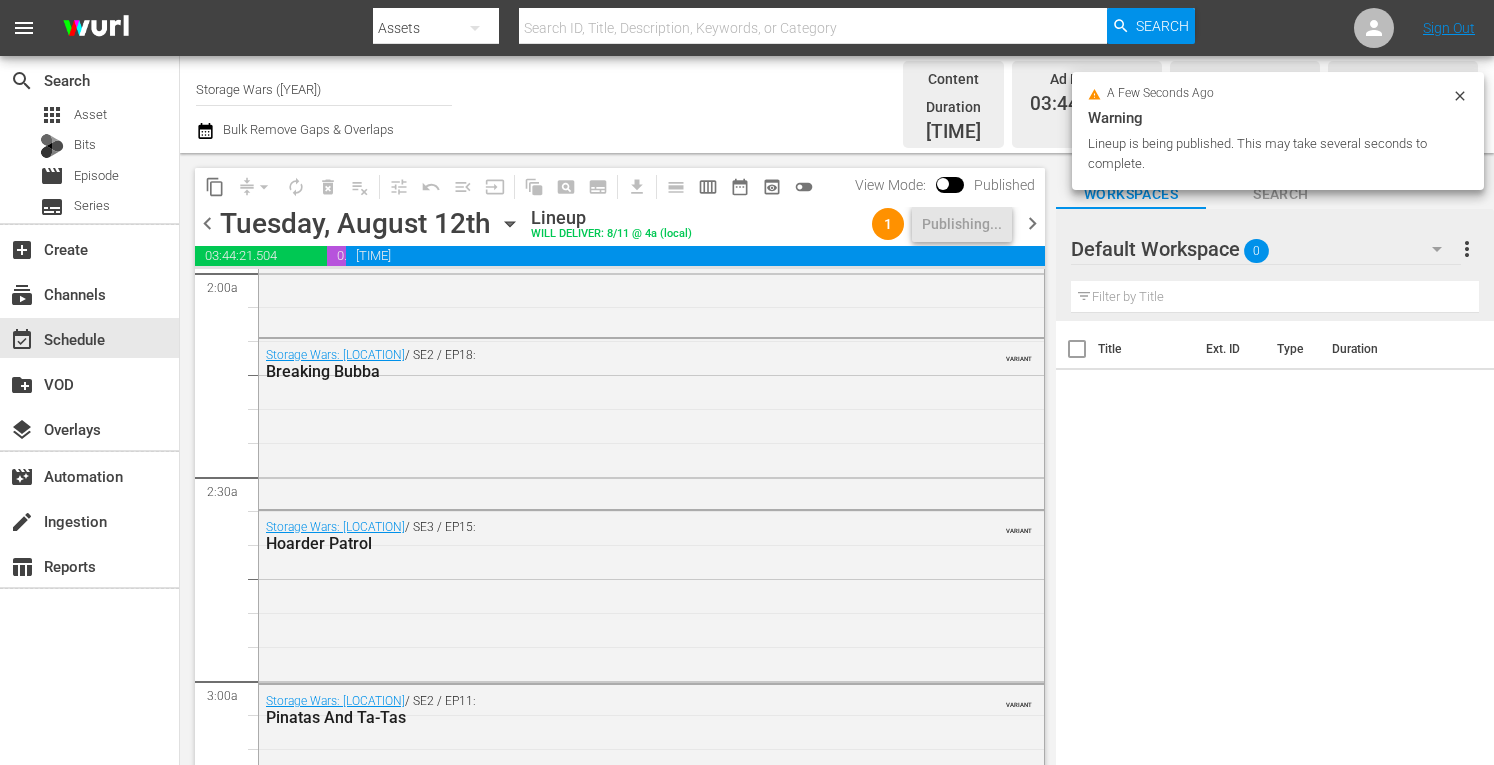 click on "chevron_left" at bounding box center [207, 223] 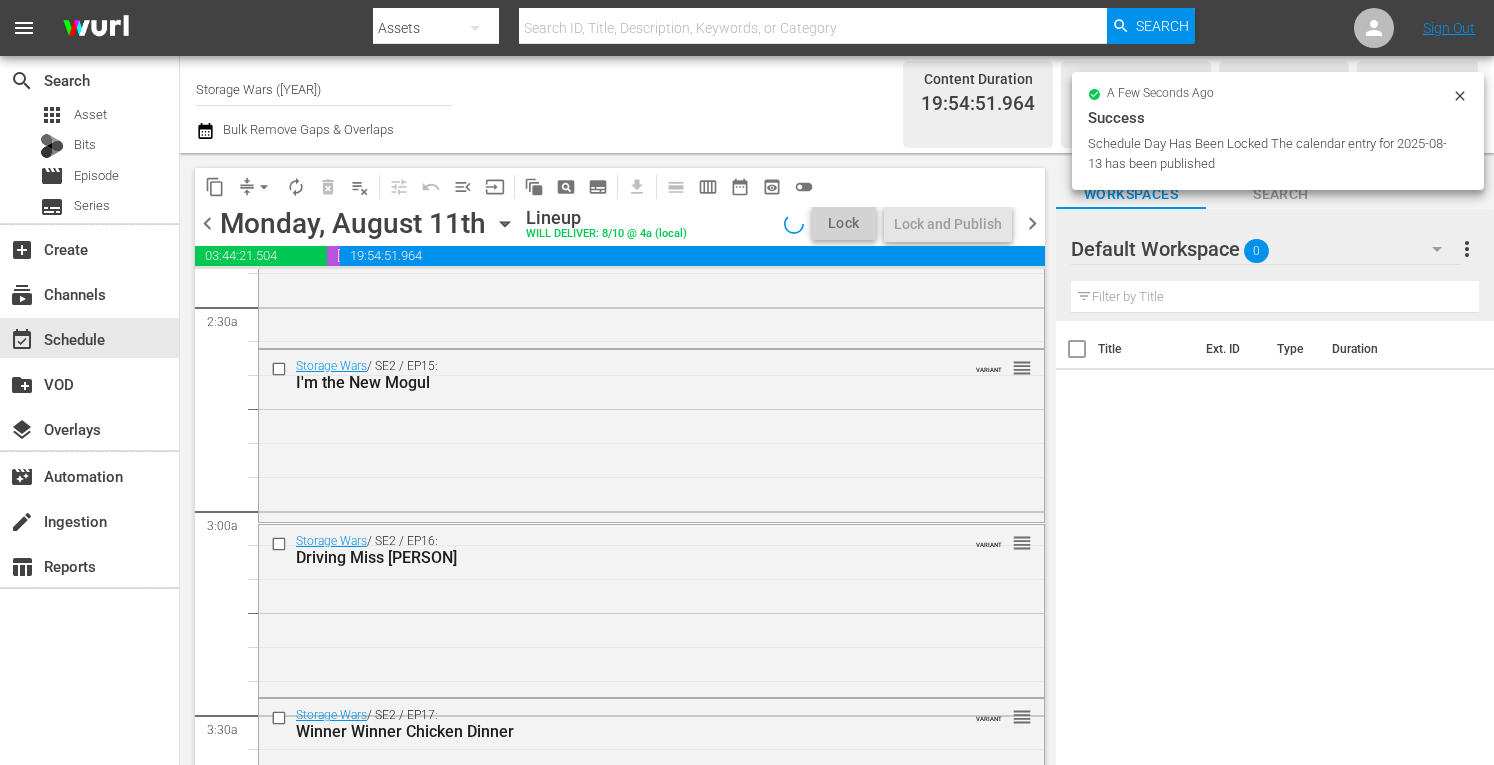 scroll, scrollTop: 846, scrollLeft: 0, axis: vertical 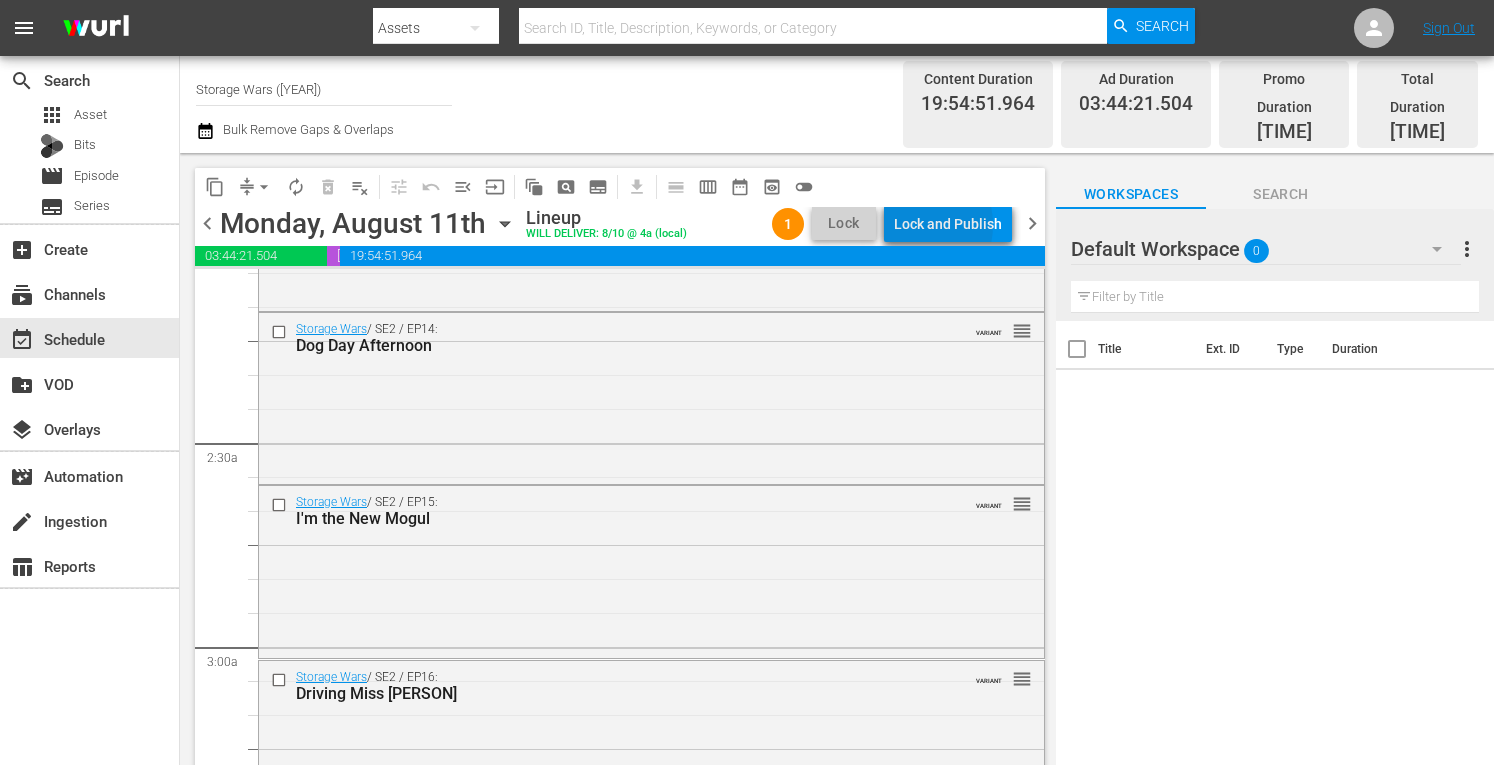 click on "Lock and Publish" at bounding box center [948, 224] 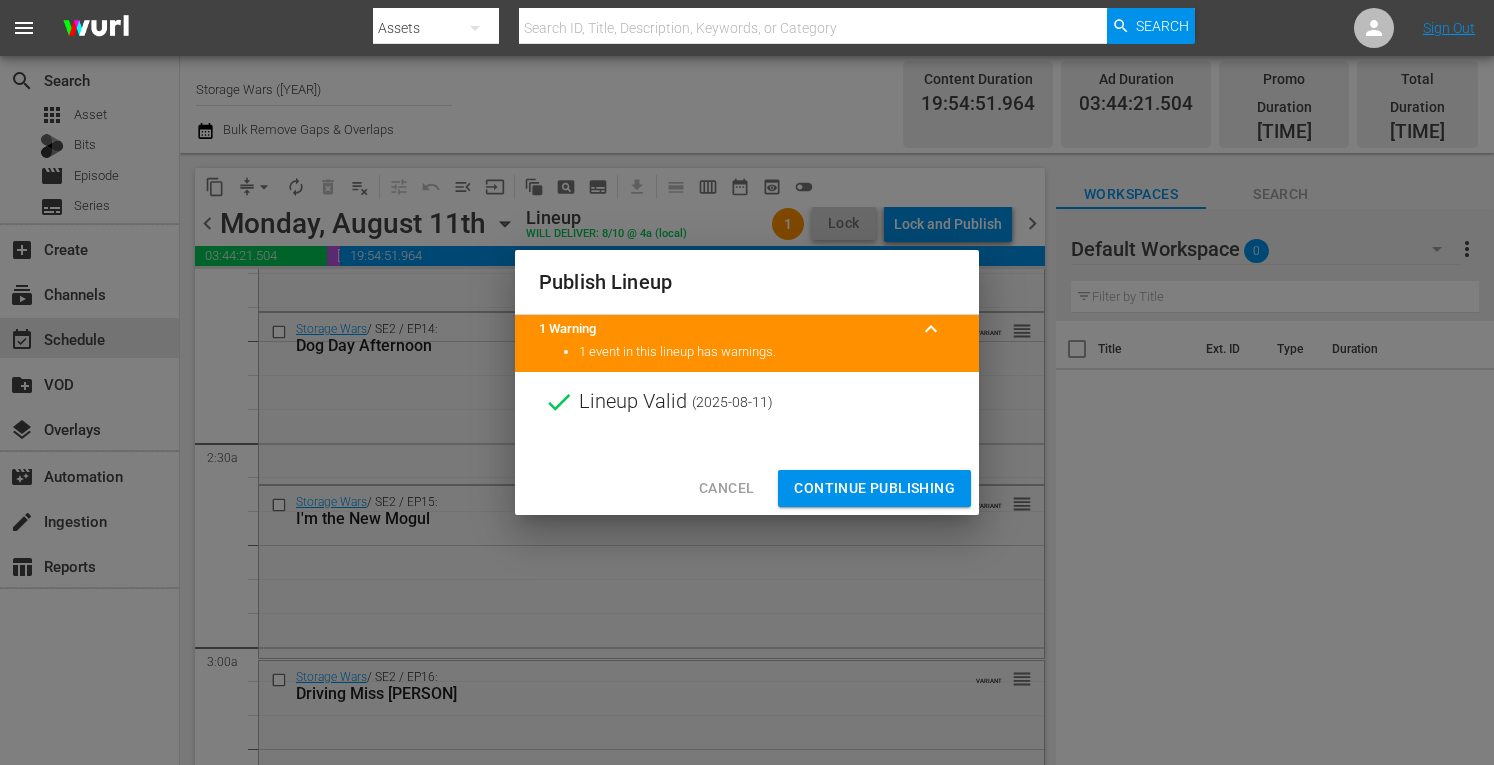 click on "Continue Publishing" at bounding box center (874, 488) 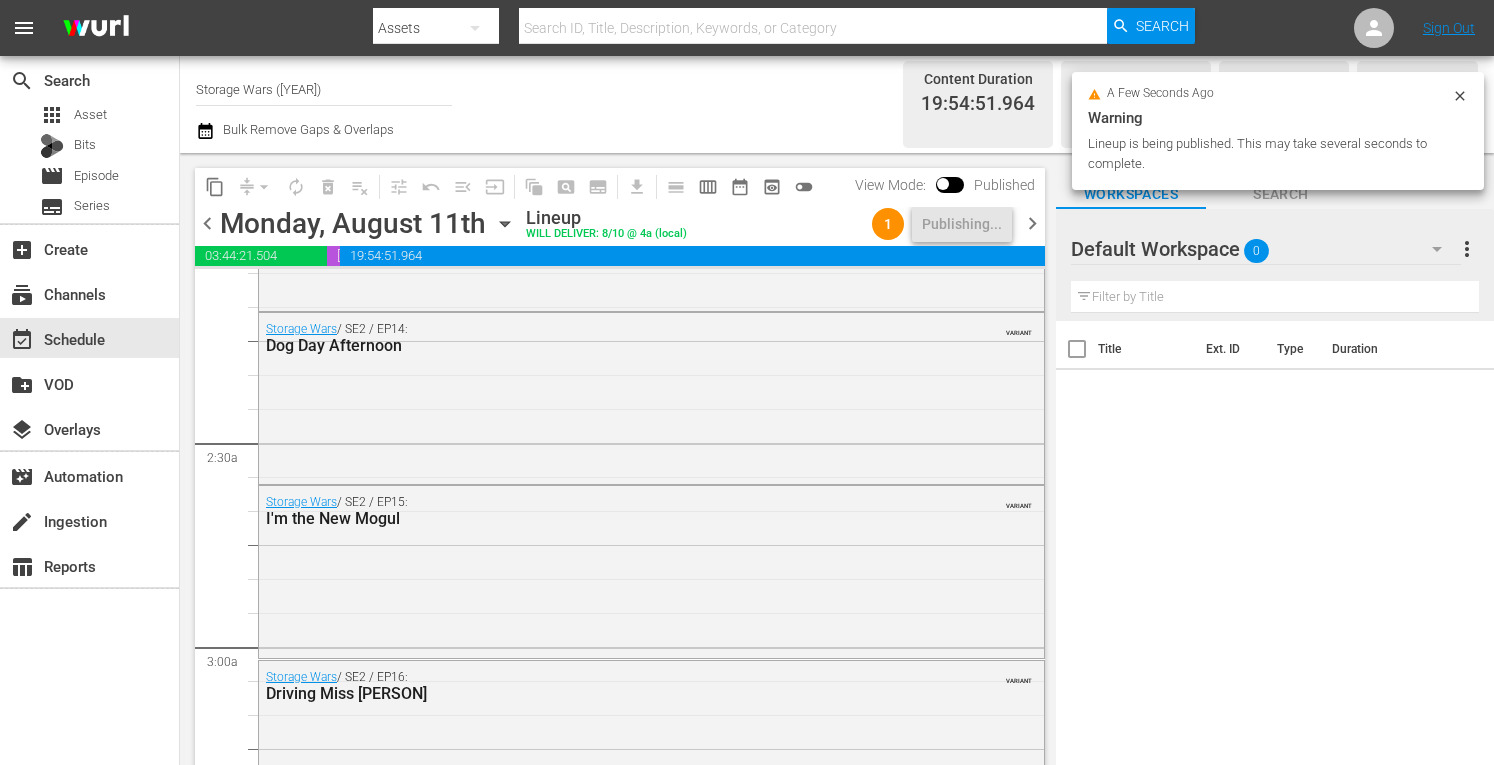 click on "chevron_left" at bounding box center (207, 223) 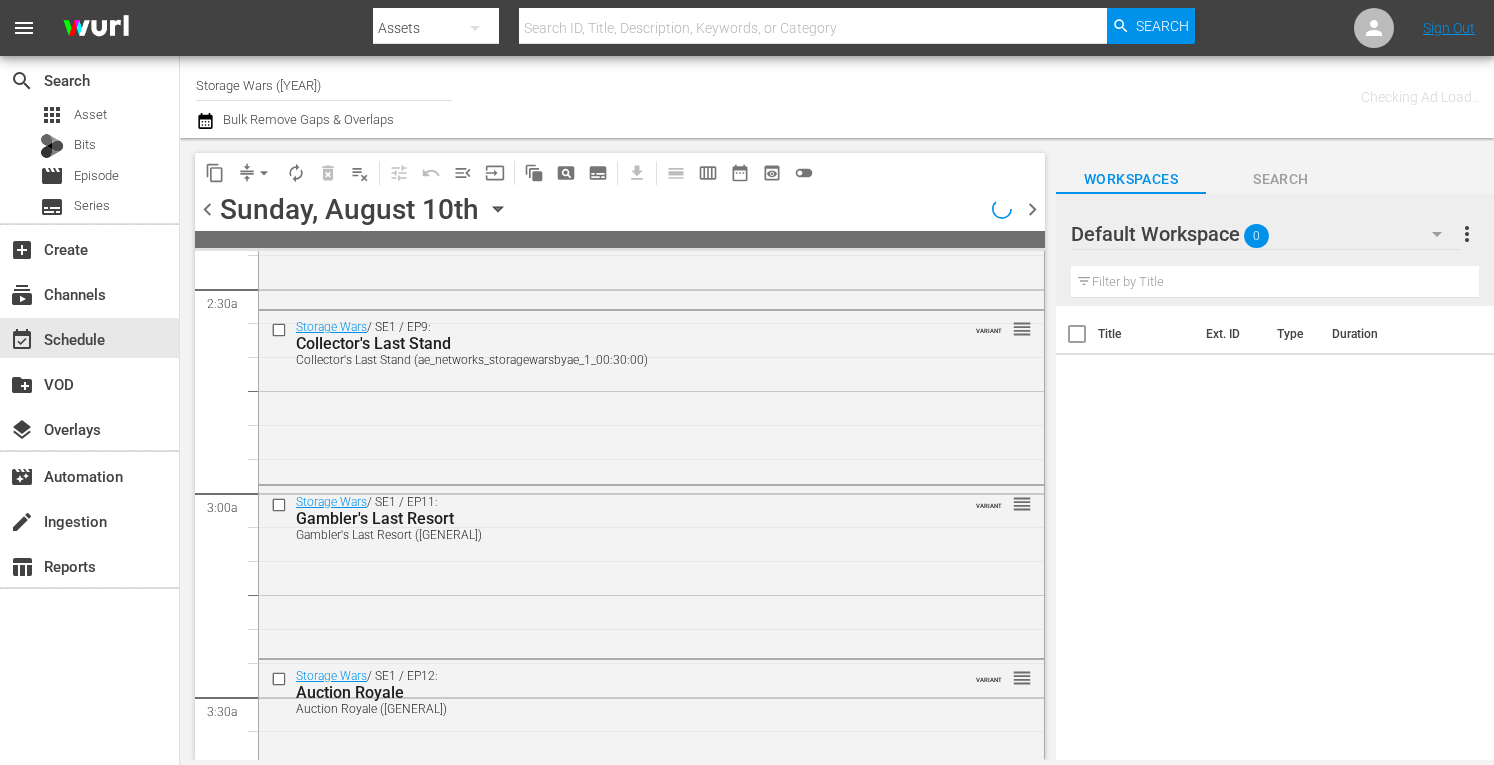 scroll, scrollTop: 846, scrollLeft: 0, axis: vertical 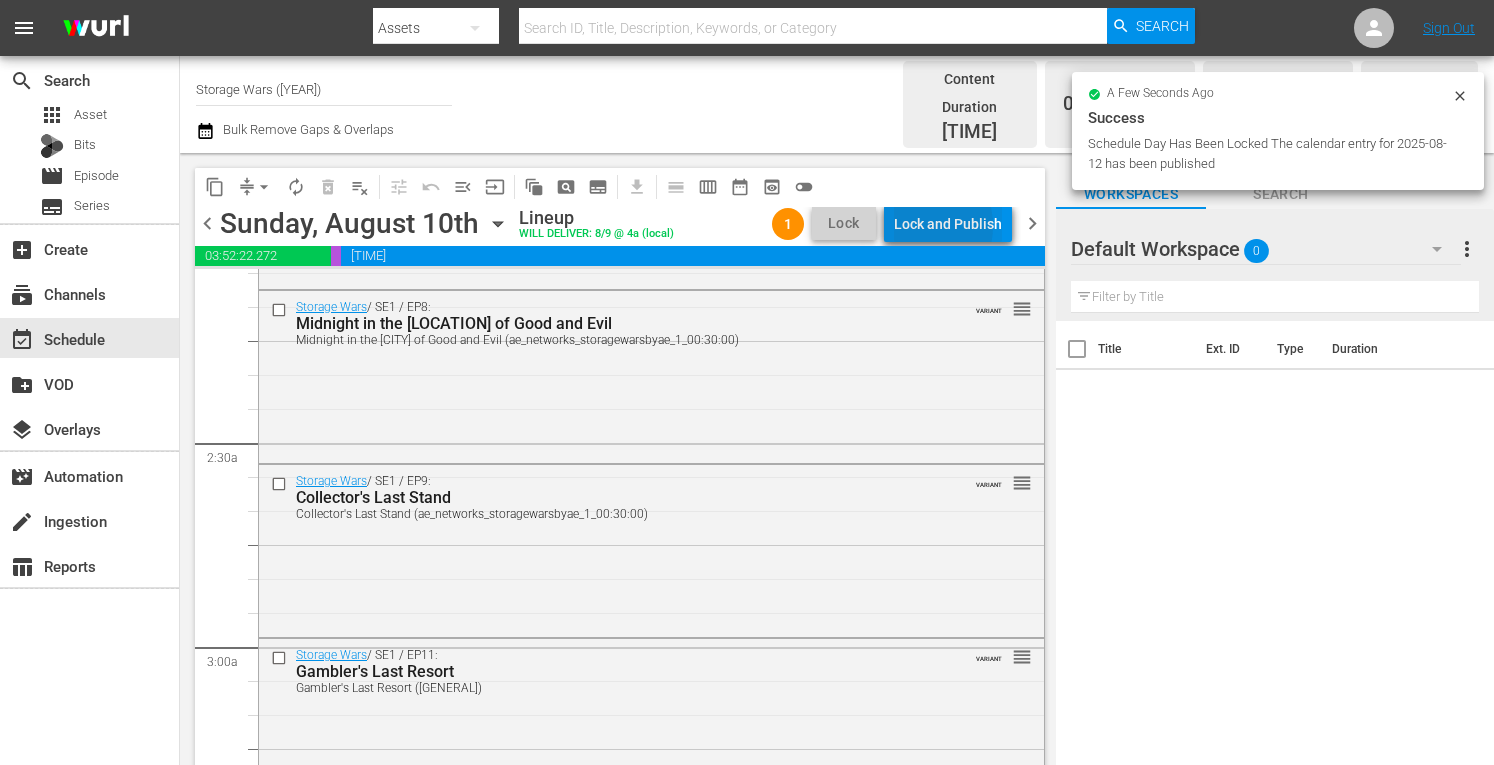 click on "Lock and Publish" at bounding box center (948, 224) 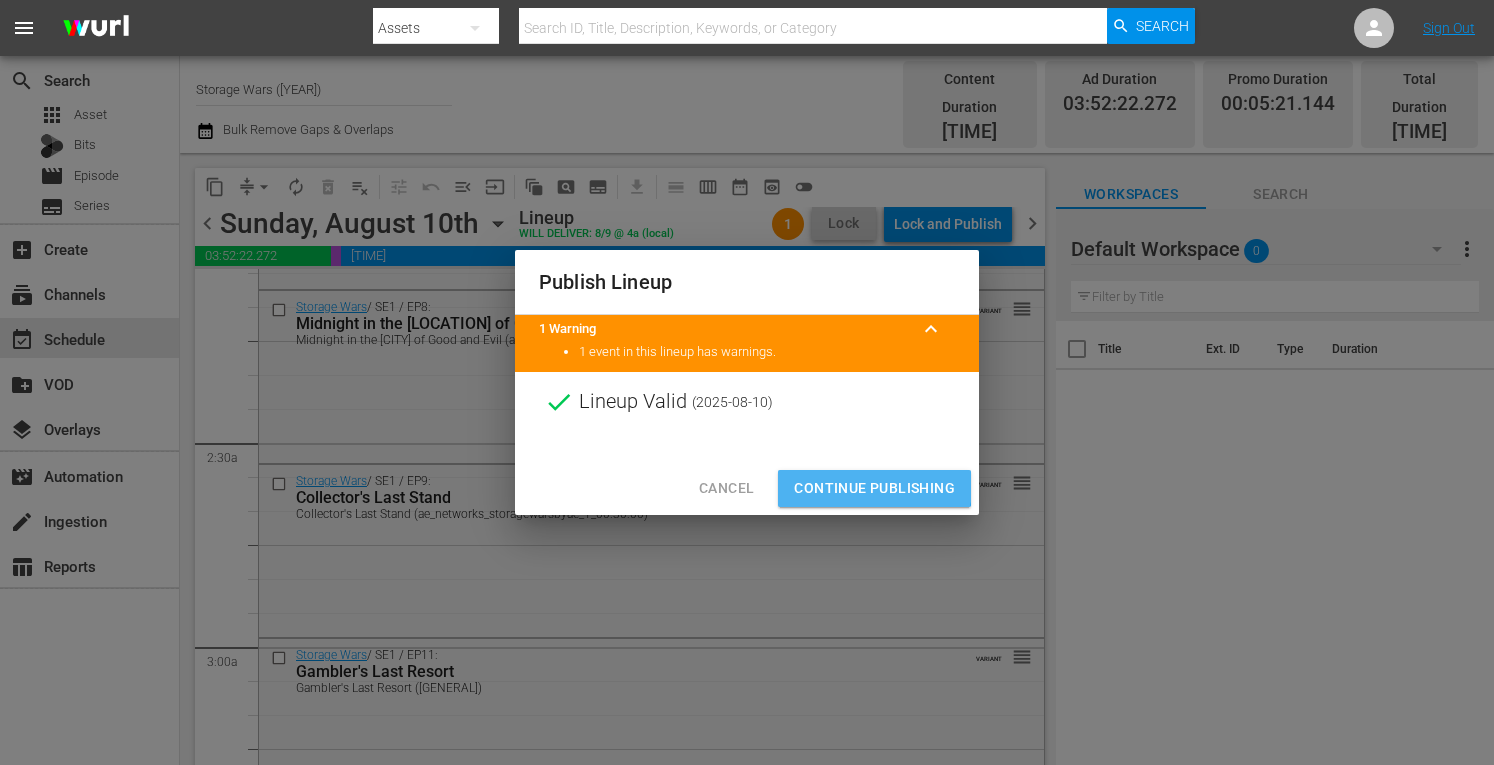 click on "Continue Publishing" at bounding box center [874, 488] 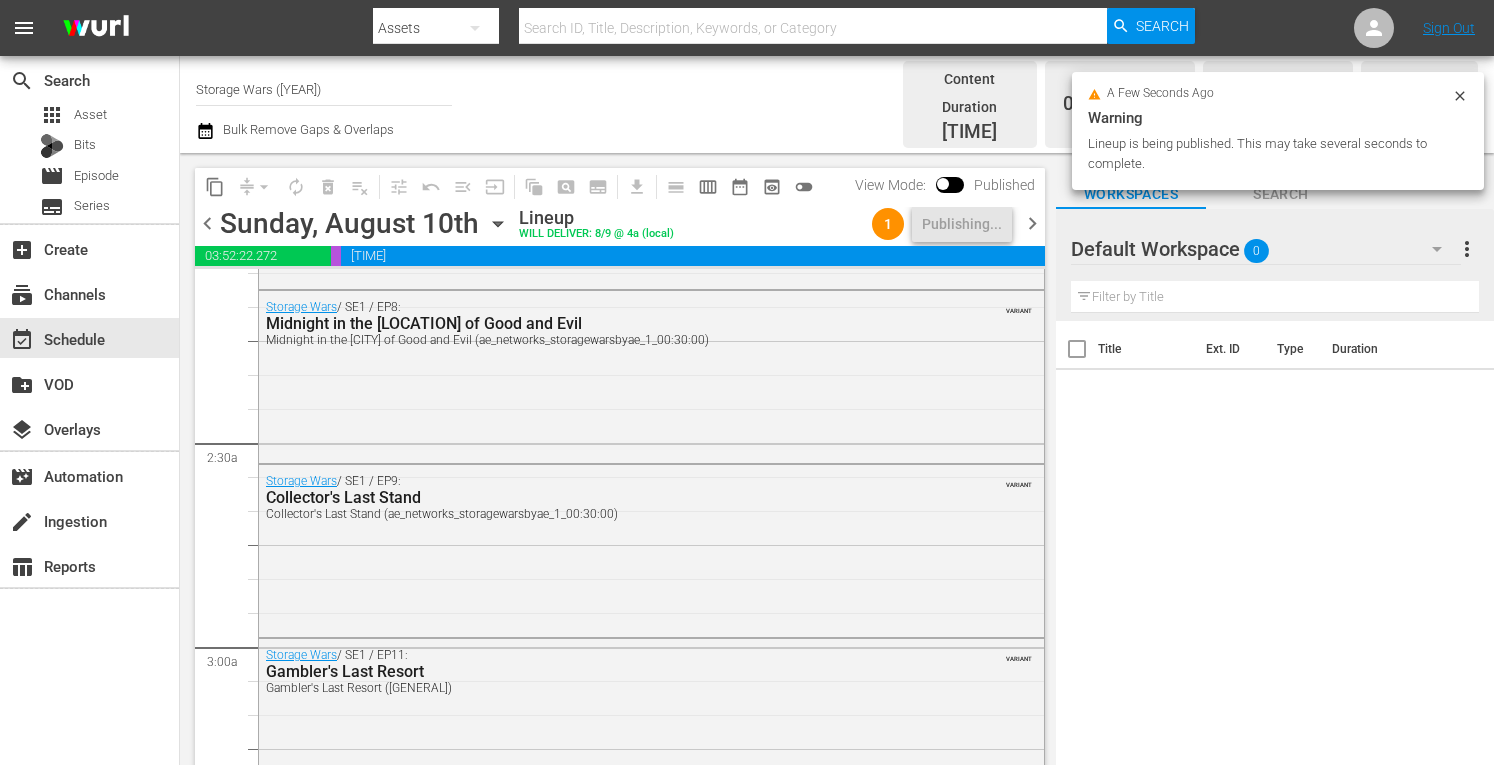 click on "chevron_left" at bounding box center (207, 223) 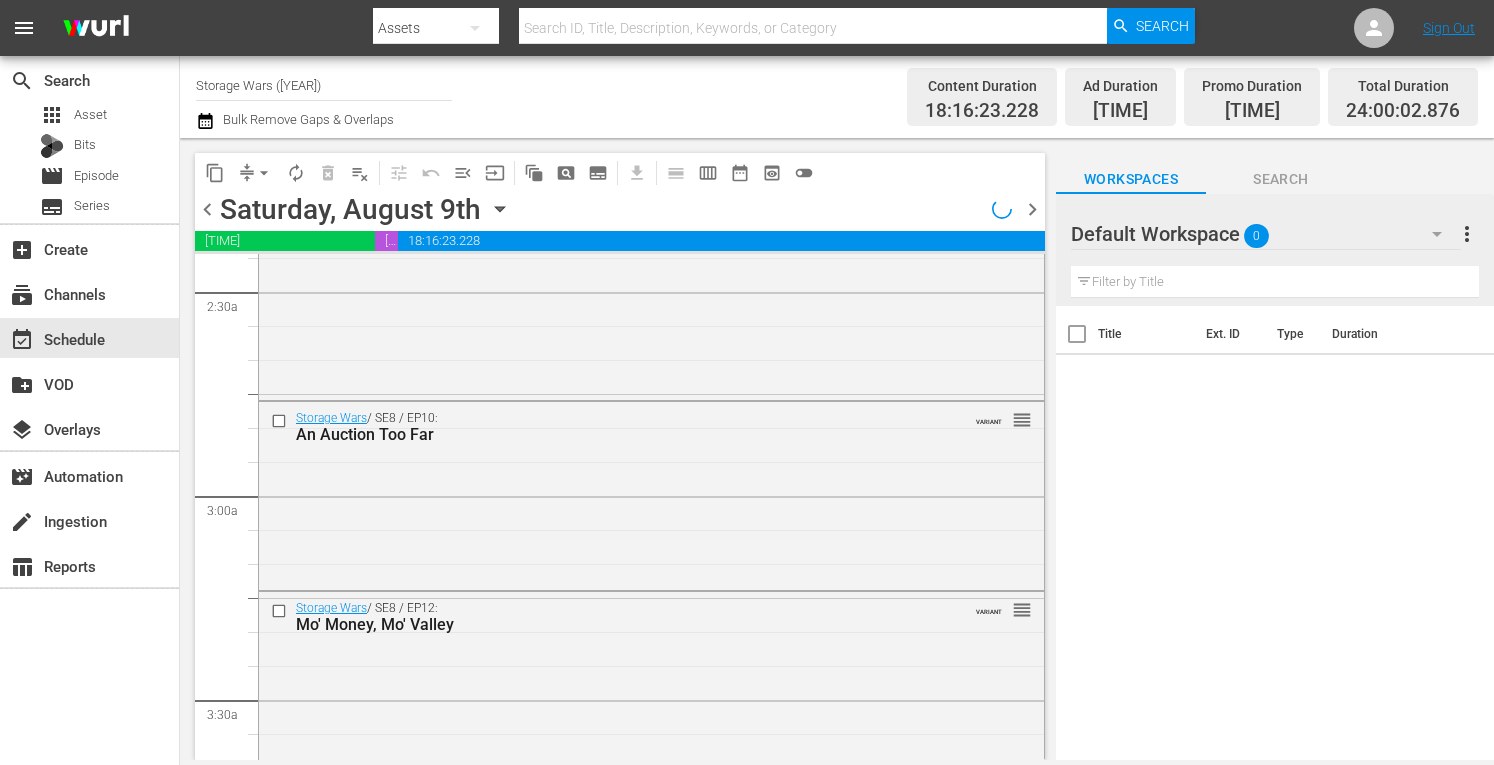 scroll, scrollTop: 846, scrollLeft: 0, axis: vertical 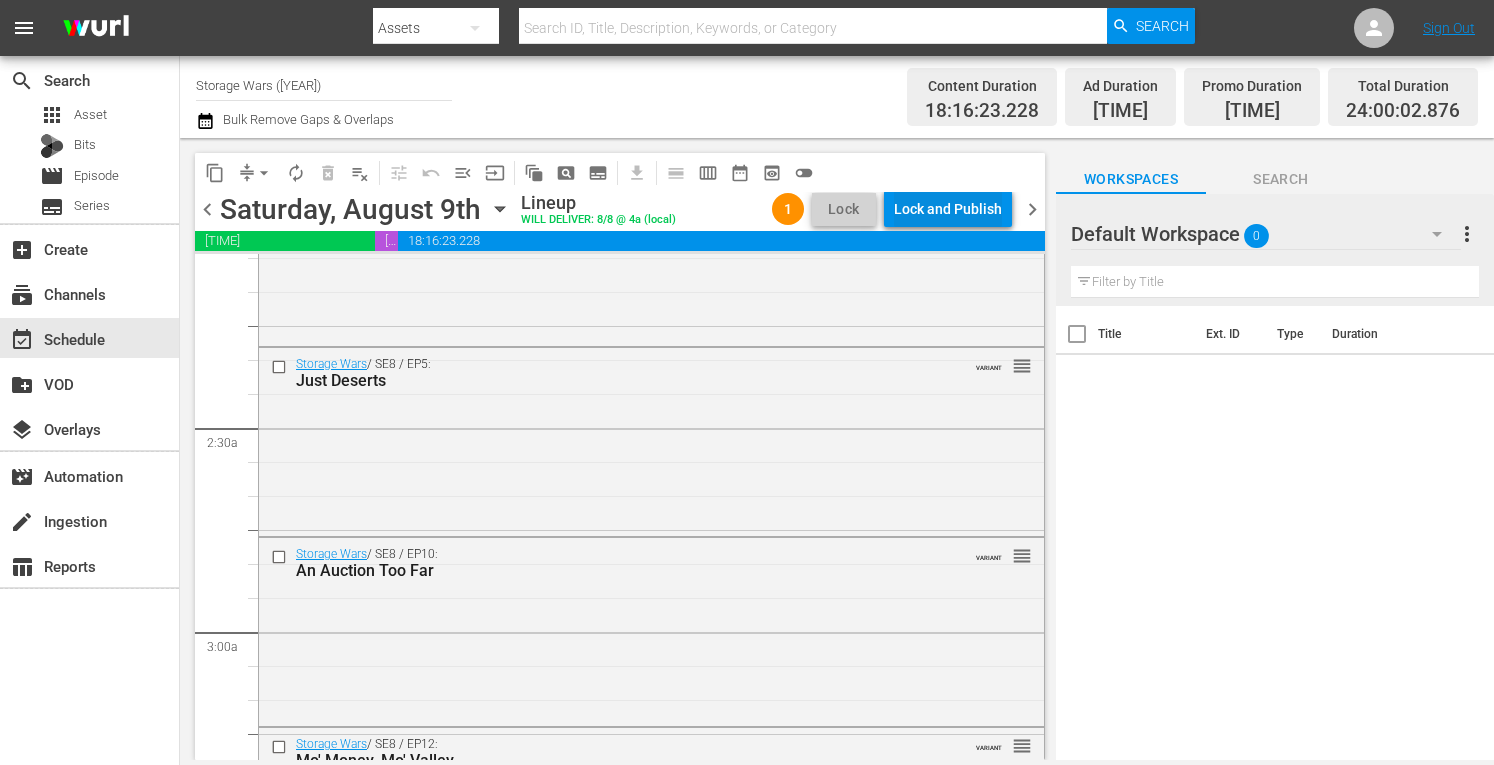 click on "Lock and Publish" at bounding box center (948, 209) 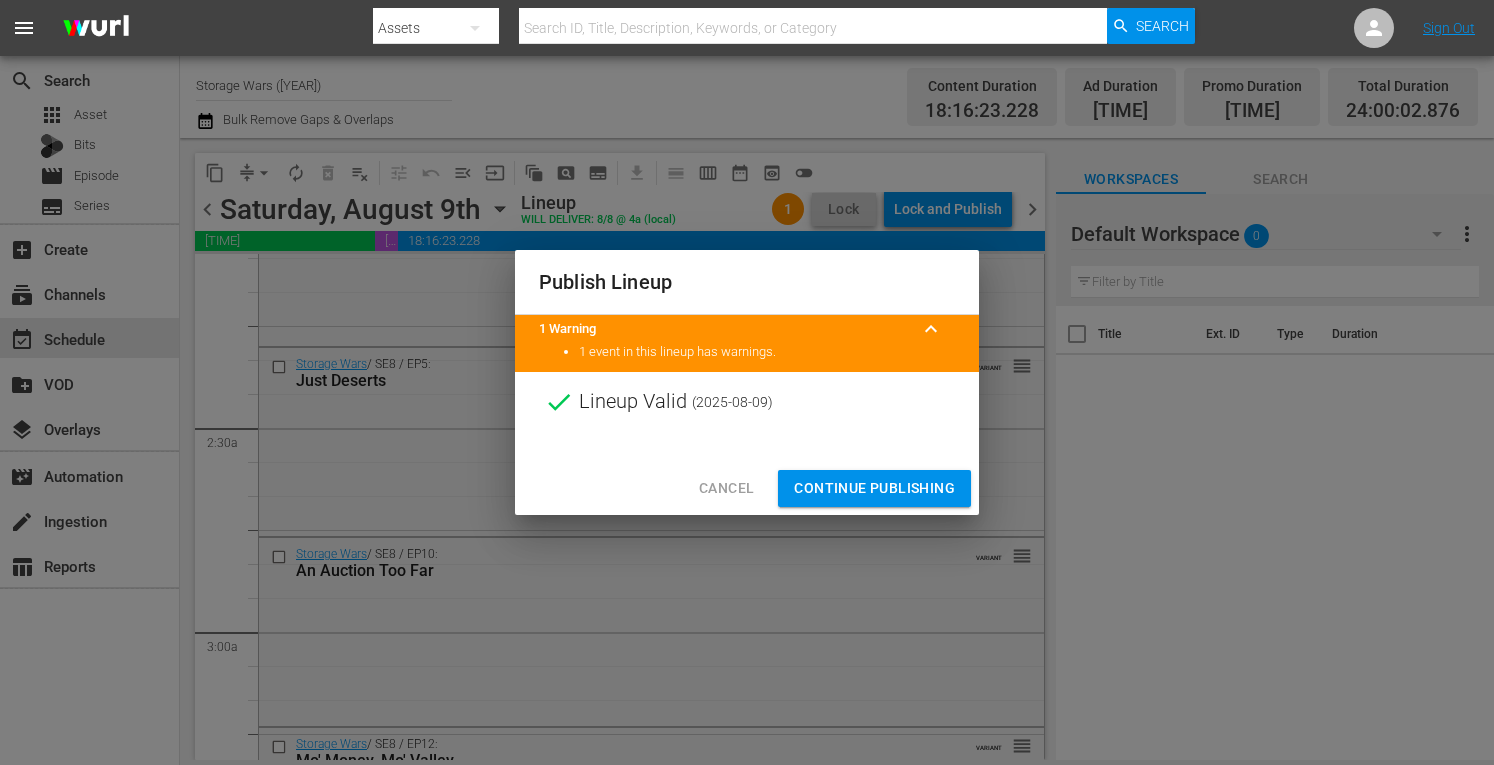 click on "Continue Publishing" at bounding box center (874, 488) 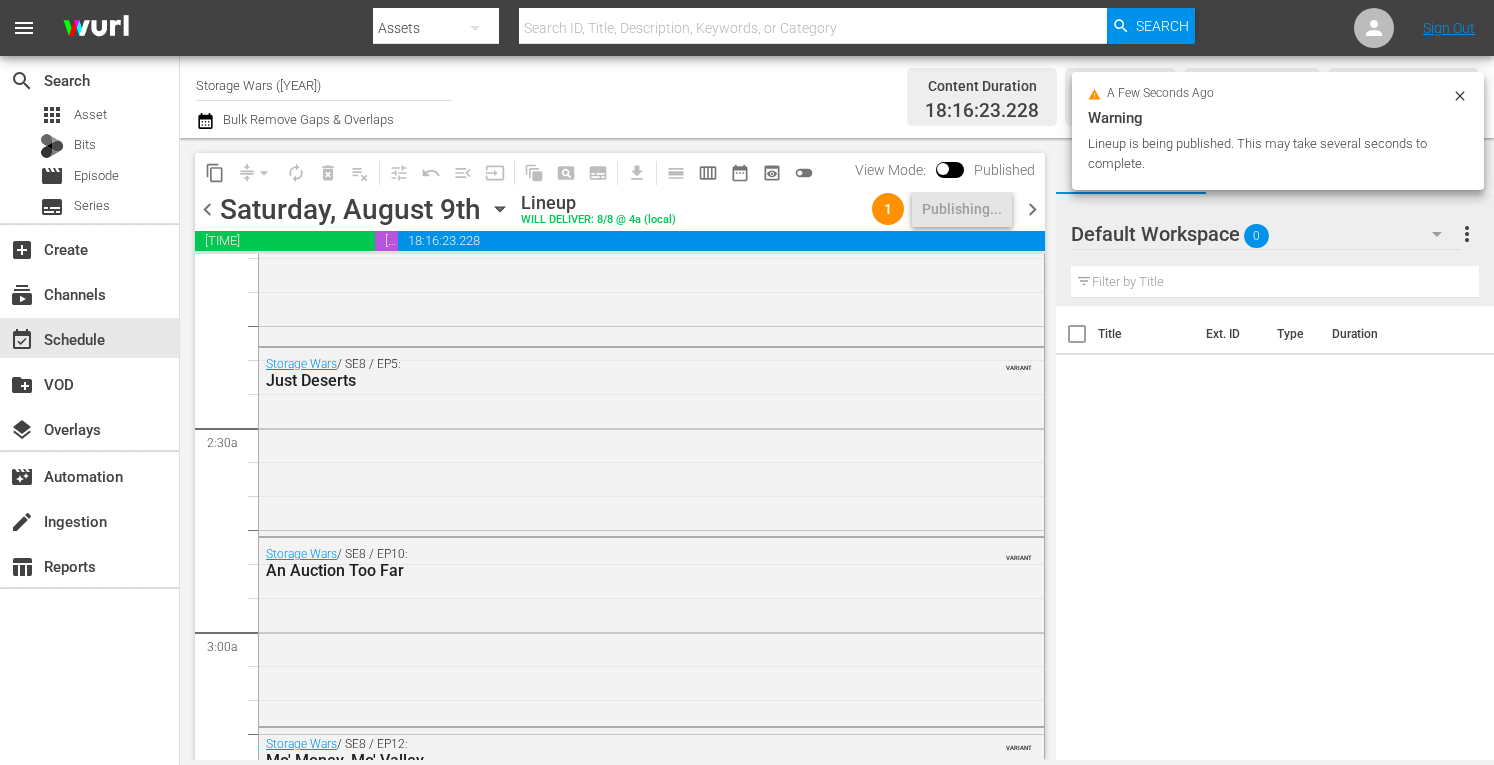 click on "chevron_left" at bounding box center (207, 209) 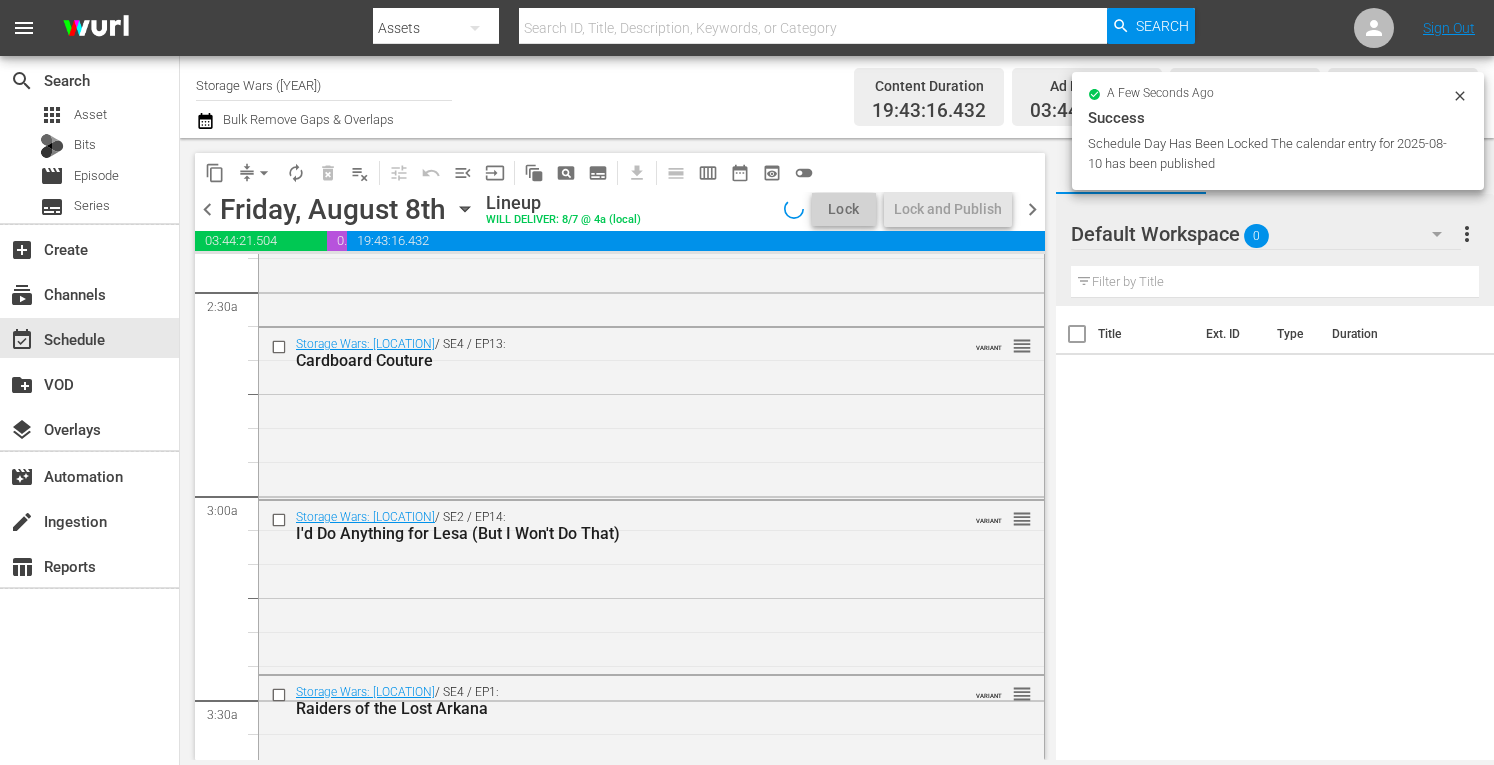 scroll, scrollTop: 846, scrollLeft: 0, axis: vertical 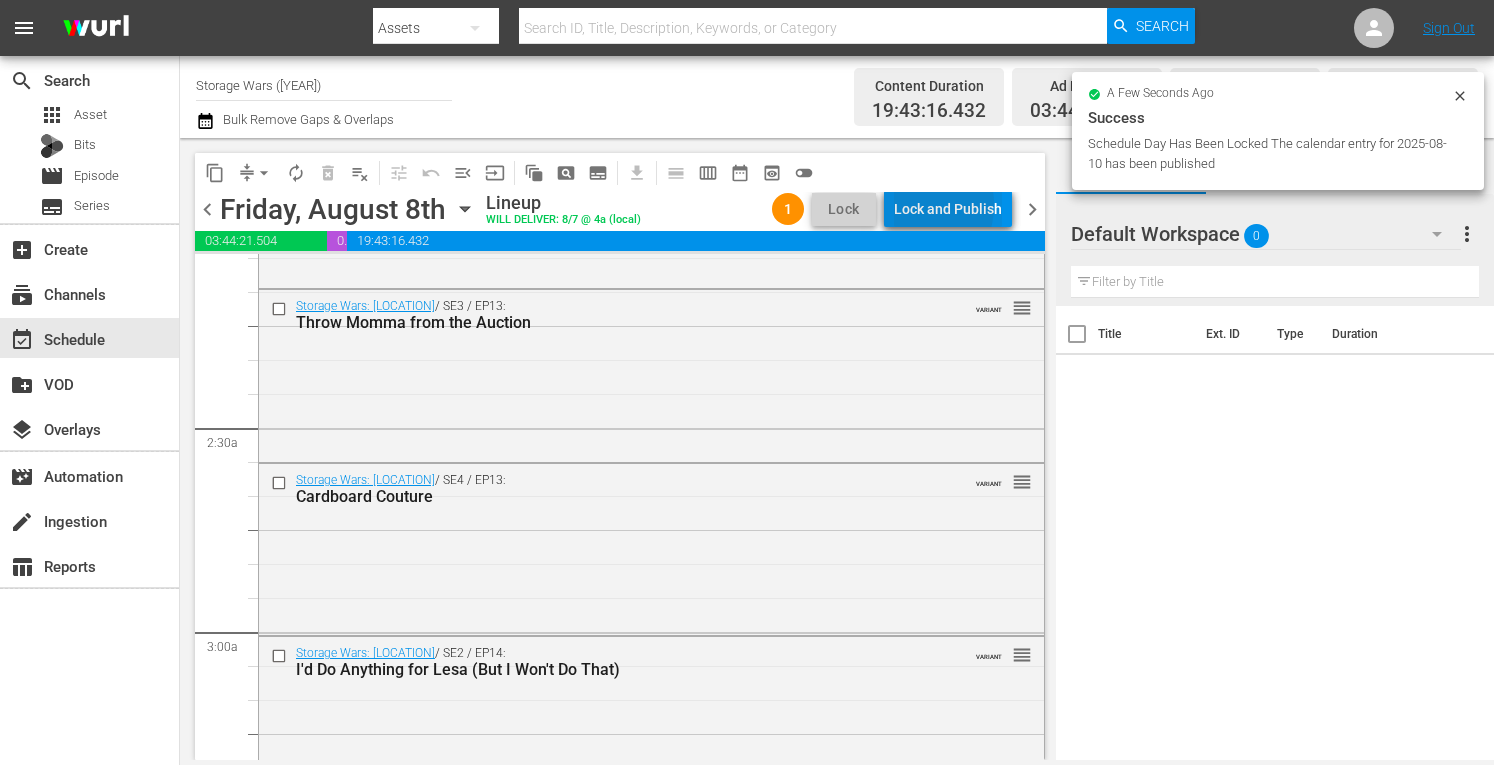 click on "Lock and Publish" at bounding box center (948, 209) 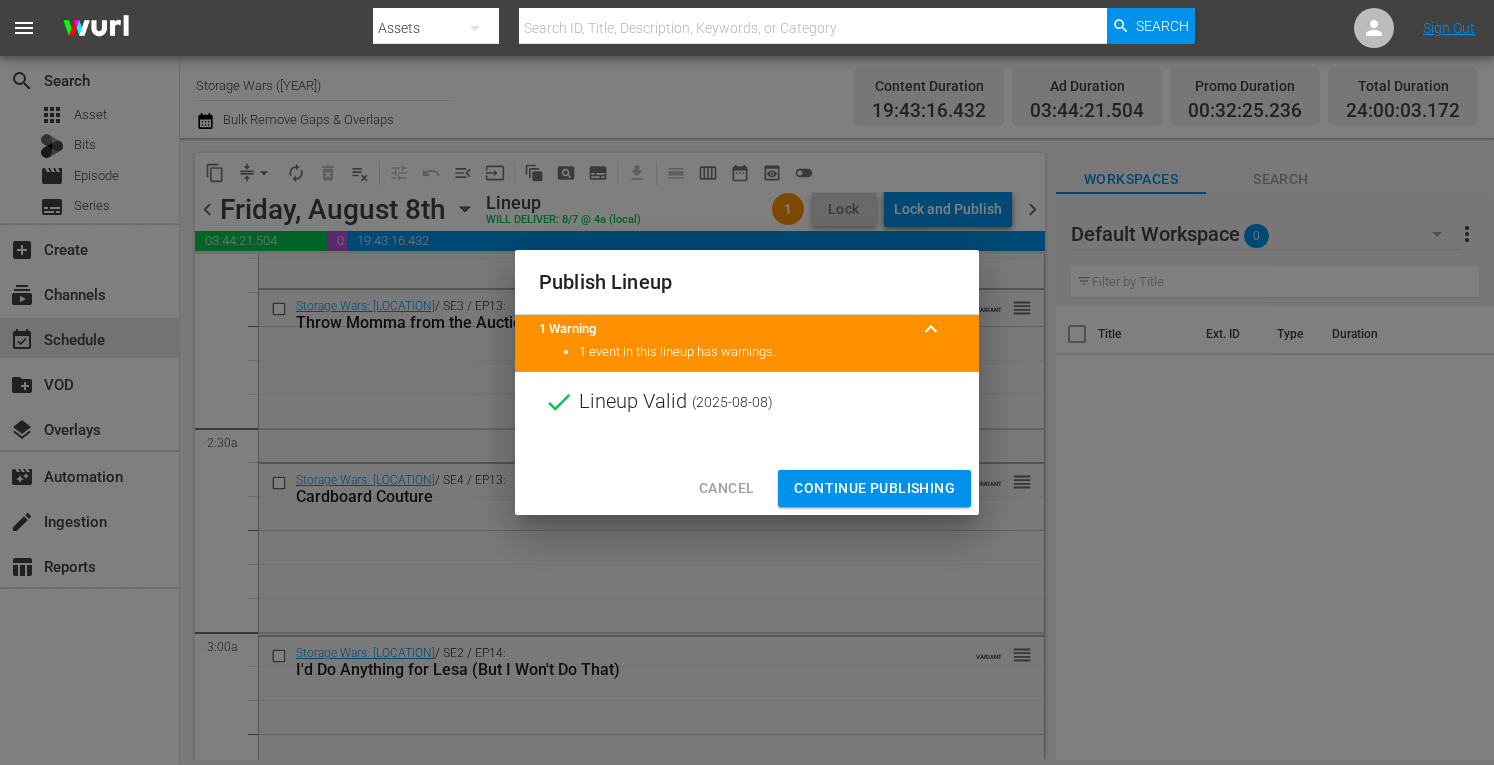 click on "Continue Publishing" at bounding box center (874, 488) 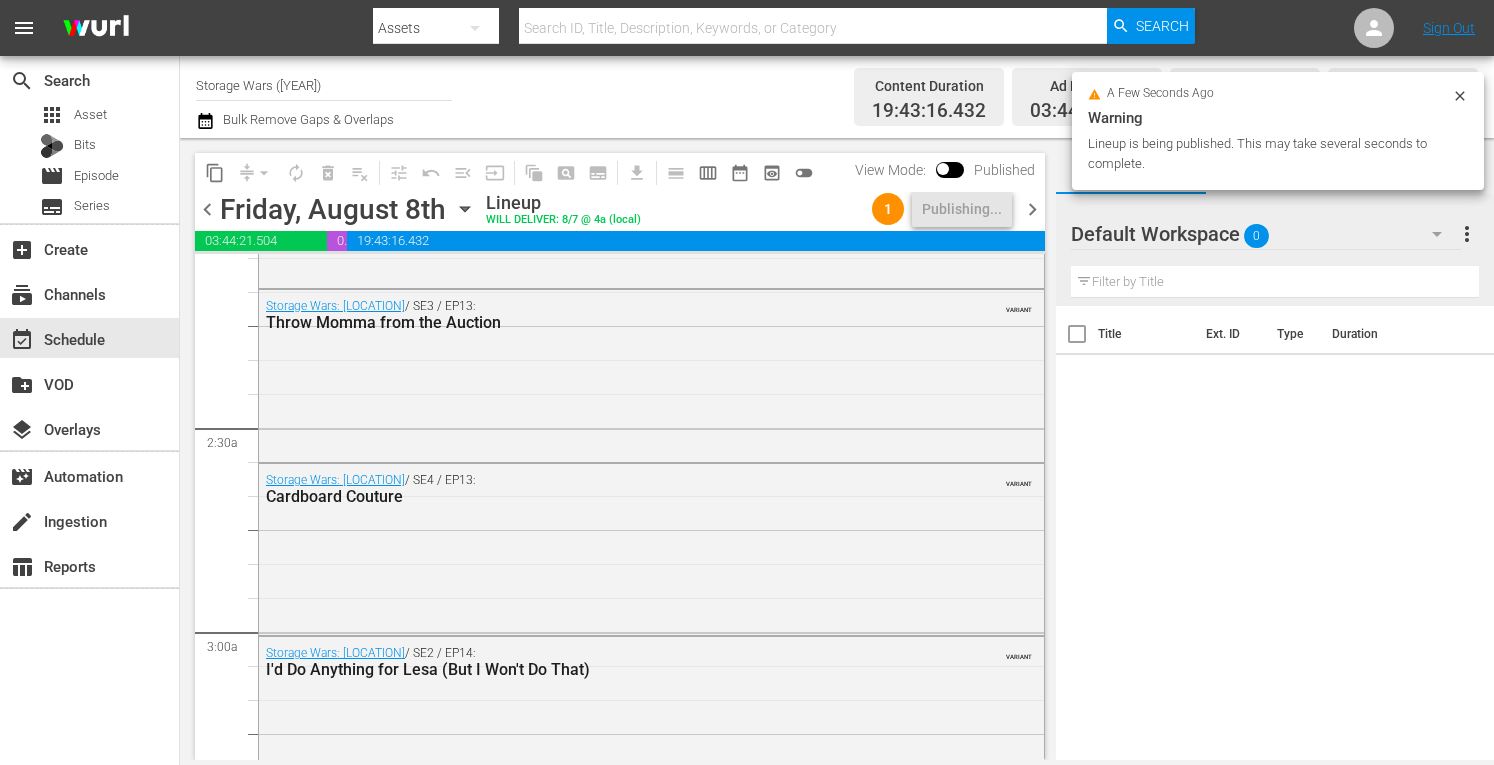 click on "chevron_left" at bounding box center [207, 209] 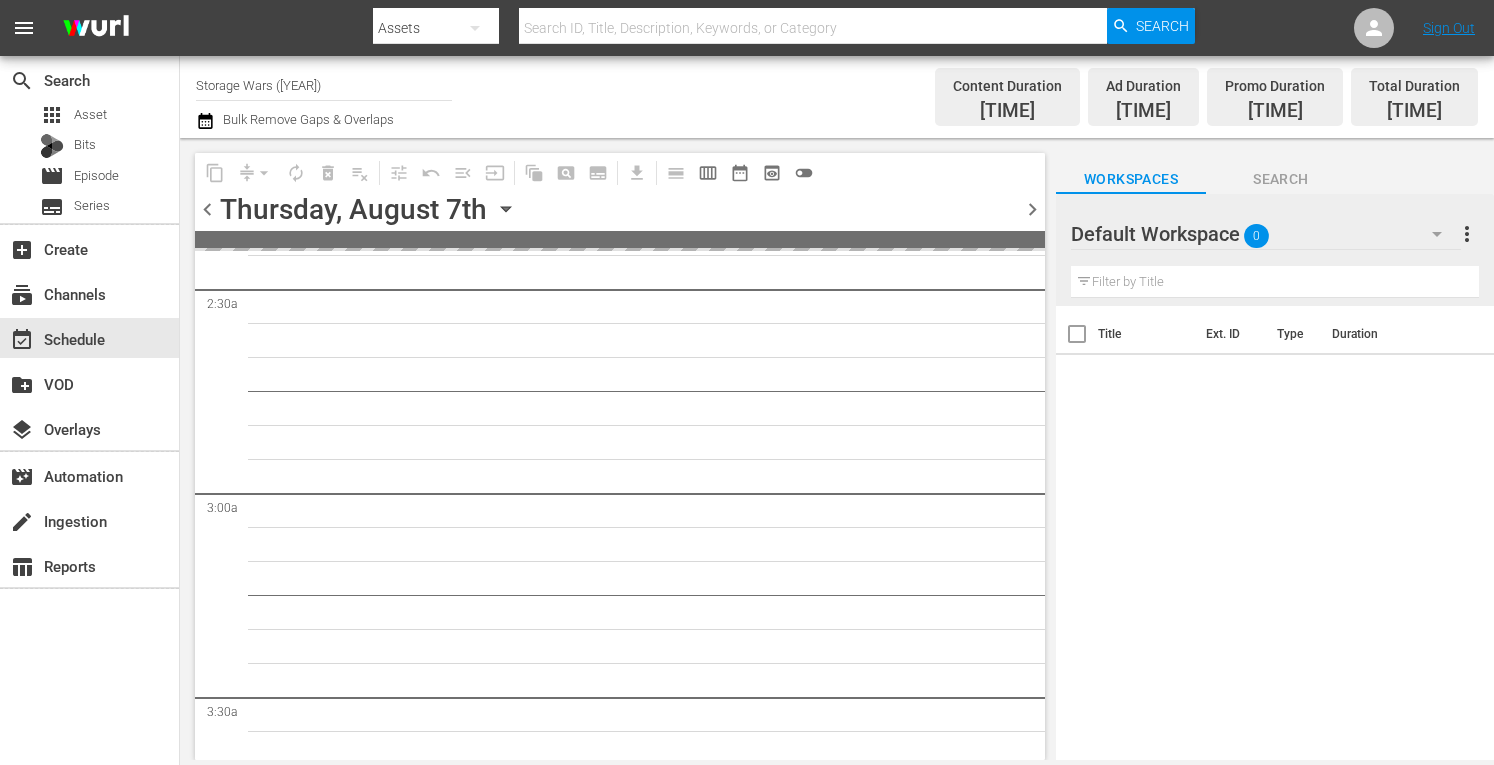 scroll, scrollTop: 948, scrollLeft: 0, axis: vertical 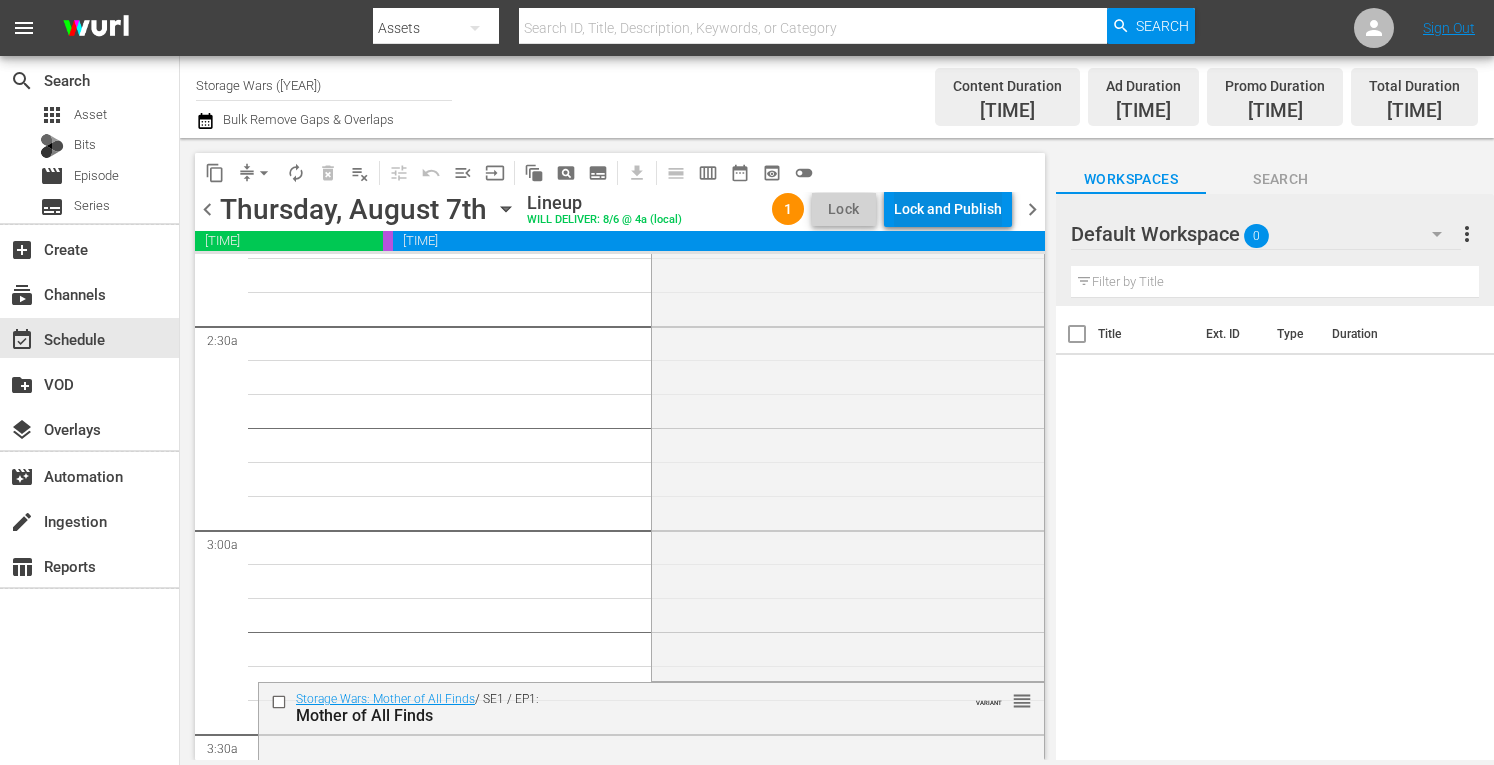 click on "Lock and Publish" at bounding box center [948, 209] 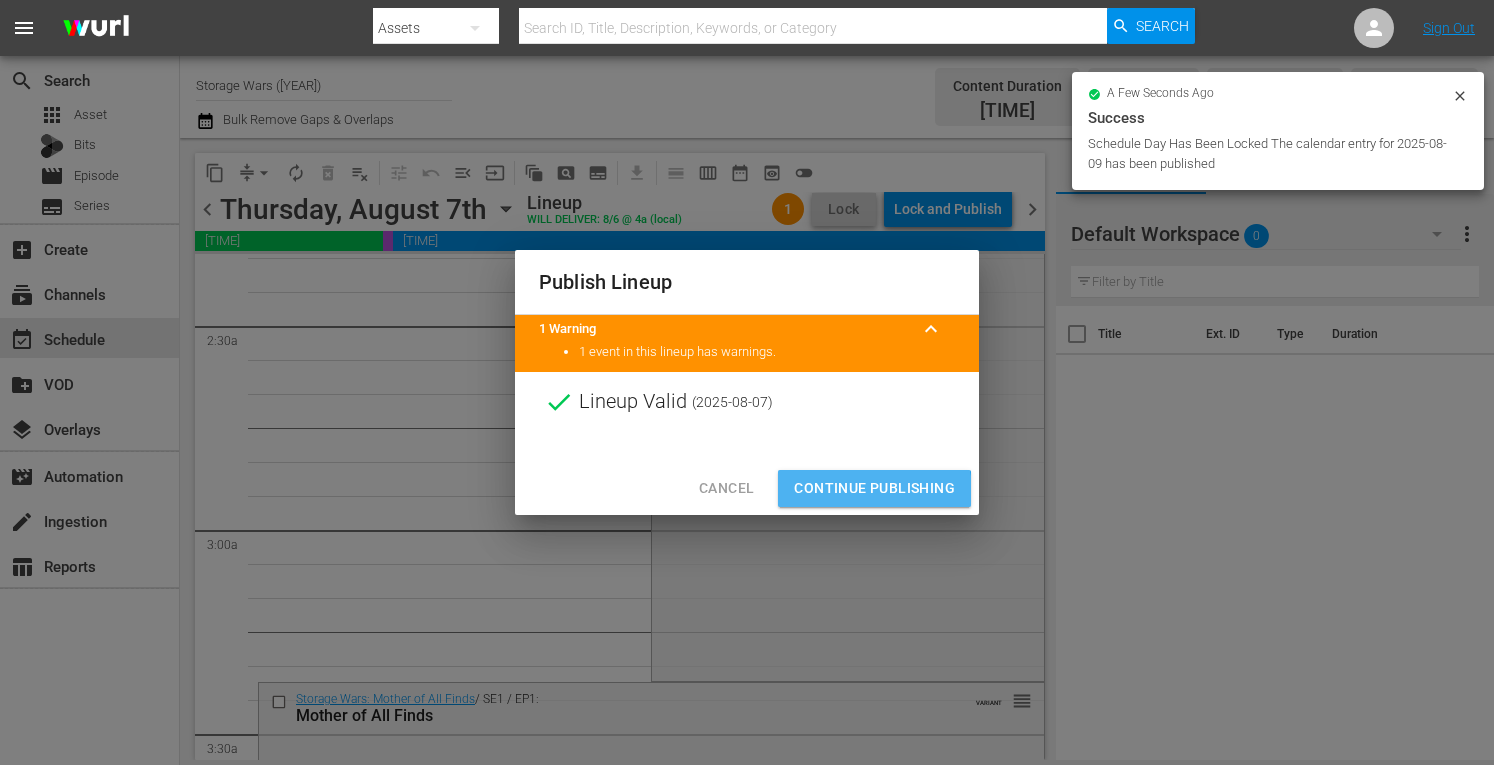 click on "Continue Publishing" at bounding box center [874, 488] 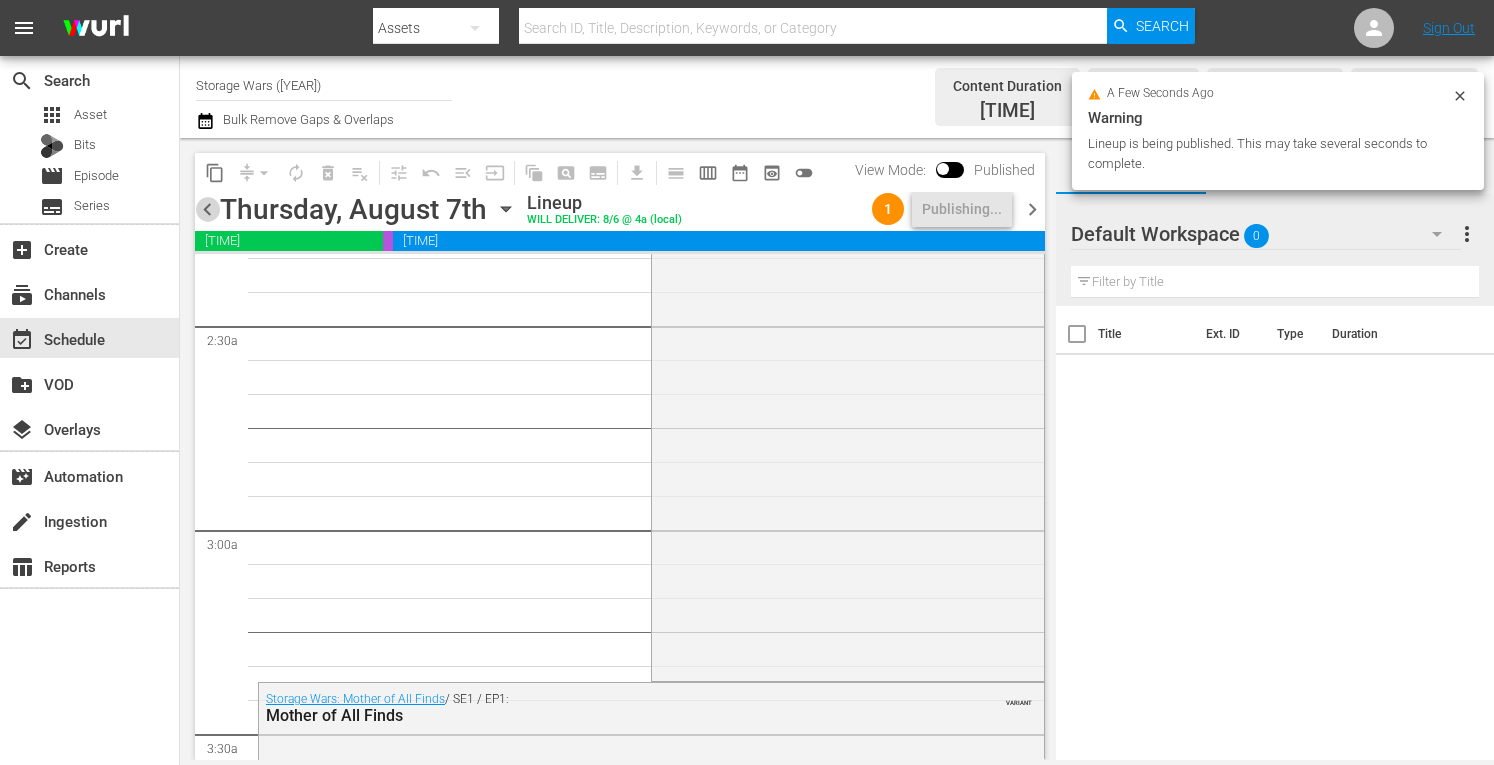 click on "chevron_left" at bounding box center [207, 209] 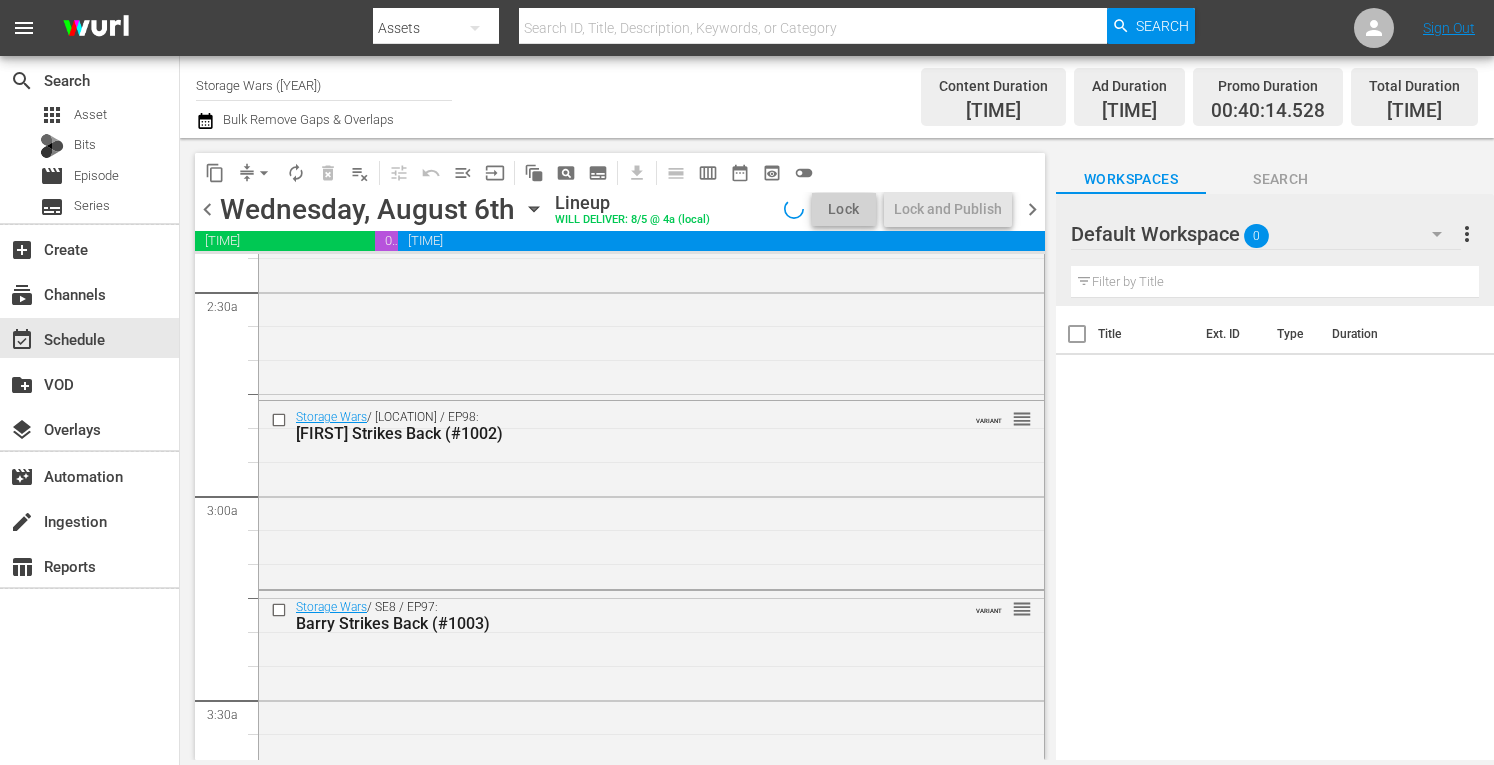 scroll, scrollTop: 846, scrollLeft: 0, axis: vertical 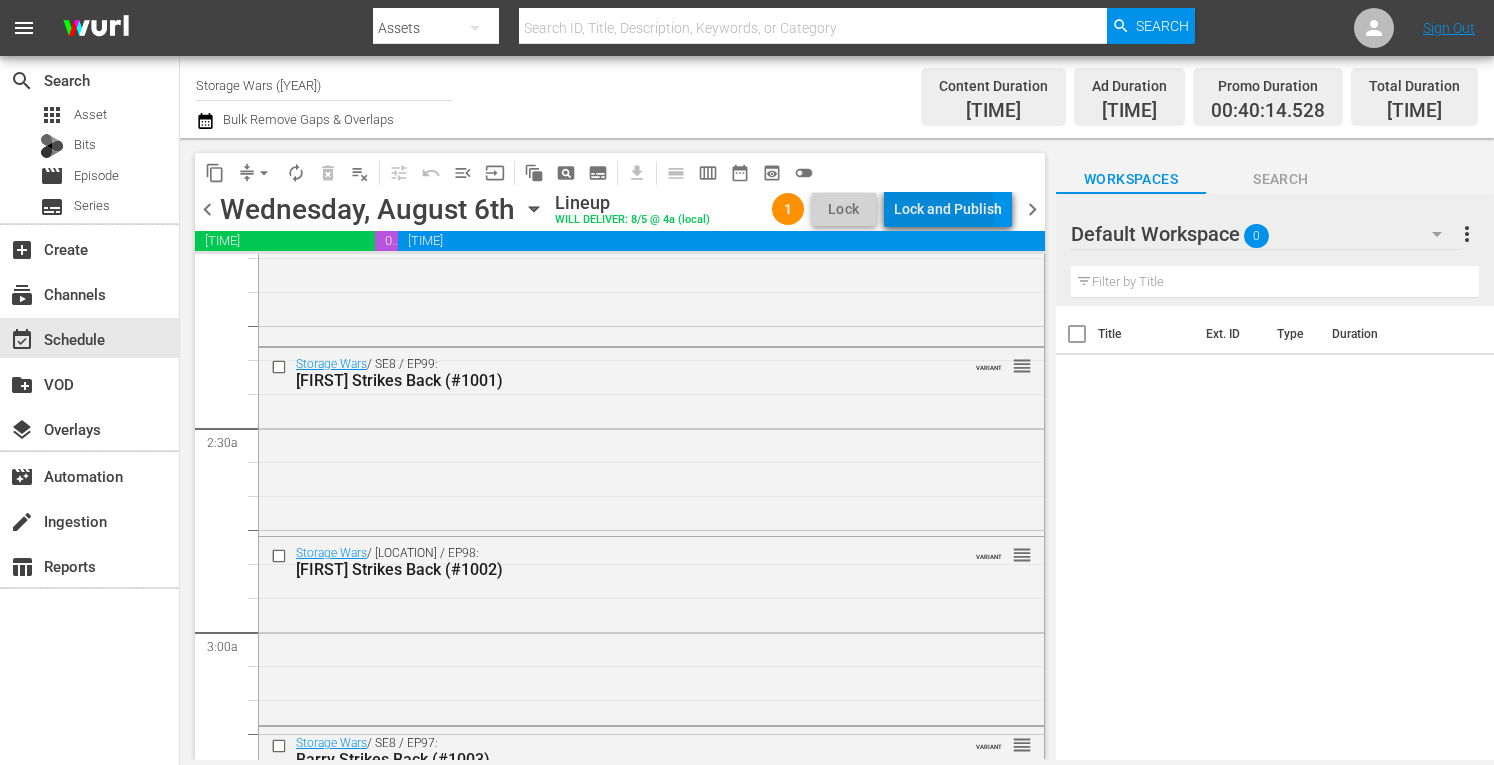 click on "Lock and Publish" at bounding box center (948, 209) 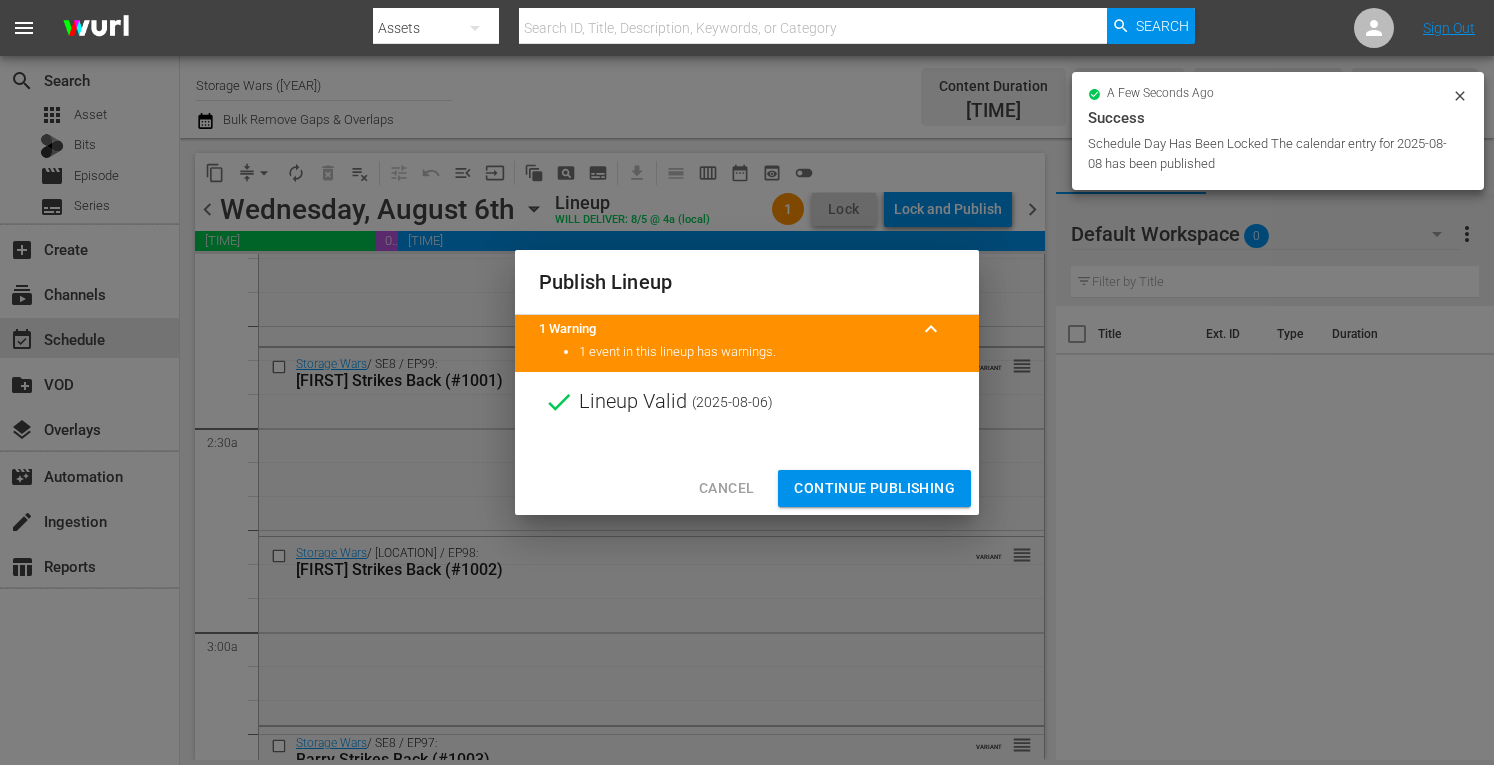 click on "Continue Publishing" at bounding box center [874, 488] 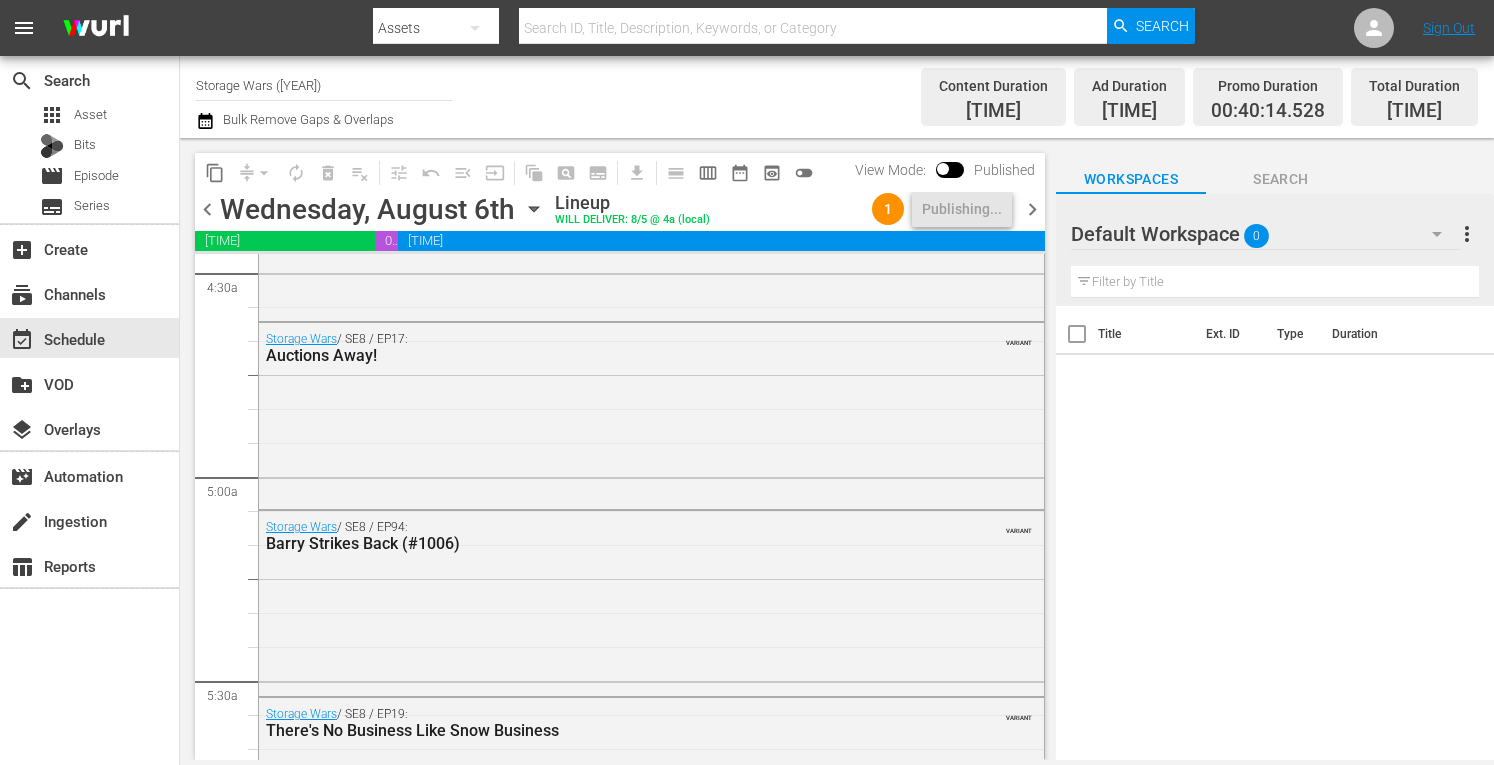 scroll, scrollTop: 1861, scrollLeft: 0, axis: vertical 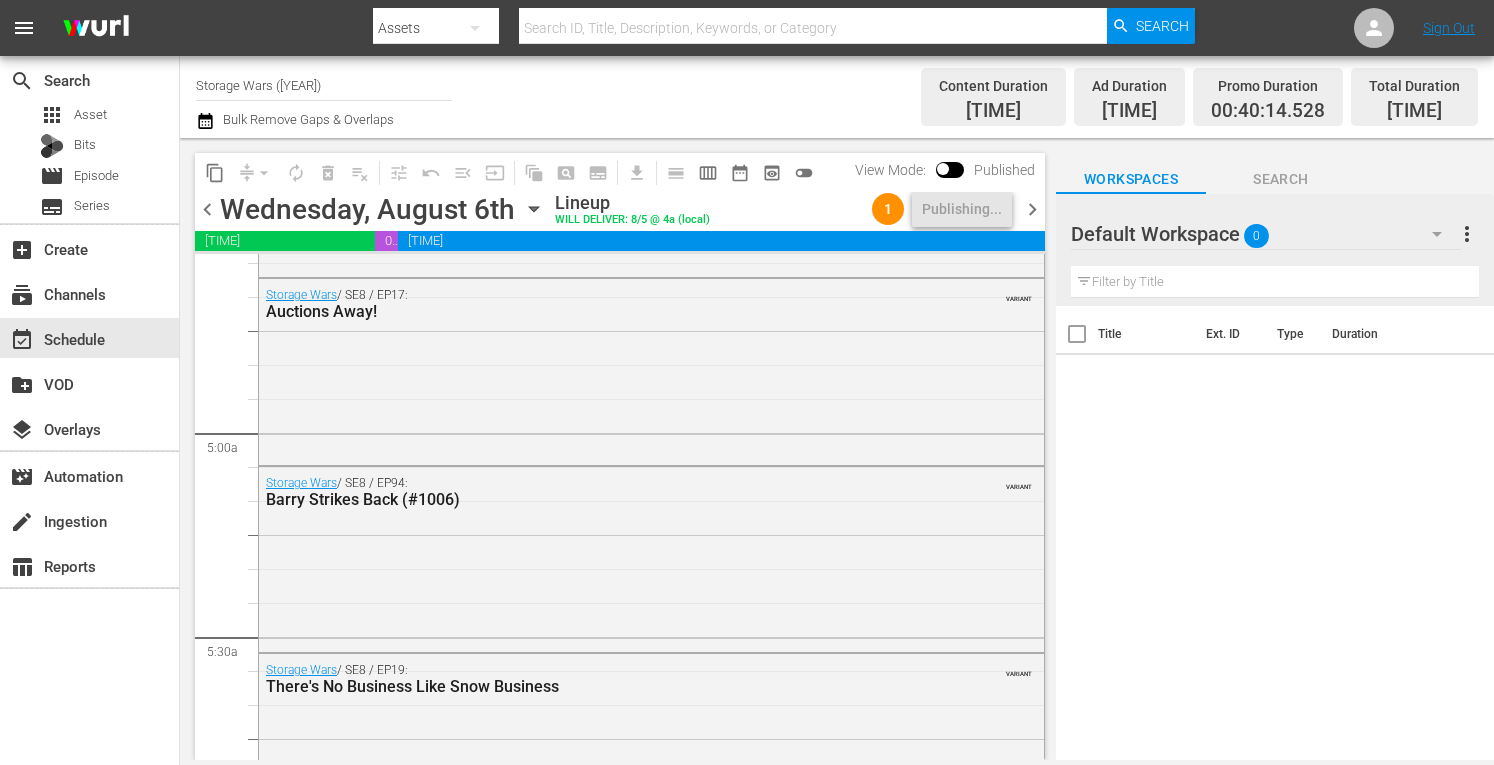 click on "chevron_right" at bounding box center (1032, 209) 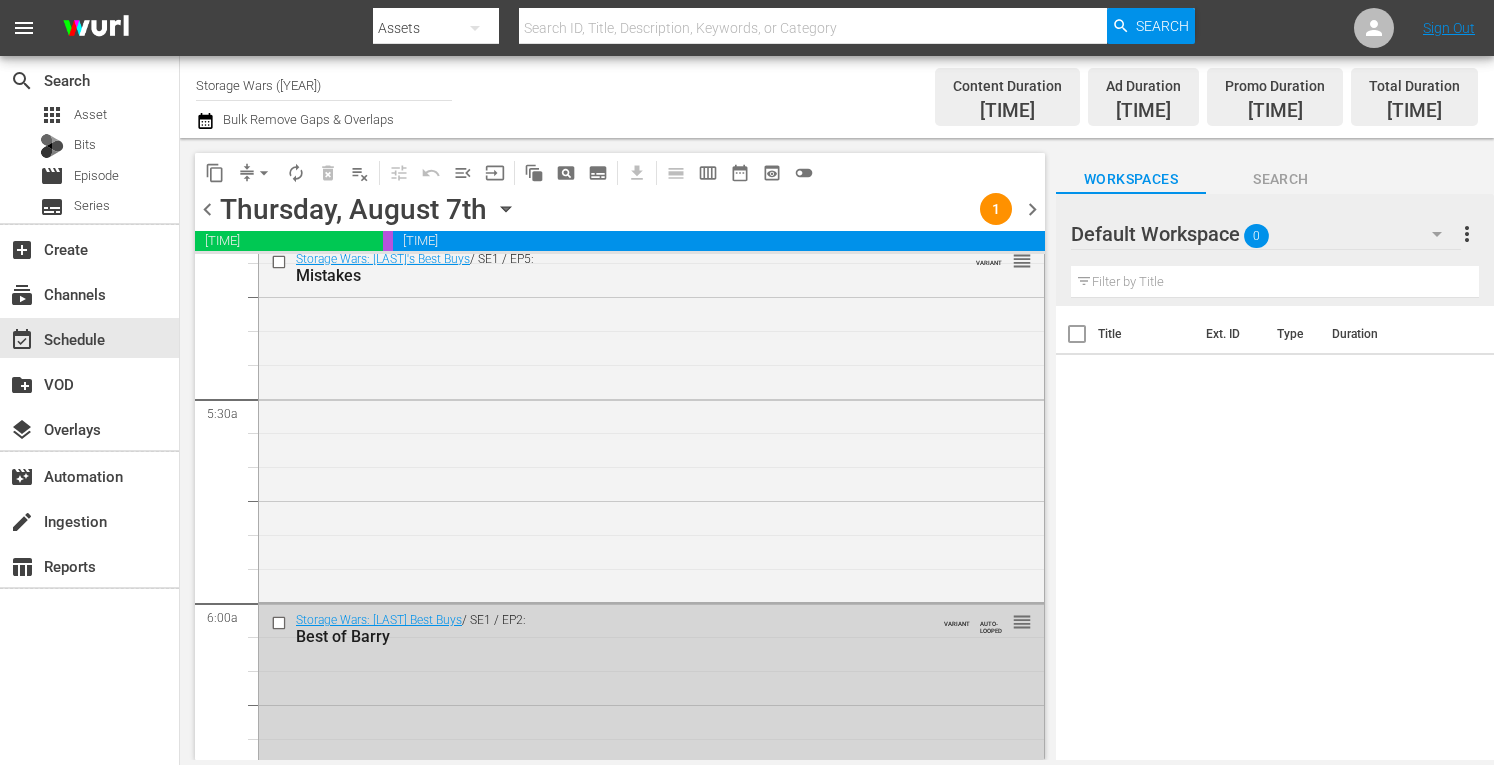 scroll, scrollTop: 2031, scrollLeft: 0, axis: vertical 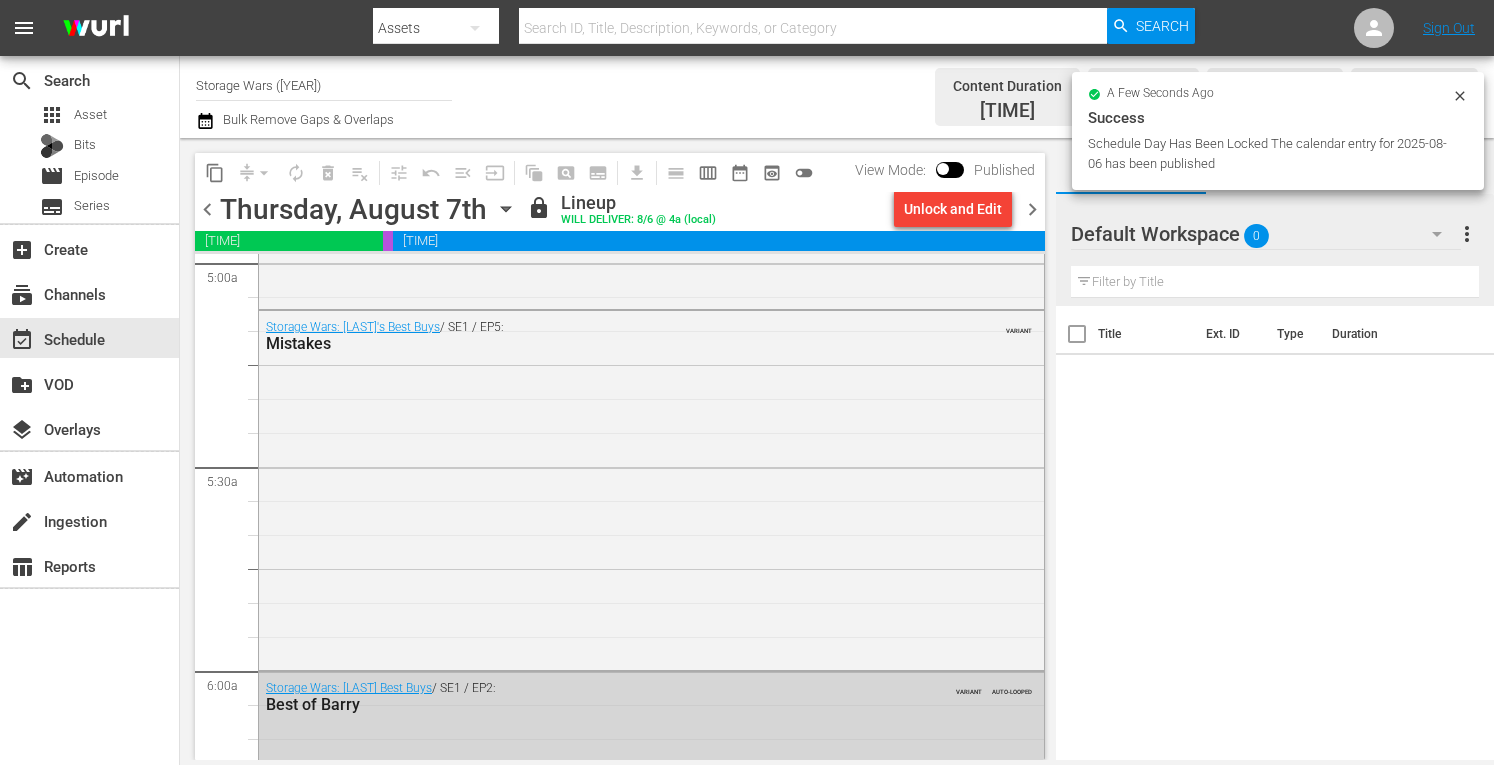 click on "chevron_right" at bounding box center [1032, 209] 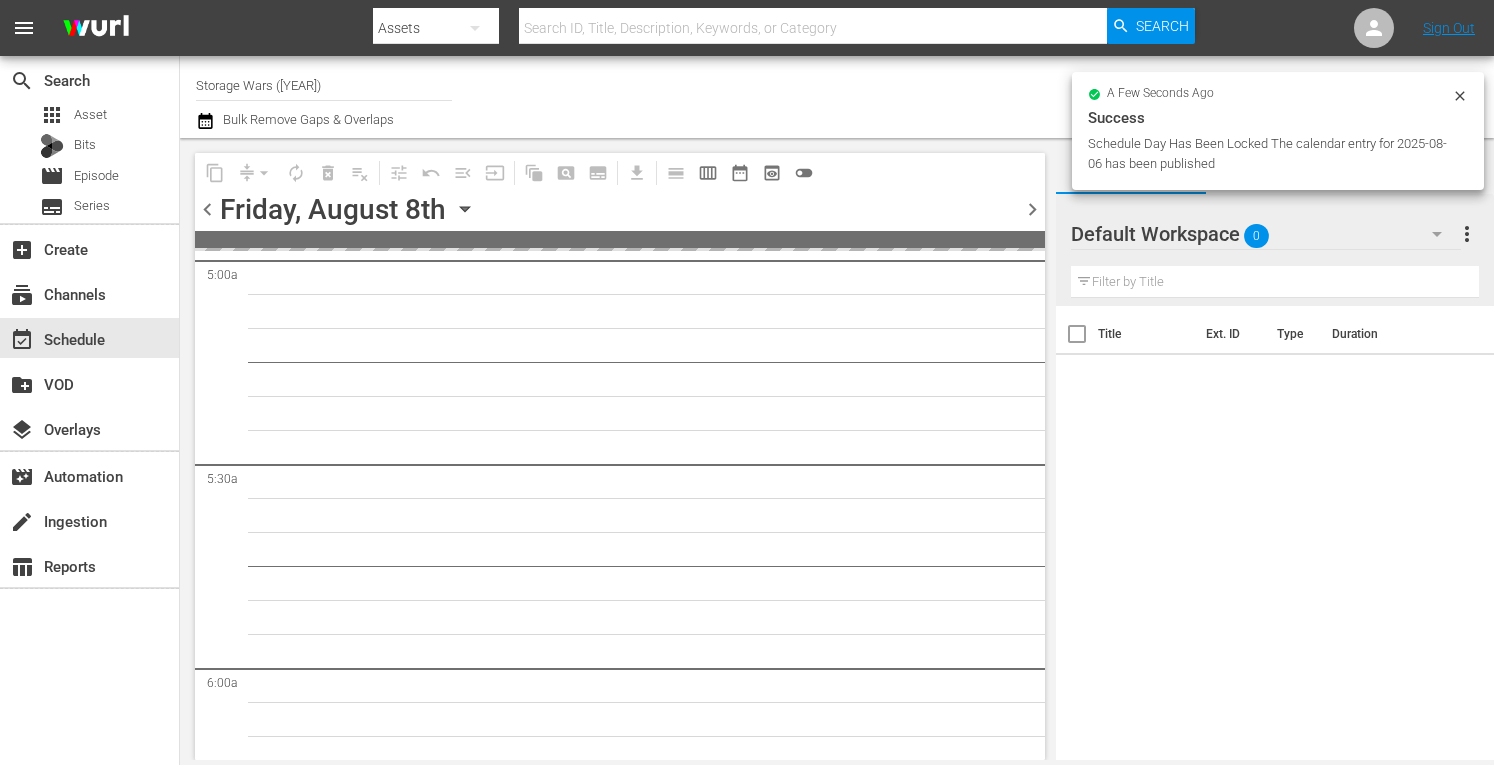 scroll, scrollTop: 2099, scrollLeft: 0, axis: vertical 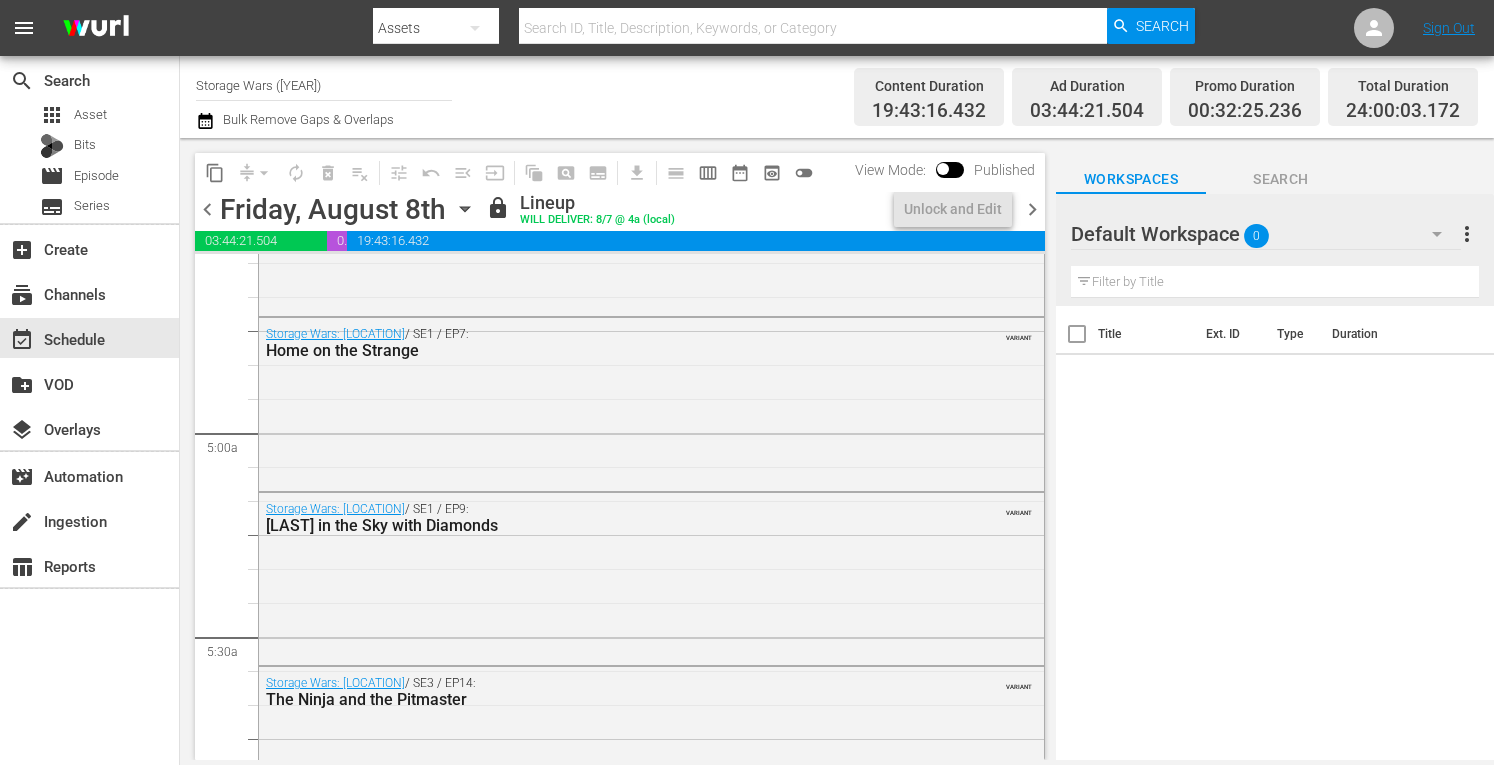 click on "chevron_right" at bounding box center [1032, 209] 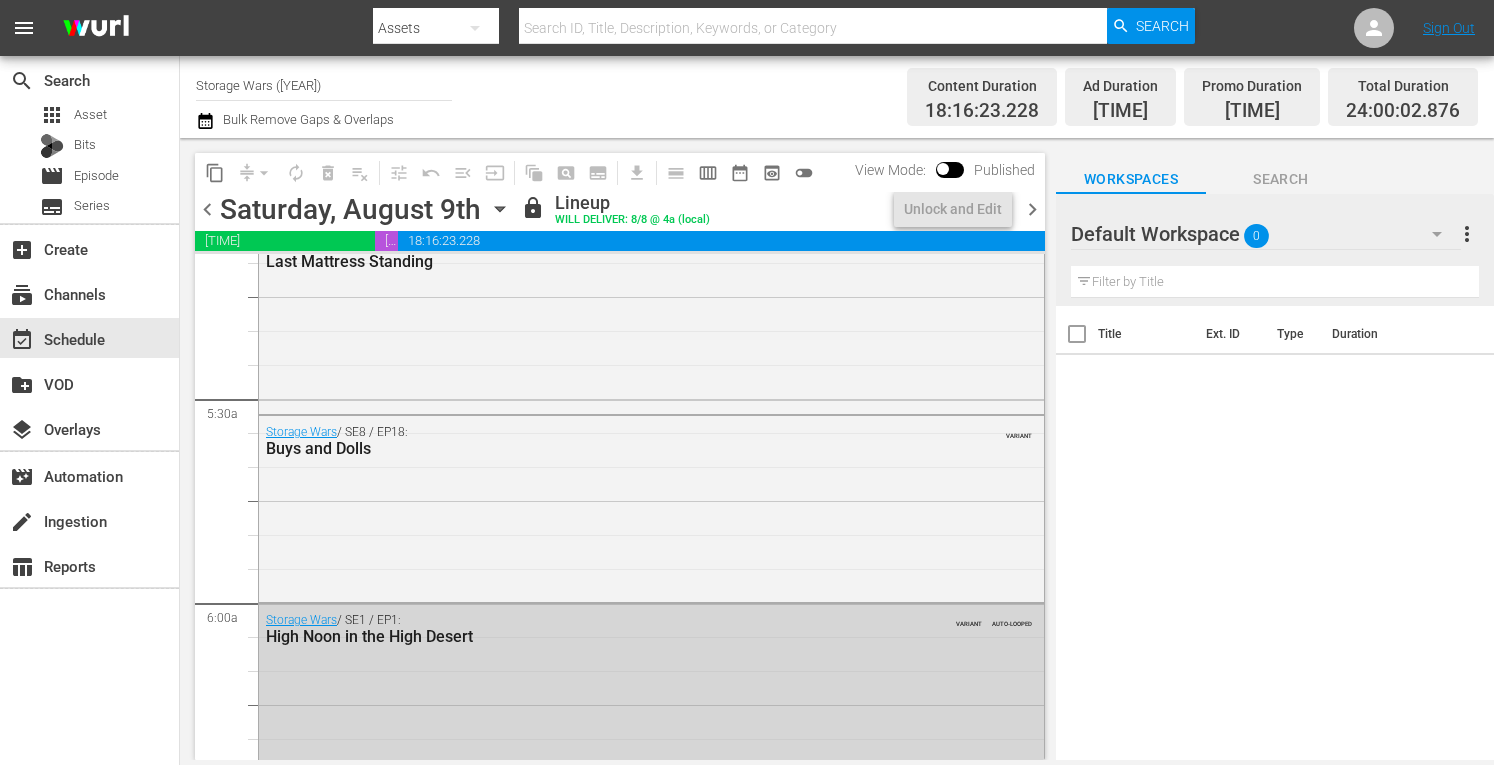 scroll, scrollTop: 1827, scrollLeft: 0, axis: vertical 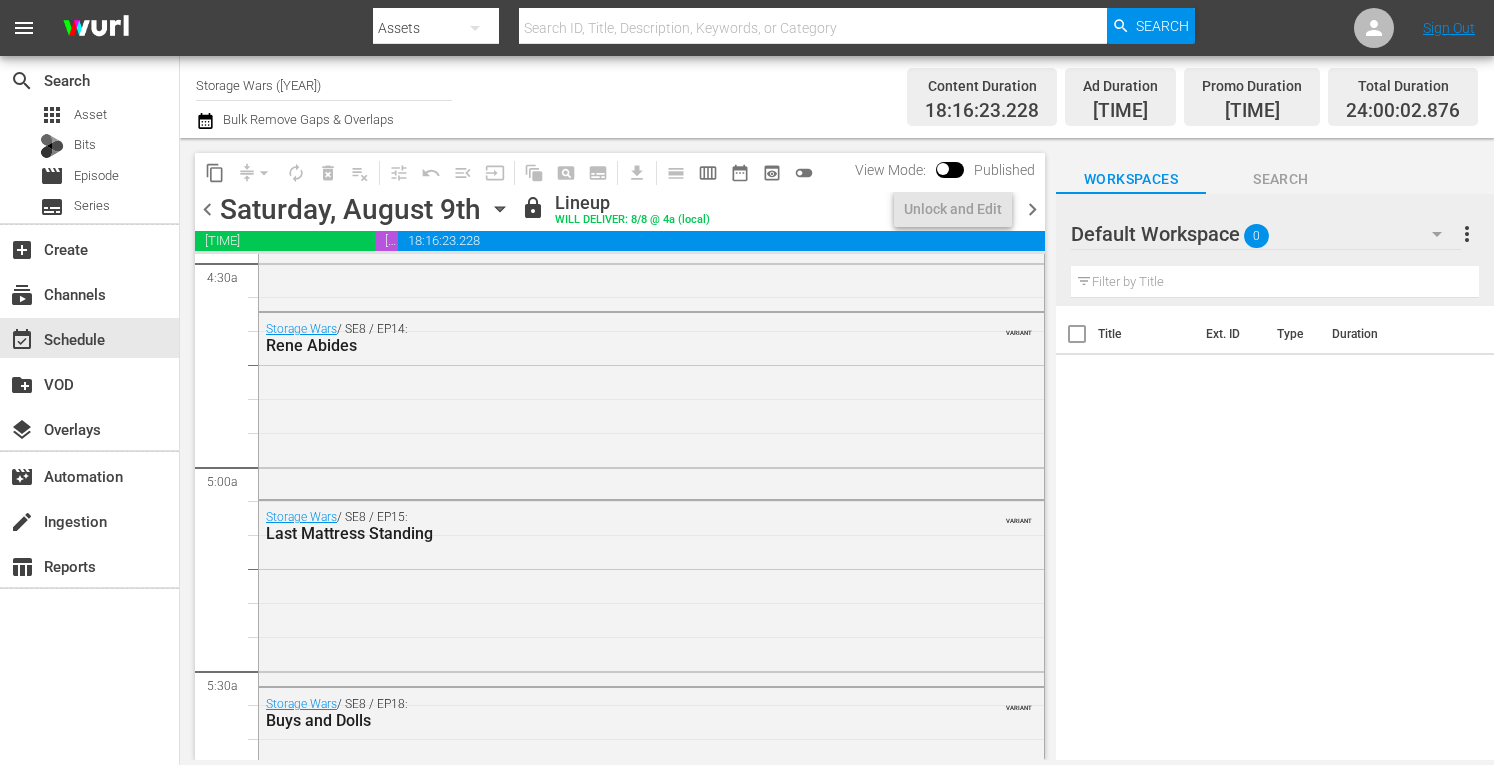 click on "chevron_right" at bounding box center [1032, 209] 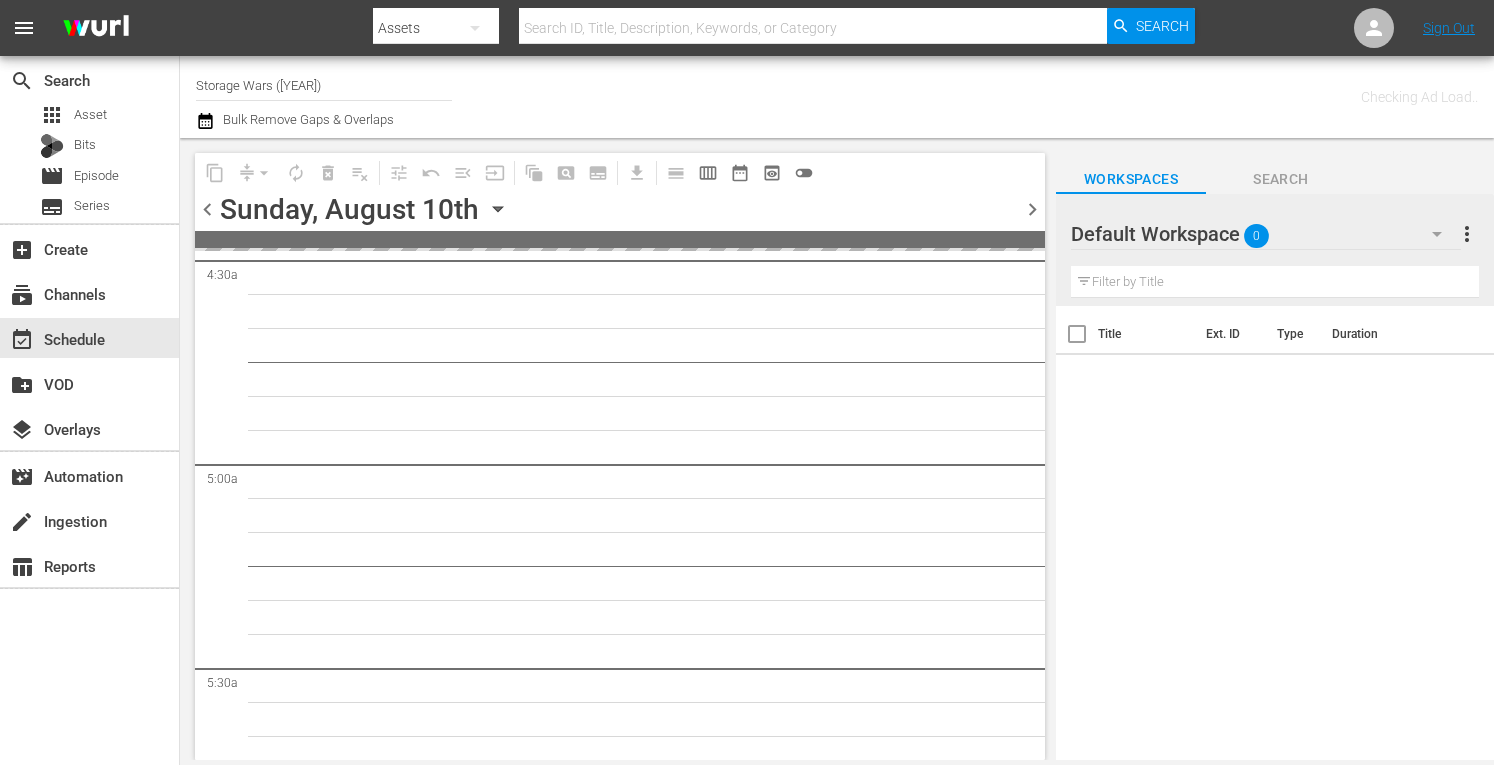 scroll, scrollTop: 2099, scrollLeft: 0, axis: vertical 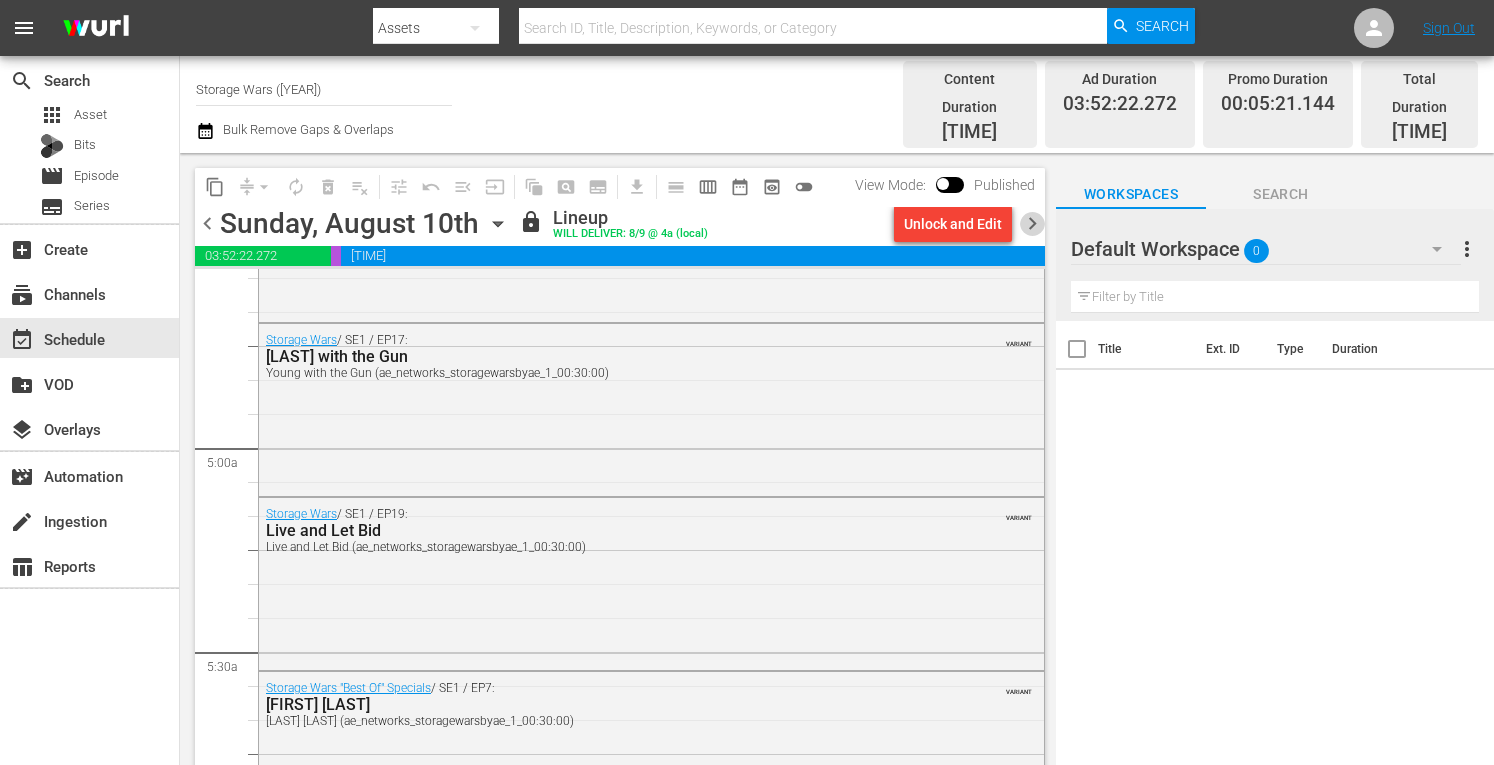 click on "chevron_right" at bounding box center (1032, 223) 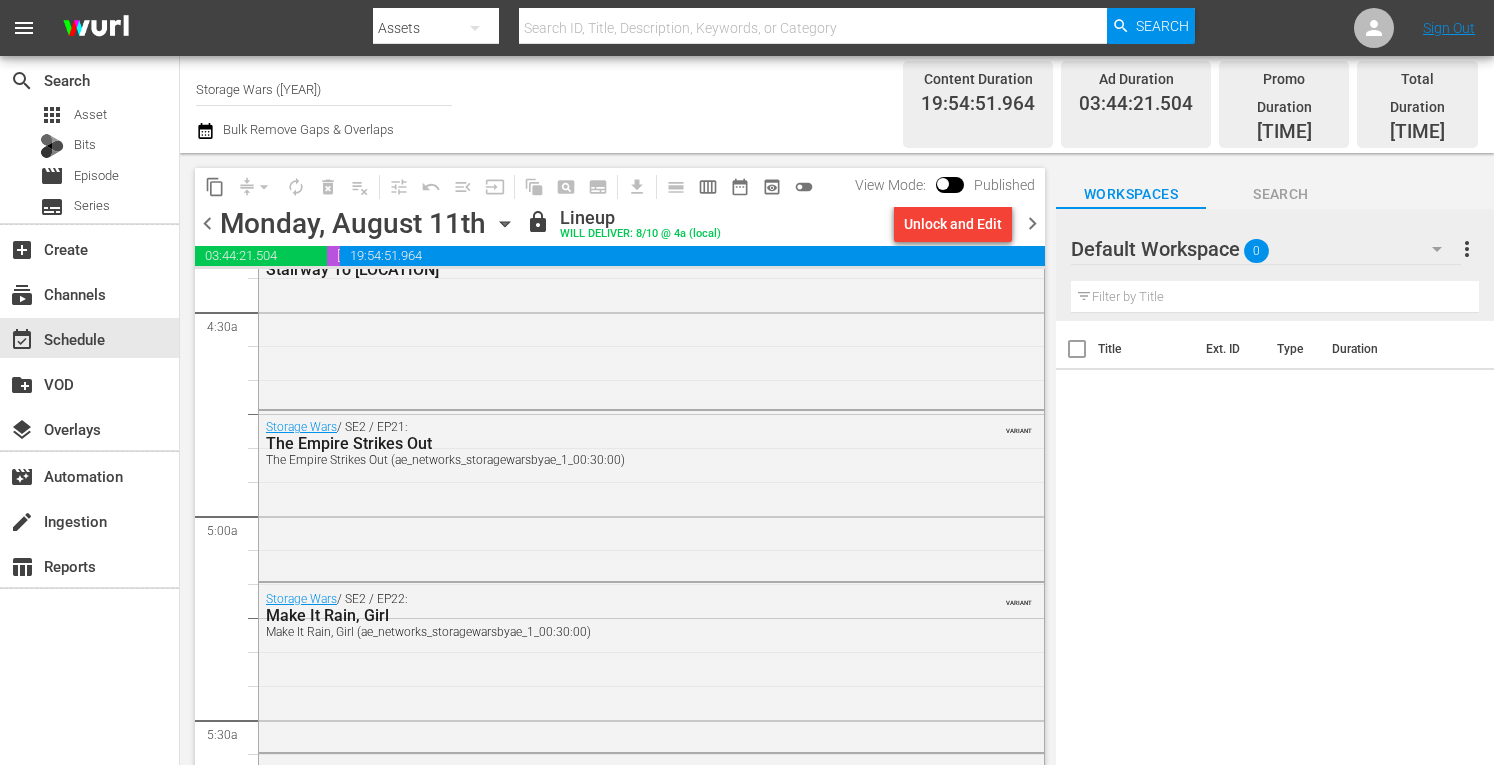 click on "chevron_right" at bounding box center [1032, 223] 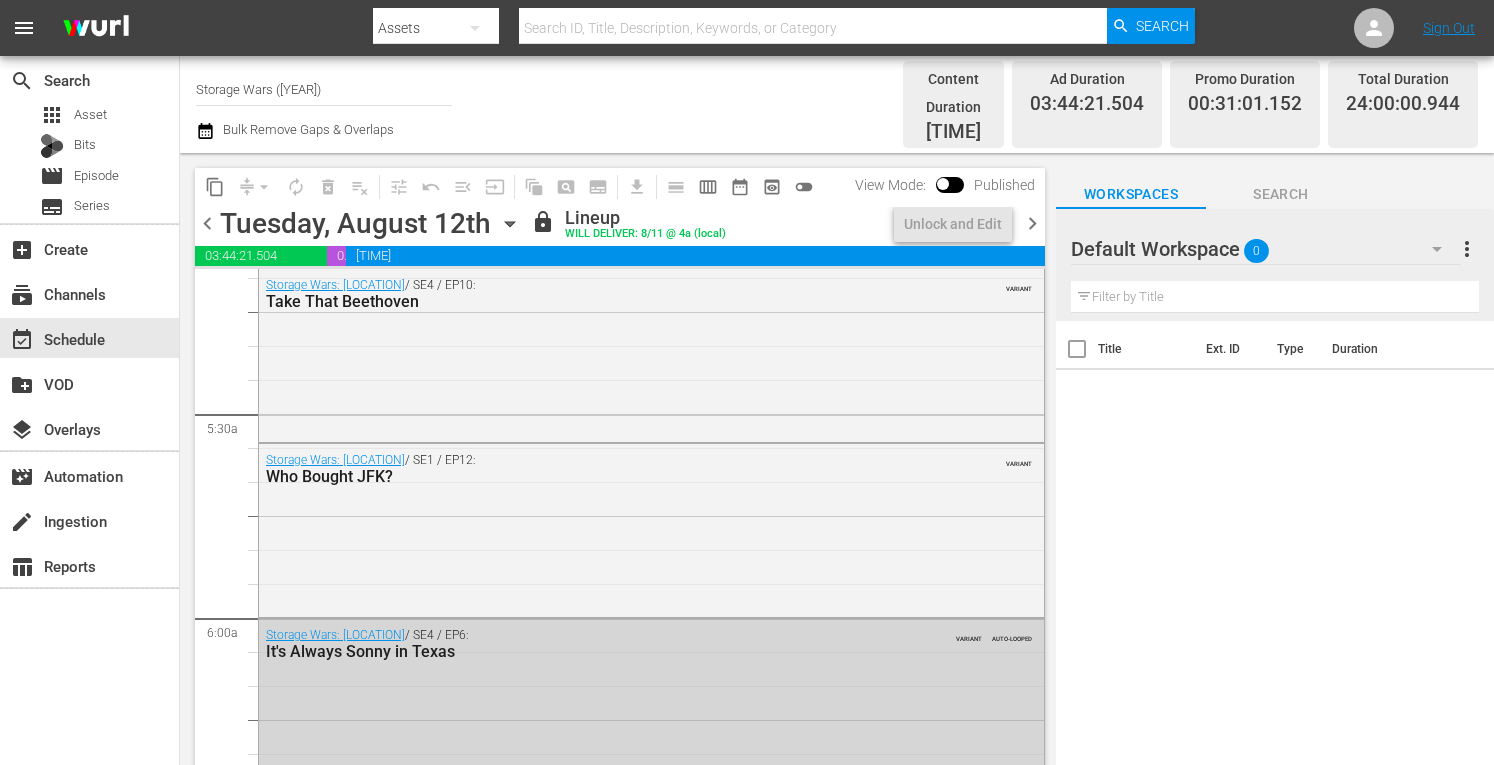 scroll, scrollTop: 1827, scrollLeft: 0, axis: vertical 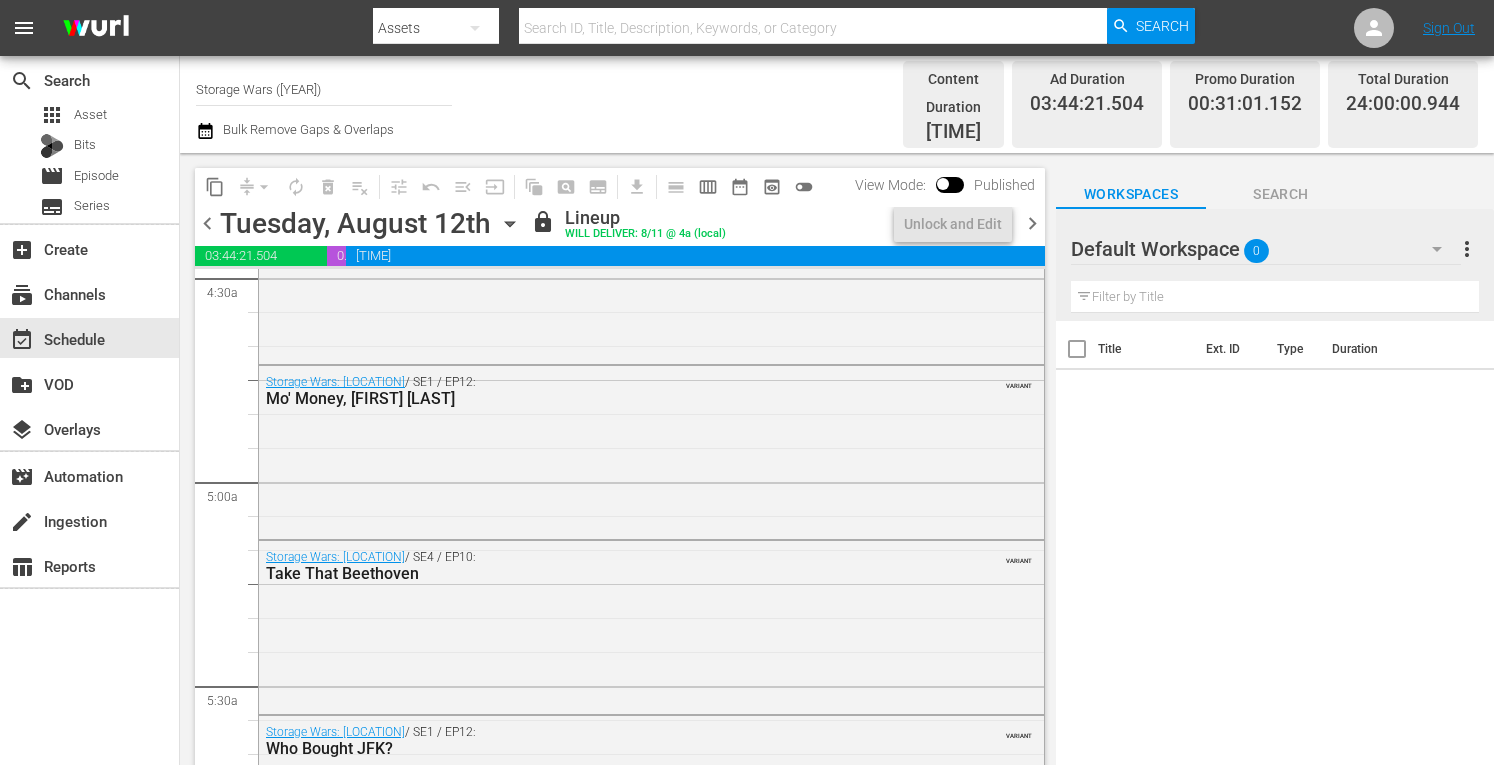 click on "chevron_right" at bounding box center (1032, 223) 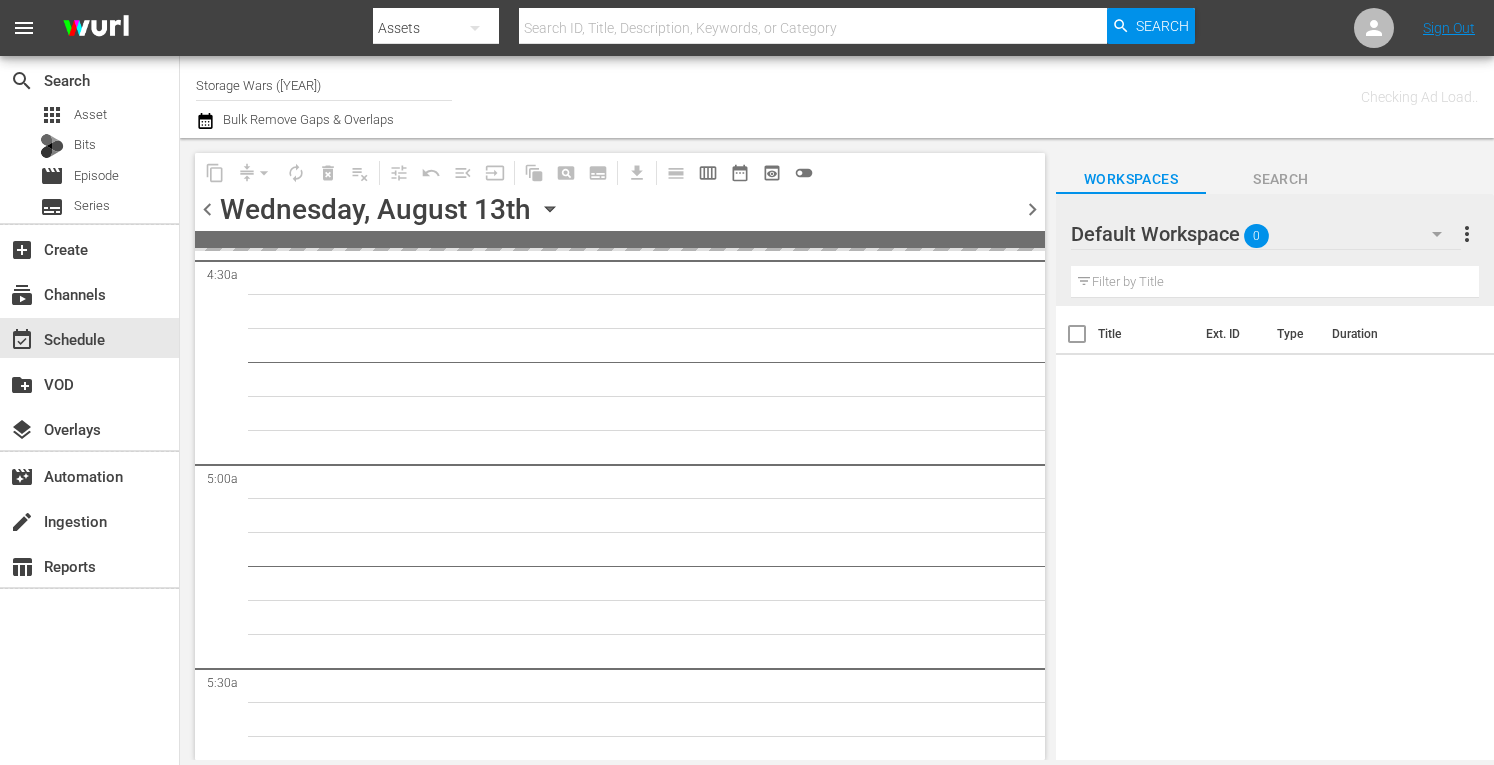 scroll, scrollTop: 2099, scrollLeft: 0, axis: vertical 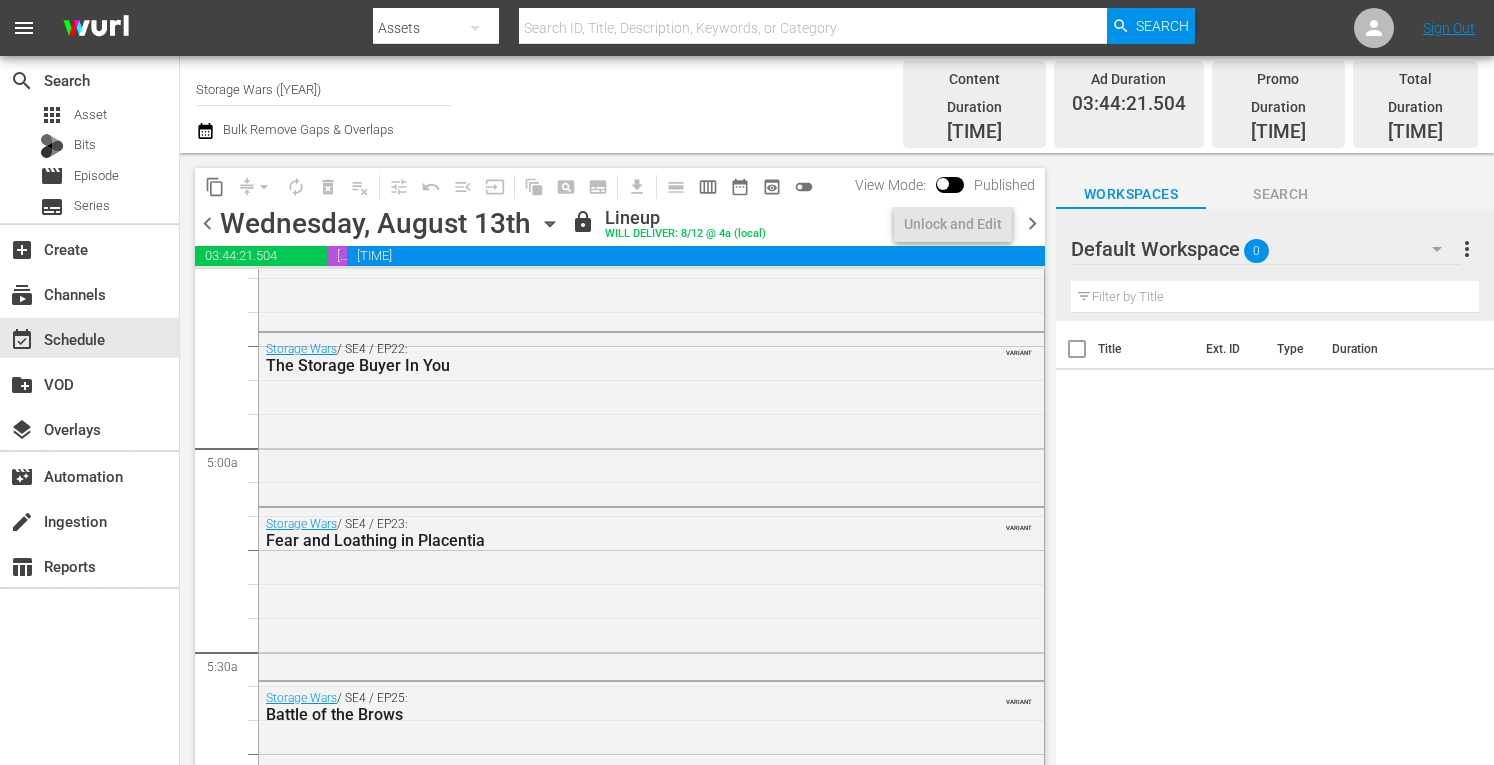 click on "chevron_right" at bounding box center [1032, 223] 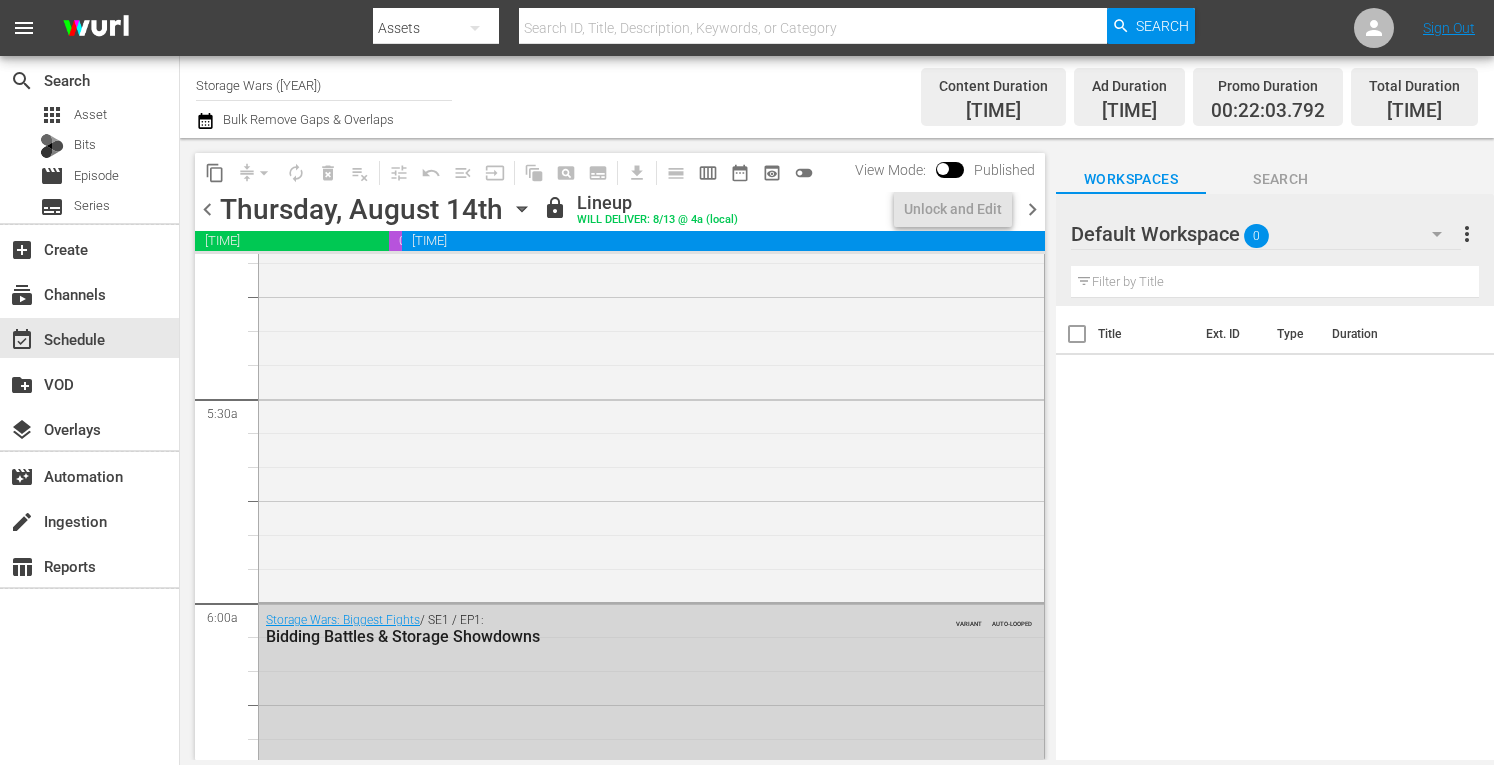 scroll, scrollTop: 2031, scrollLeft: 0, axis: vertical 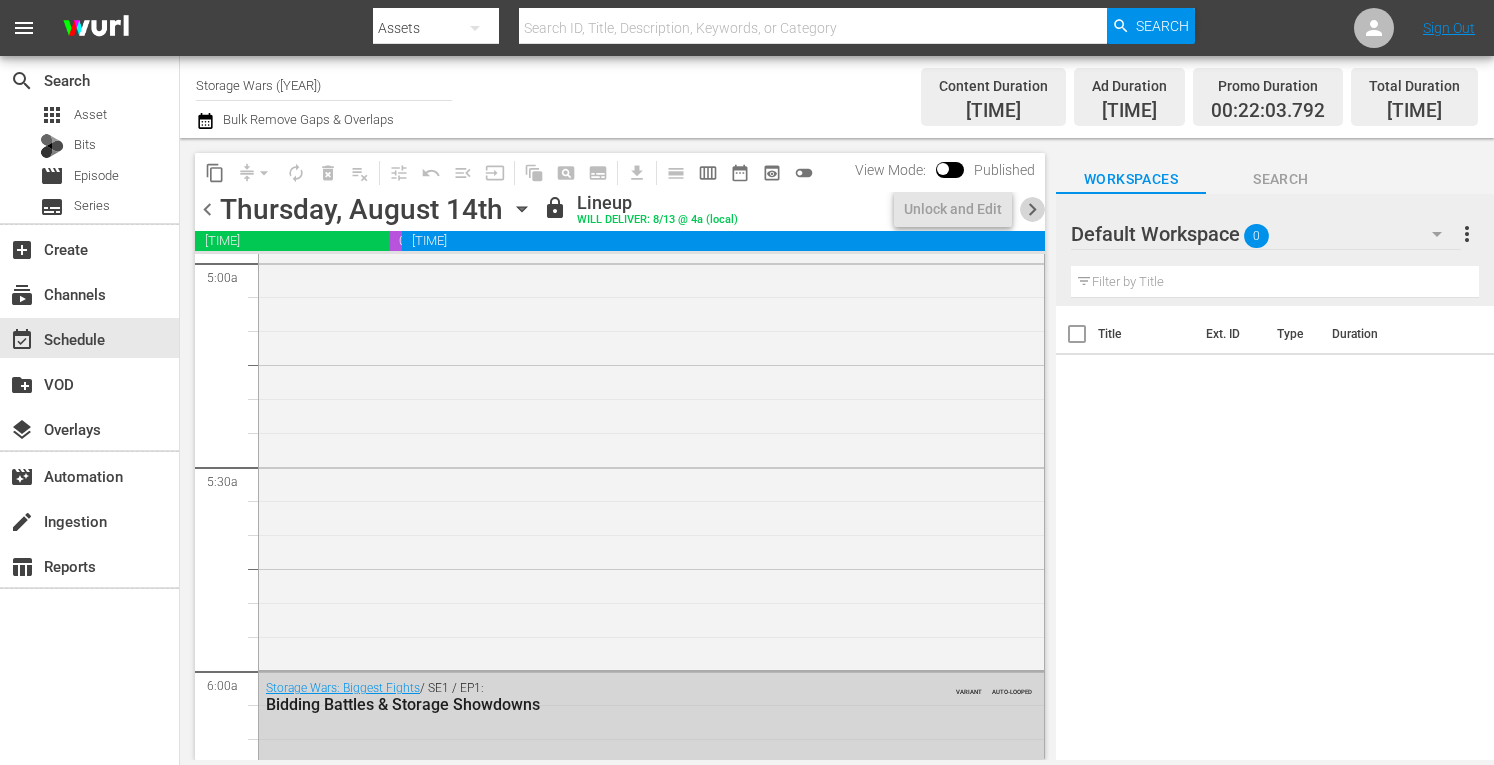 click on "chevron_right" at bounding box center (1032, 209) 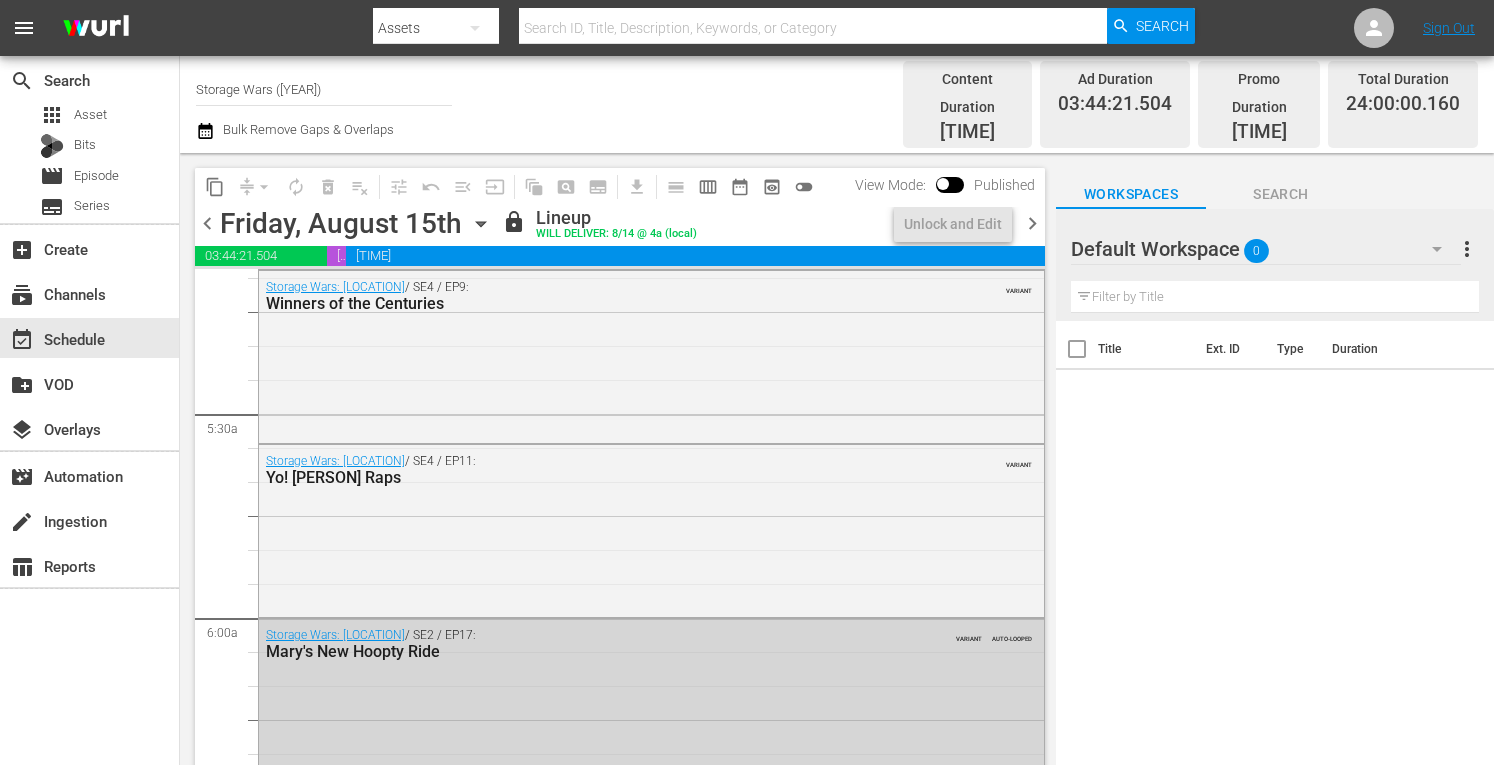 scroll, scrollTop: 1827, scrollLeft: 0, axis: vertical 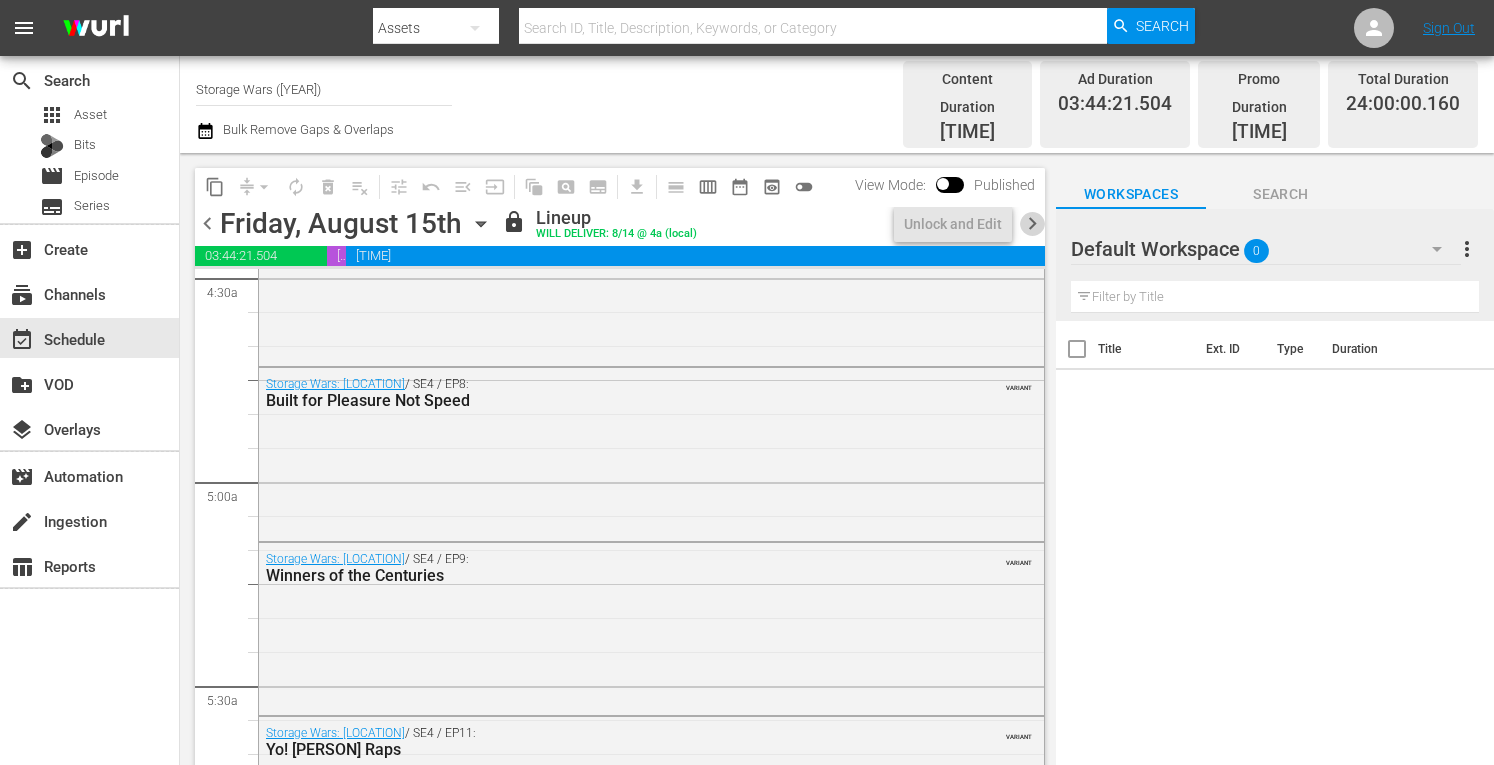click on "chevron_right" at bounding box center [1032, 223] 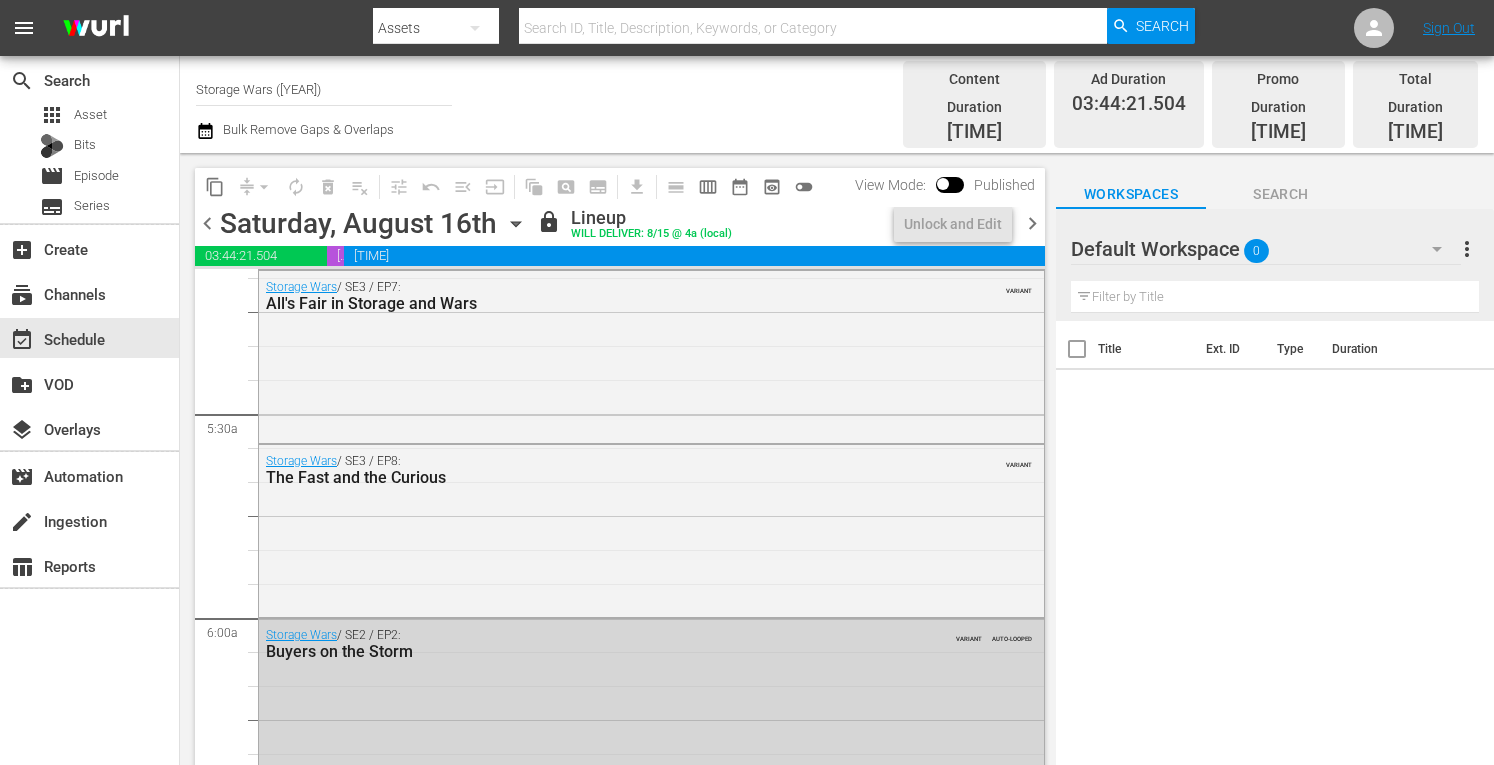 scroll, scrollTop: 1827, scrollLeft: 0, axis: vertical 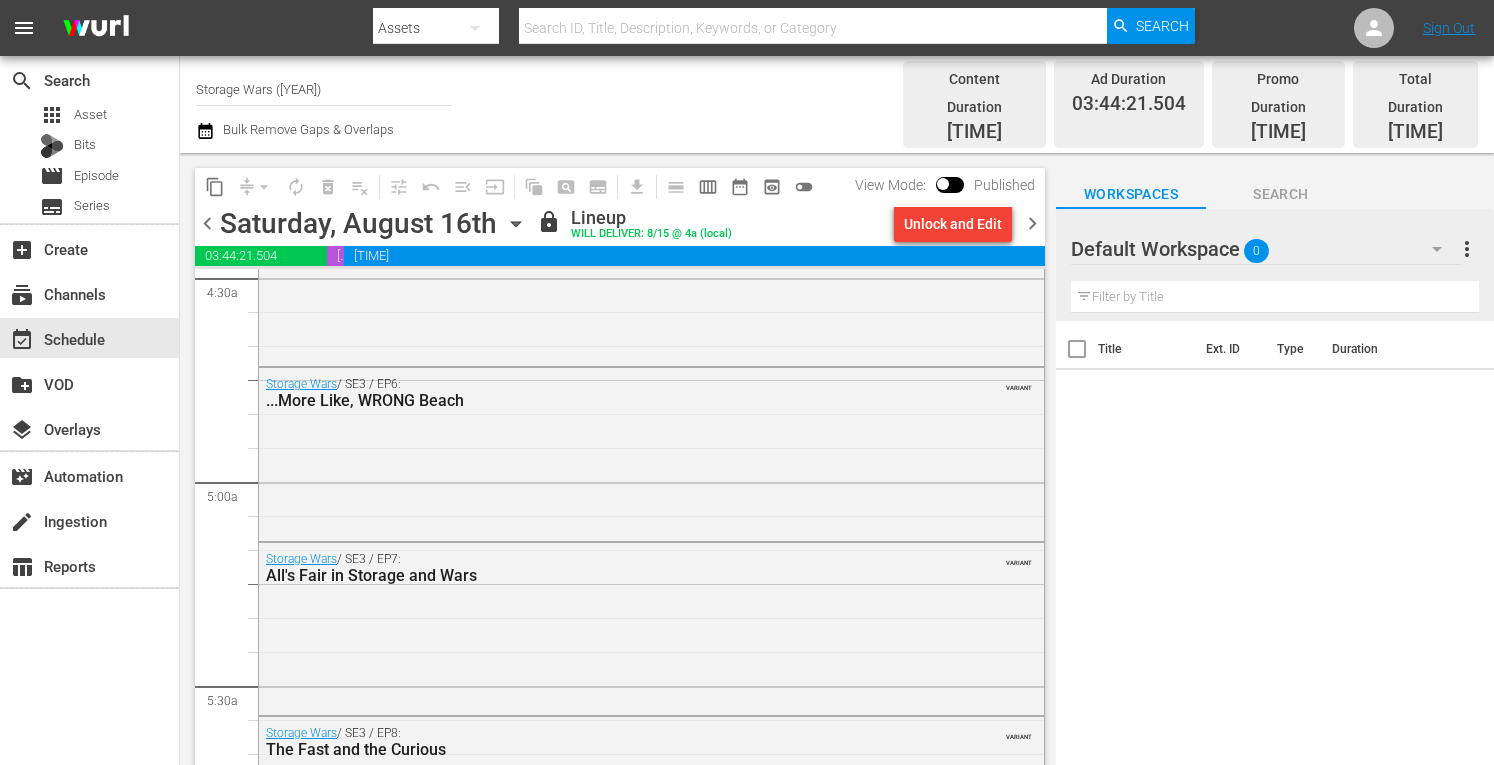 click on "chevron_right" at bounding box center (1032, 223) 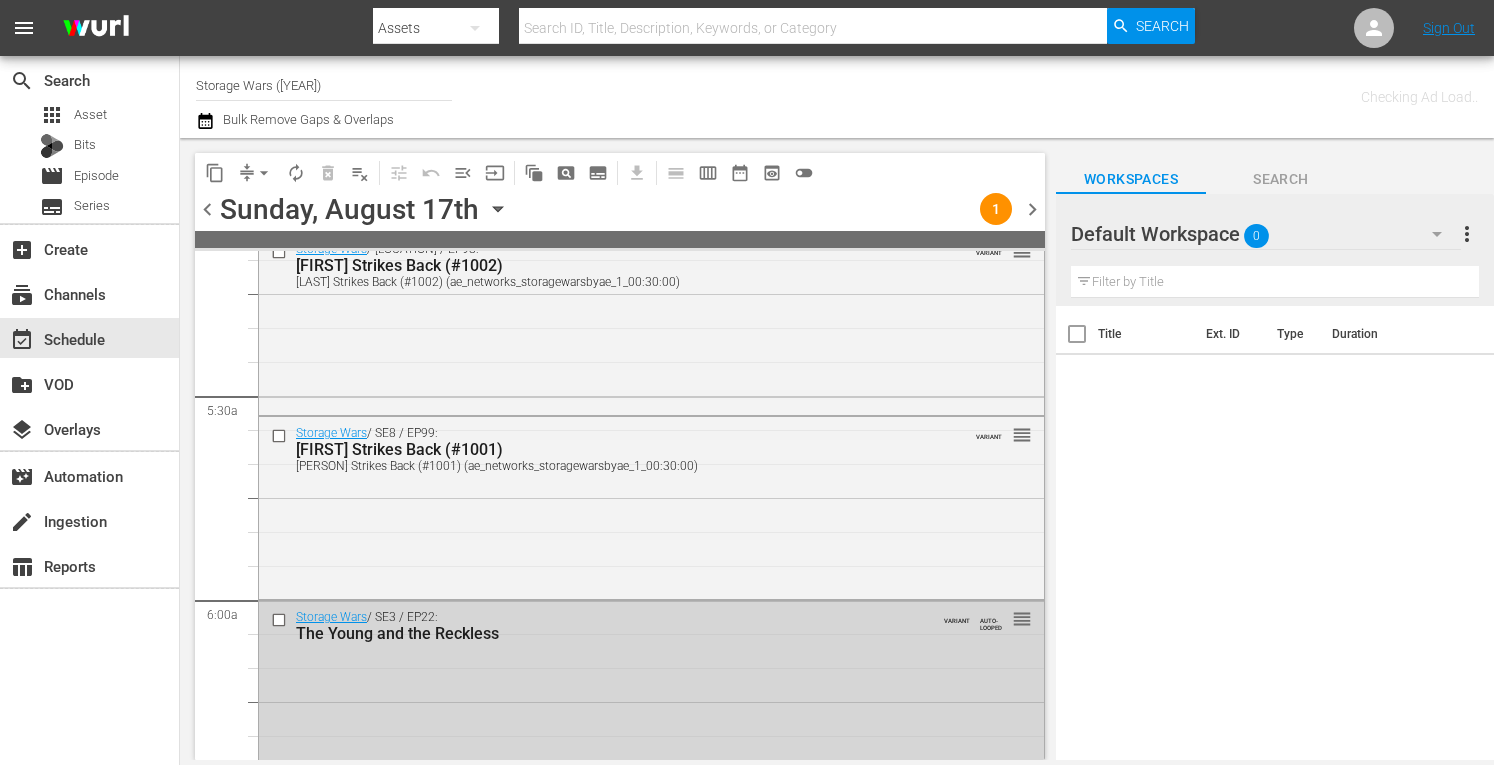 scroll, scrollTop: 1759, scrollLeft: 0, axis: vertical 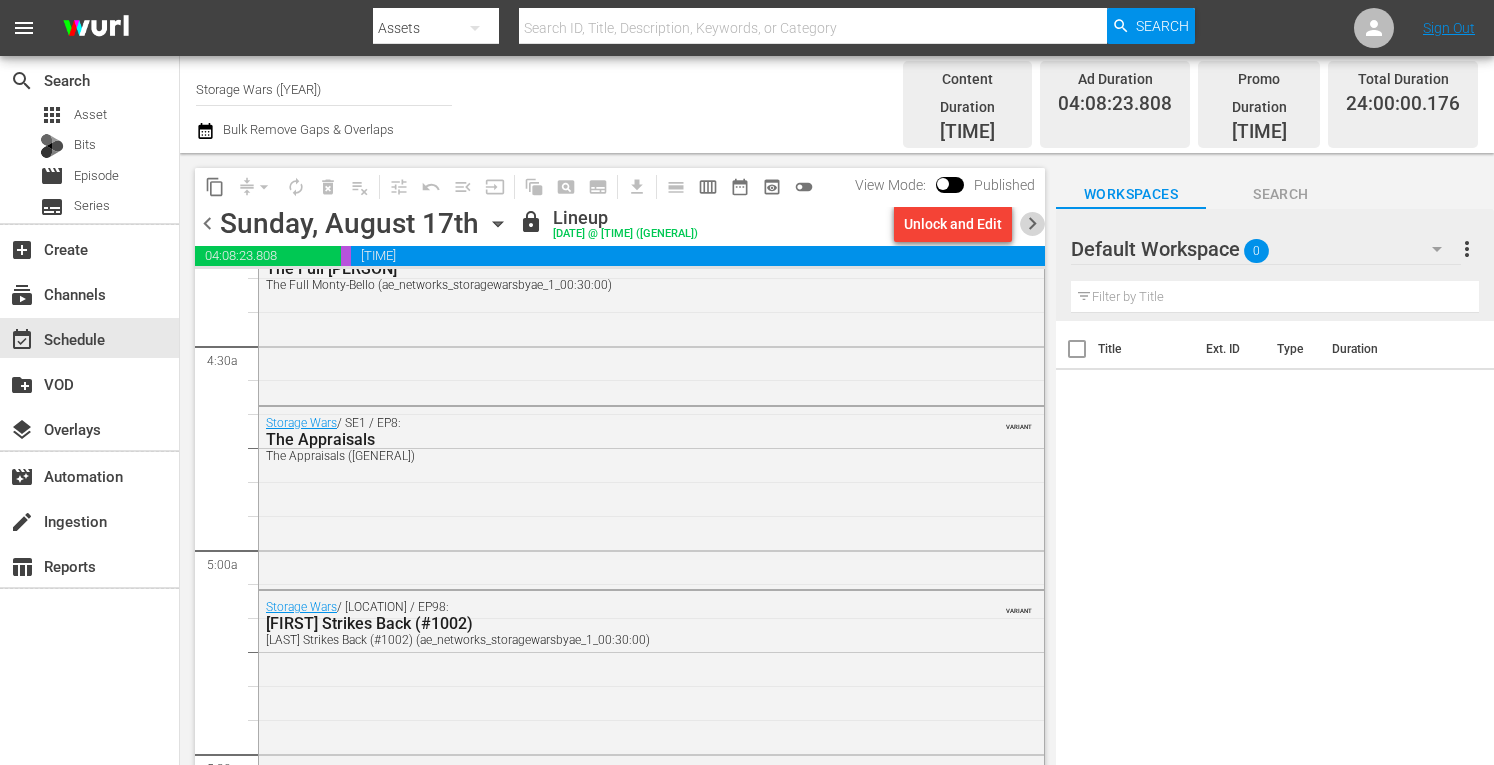 click on "chevron_right" at bounding box center (1032, 223) 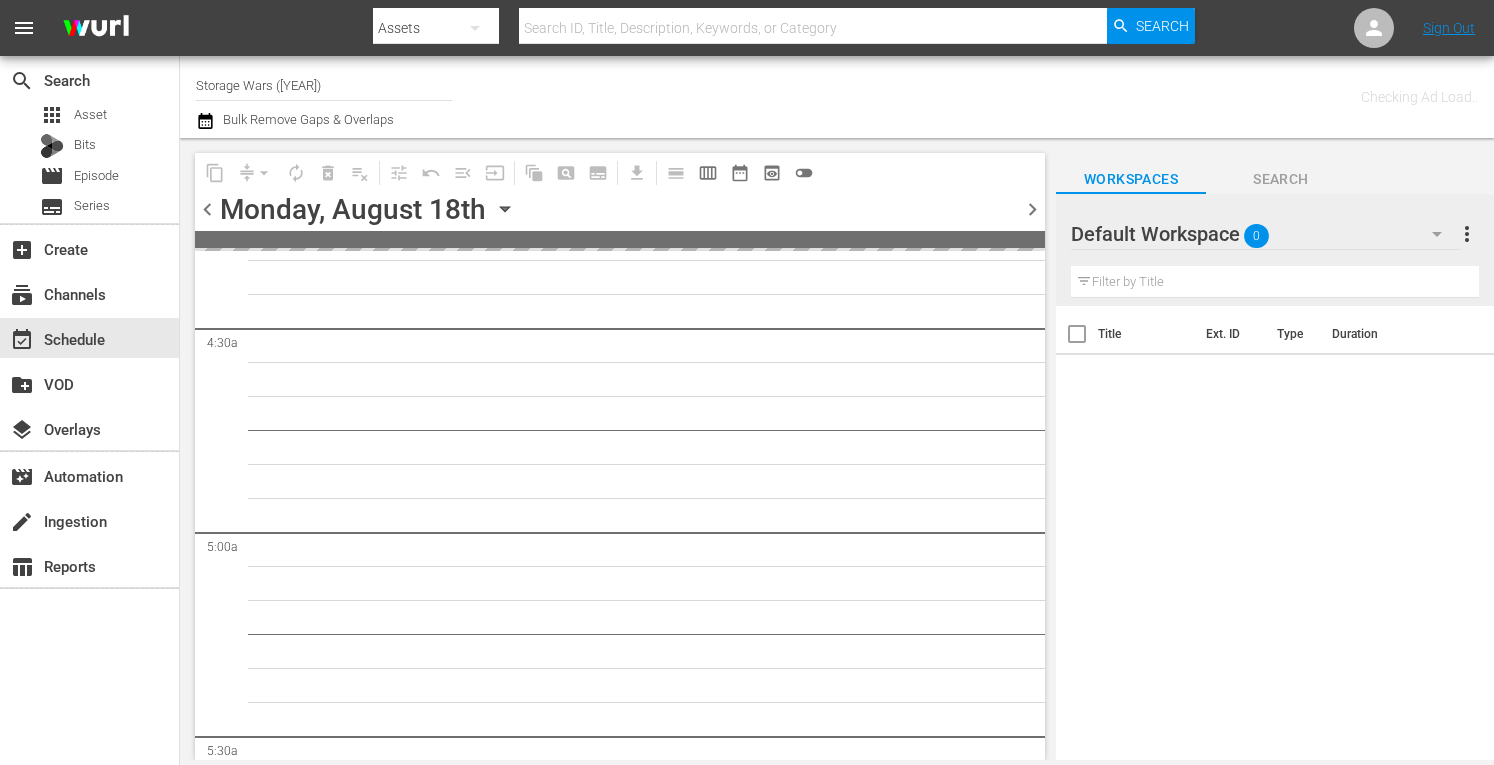 scroll, scrollTop: 2099, scrollLeft: 0, axis: vertical 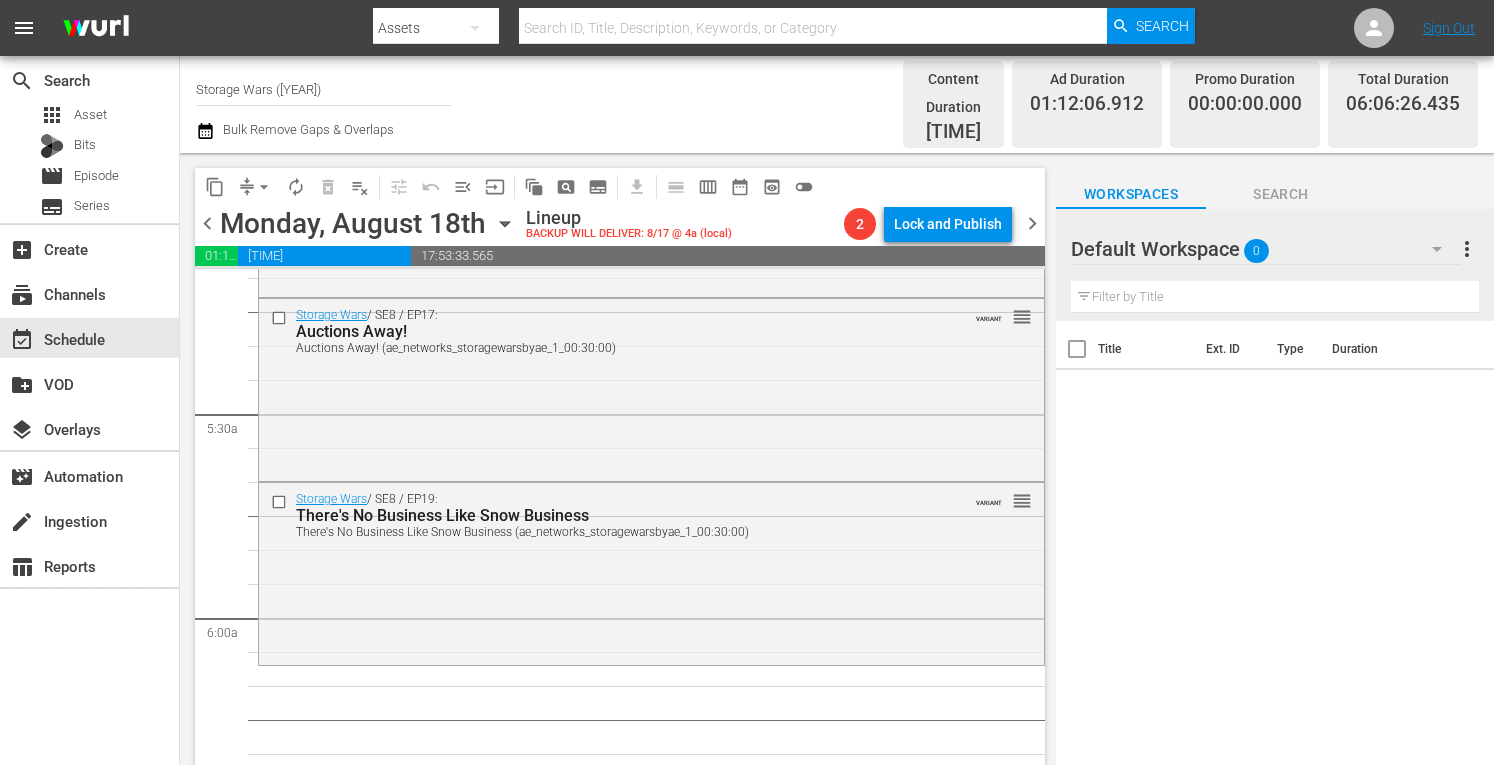 click on "Storage Wars (1967)" at bounding box center (324, 90) 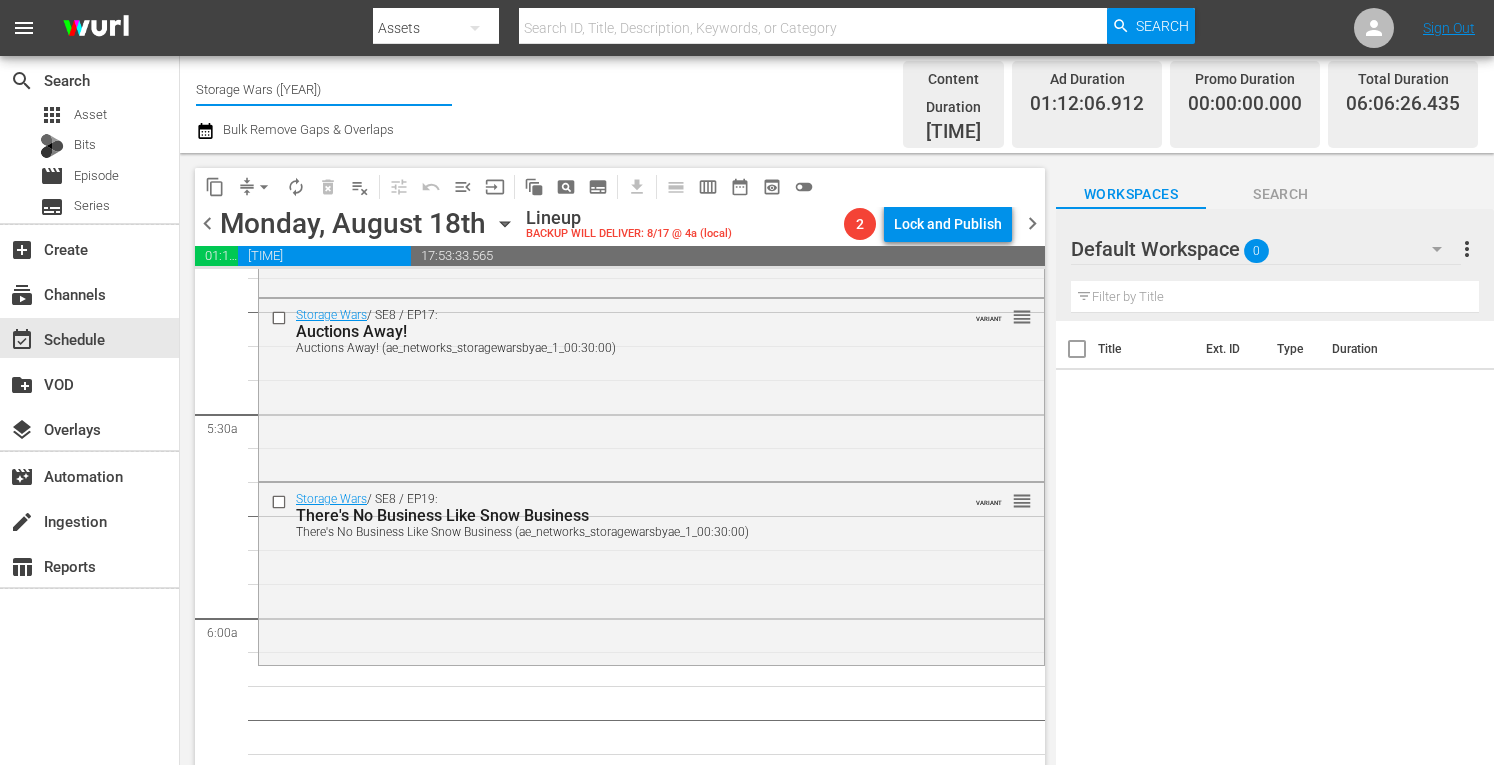 click on "Storage Wars (1967)" at bounding box center (324, 90) 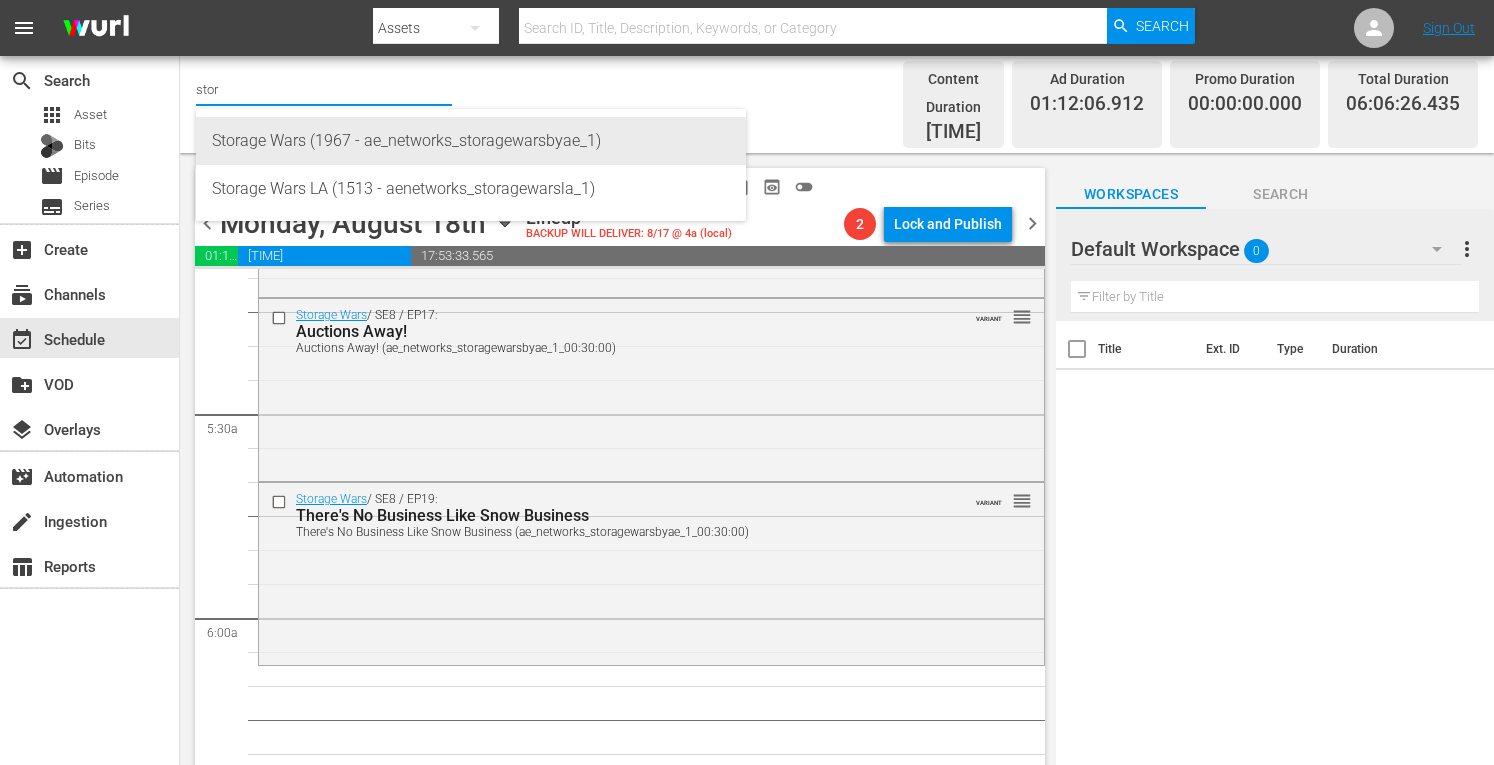 click on "Storage Wars (1967 - ae_networks_storagewarsbyae_1)" at bounding box center [471, 141] 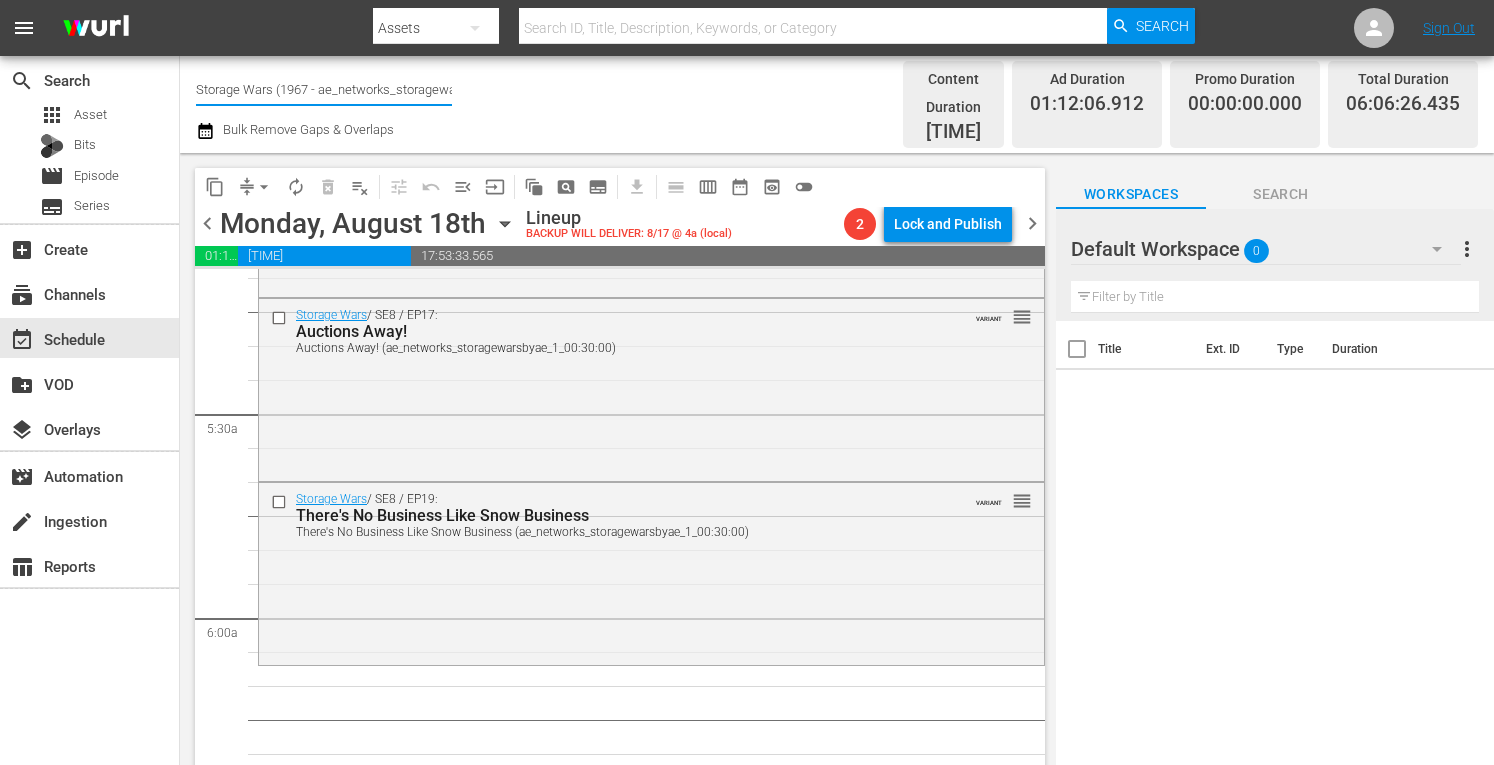 click on "Storage Wars (1967 - ae_networks_storagewarsbyae_1)" at bounding box center [324, 90] 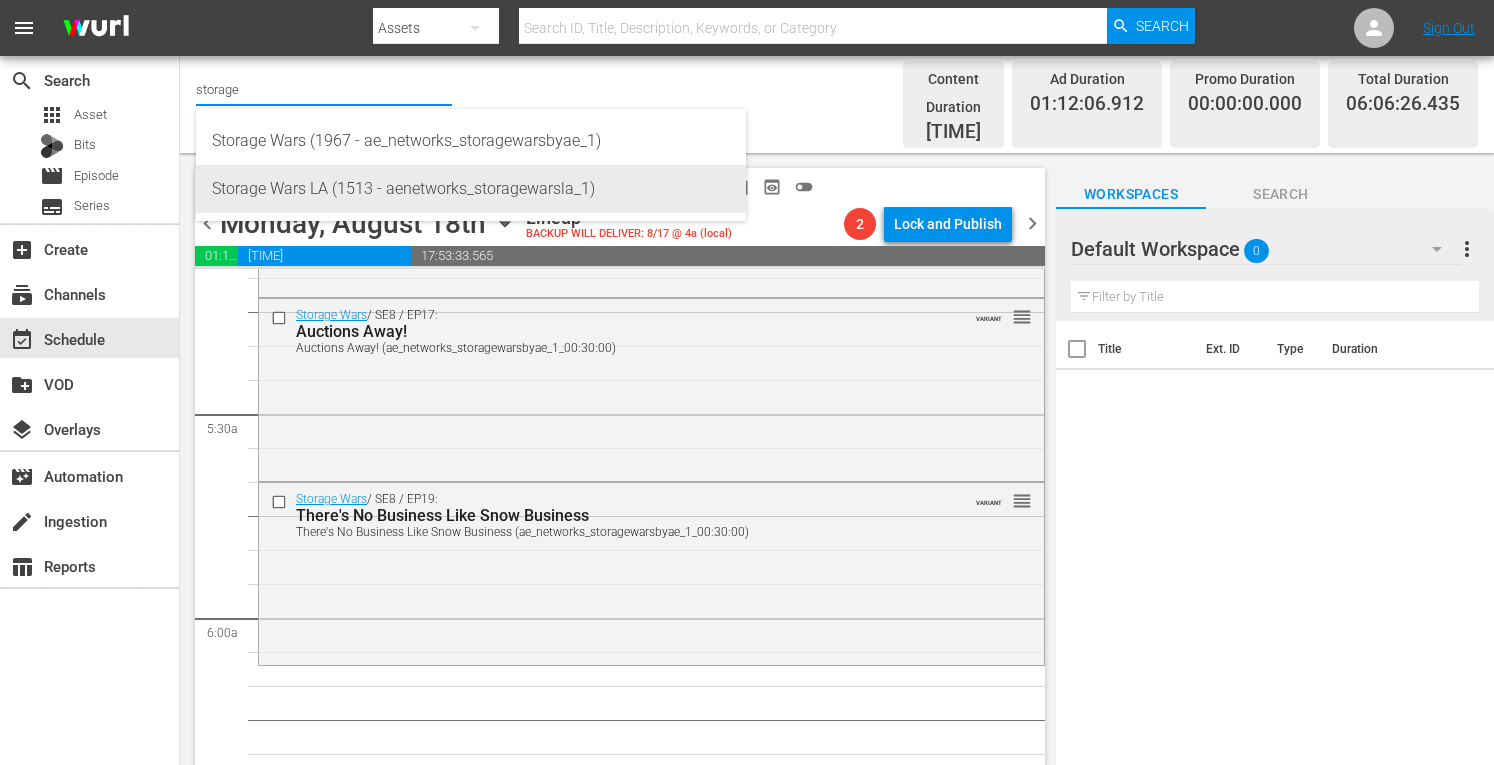 click on "Storage Wars LA (1513 - aenetworks_storagewarsla_1)" at bounding box center (471, 189) 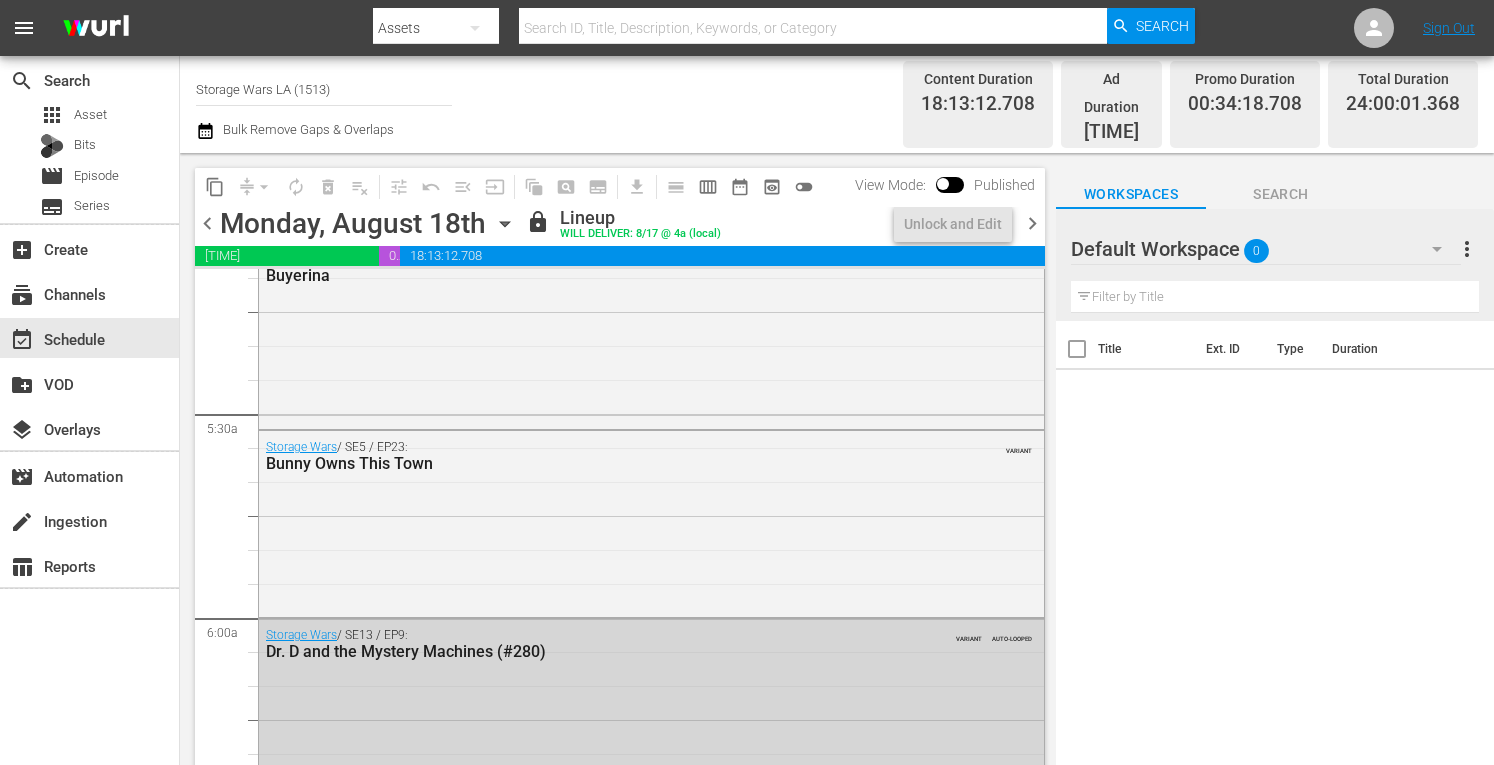 scroll, scrollTop: 2031, scrollLeft: 0, axis: vertical 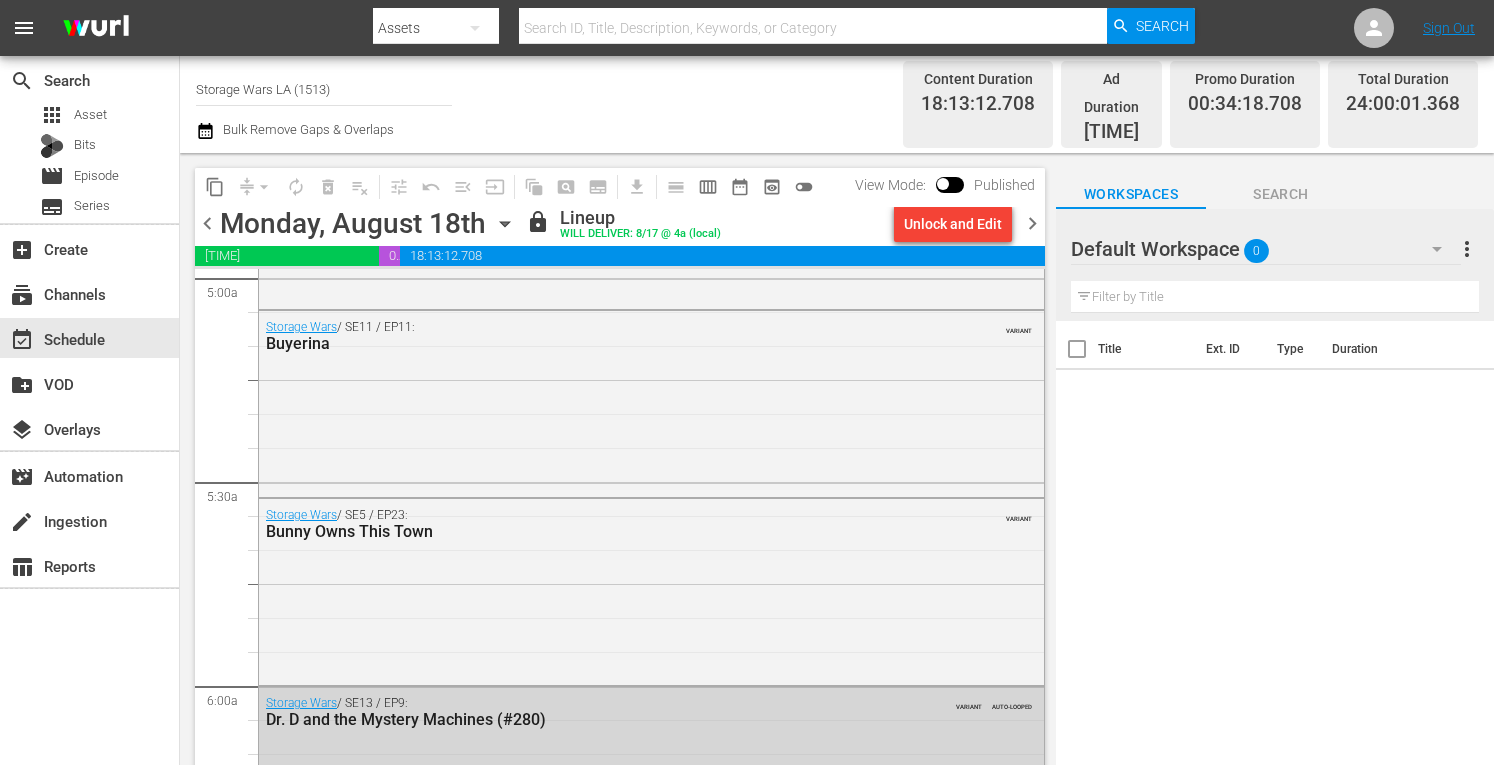 click 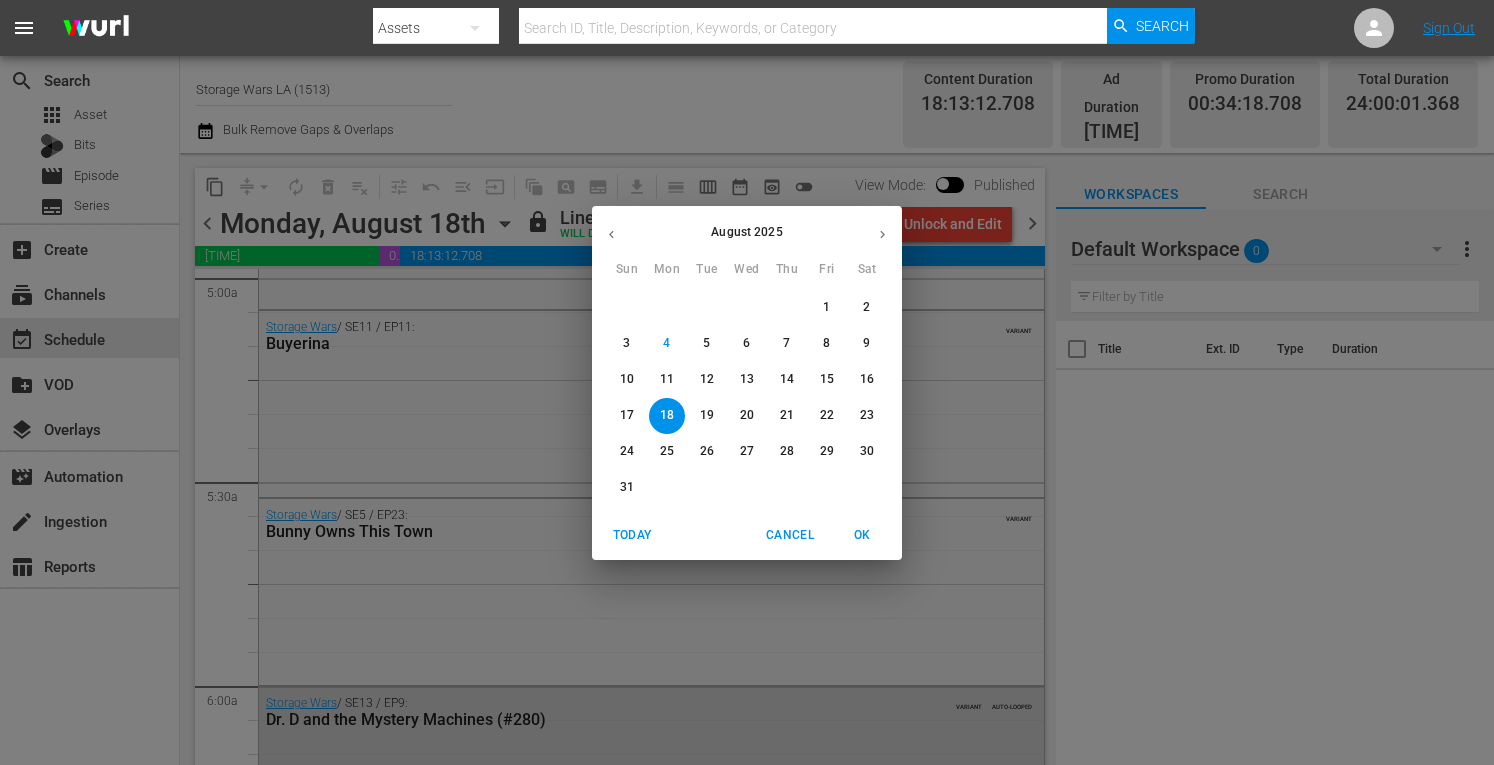 click on "5" at bounding box center [706, 343] 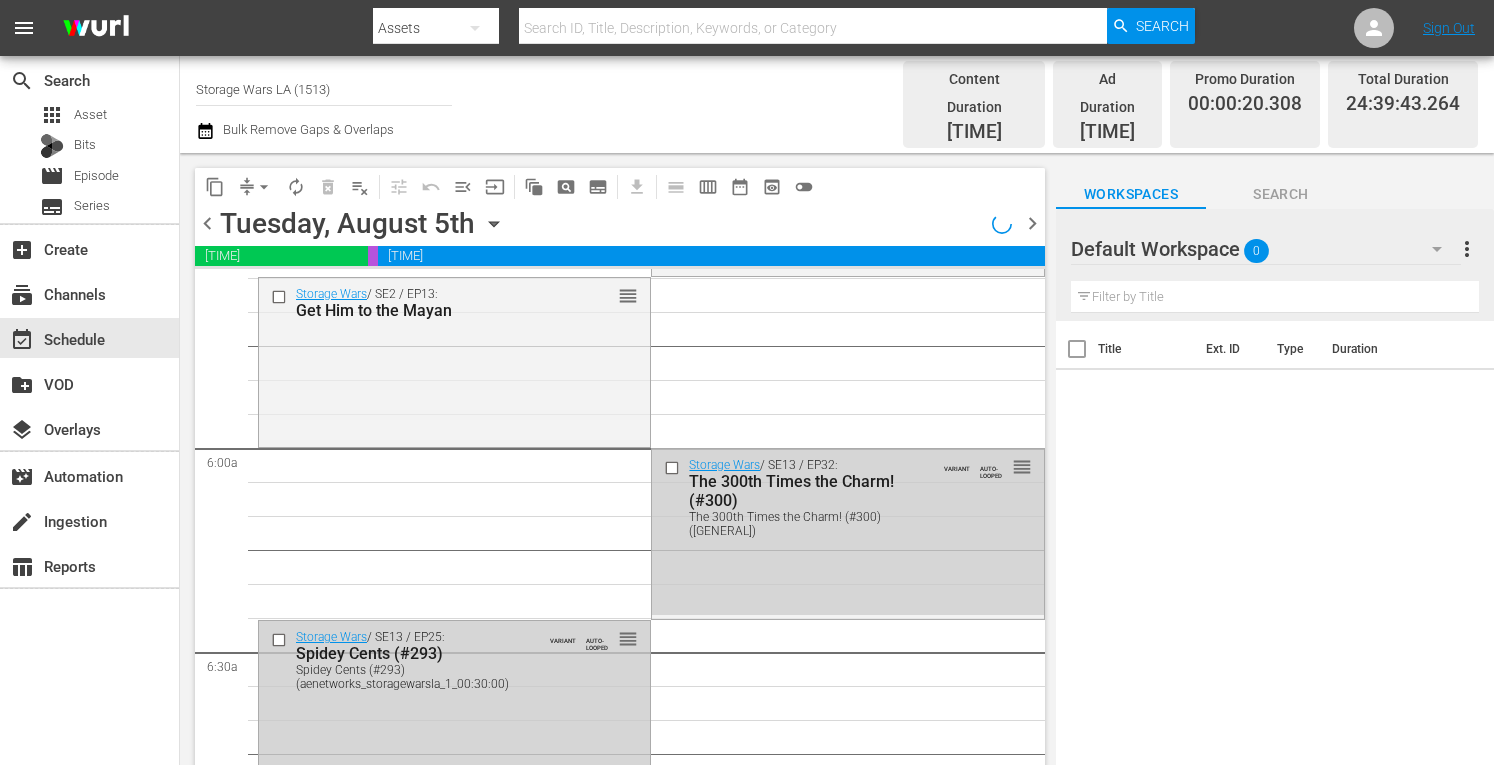 scroll, scrollTop: 2031, scrollLeft: 0, axis: vertical 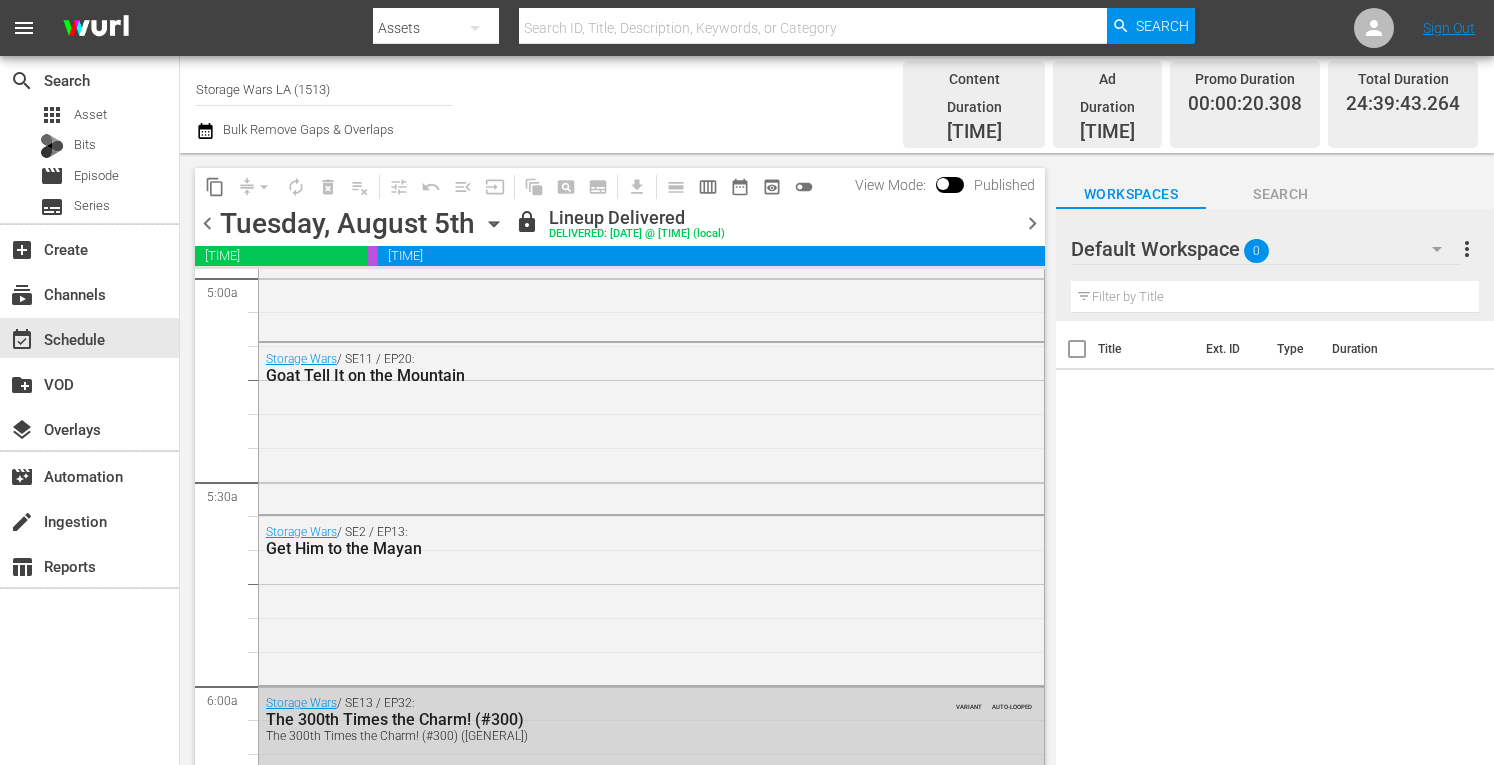 click on "chevron_right" at bounding box center [1032, 223] 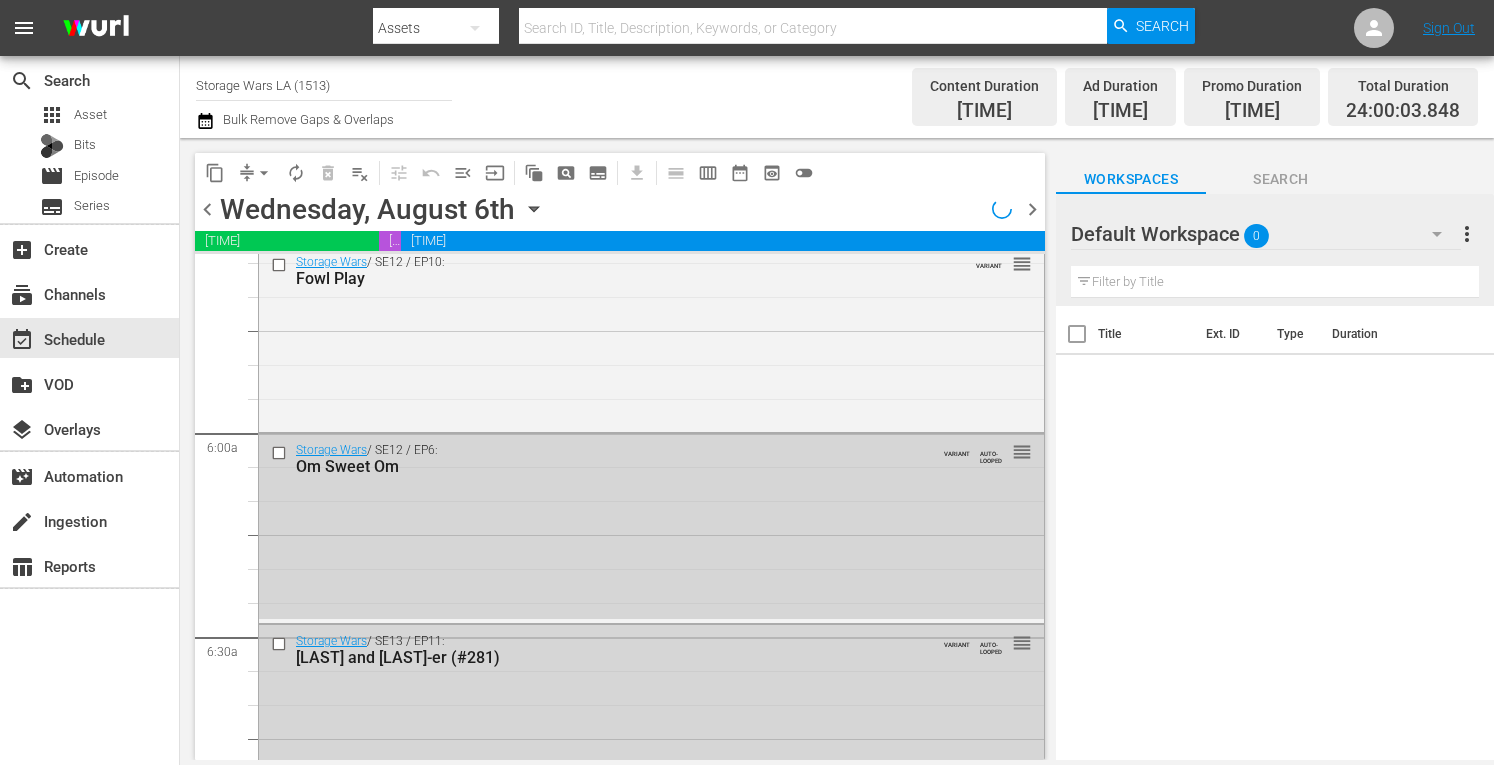 scroll, scrollTop: 1997, scrollLeft: 0, axis: vertical 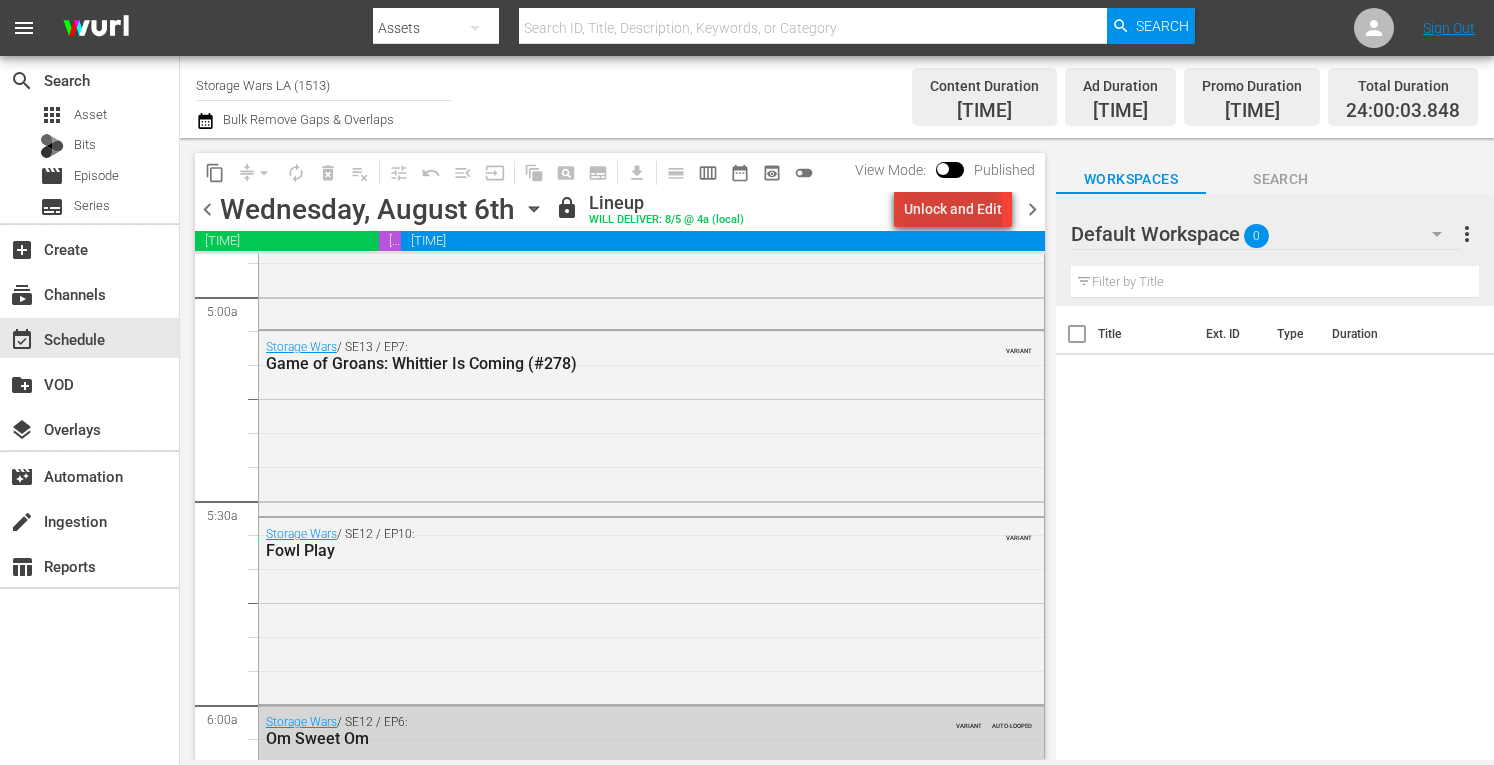 click on "Unlock and Edit" at bounding box center [953, 209] 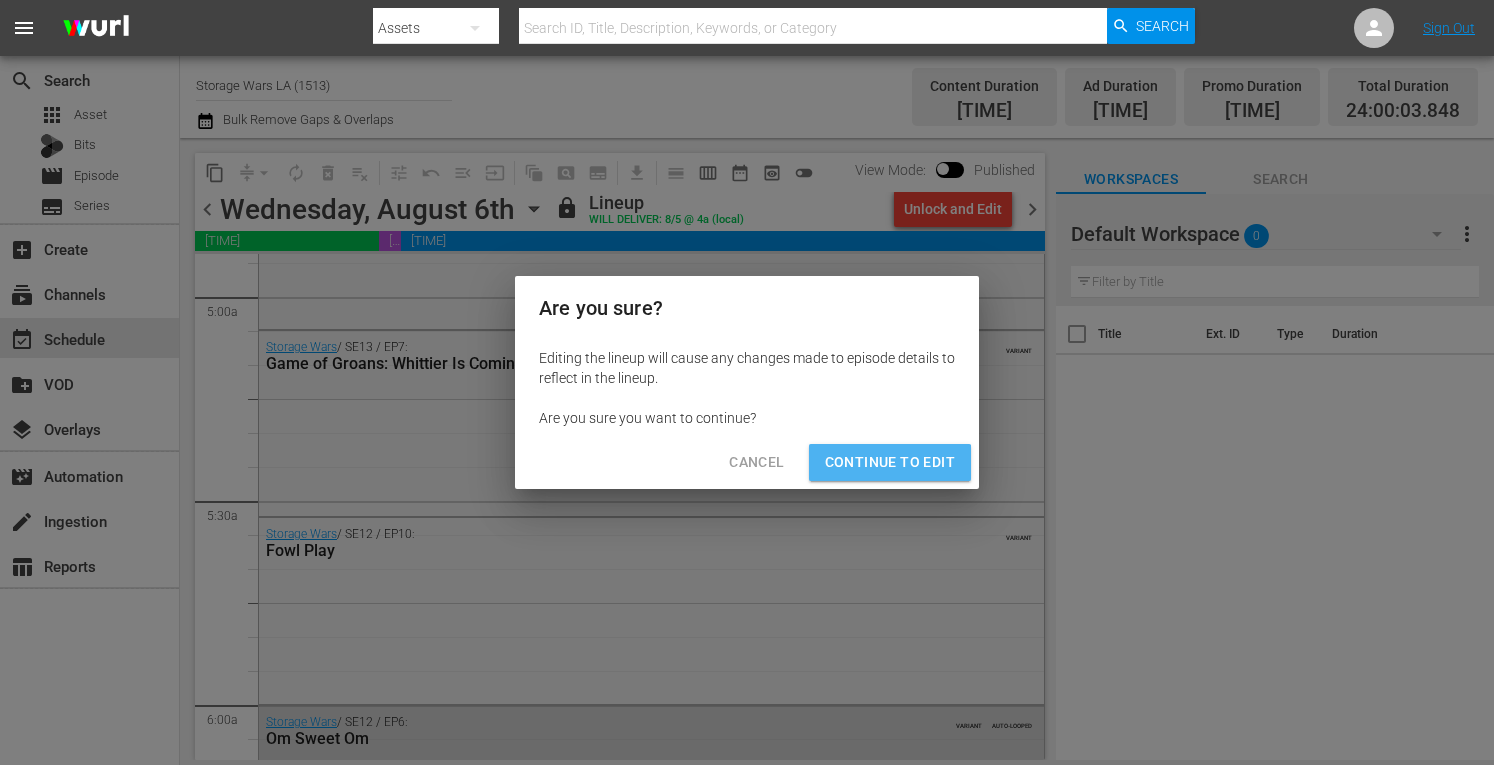 click on "Continue to Edit" at bounding box center [890, 462] 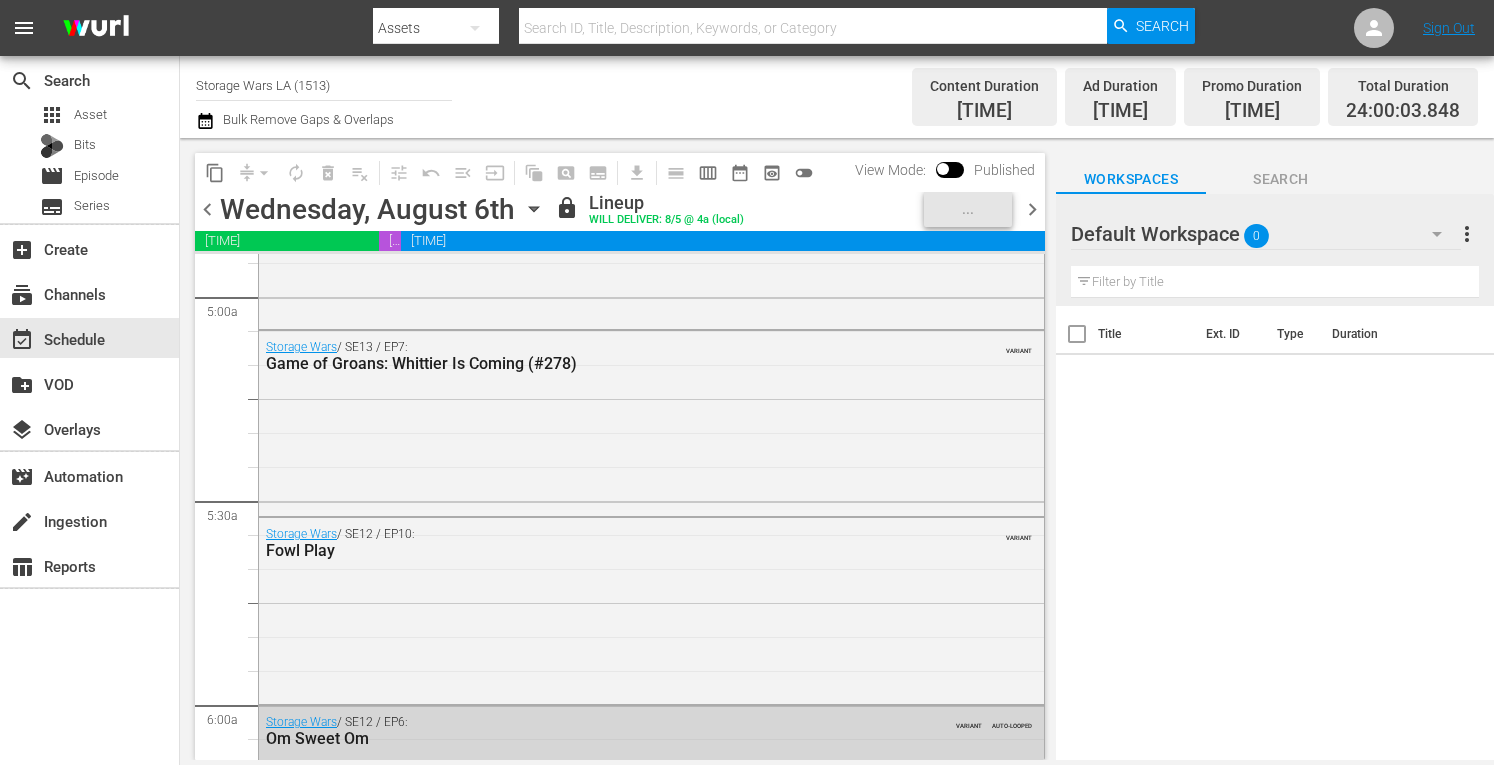 click on "chevron_right" at bounding box center [1032, 209] 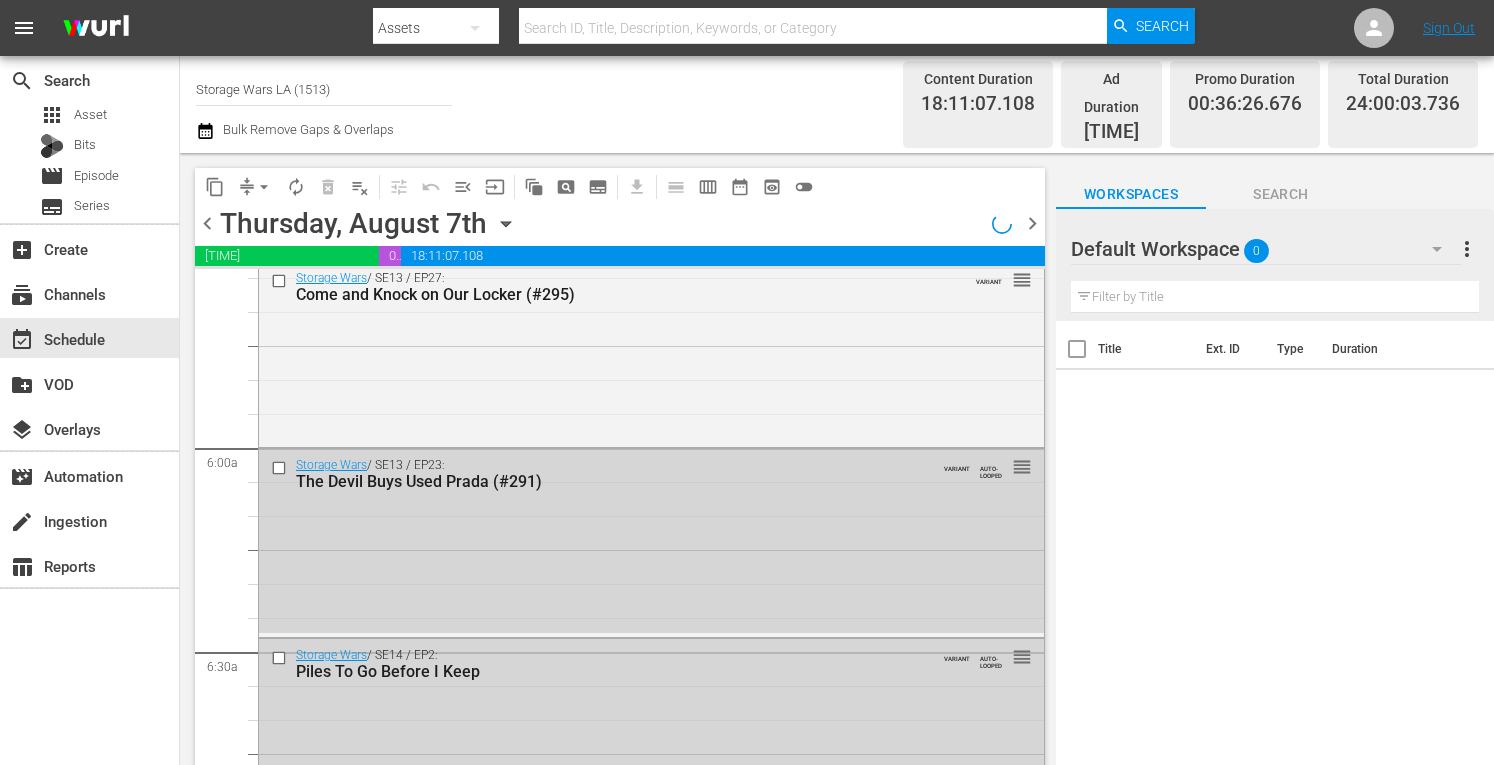 scroll, scrollTop: 2031, scrollLeft: 0, axis: vertical 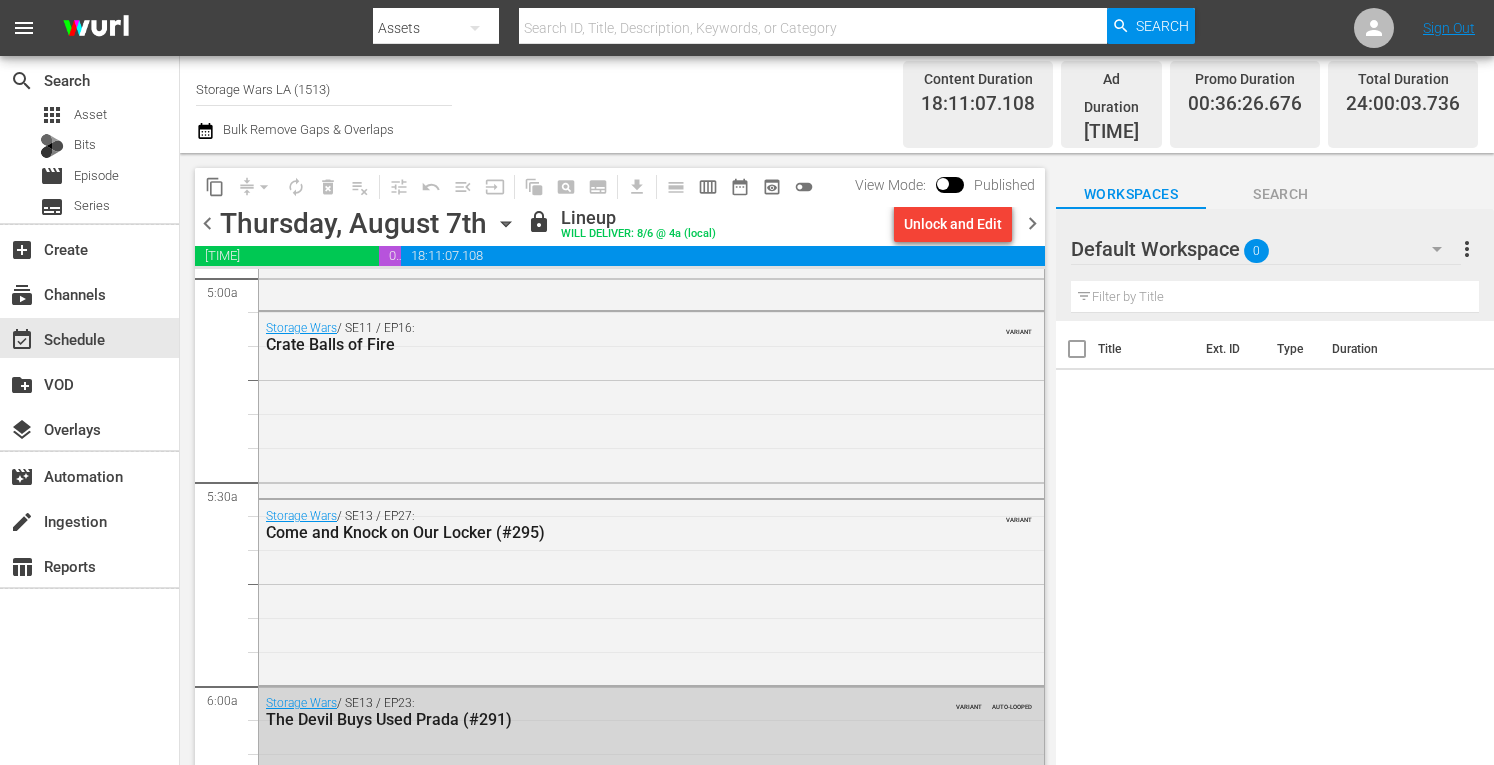 click on "Unlock and Edit" at bounding box center [953, 224] 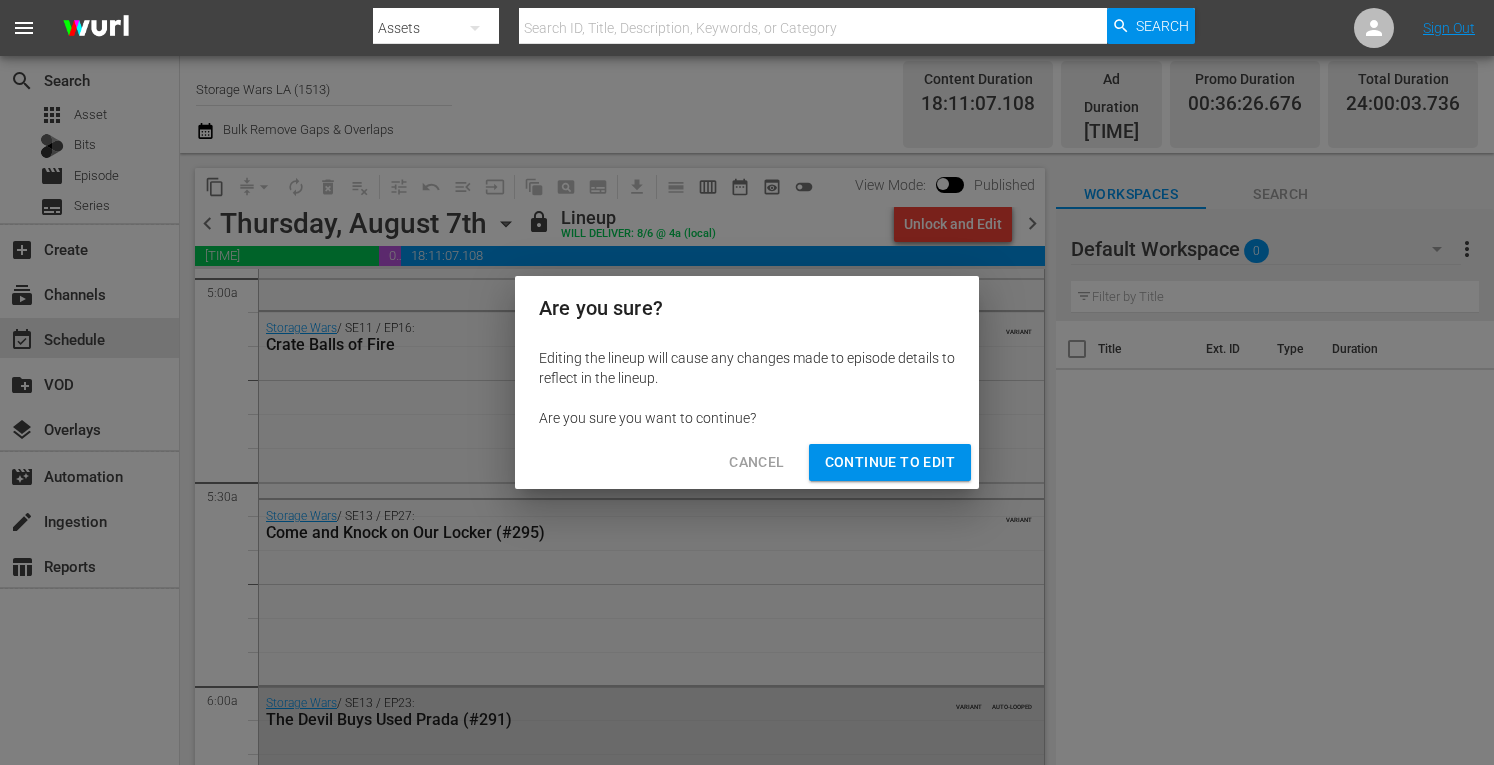 click on "Continue to Edit" at bounding box center (890, 462) 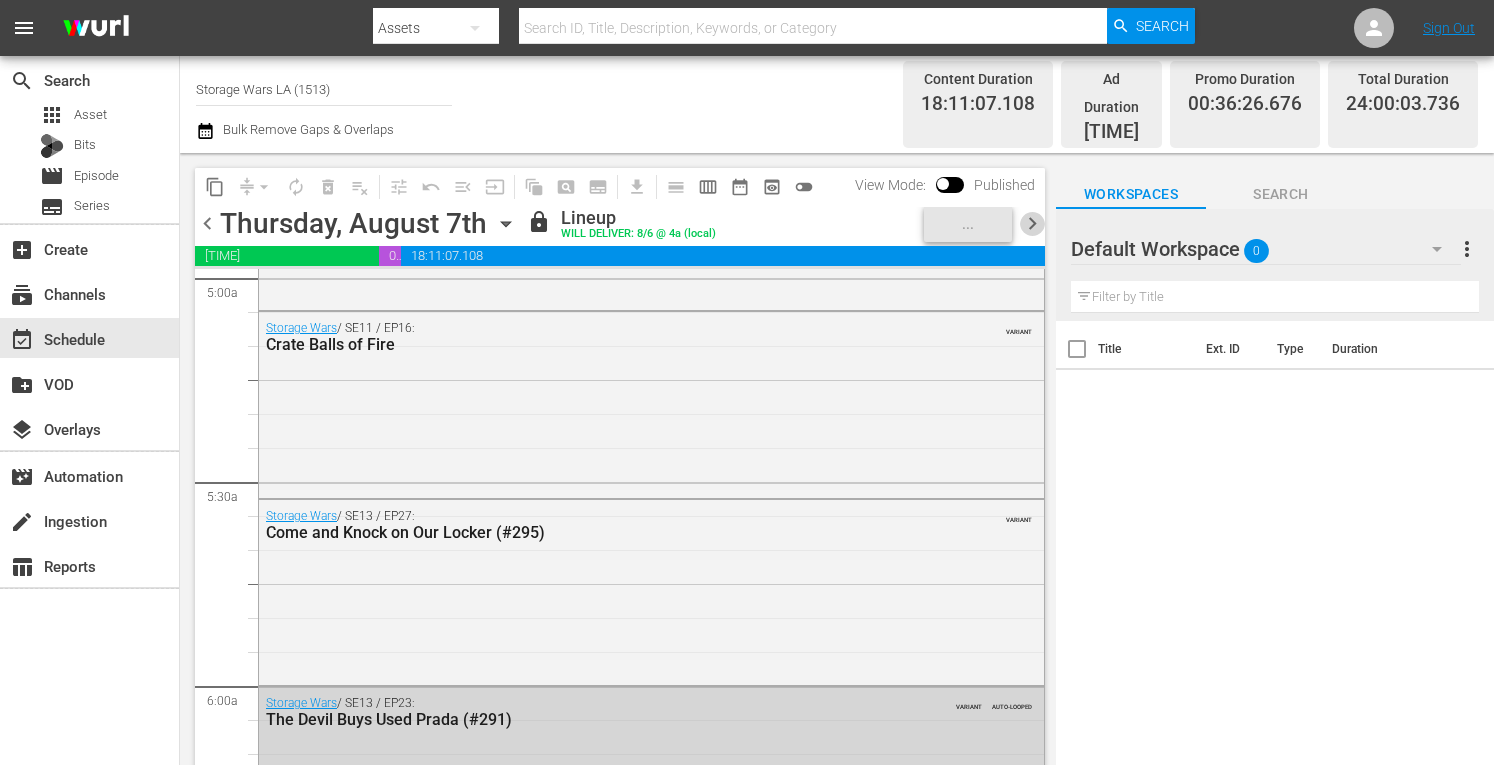 click on "chevron_right" at bounding box center [1032, 223] 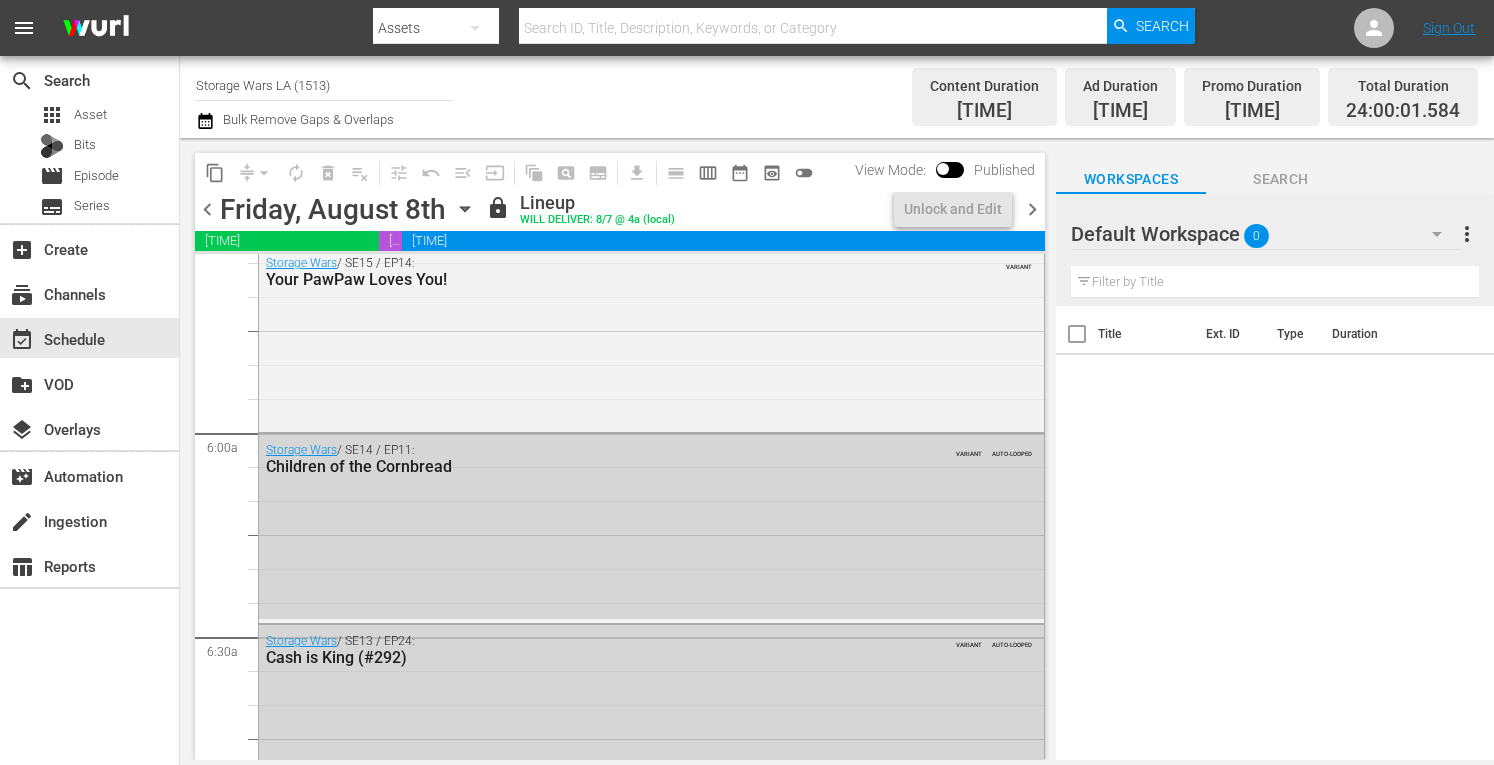 scroll, scrollTop: 2031, scrollLeft: 0, axis: vertical 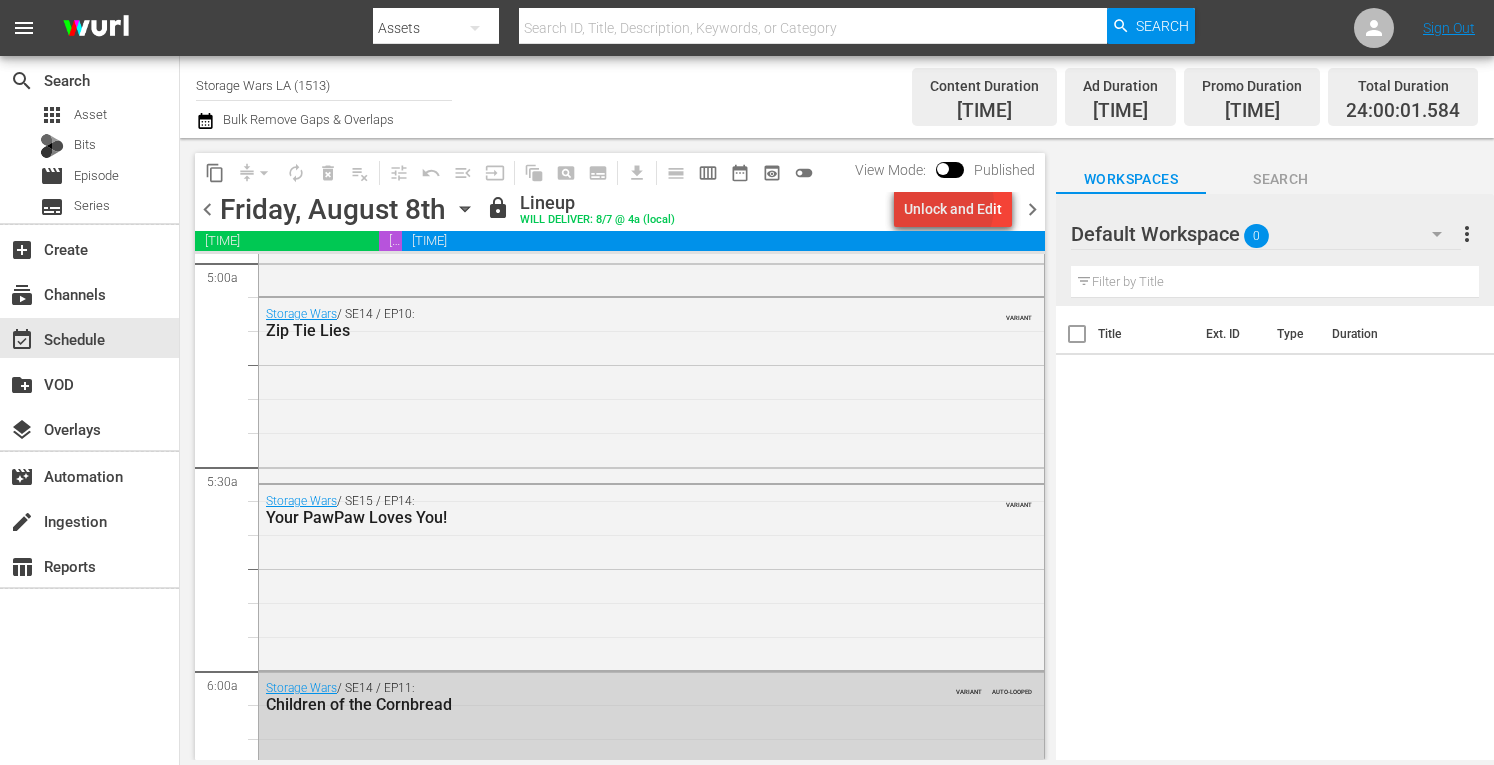 click on "Unlock and Edit" at bounding box center (953, 209) 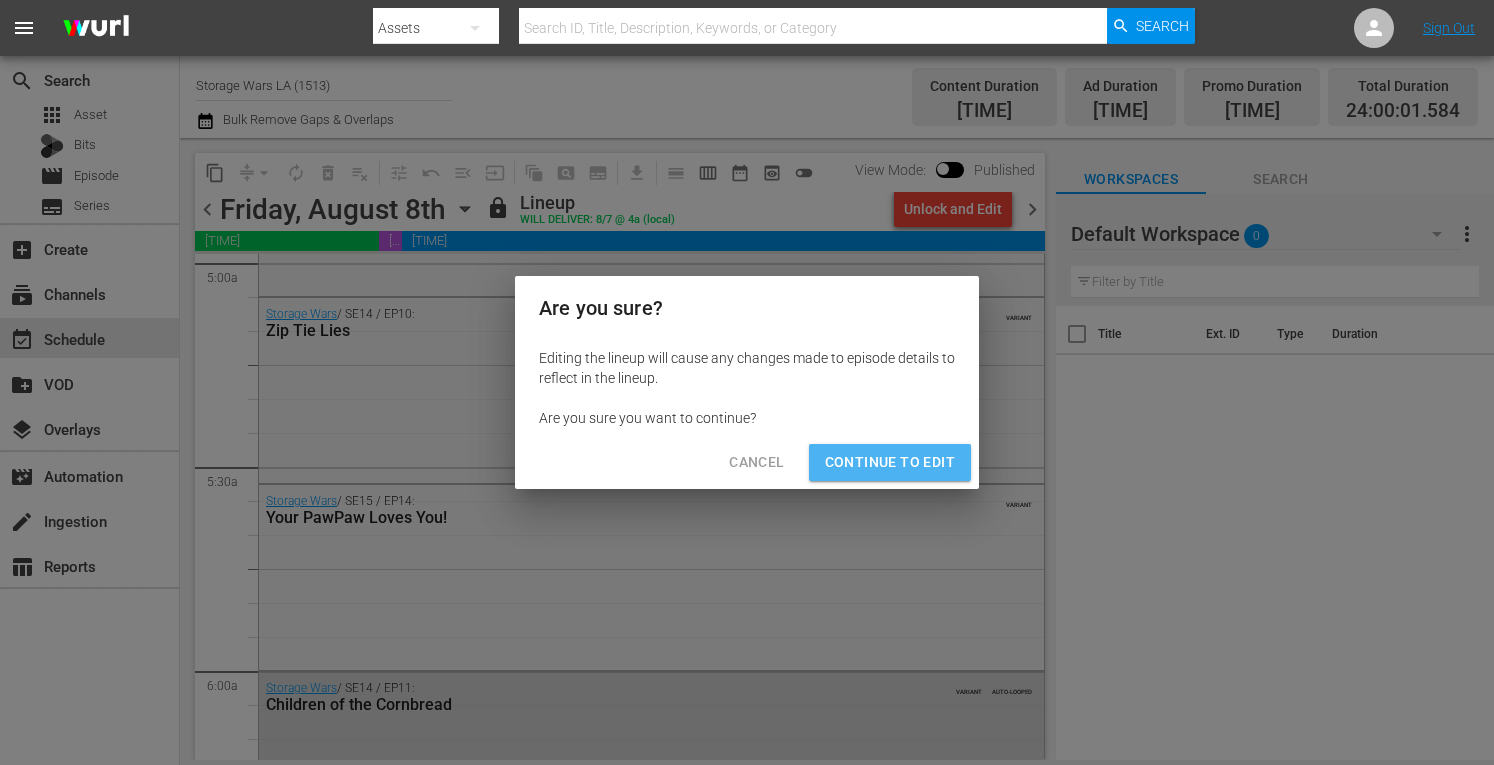 click on "Continue to Edit" at bounding box center [890, 462] 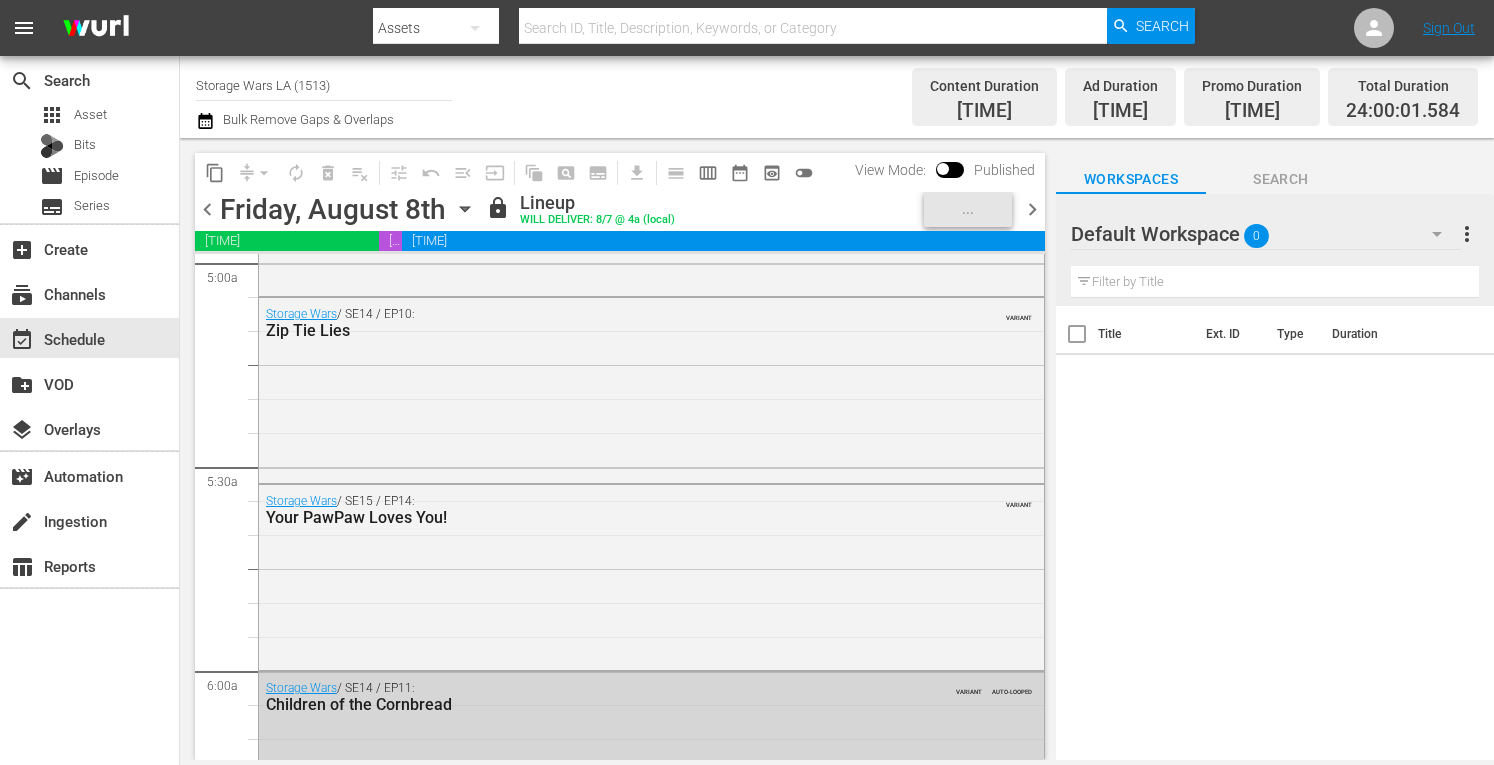 click on "chevron_right" at bounding box center [1032, 209] 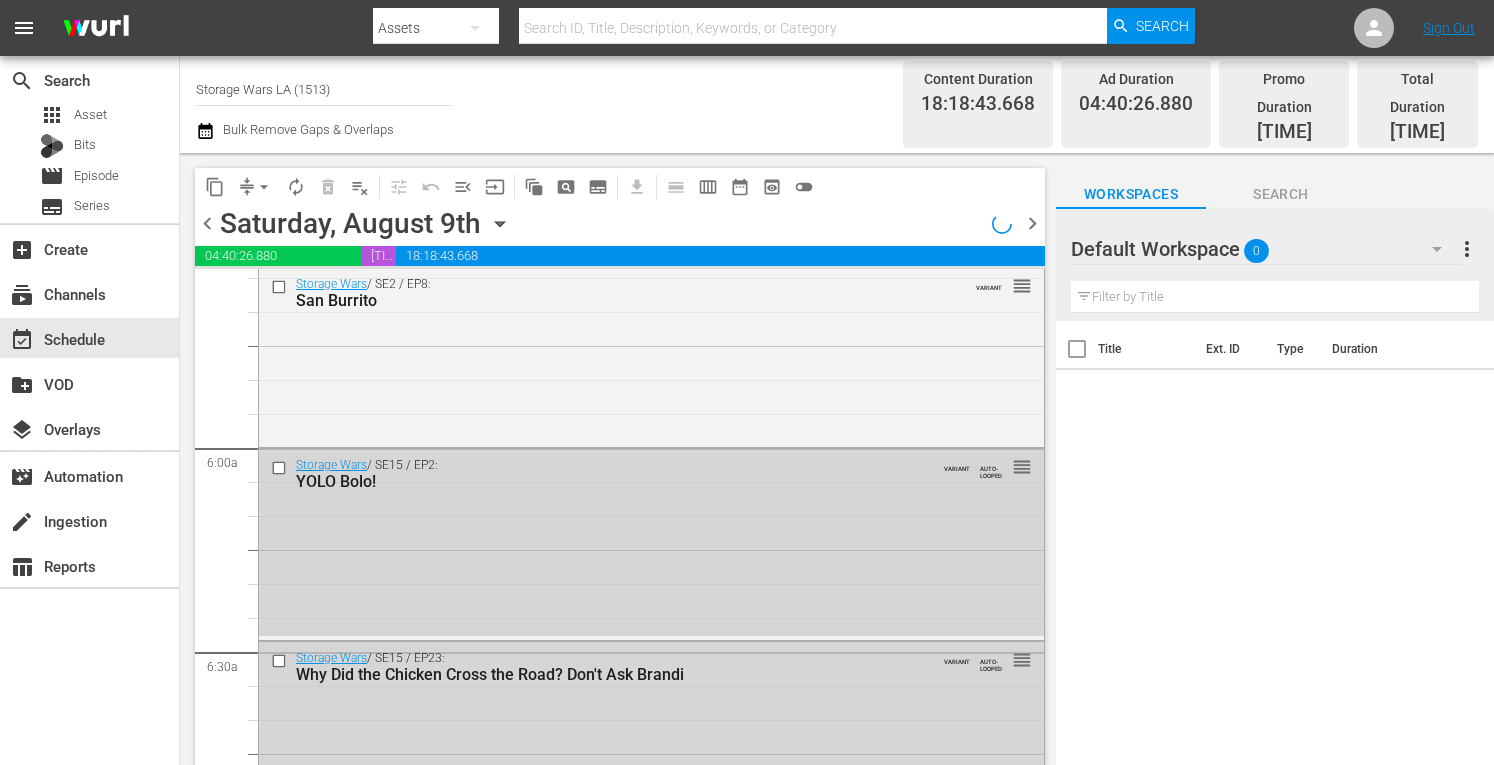 scroll, scrollTop: 2031, scrollLeft: 0, axis: vertical 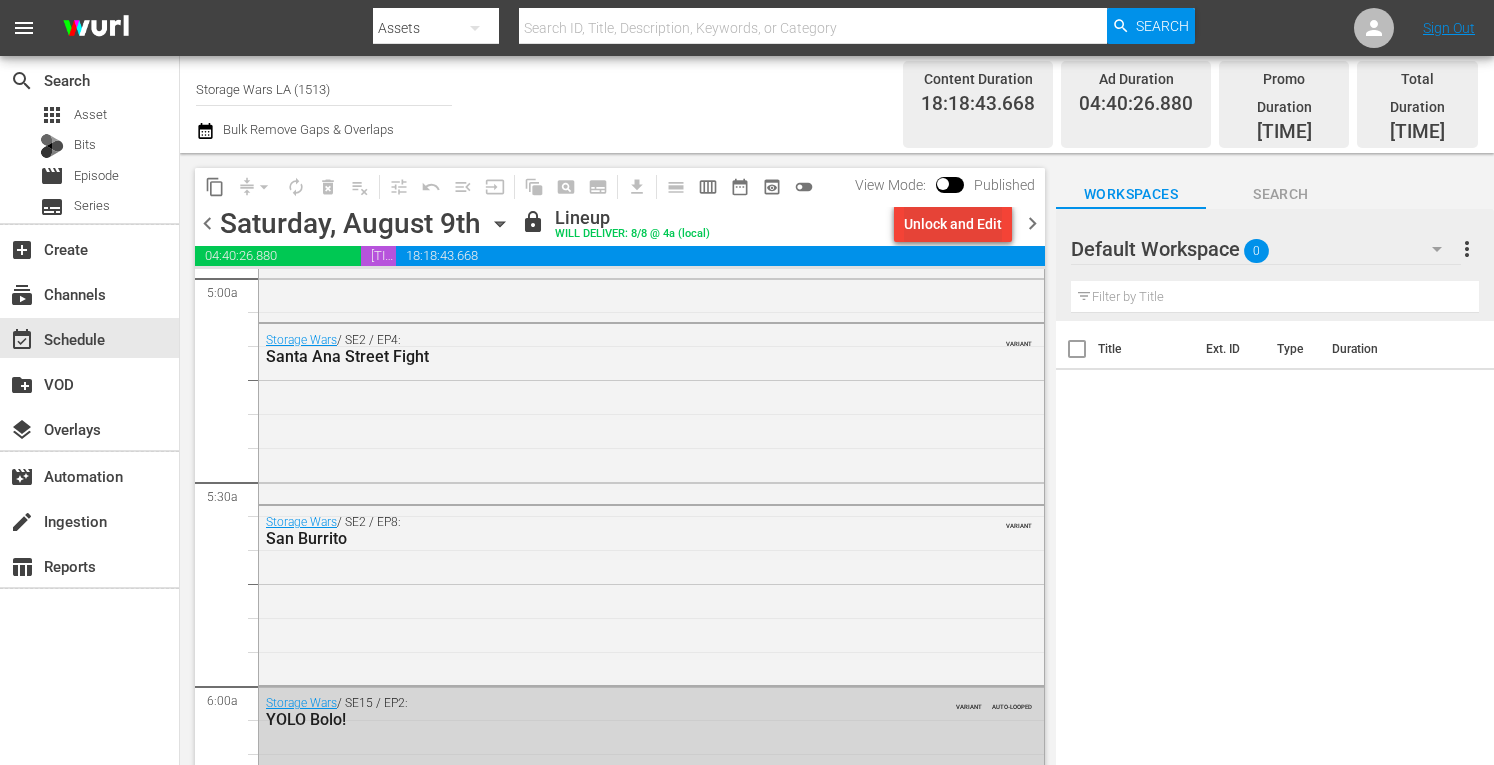 click on "Unlock and Edit" at bounding box center (953, 224) 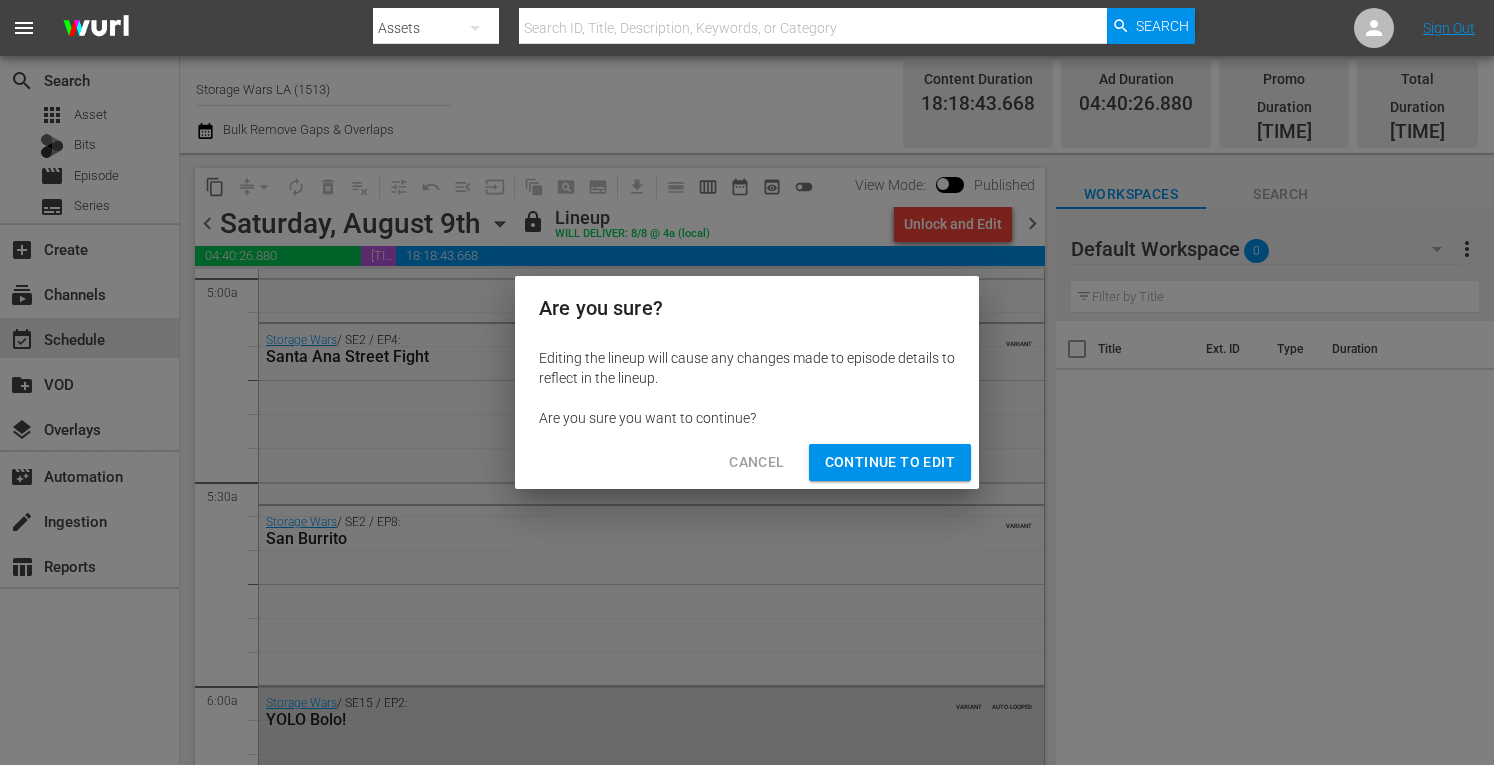 click on "Continue to Edit" at bounding box center [890, 462] 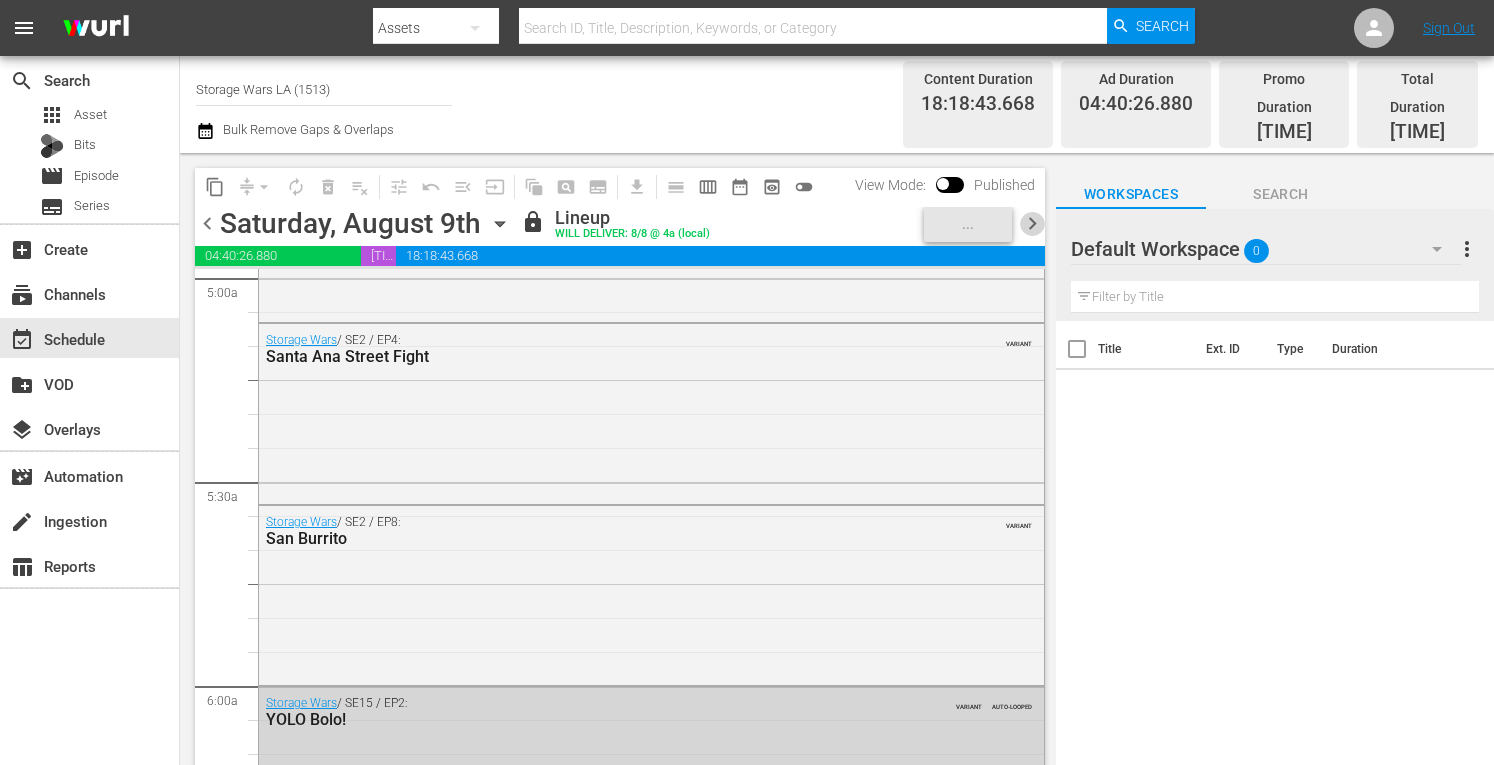 click on "chevron_right" at bounding box center (1032, 223) 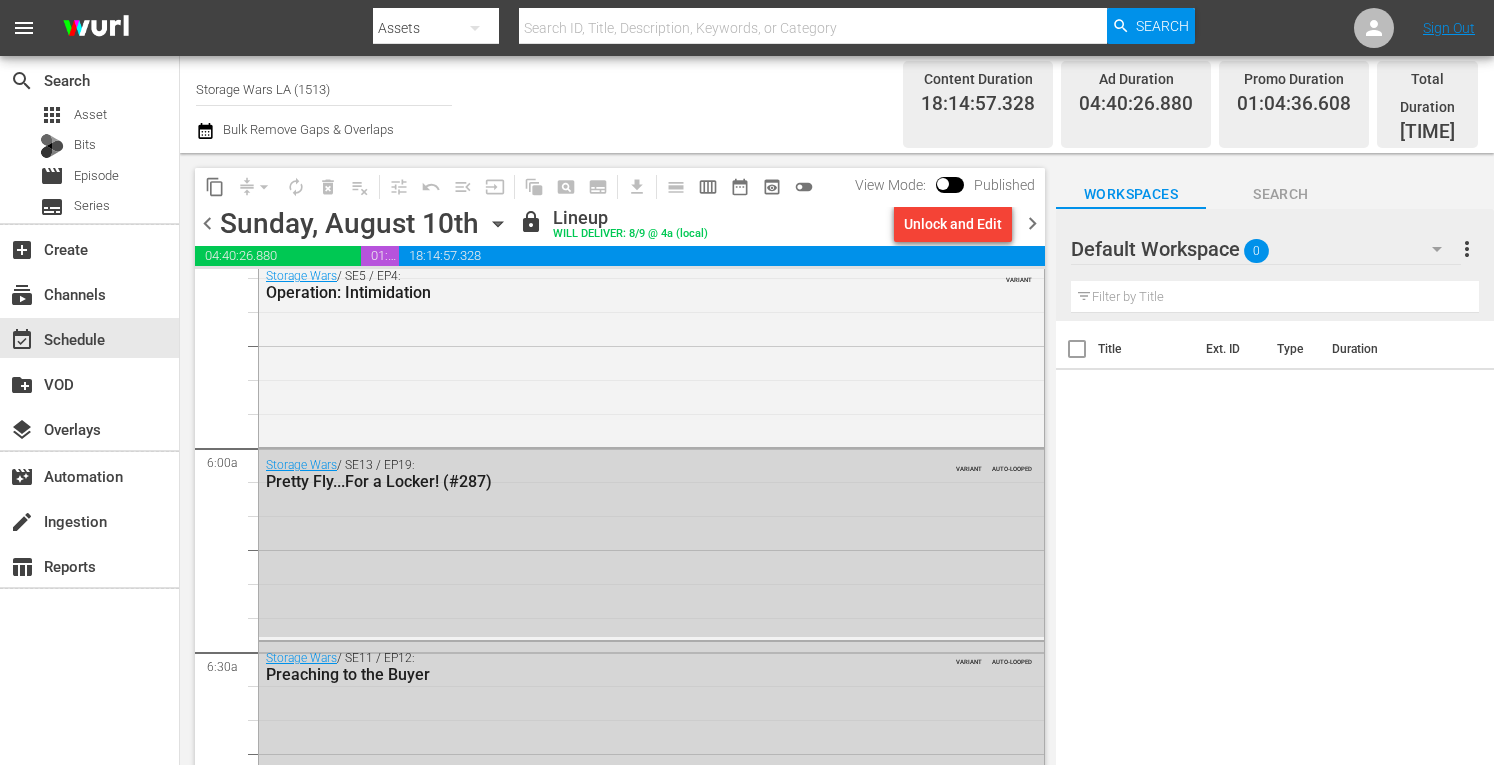 scroll, scrollTop: 1997, scrollLeft: 0, axis: vertical 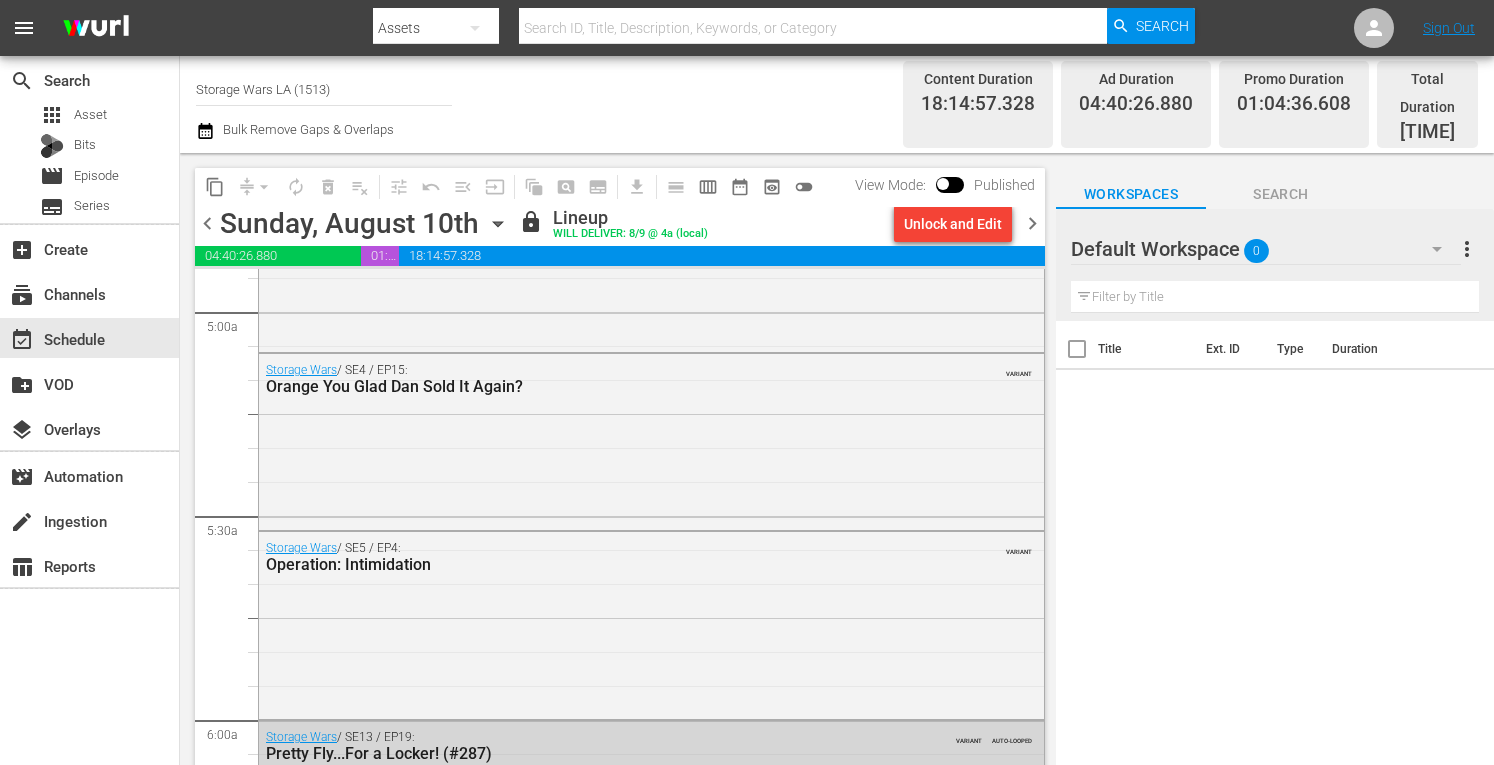 click on "Unlock and Edit" at bounding box center (953, 224) 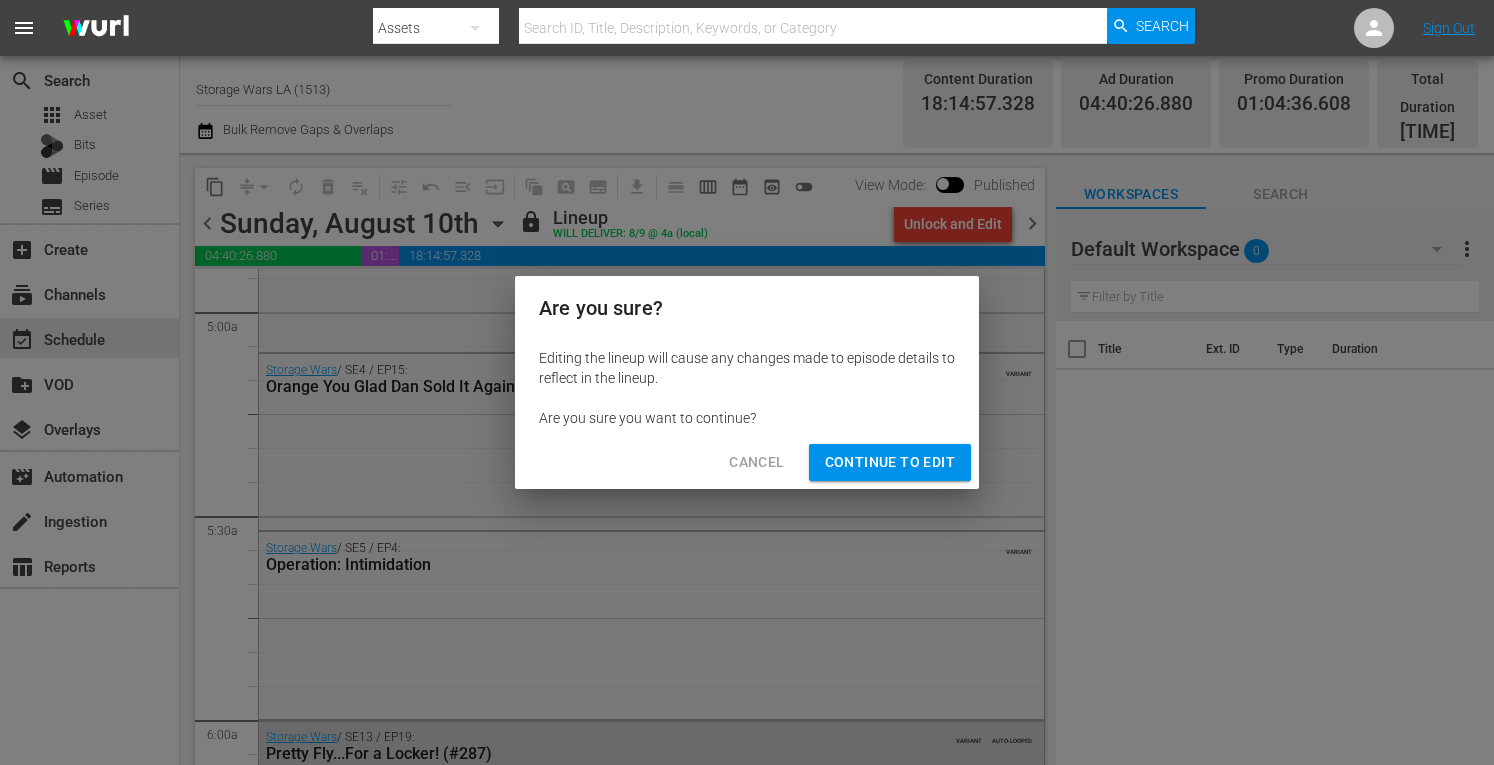 click on "Continue to Edit" at bounding box center [890, 462] 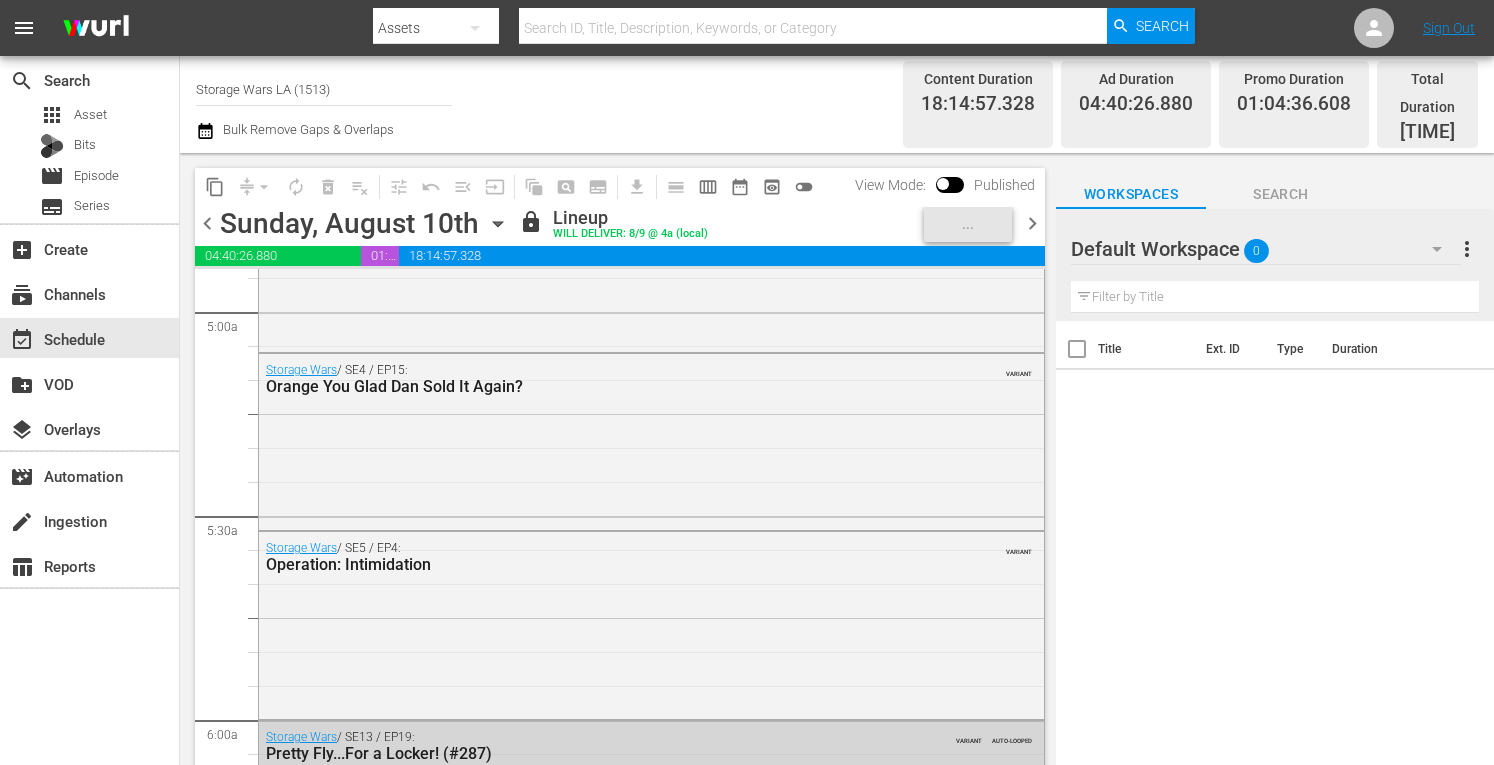 click on "chevron_right" at bounding box center [1032, 223] 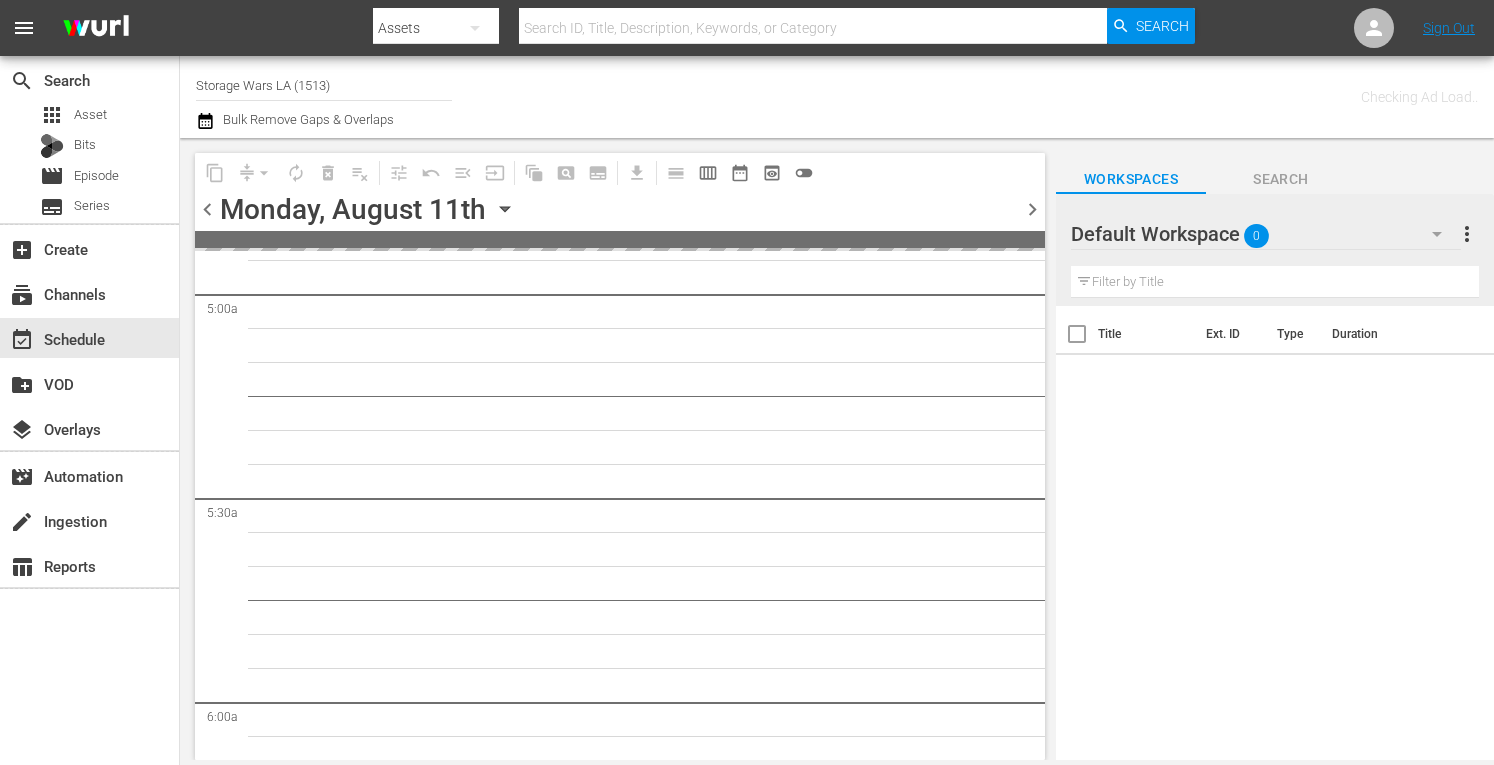 scroll, scrollTop: 2269, scrollLeft: 0, axis: vertical 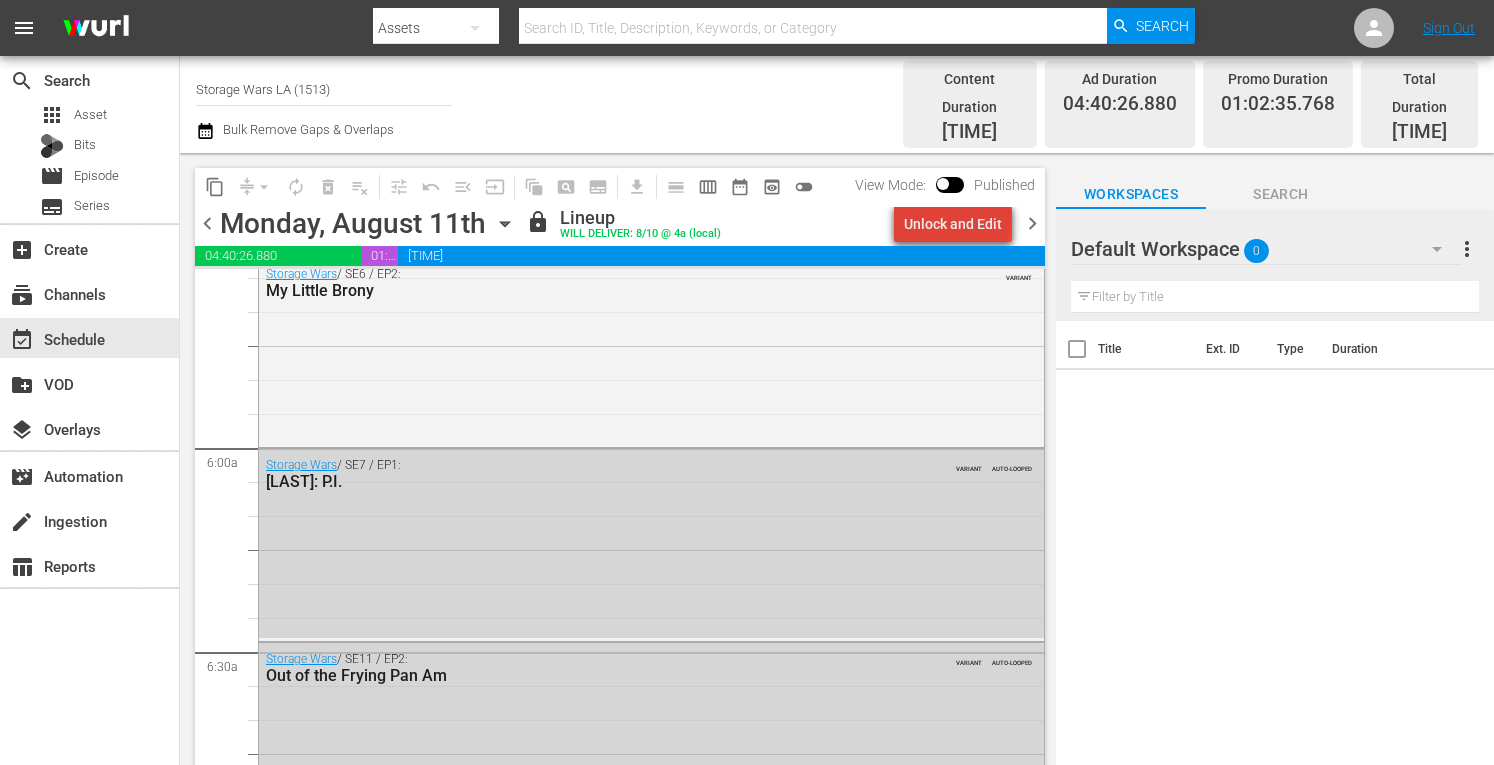click on "Unlock and Edit" at bounding box center [953, 224] 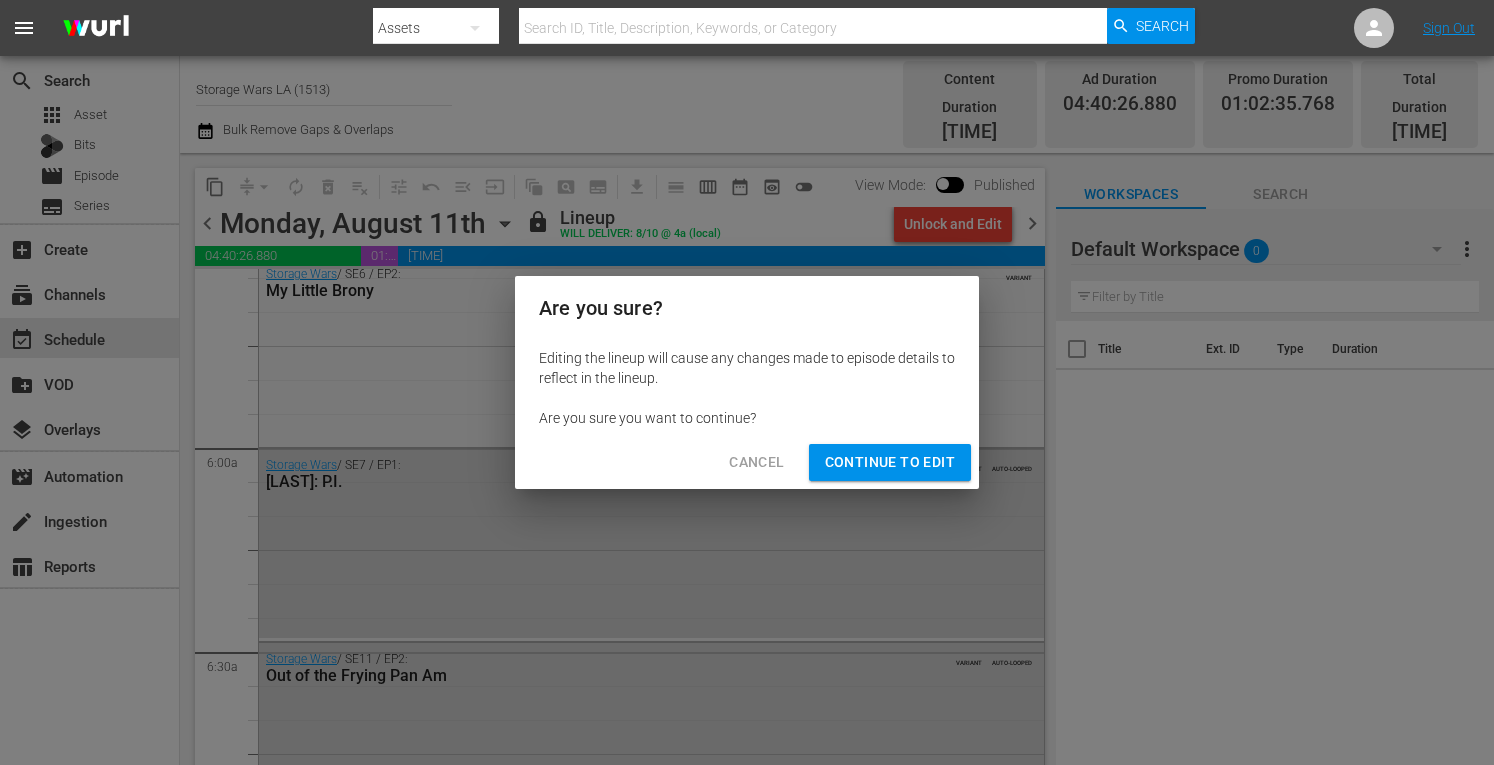 click on "Continue to Edit" at bounding box center [890, 462] 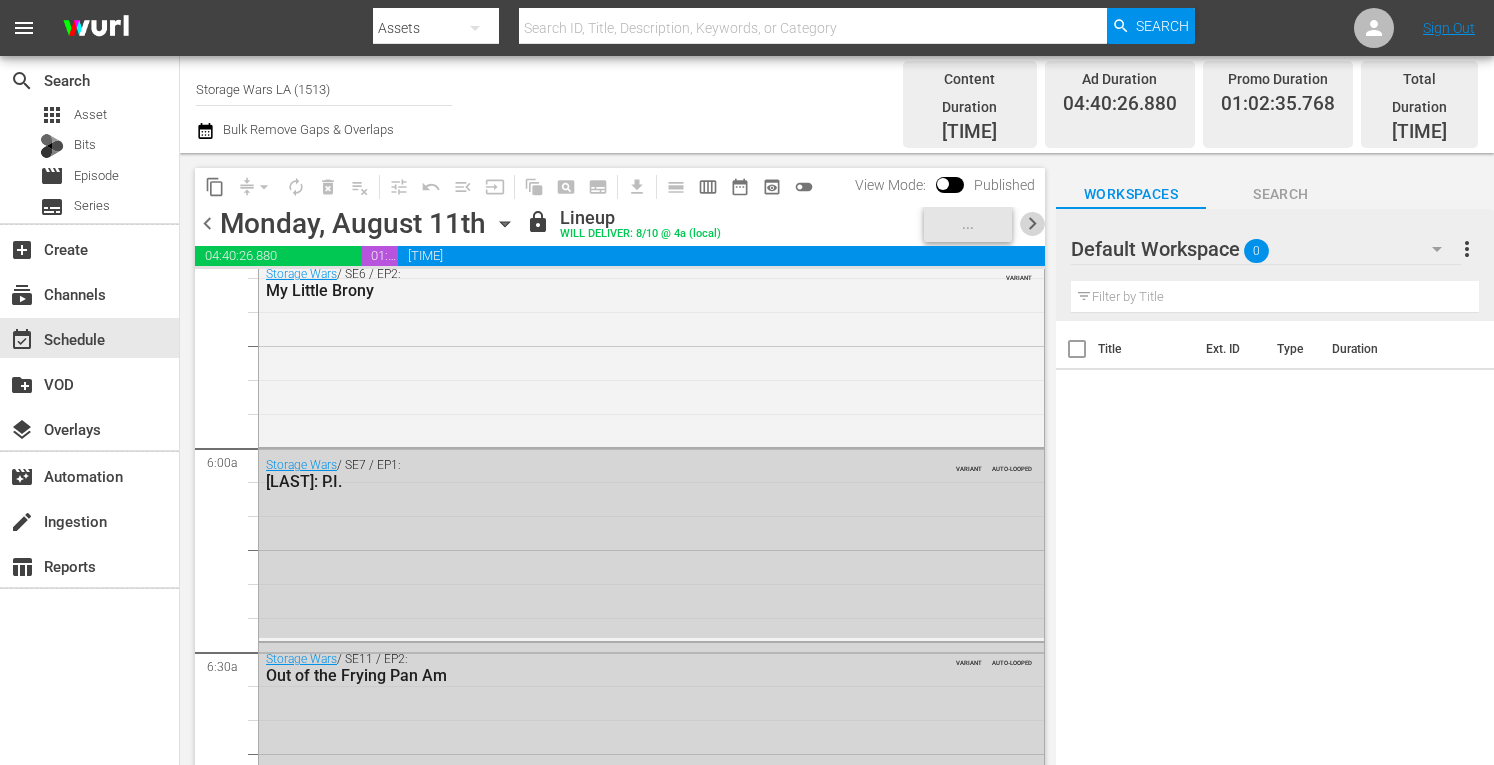 click on "chevron_right" at bounding box center [1032, 223] 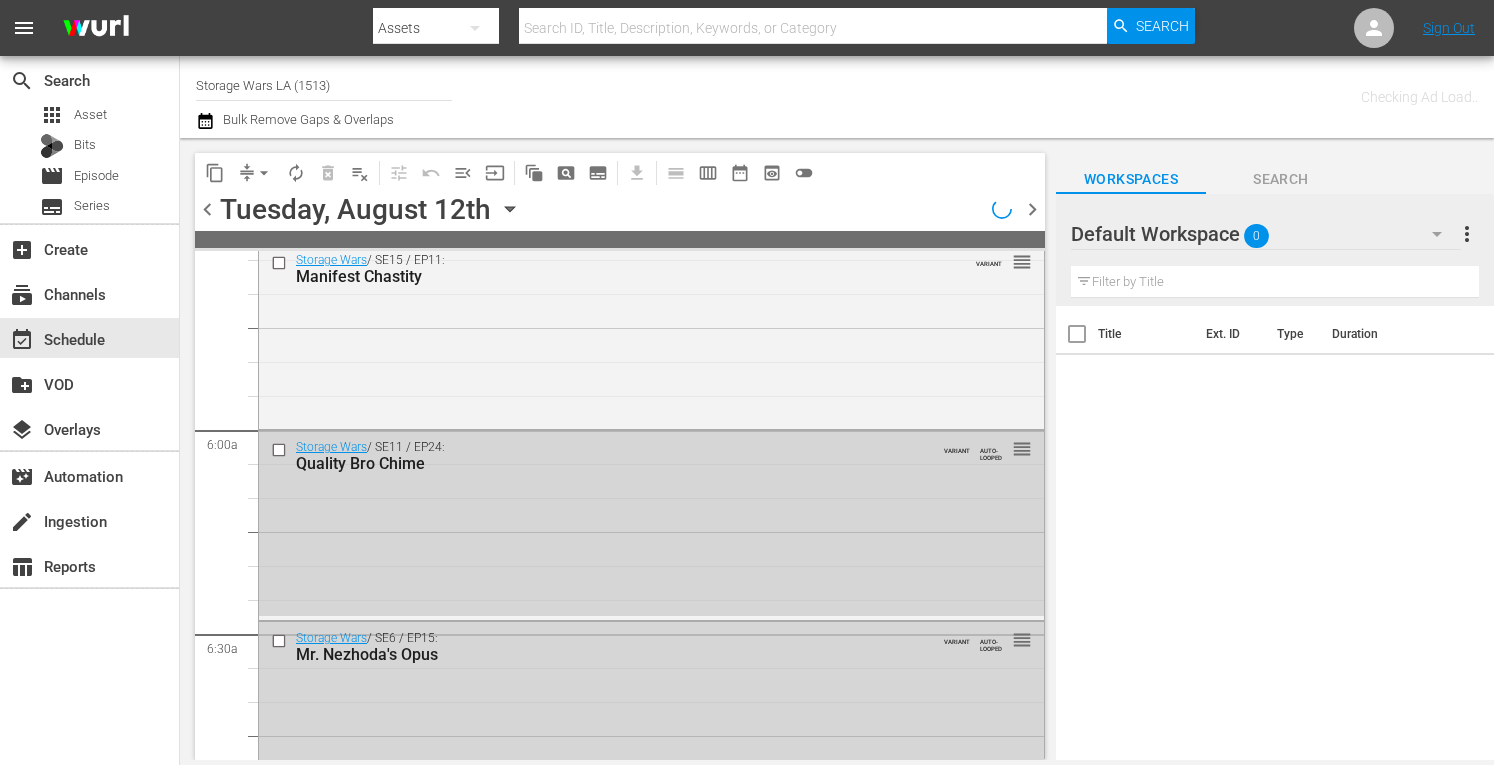 scroll, scrollTop: 2031, scrollLeft: 0, axis: vertical 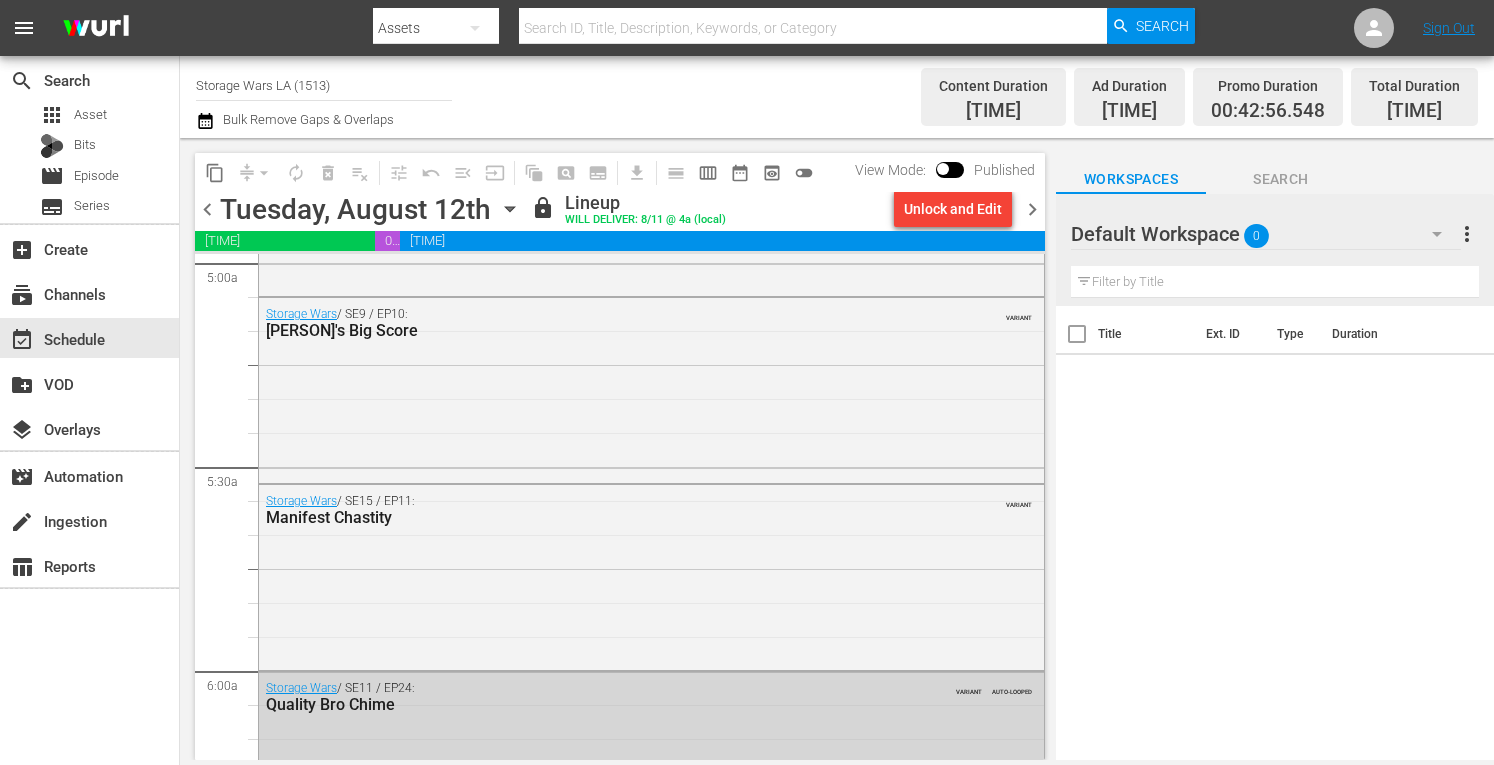 click on "Unlock and Edit" at bounding box center [953, 209] 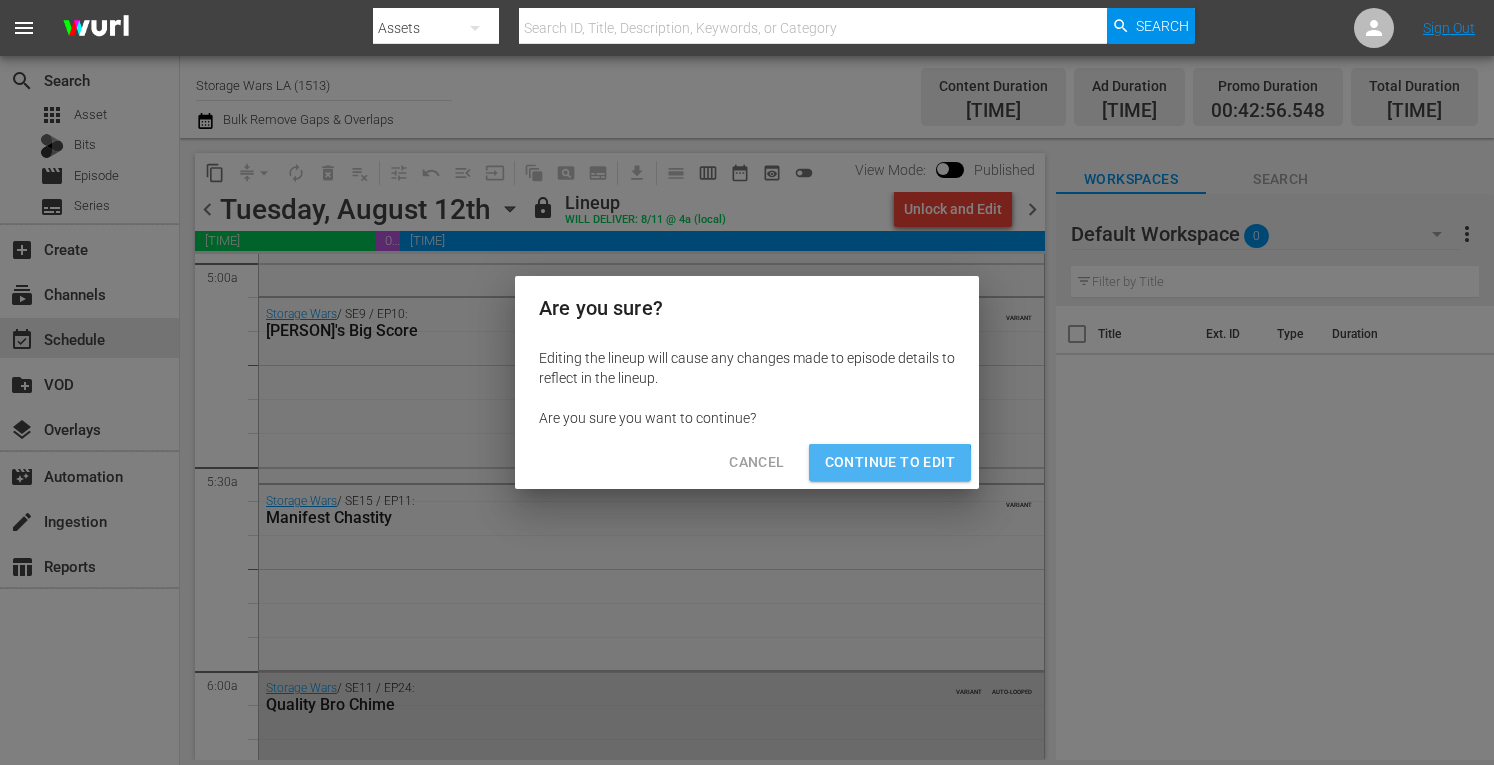 click on "Continue to Edit" at bounding box center (890, 462) 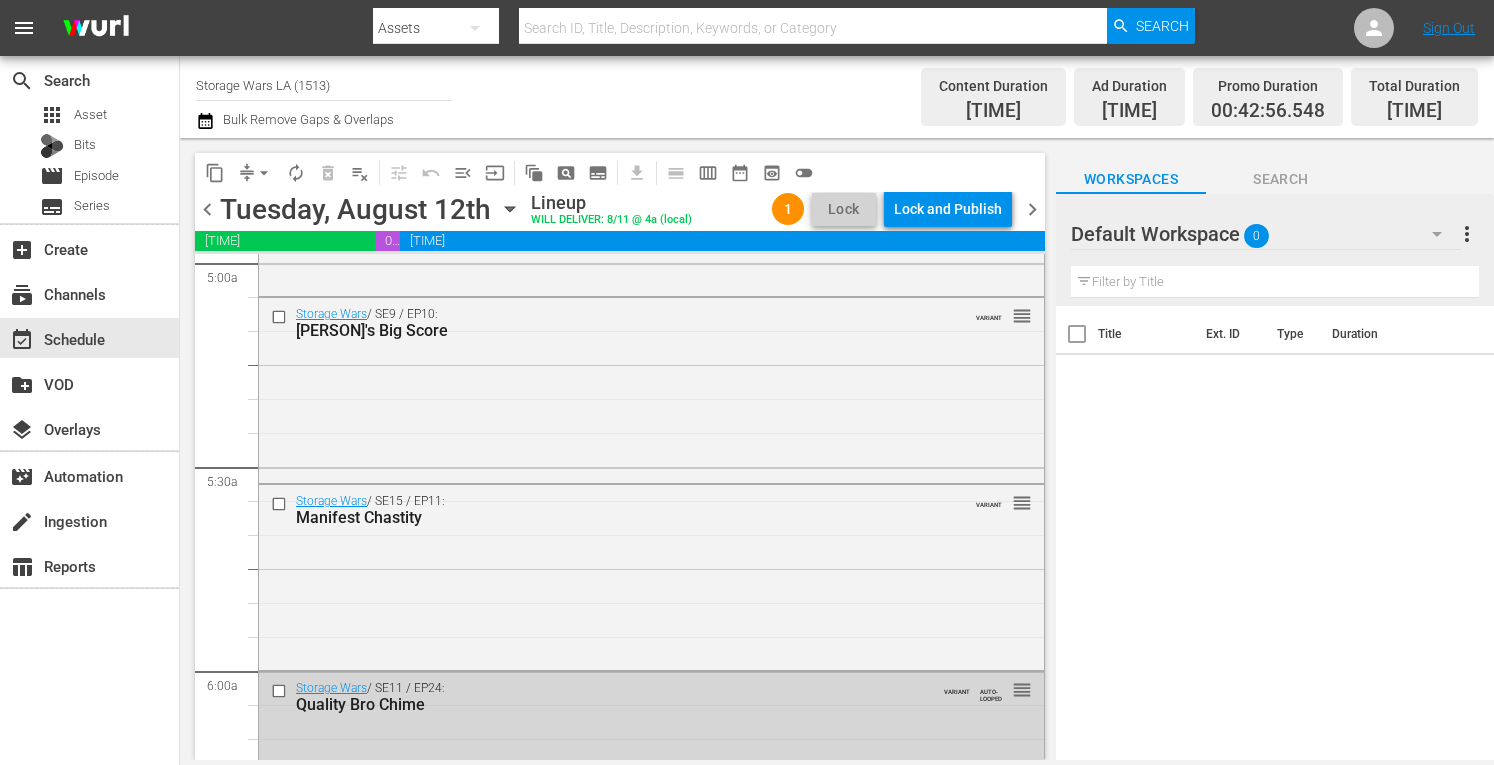 click on "chevron_right" at bounding box center [1032, 209] 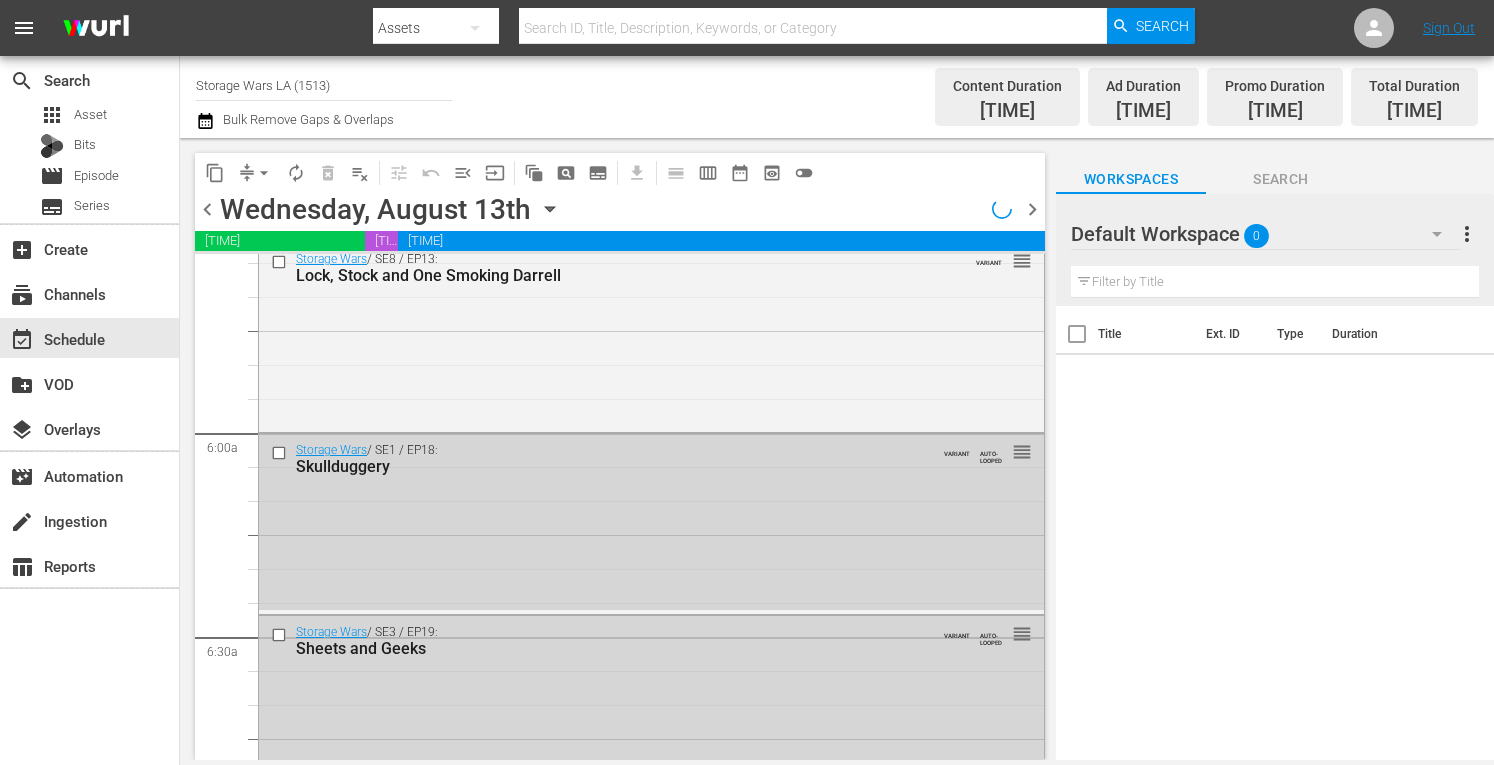 scroll, scrollTop: 1997, scrollLeft: 0, axis: vertical 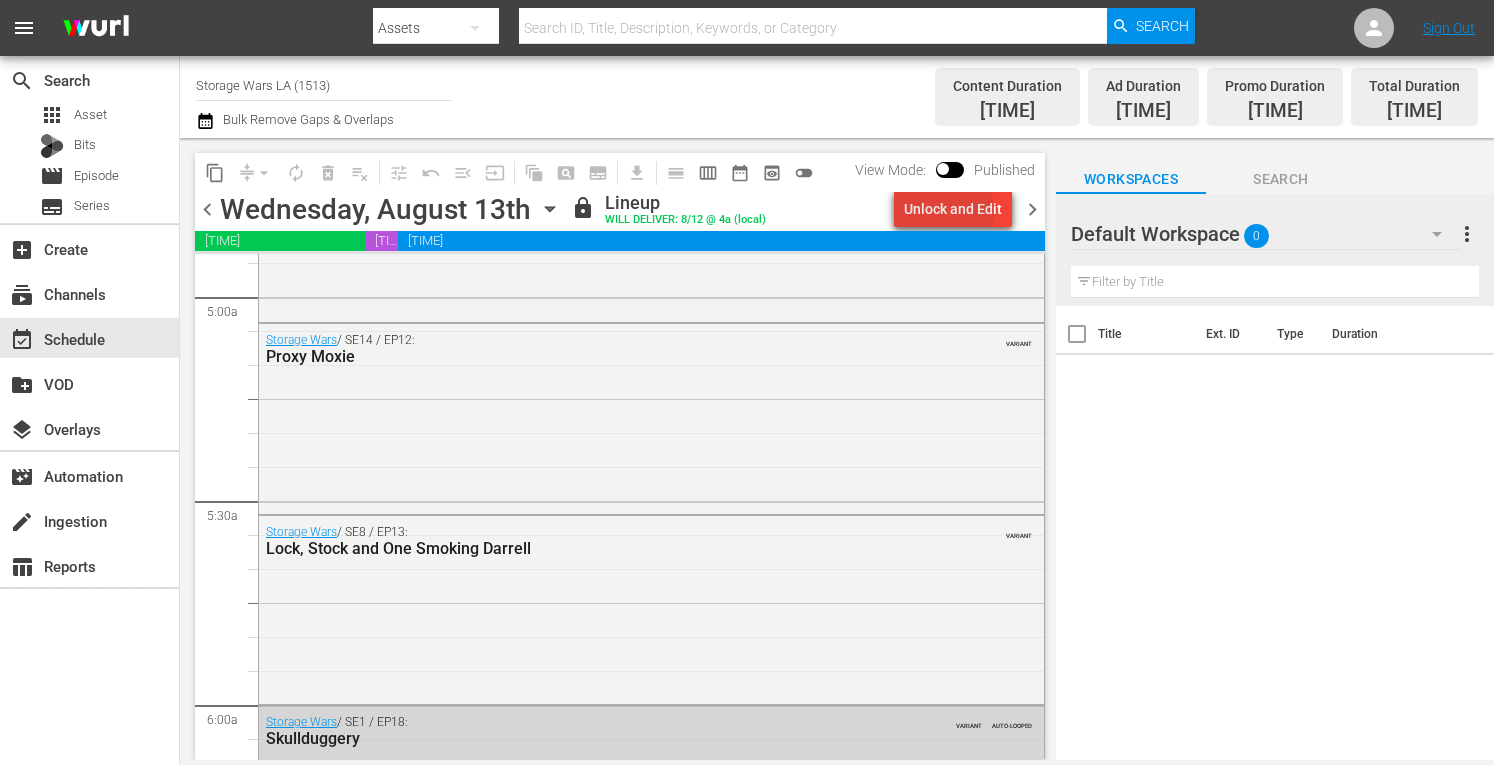 click on "Unlock and Edit" at bounding box center [953, 209] 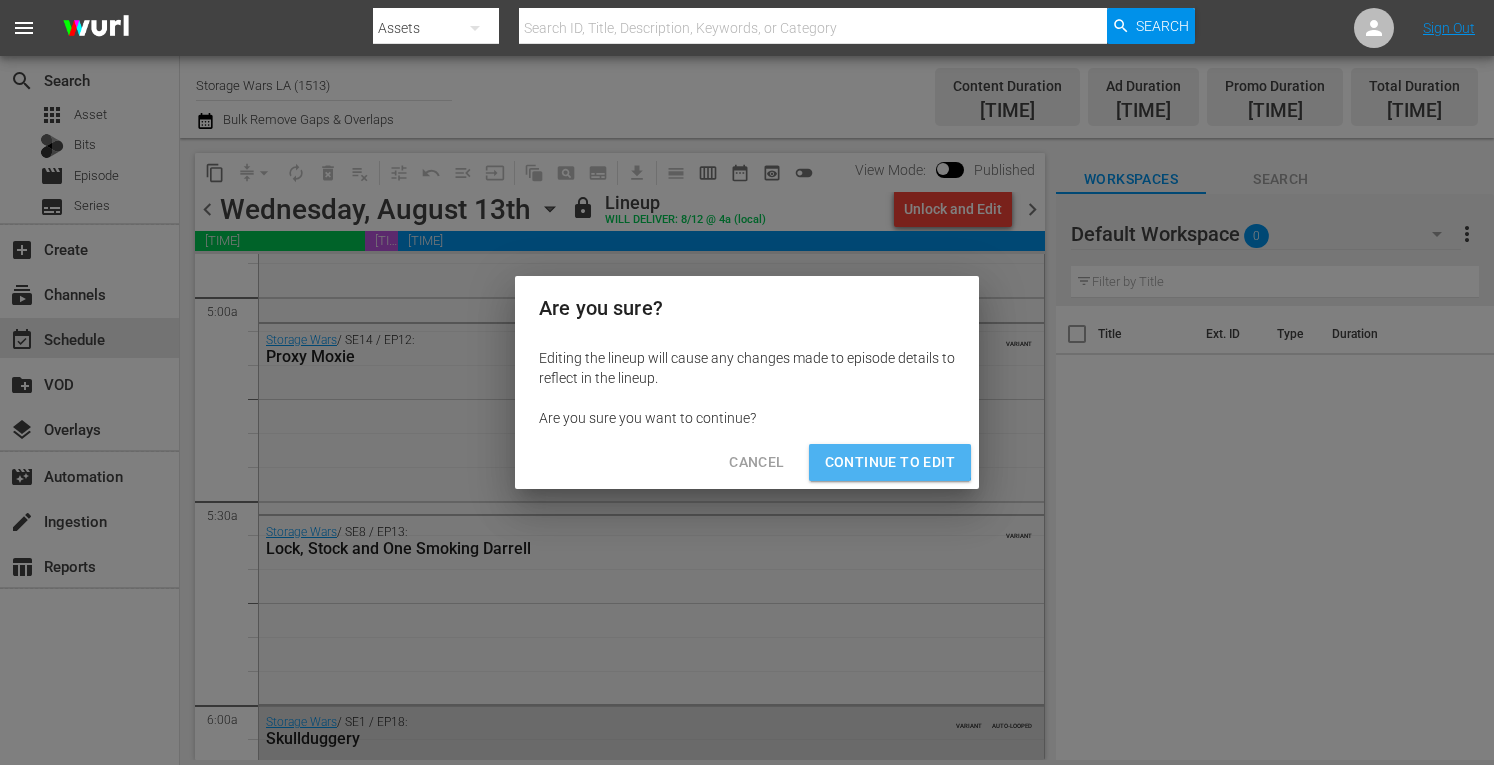 click on "Continue to Edit" at bounding box center (890, 462) 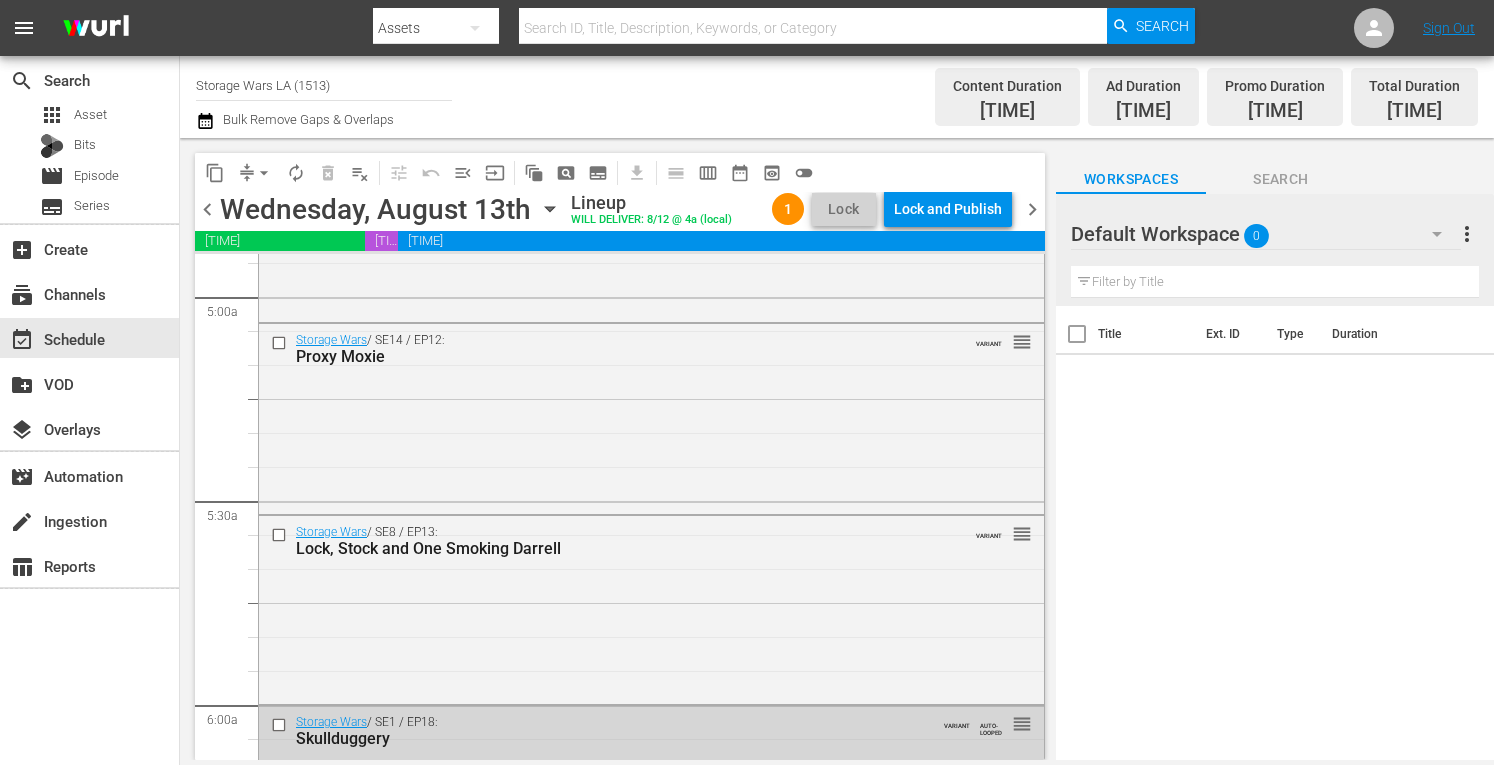 click on "chevron_right" at bounding box center [1032, 209] 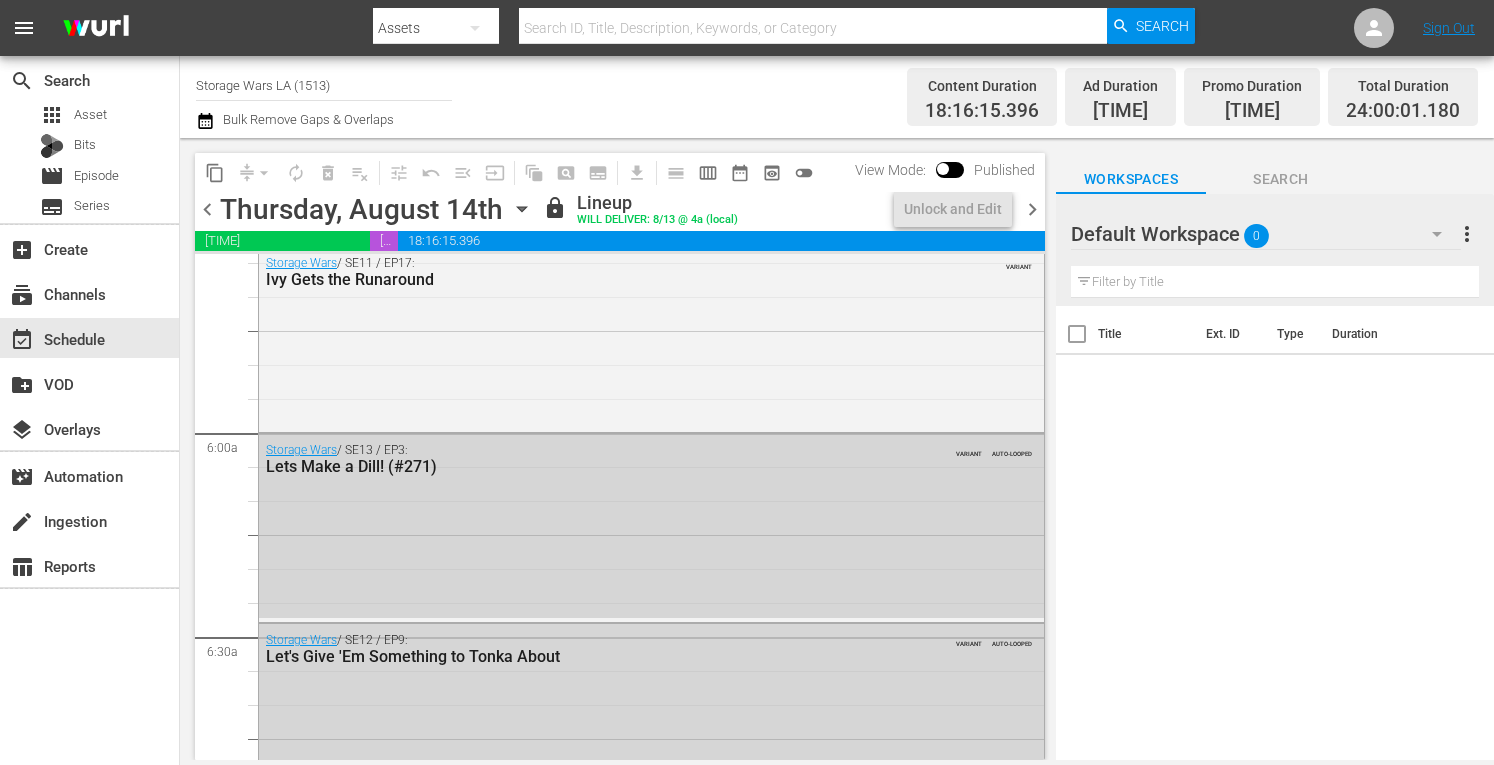 scroll, scrollTop: 2031, scrollLeft: 0, axis: vertical 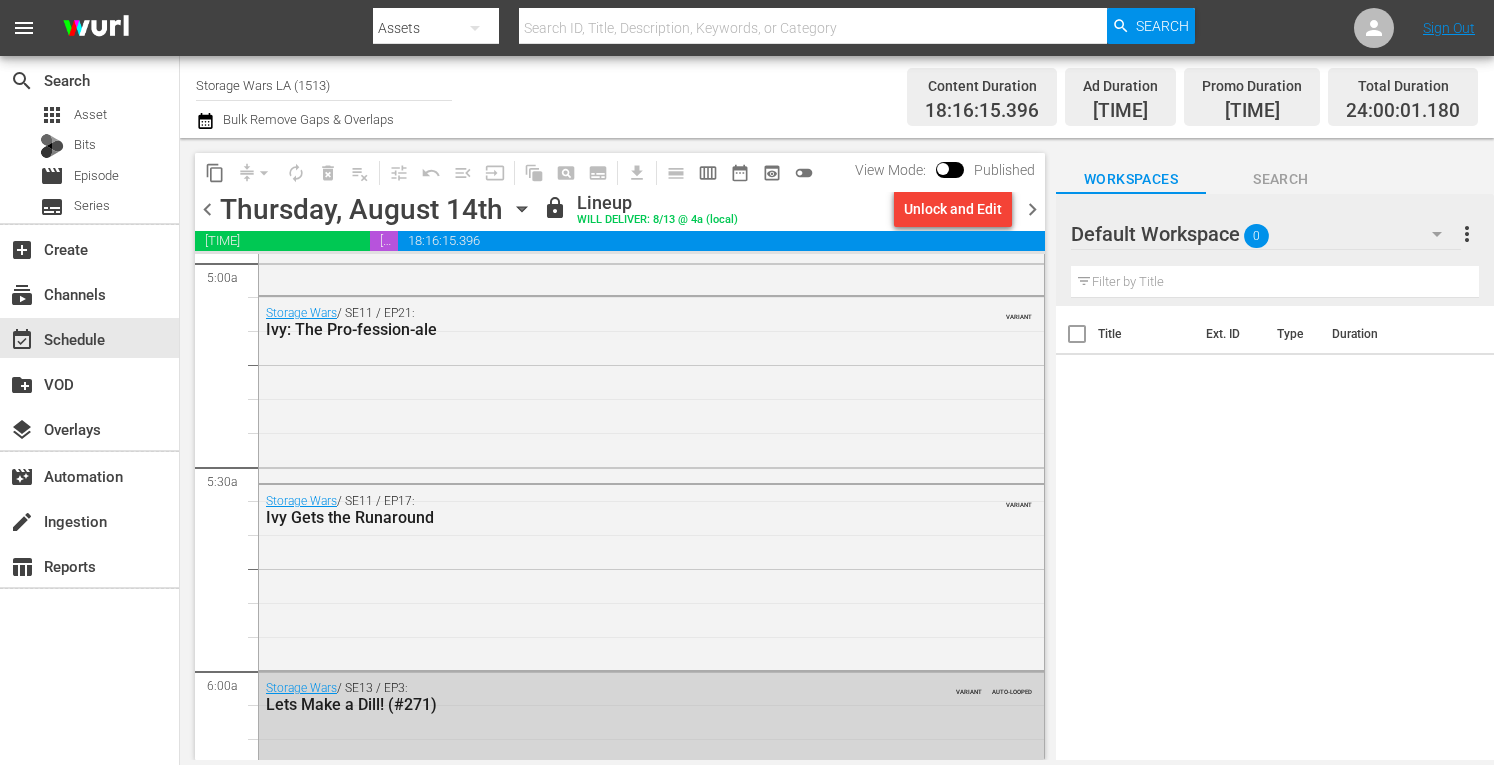 click on "Unlock and Edit" at bounding box center (953, 209) 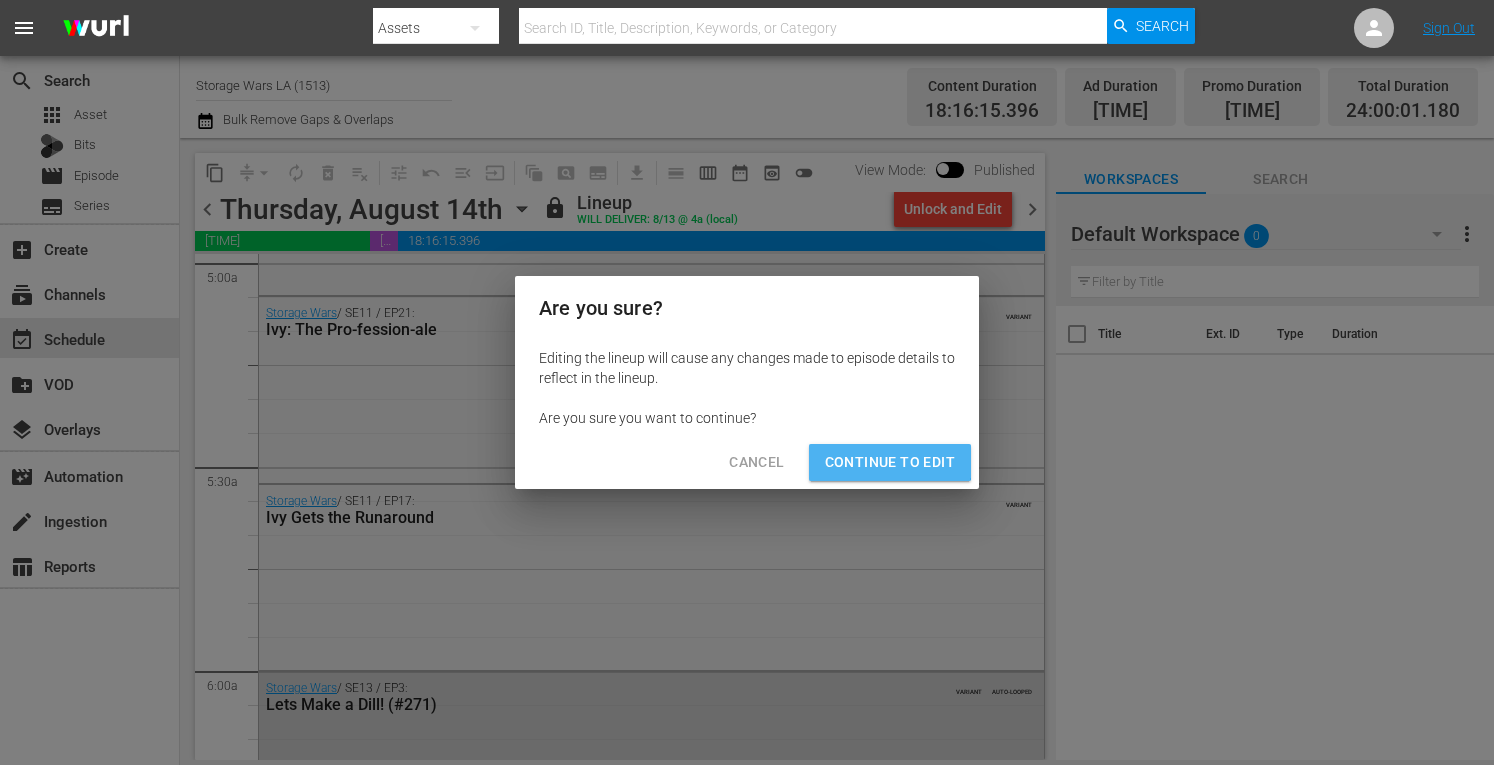 click on "Continue to Edit" at bounding box center [890, 462] 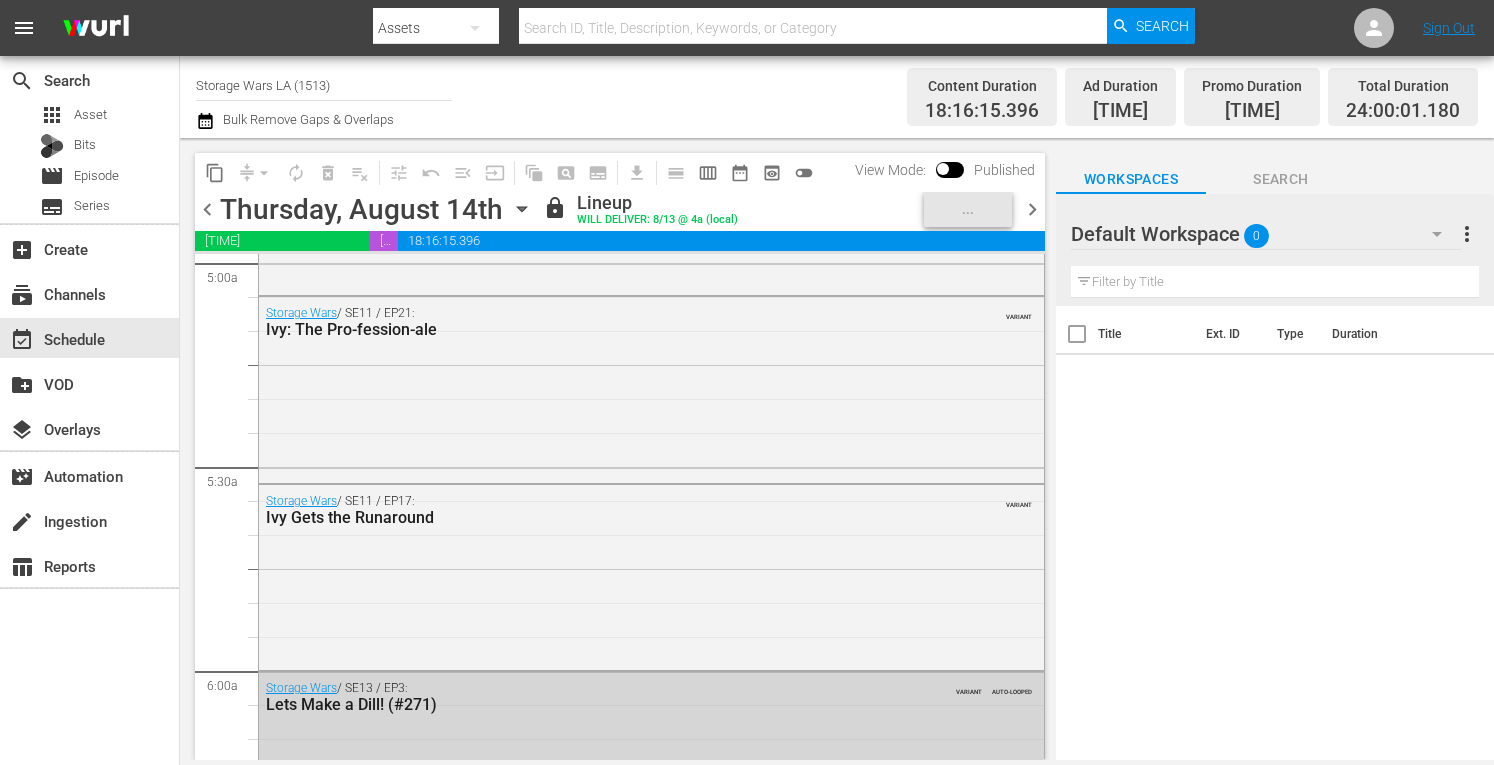 click on "chevron_right" at bounding box center [1032, 209] 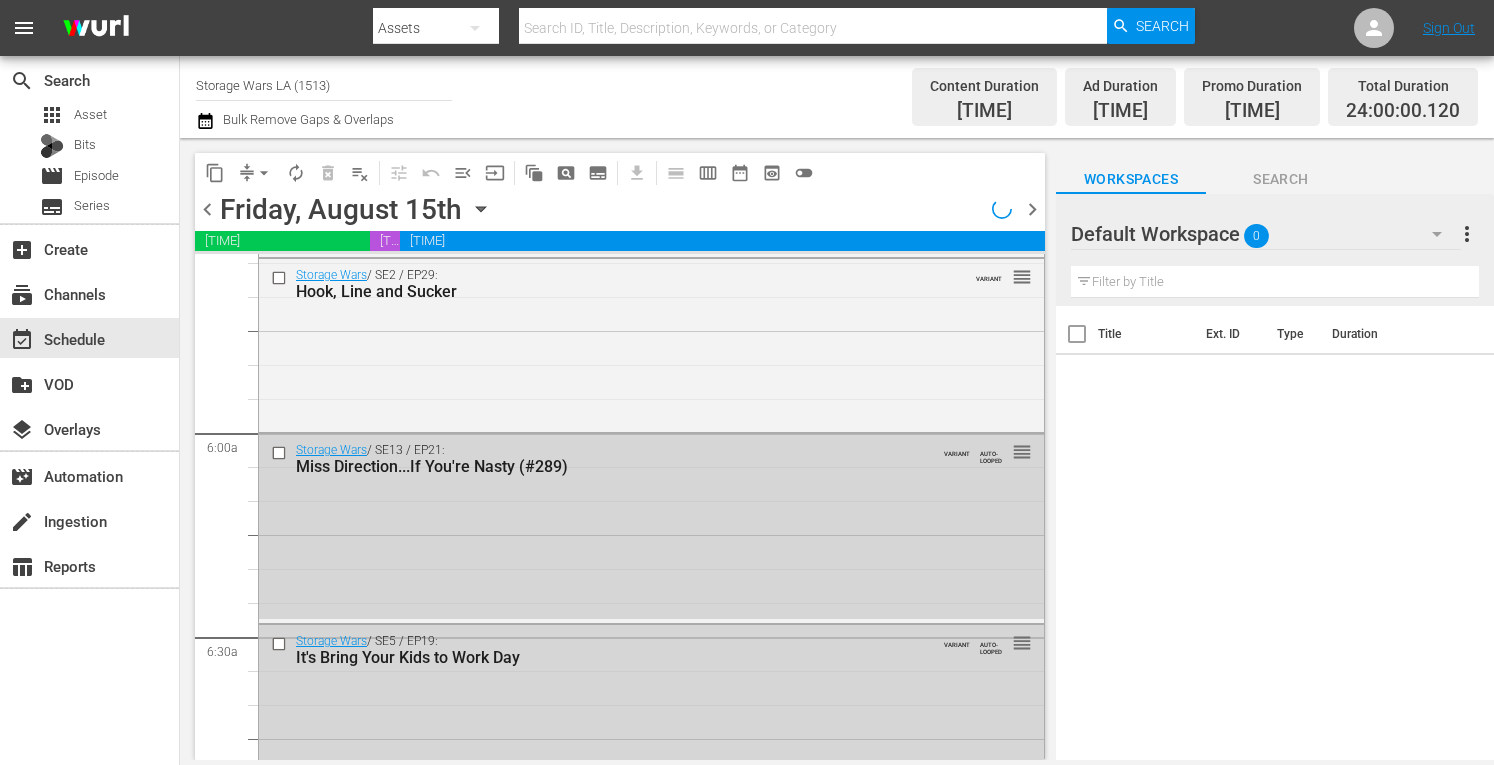 scroll, scrollTop: 2031, scrollLeft: 0, axis: vertical 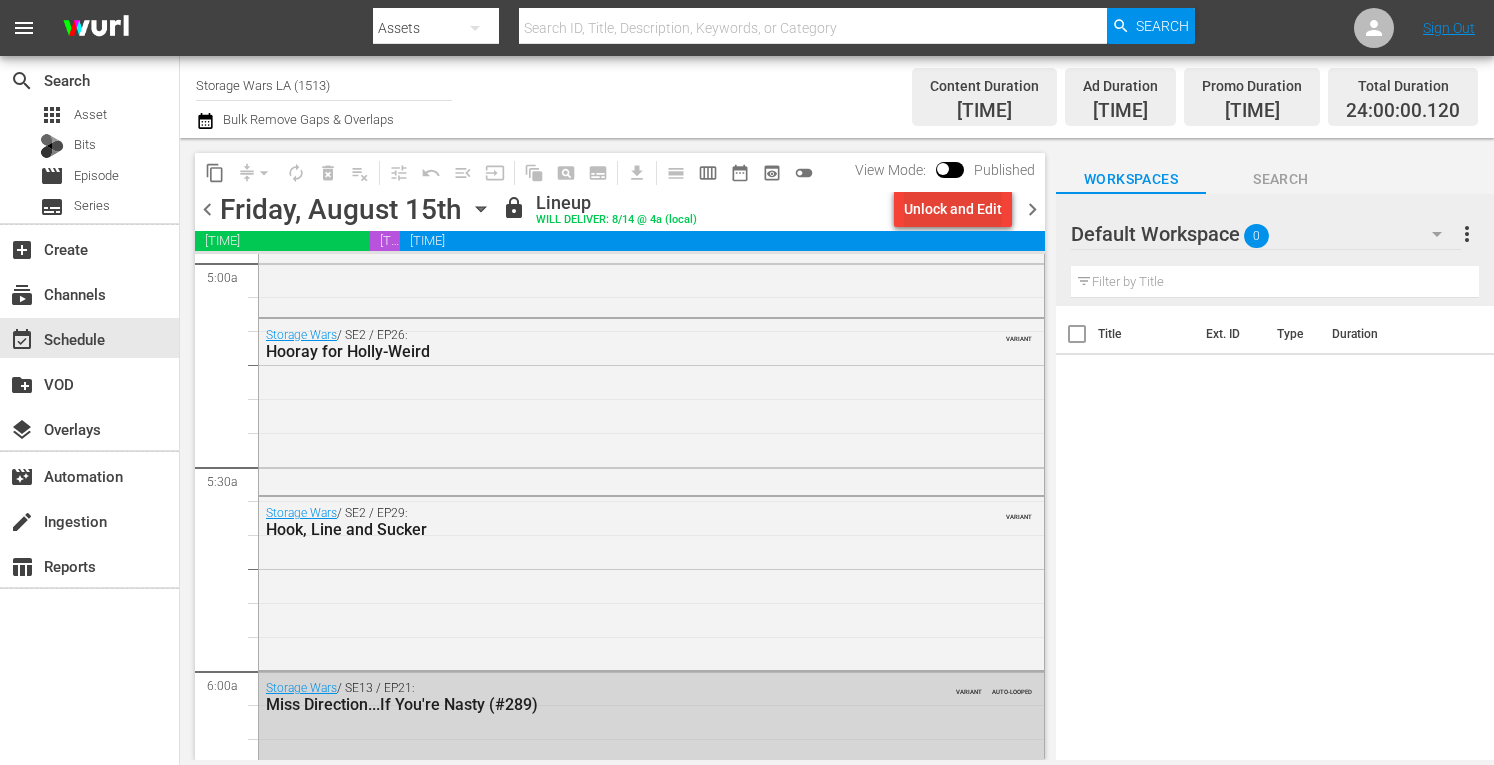 click on "Unlock and Edit" at bounding box center (953, 209) 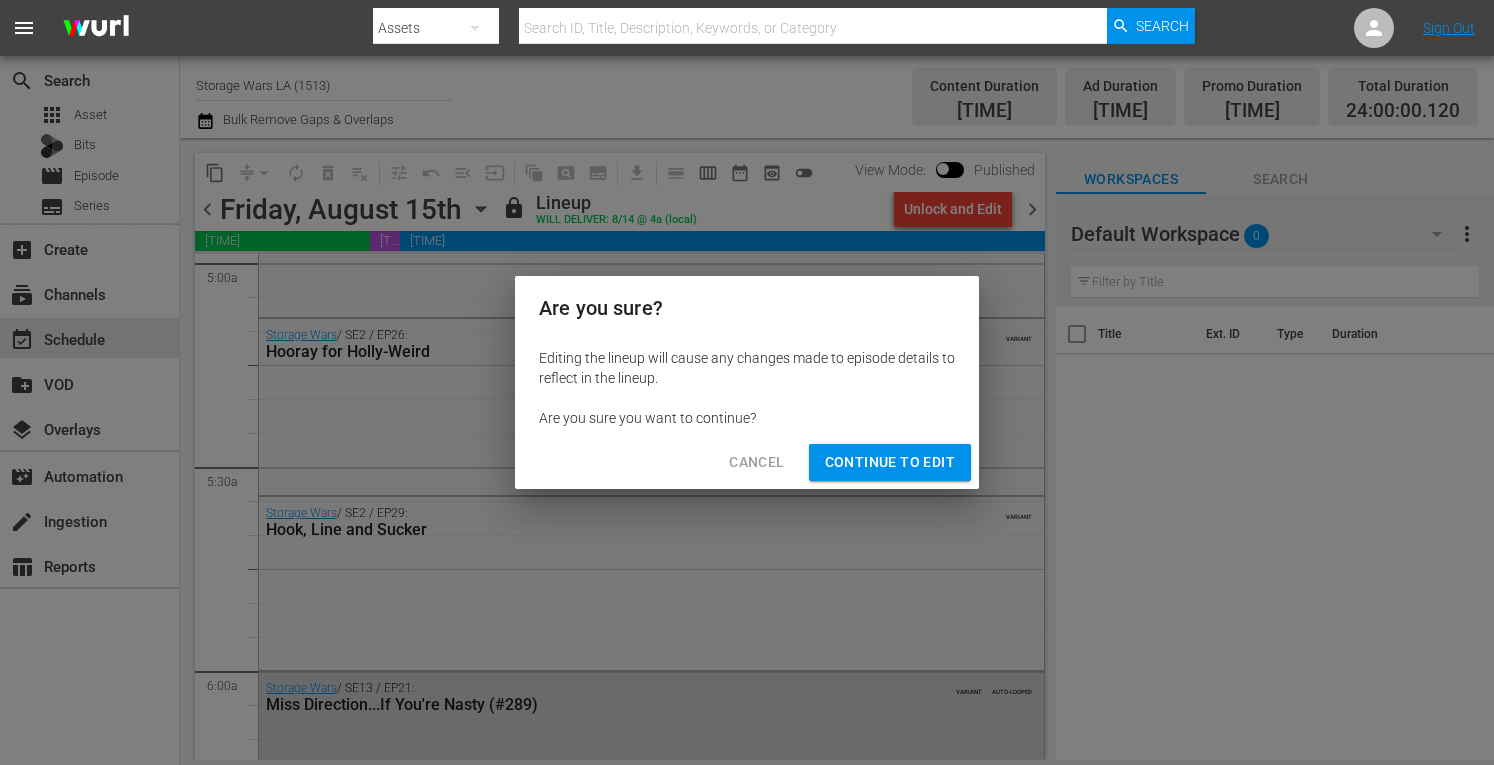 click on "Continue to Edit" at bounding box center [890, 462] 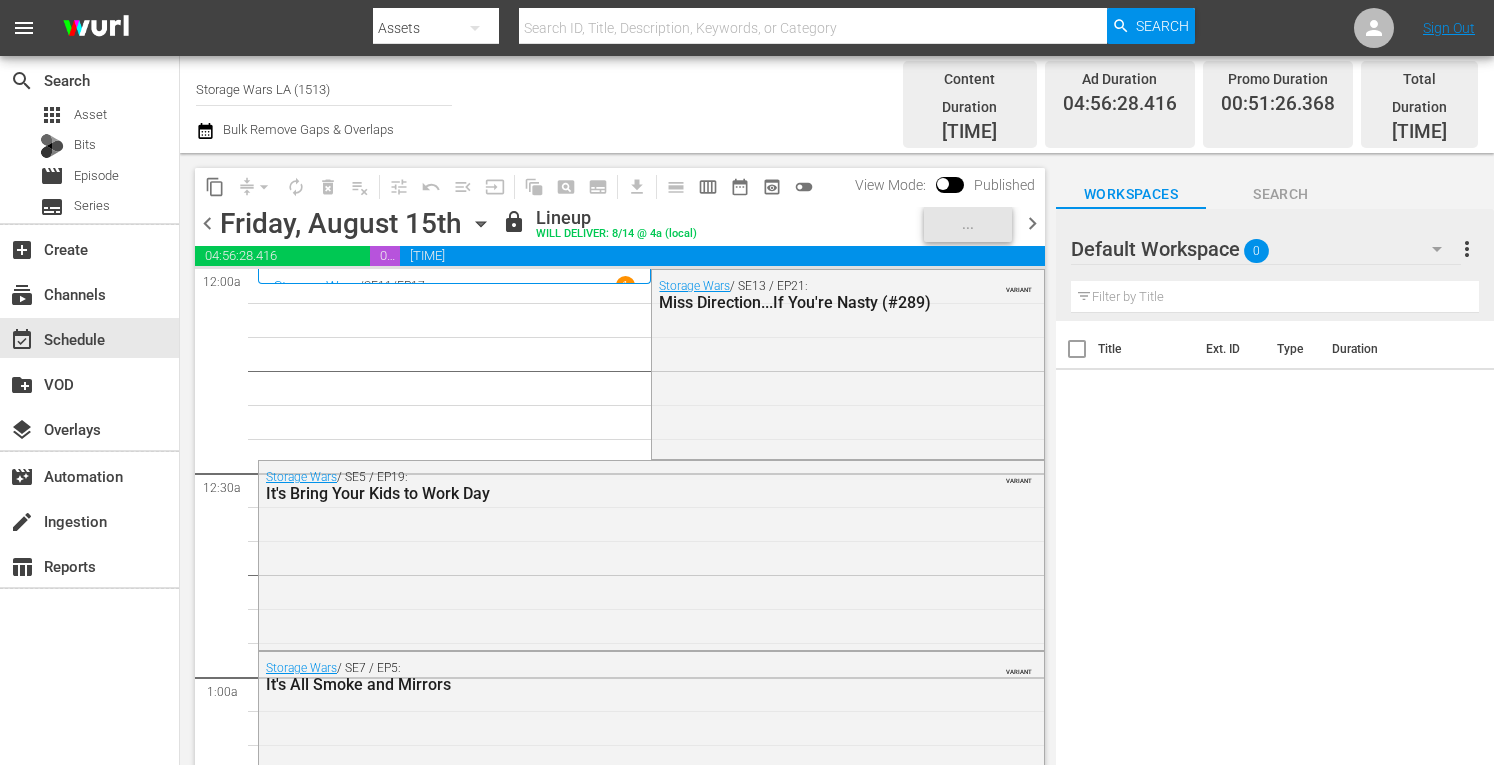 scroll, scrollTop: 0, scrollLeft: 0, axis: both 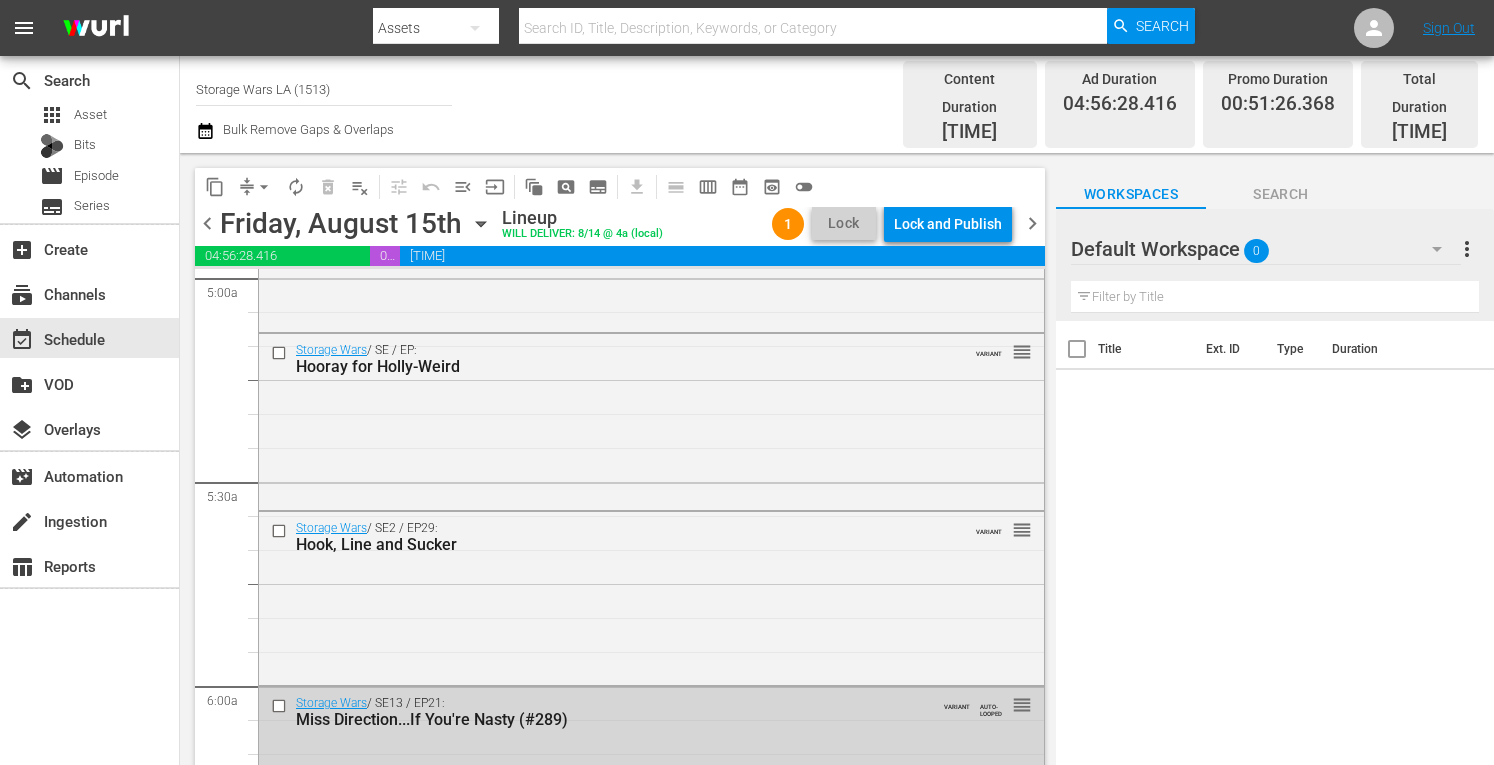 click on "chevron_right" at bounding box center (1032, 223) 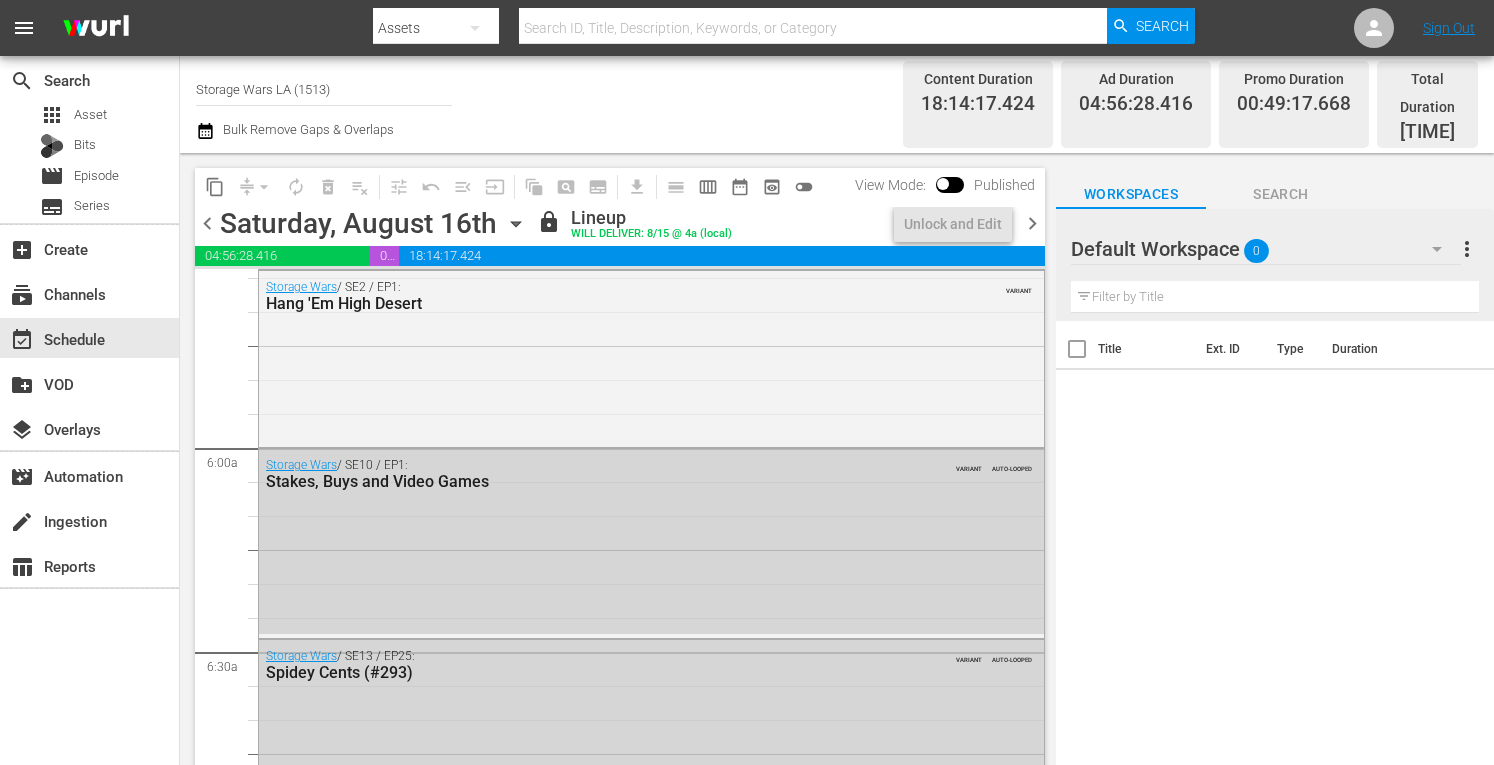scroll, scrollTop: 2065, scrollLeft: 0, axis: vertical 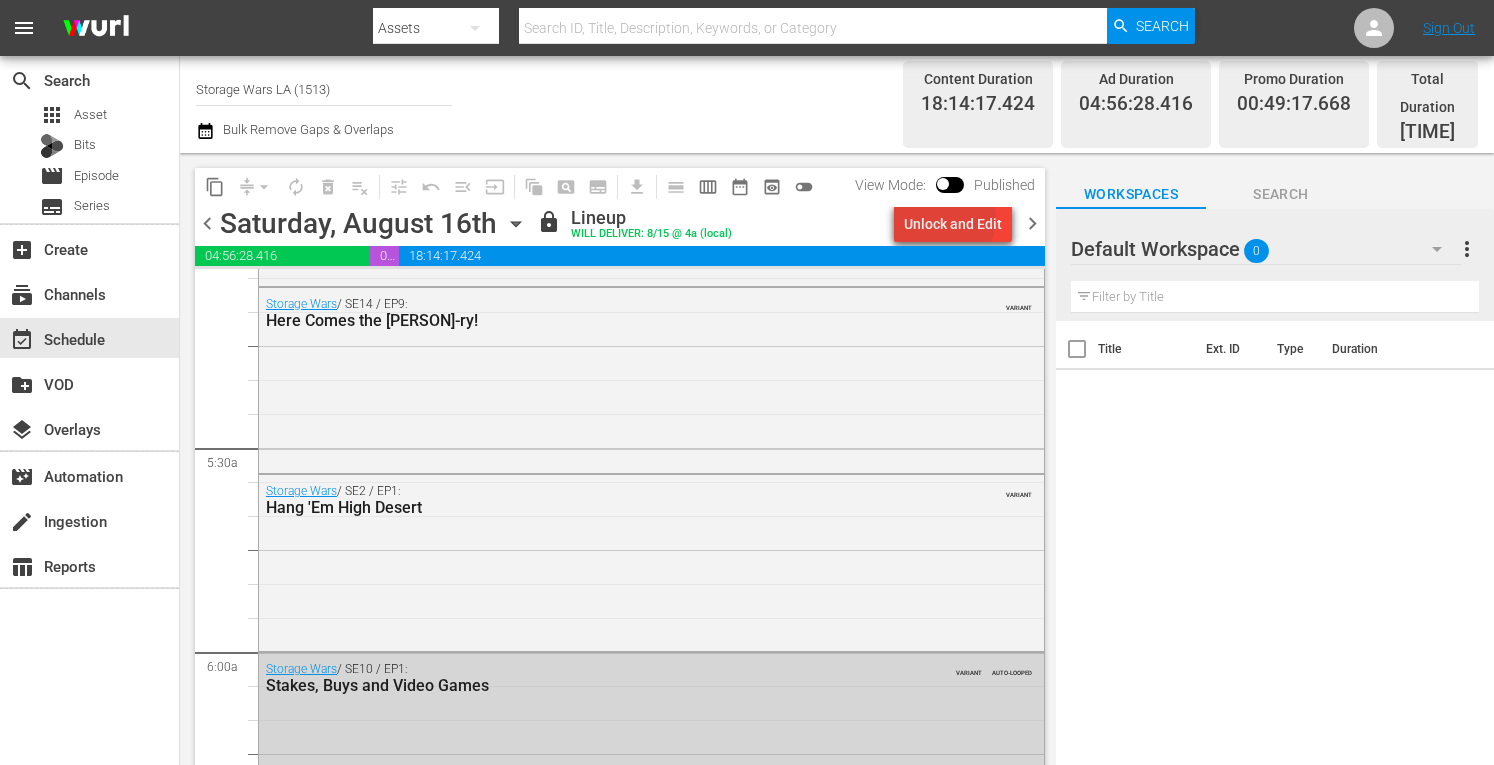 click on "Unlock and Edit" at bounding box center [953, 224] 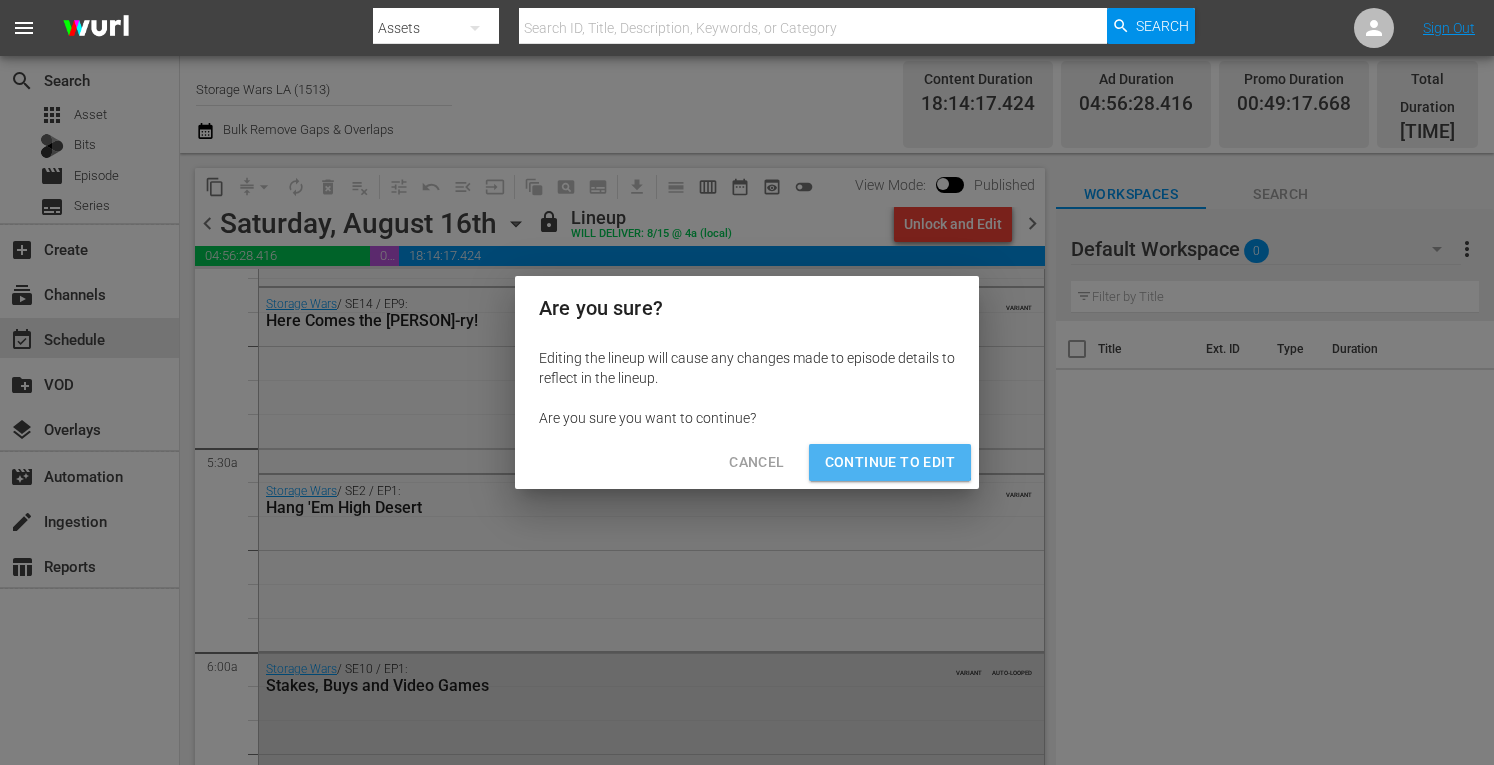 click on "Continue to Edit" at bounding box center (890, 462) 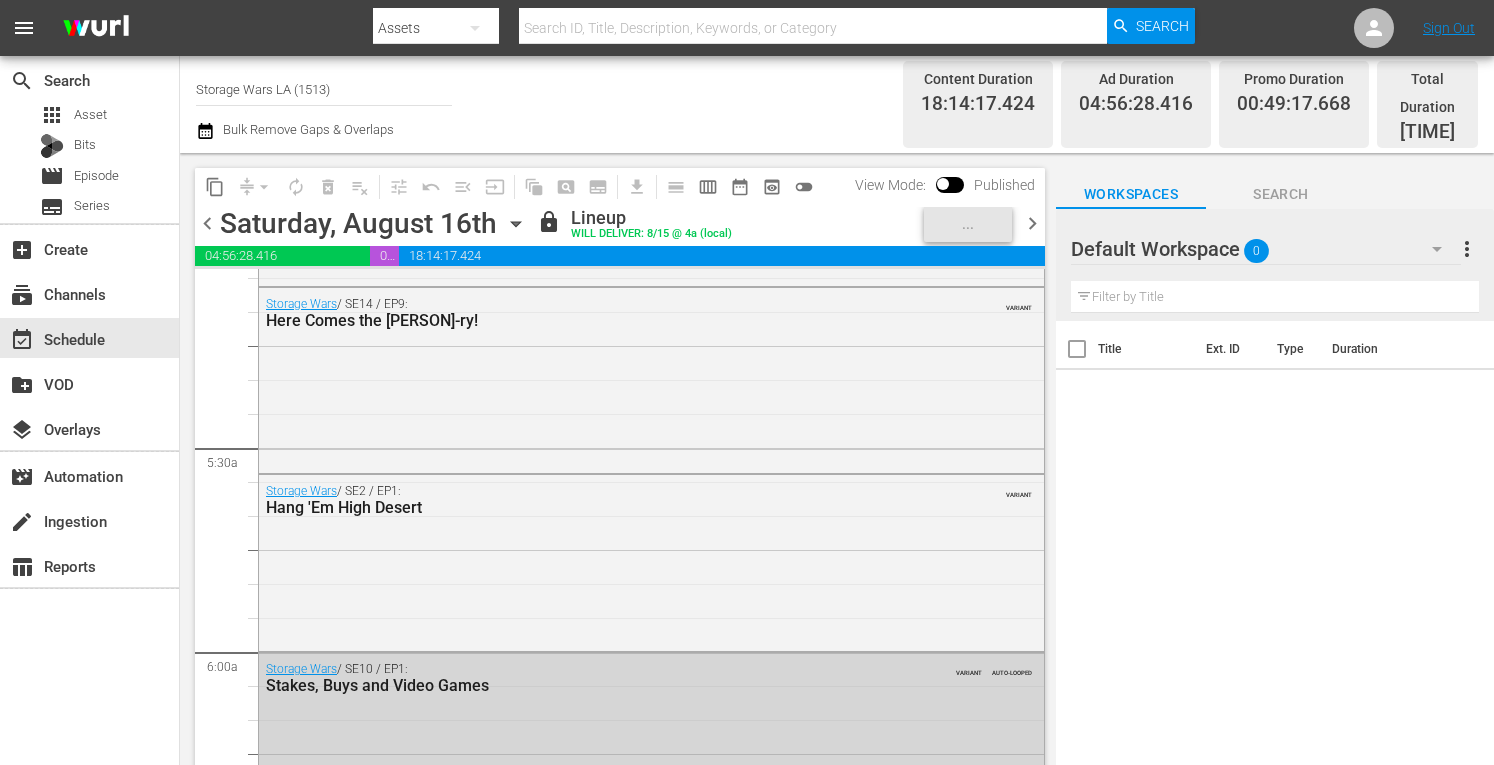 click on "chevron_right" at bounding box center [1032, 223] 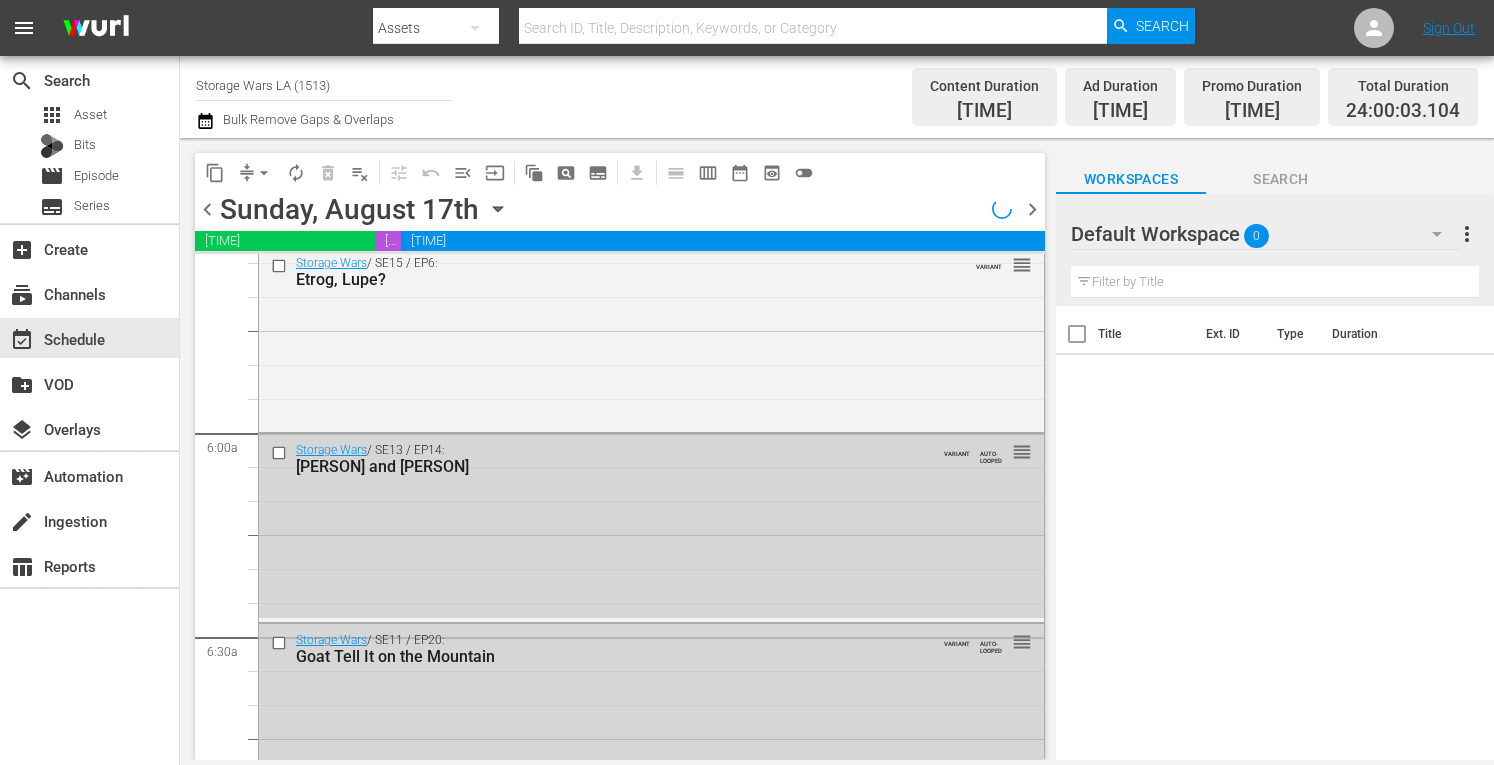 scroll, scrollTop: 2031, scrollLeft: 0, axis: vertical 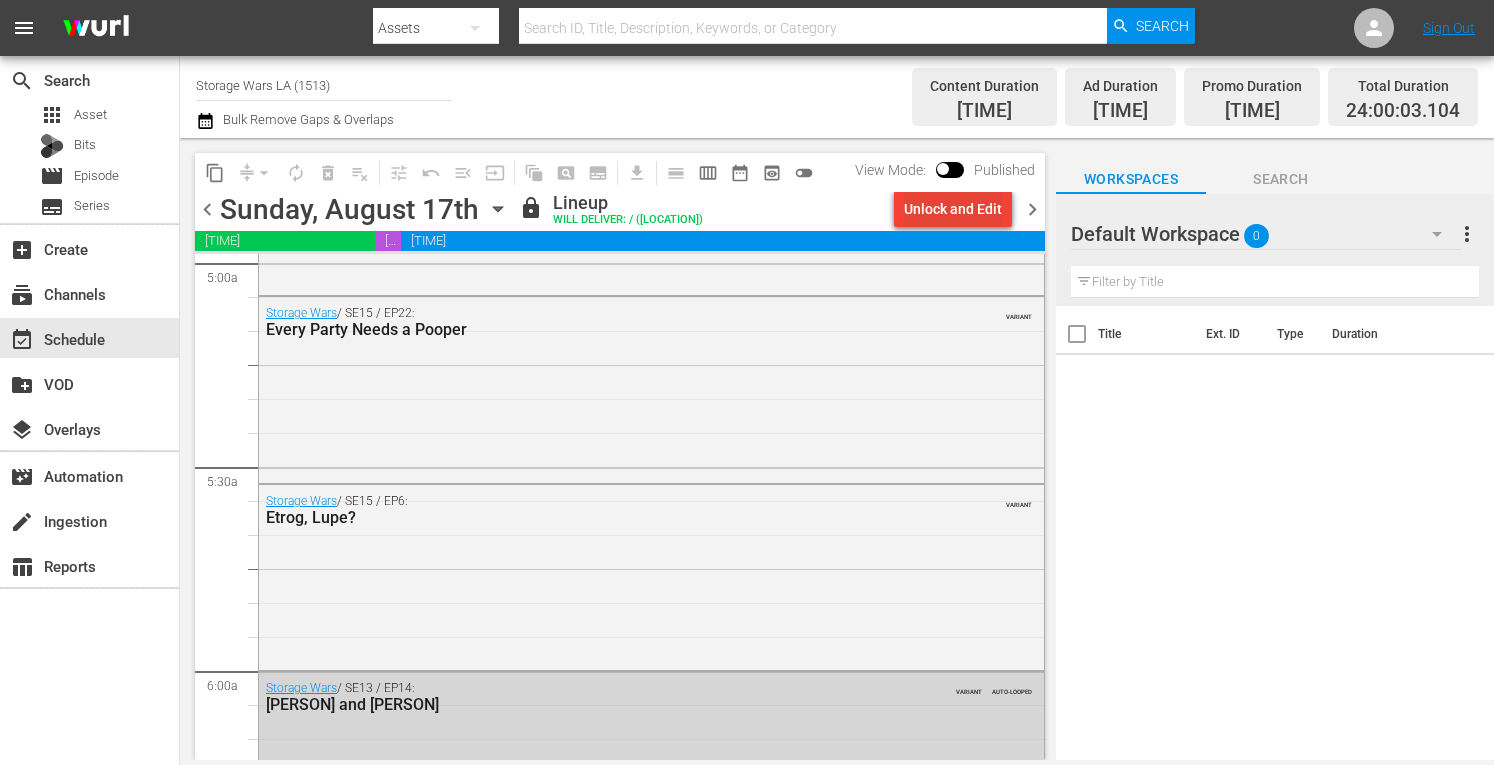 click on "Unlock and Edit" at bounding box center (953, 209) 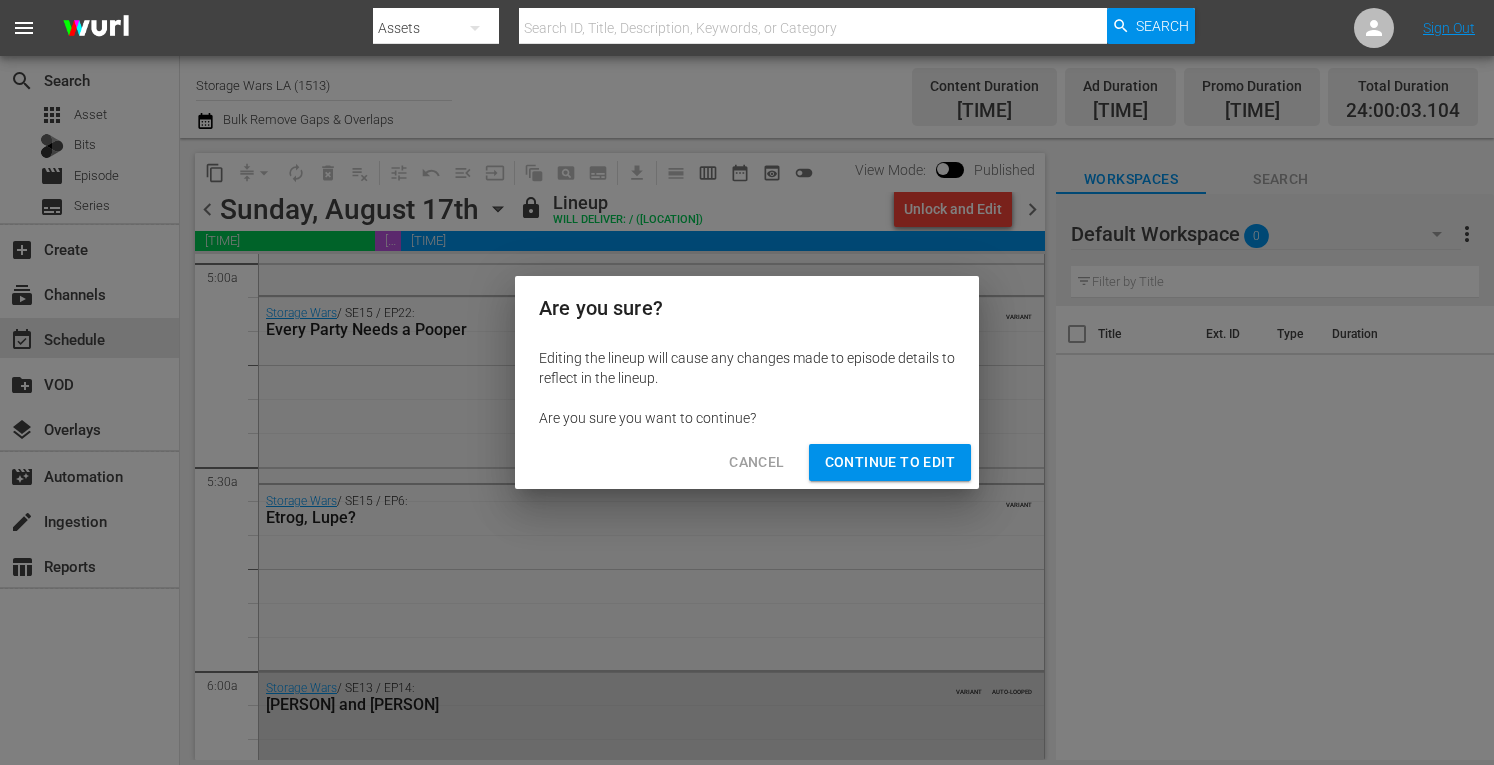 click on "Continue to Edit" at bounding box center [890, 462] 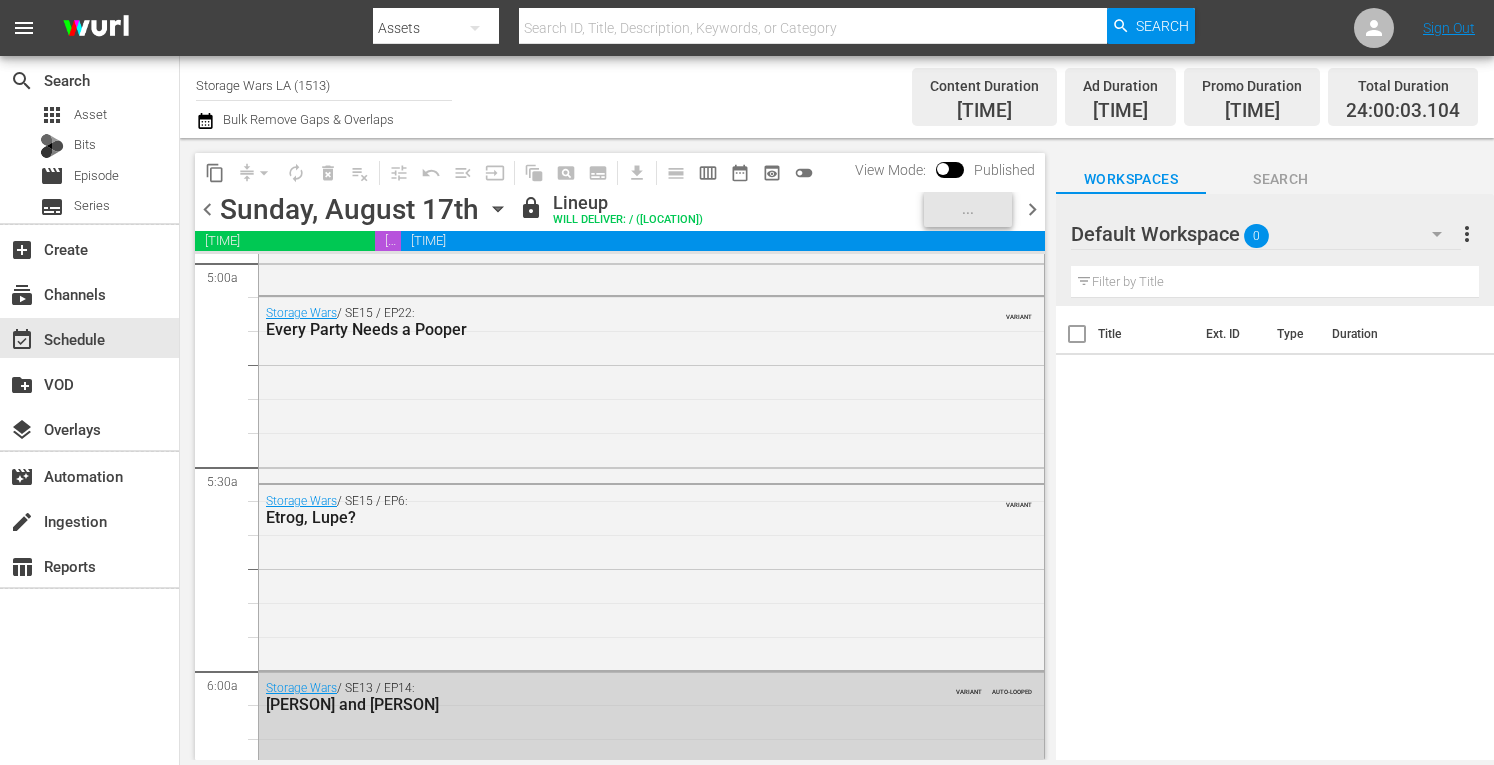click on "chevron_right" at bounding box center (1032, 209) 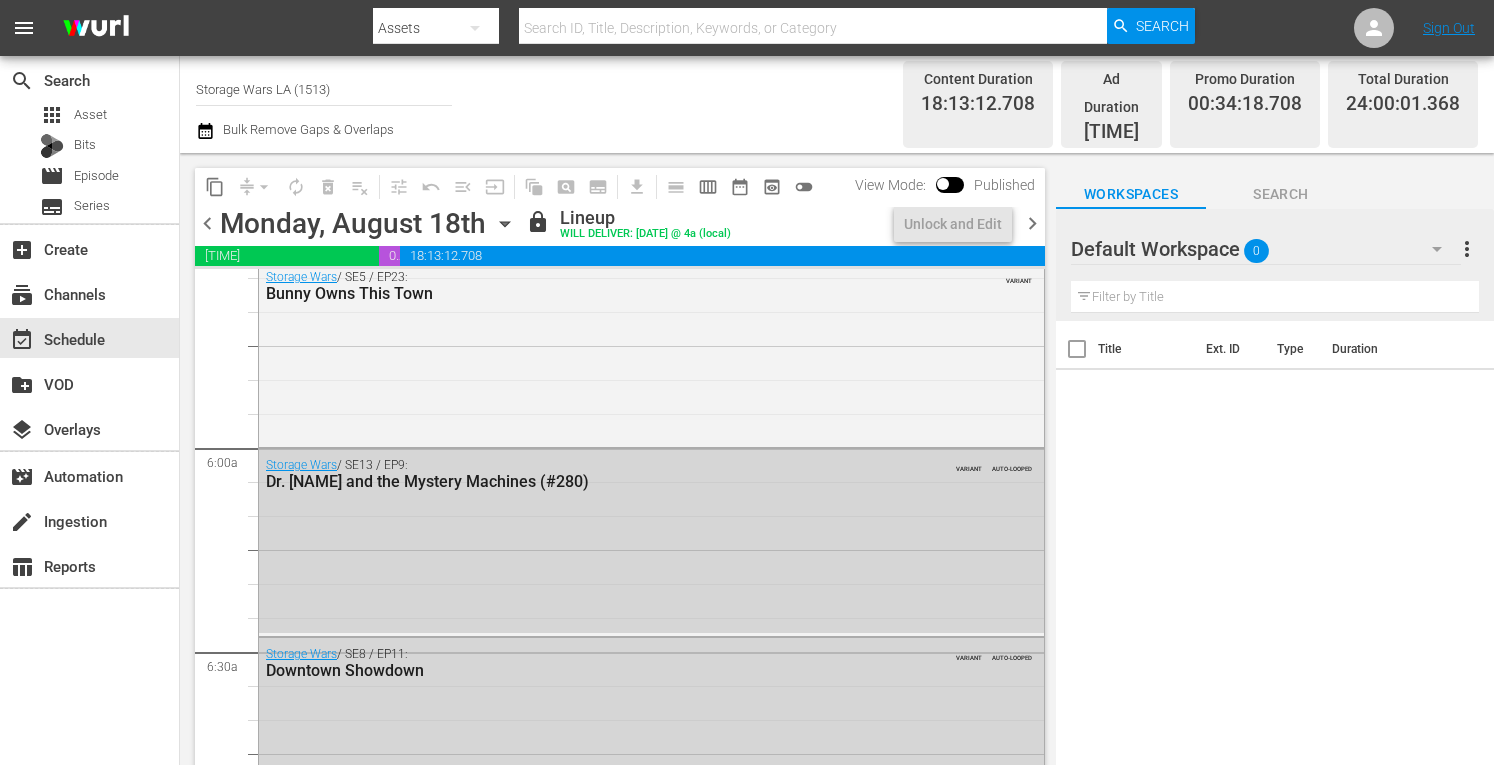 scroll, scrollTop: 2031, scrollLeft: 0, axis: vertical 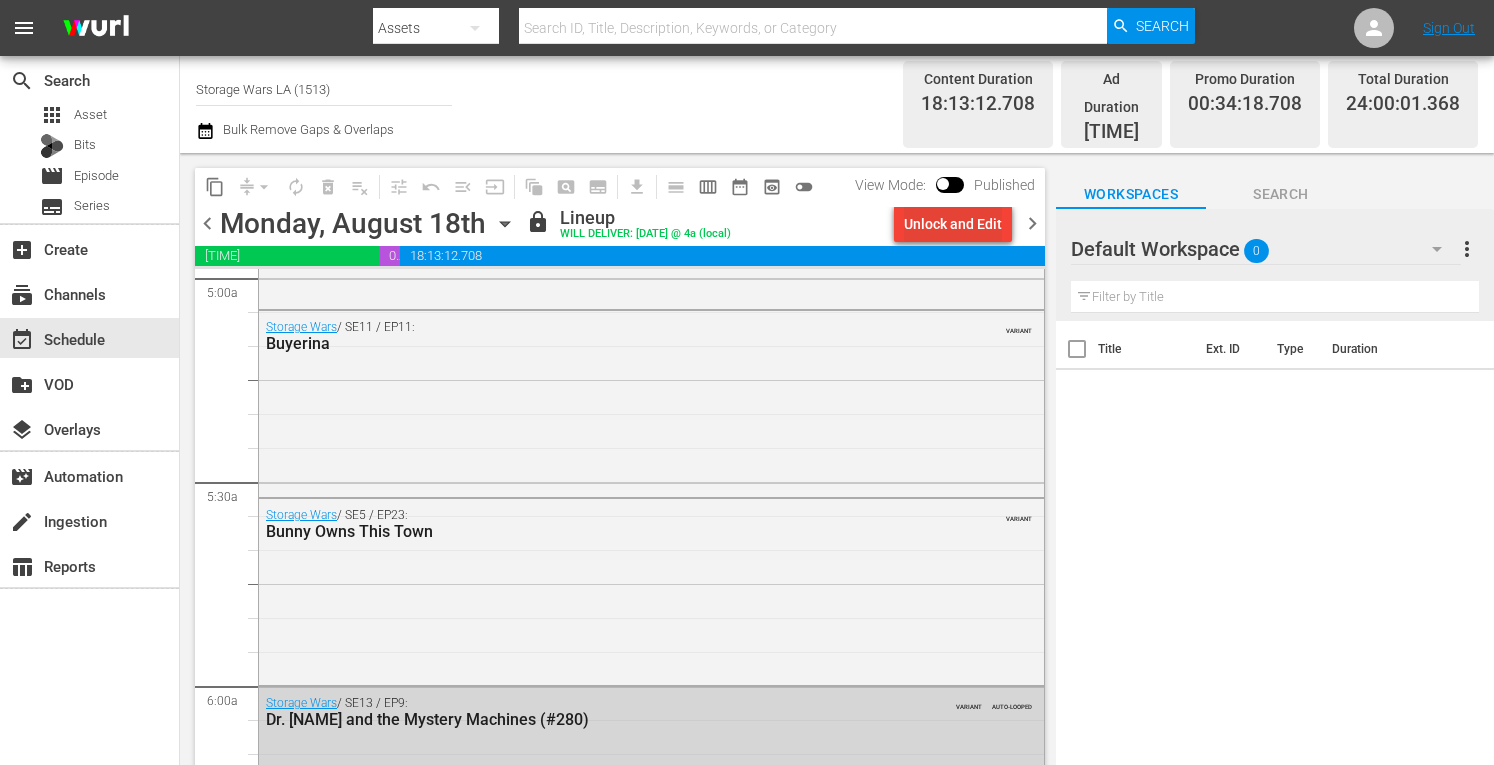 click on "Unlock and Edit" at bounding box center [953, 224] 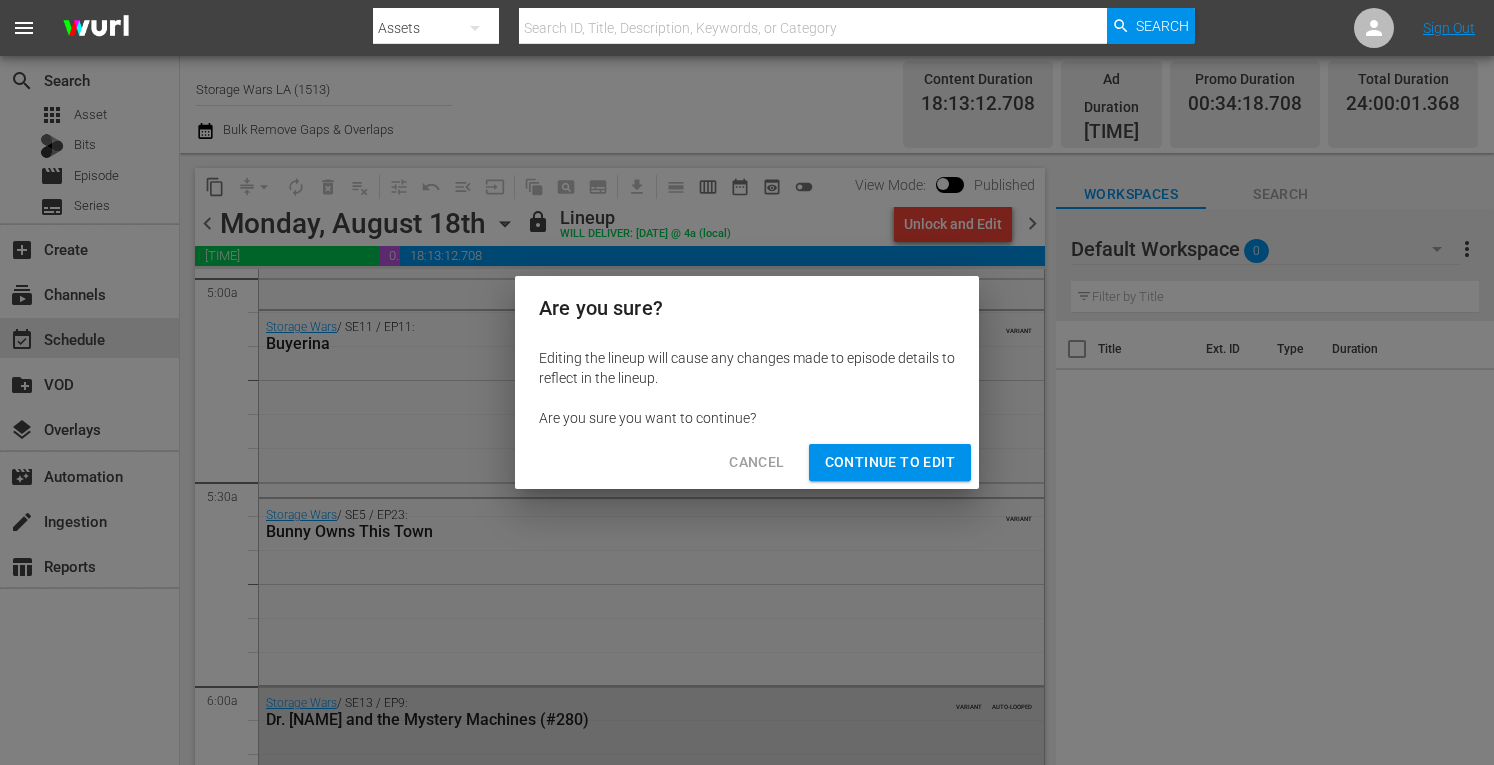 click on "Continue to Edit" at bounding box center [890, 462] 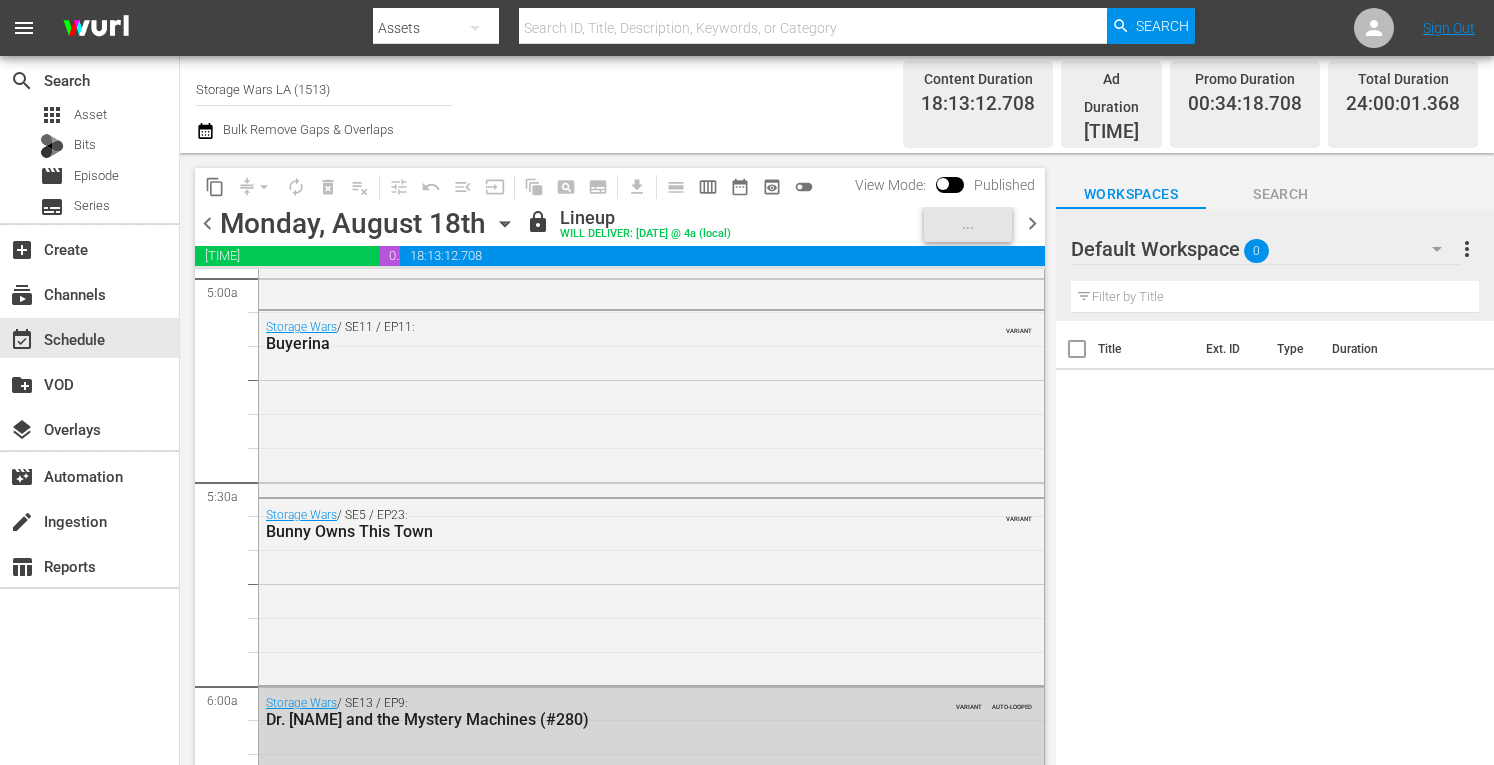 click on "chevron_right" at bounding box center (1032, 223) 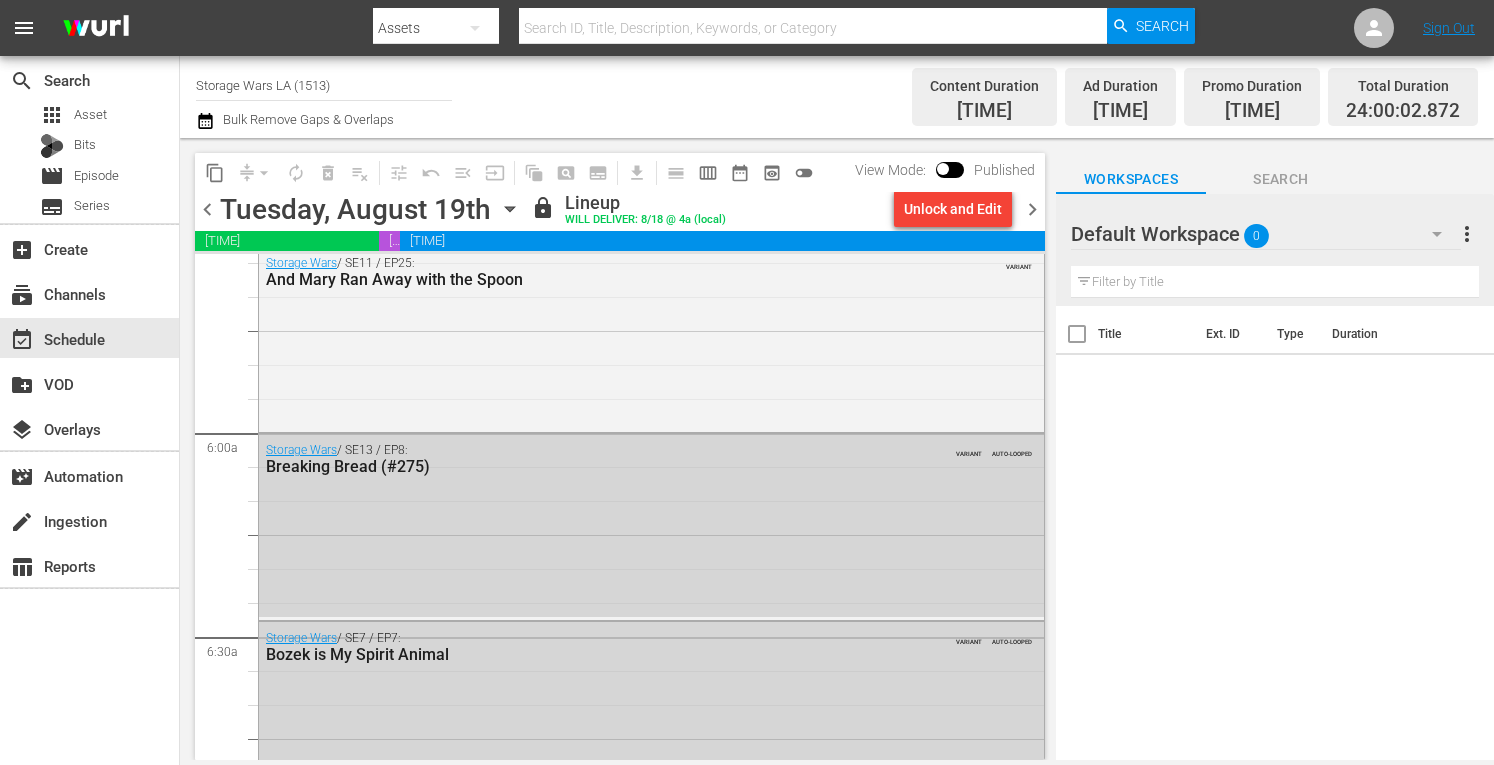 scroll, scrollTop: 2031, scrollLeft: 0, axis: vertical 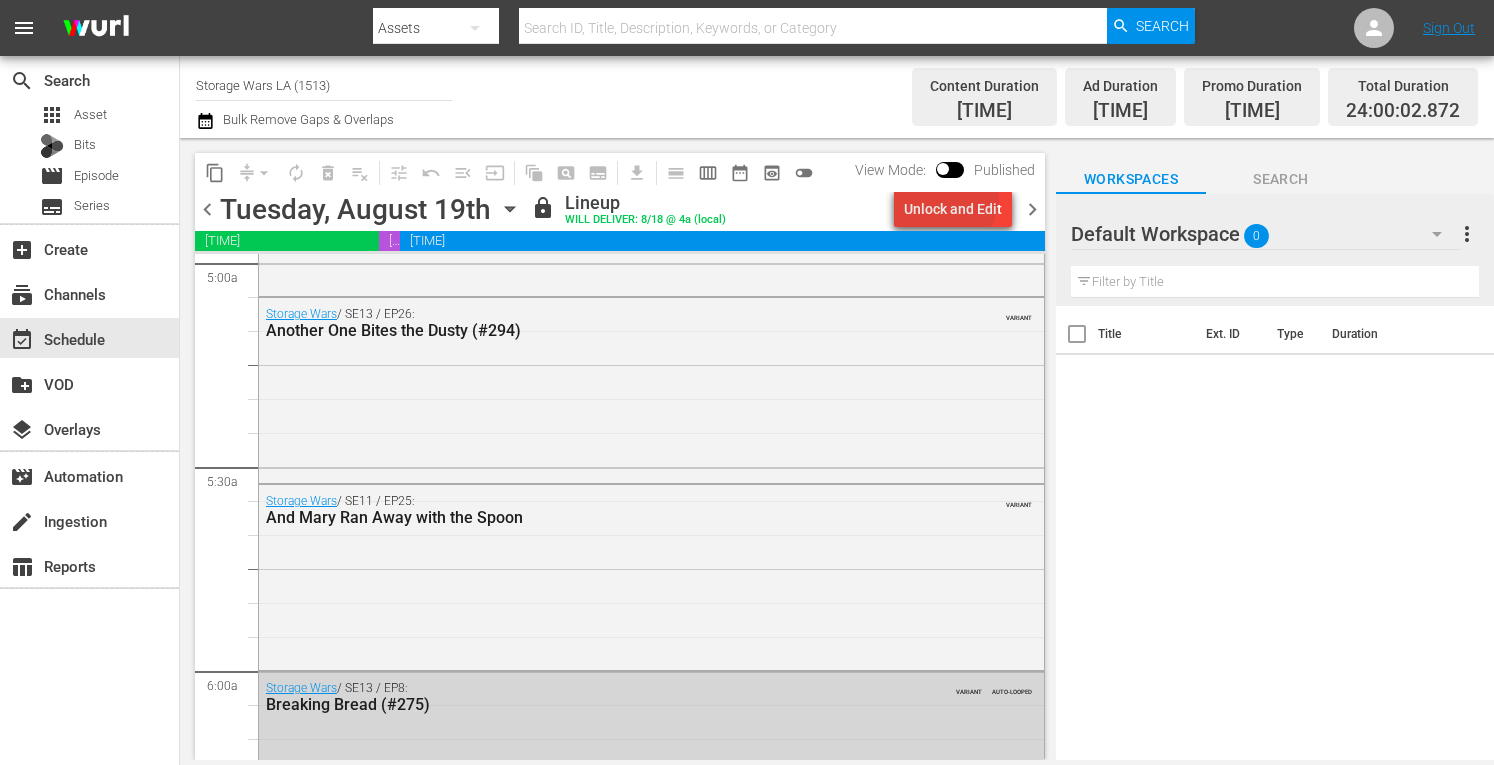 click on "Unlock and Edit" at bounding box center (953, 209) 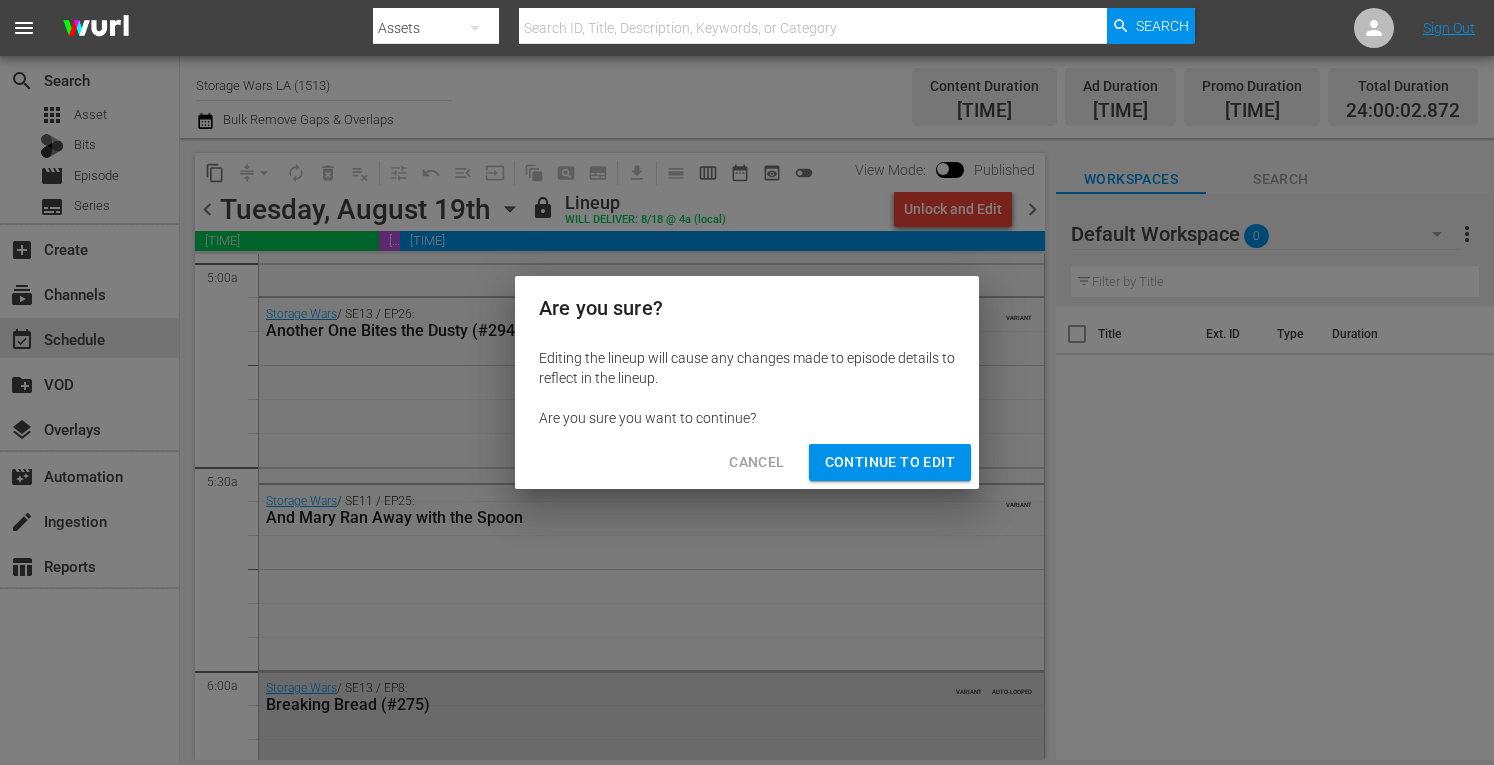 click on "Continue to Edit" at bounding box center [890, 462] 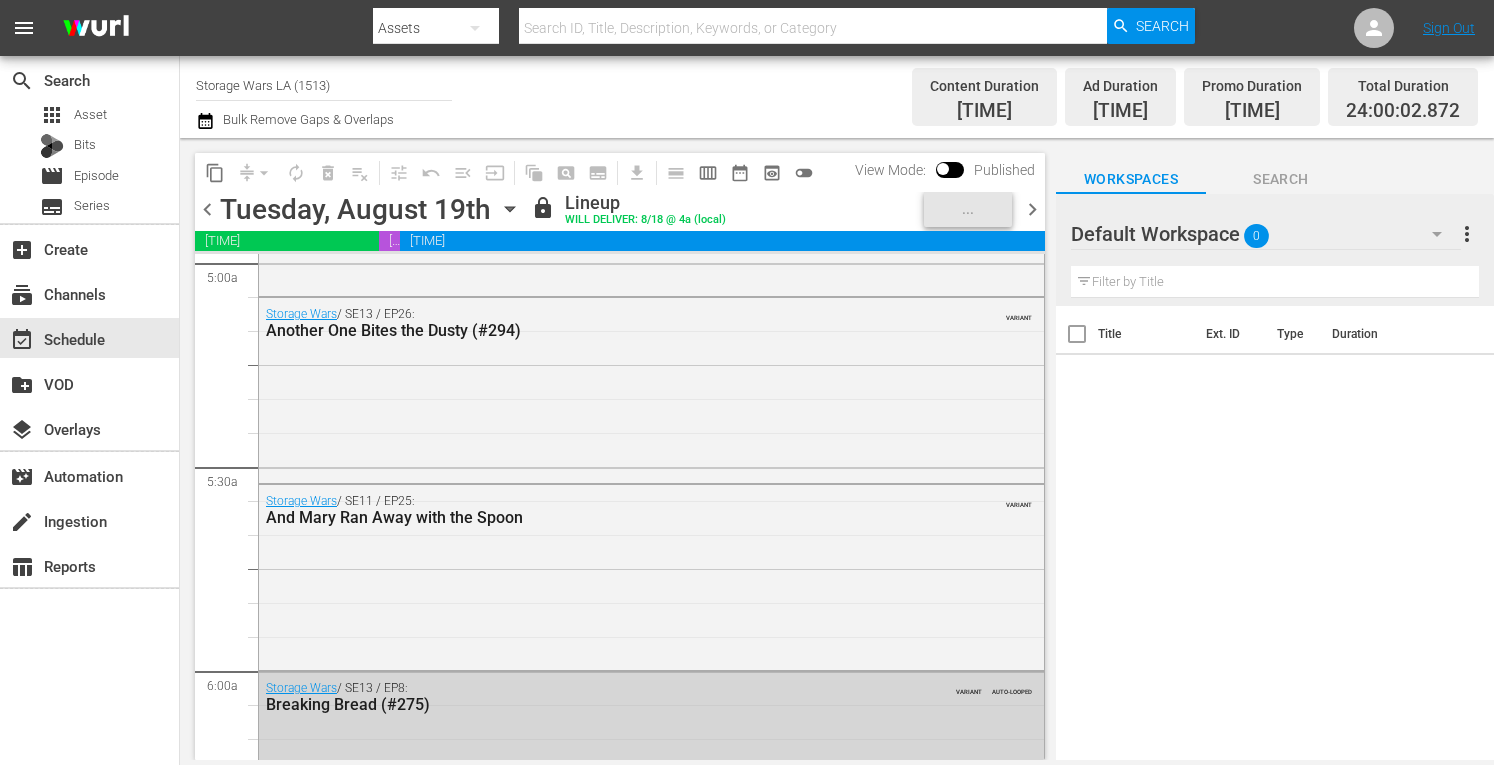 click on "chevron_right" at bounding box center (1032, 209) 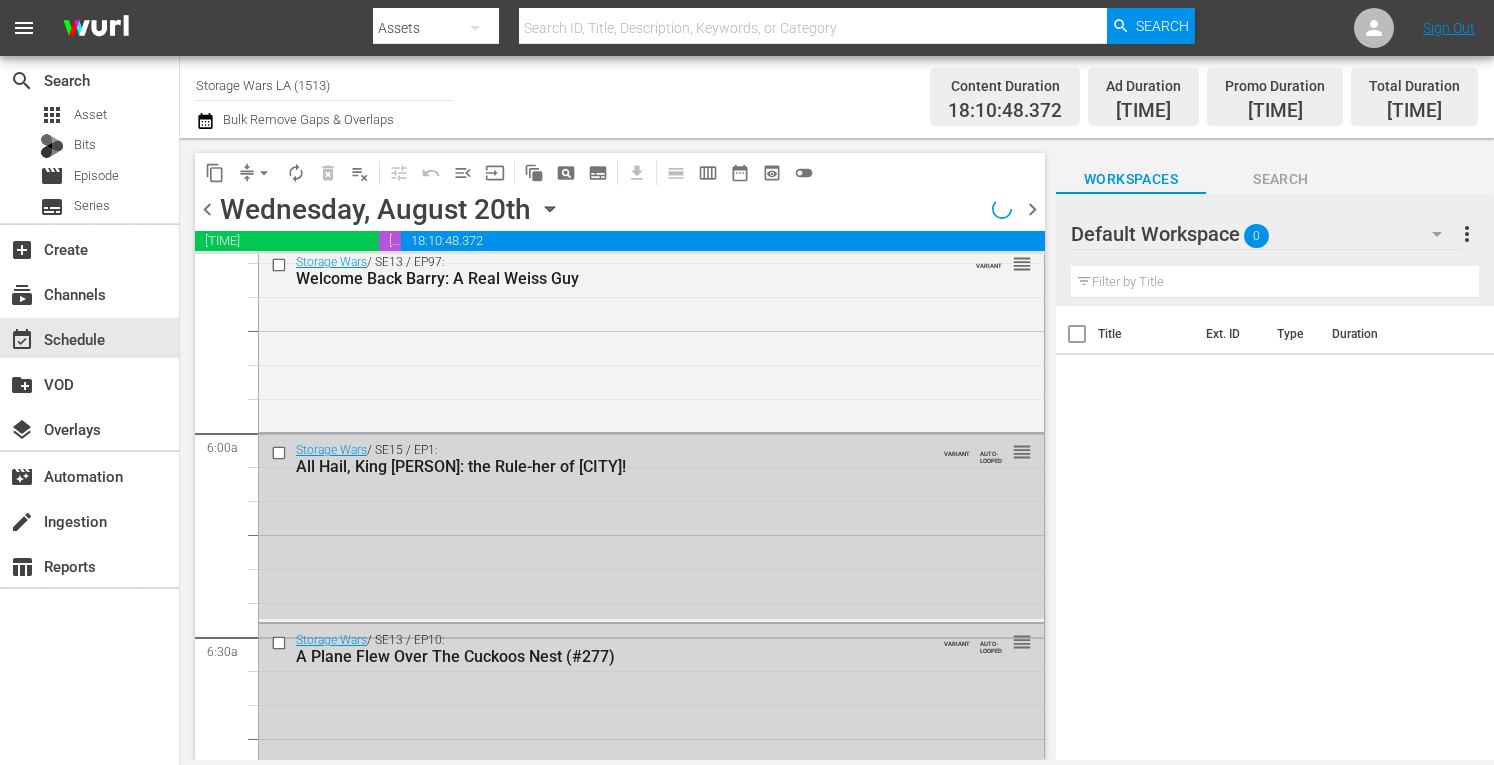 scroll, scrollTop: 2031, scrollLeft: 0, axis: vertical 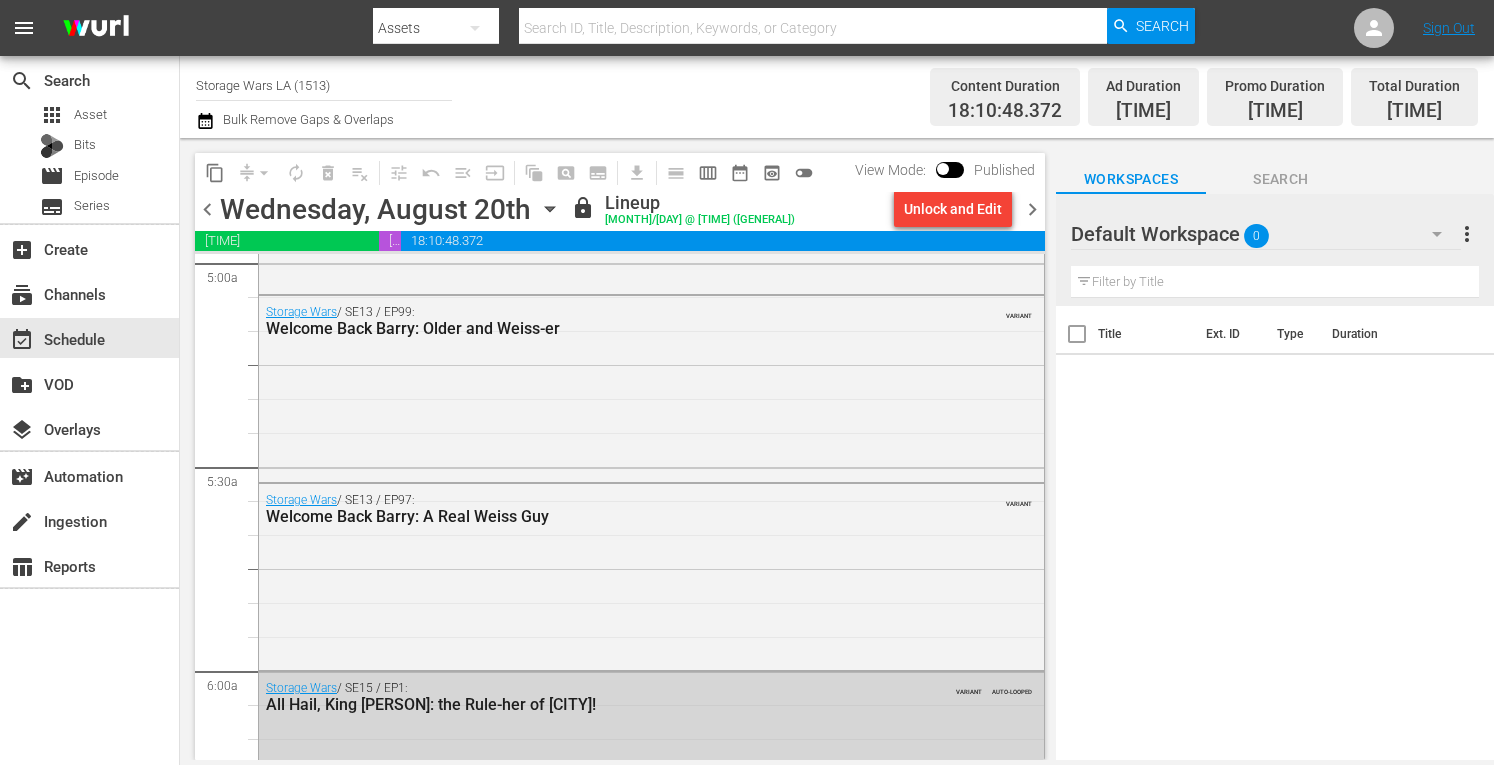 click on "Unlock and Edit" at bounding box center (953, 209) 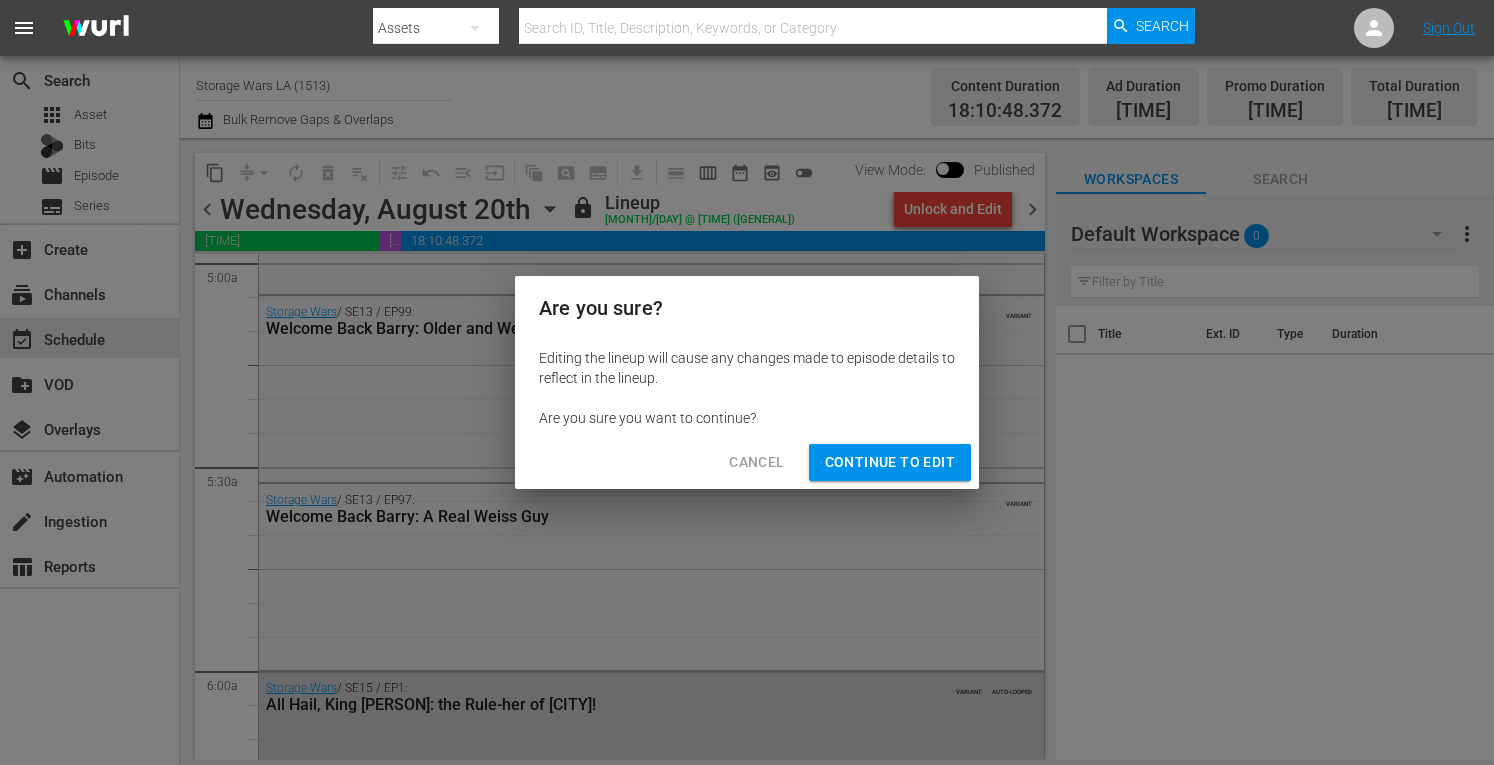 click on "Continue to Edit" at bounding box center [890, 462] 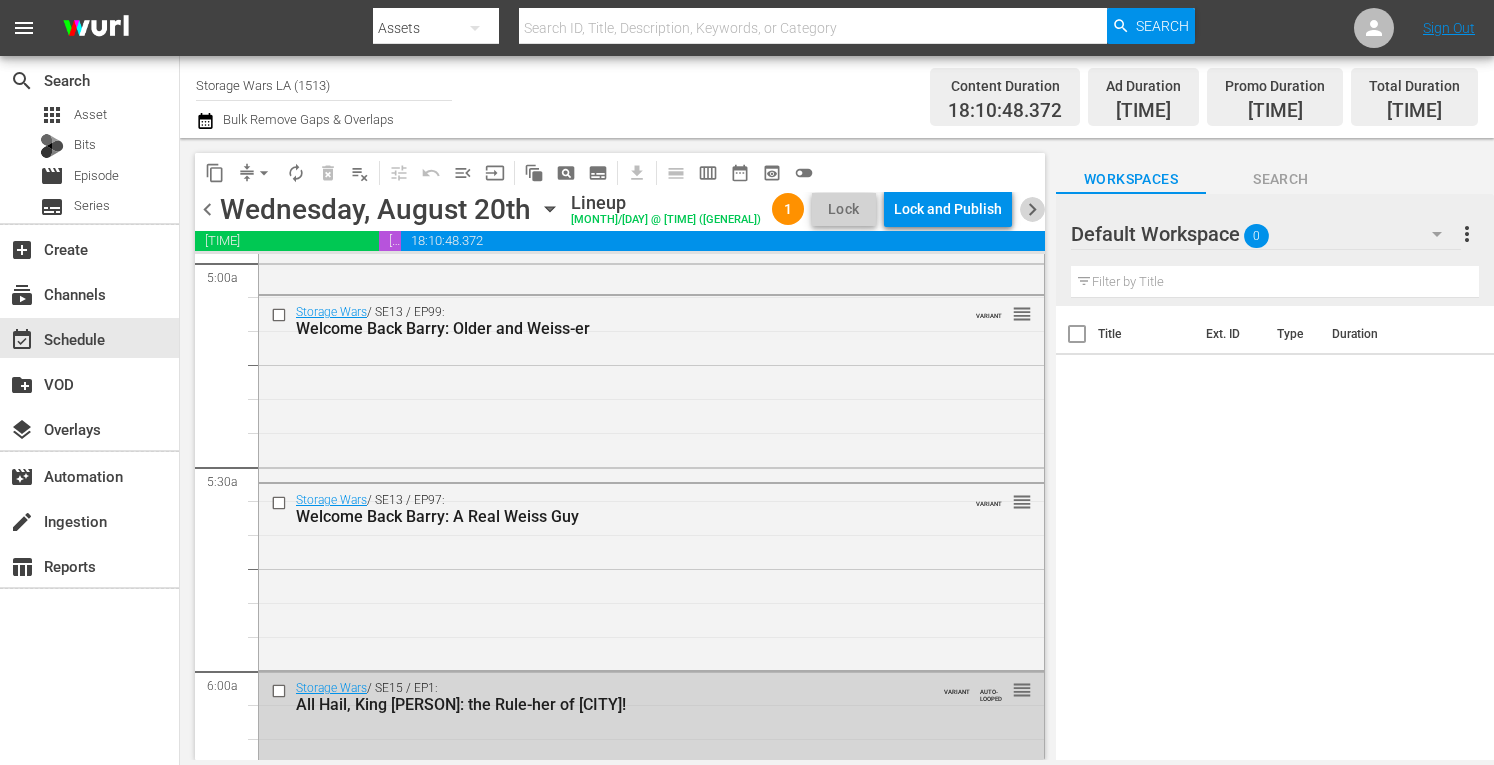 click on "chevron_right" at bounding box center (1032, 209) 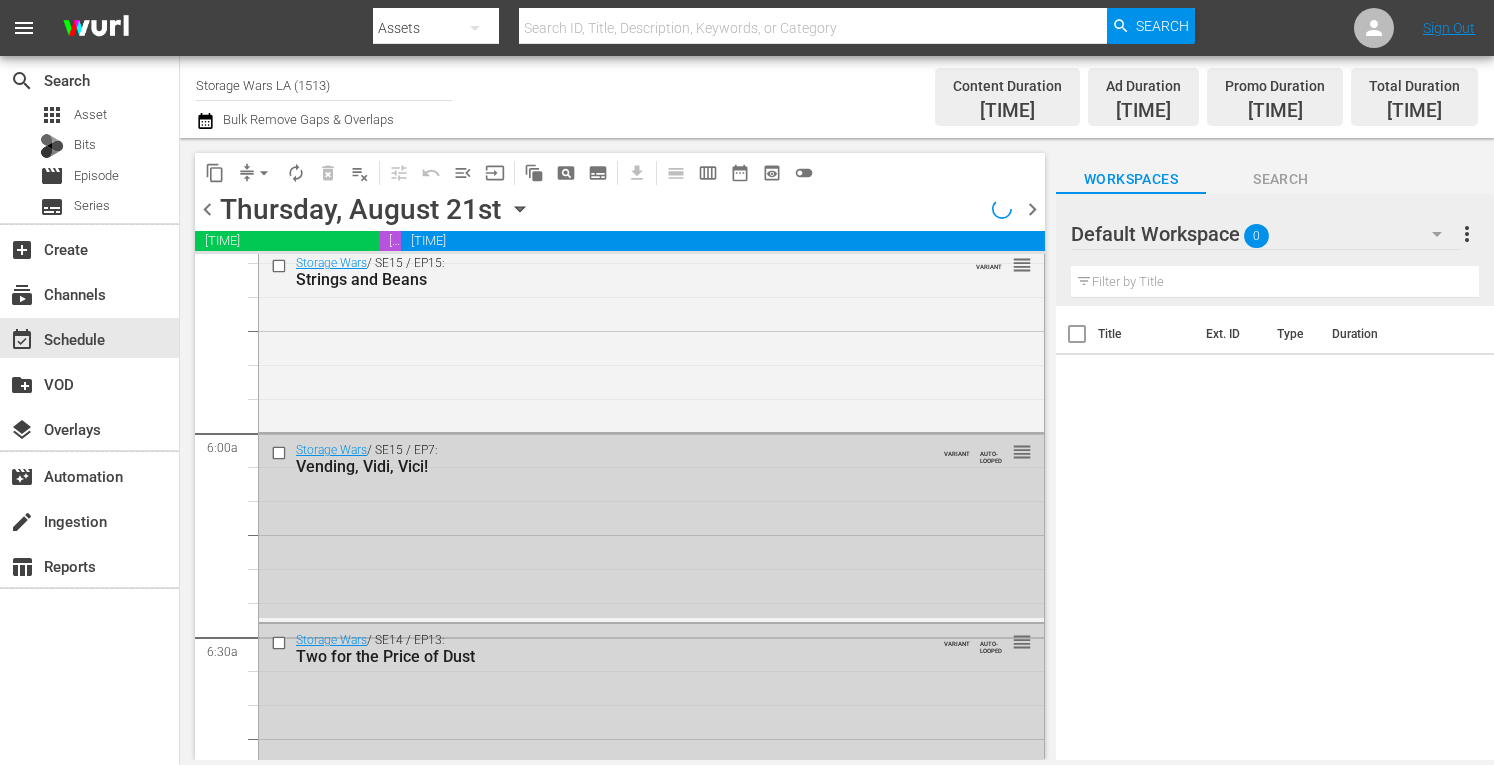 scroll, scrollTop: 2031, scrollLeft: 0, axis: vertical 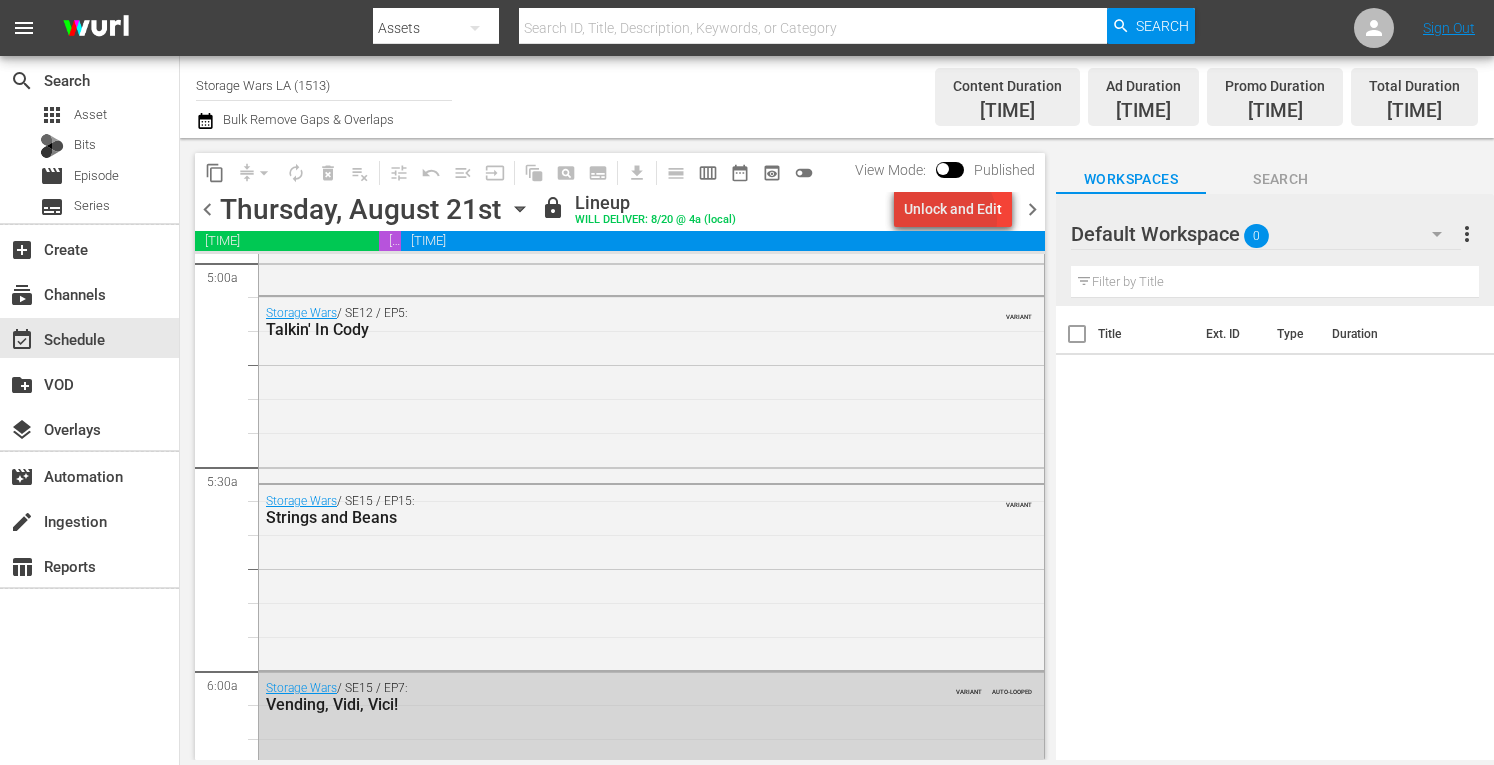 click on "Unlock and Edit" at bounding box center [953, 209] 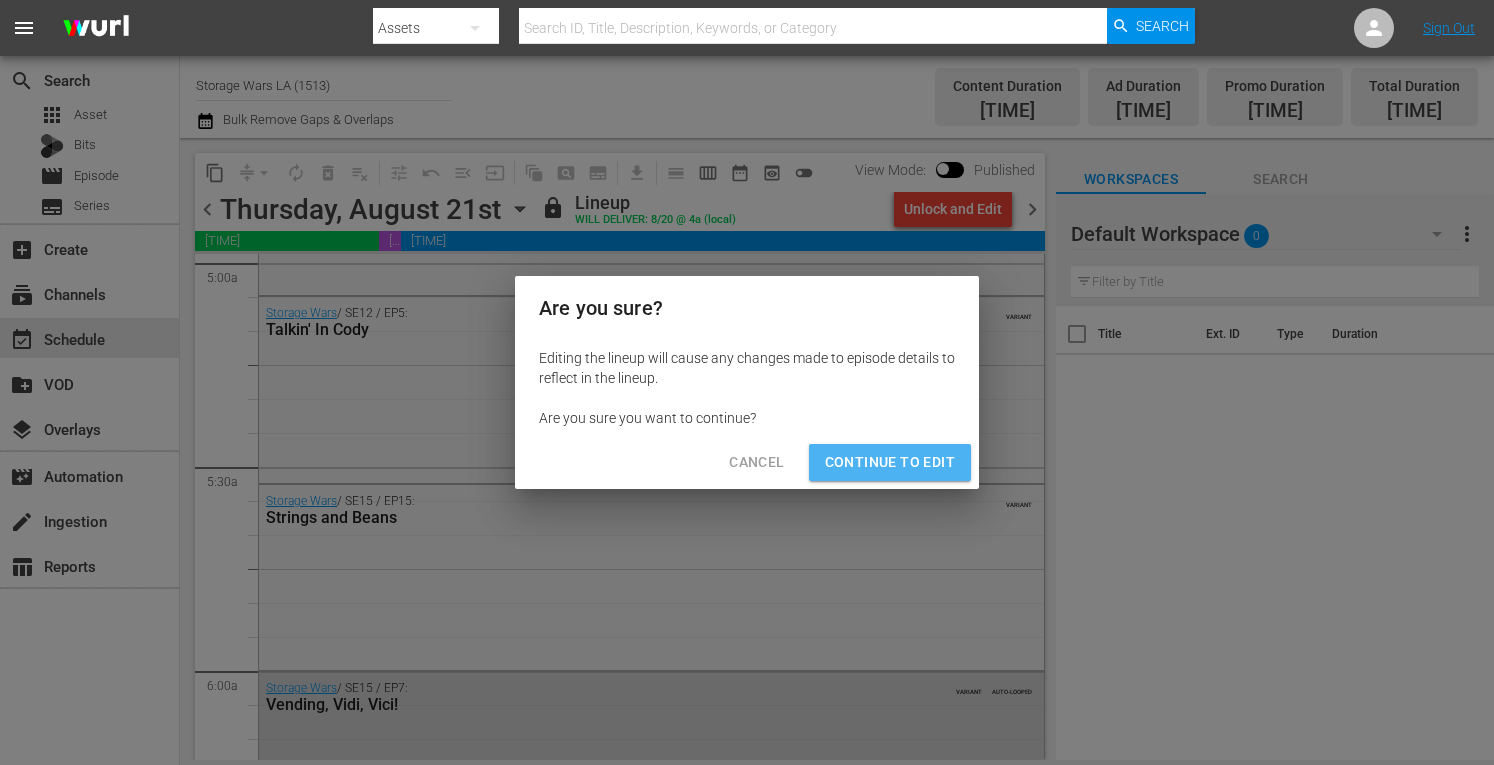 click on "Continue to Edit" at bounding box center (890, 462) 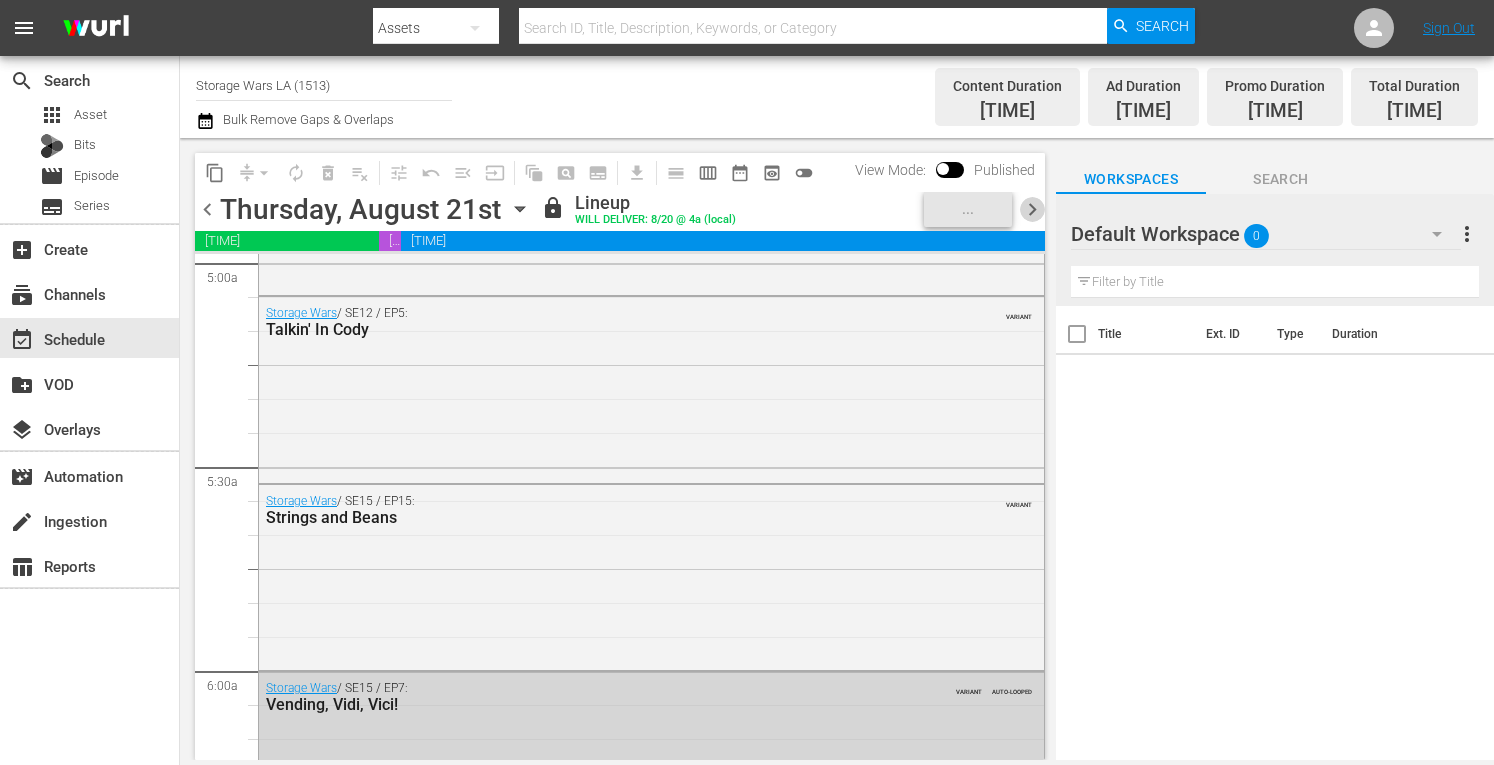 click on "chevron_right" at bounding box center (1032, 209) 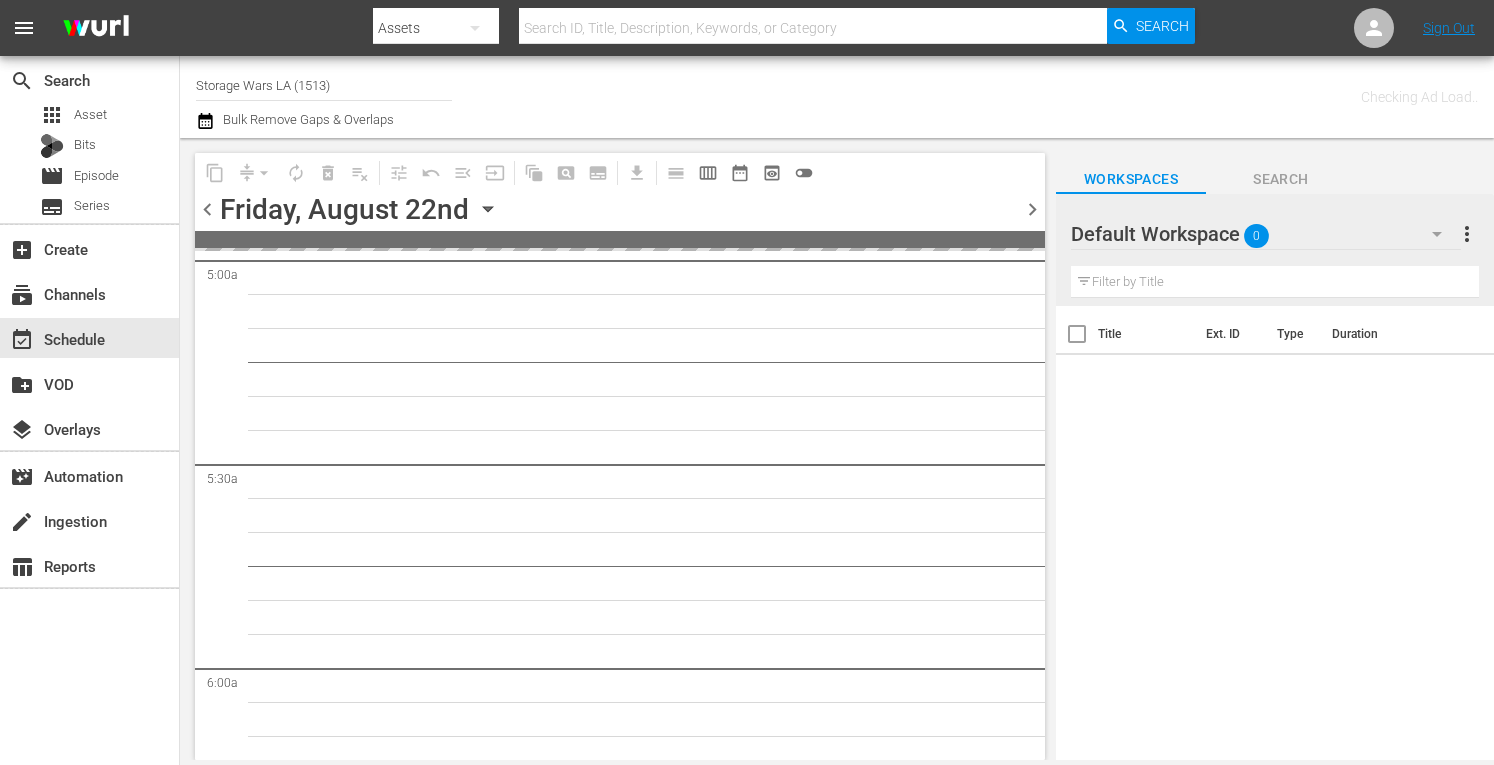 scroll, scrollTop: 2269, scrollLeft: 0, axis: vertical 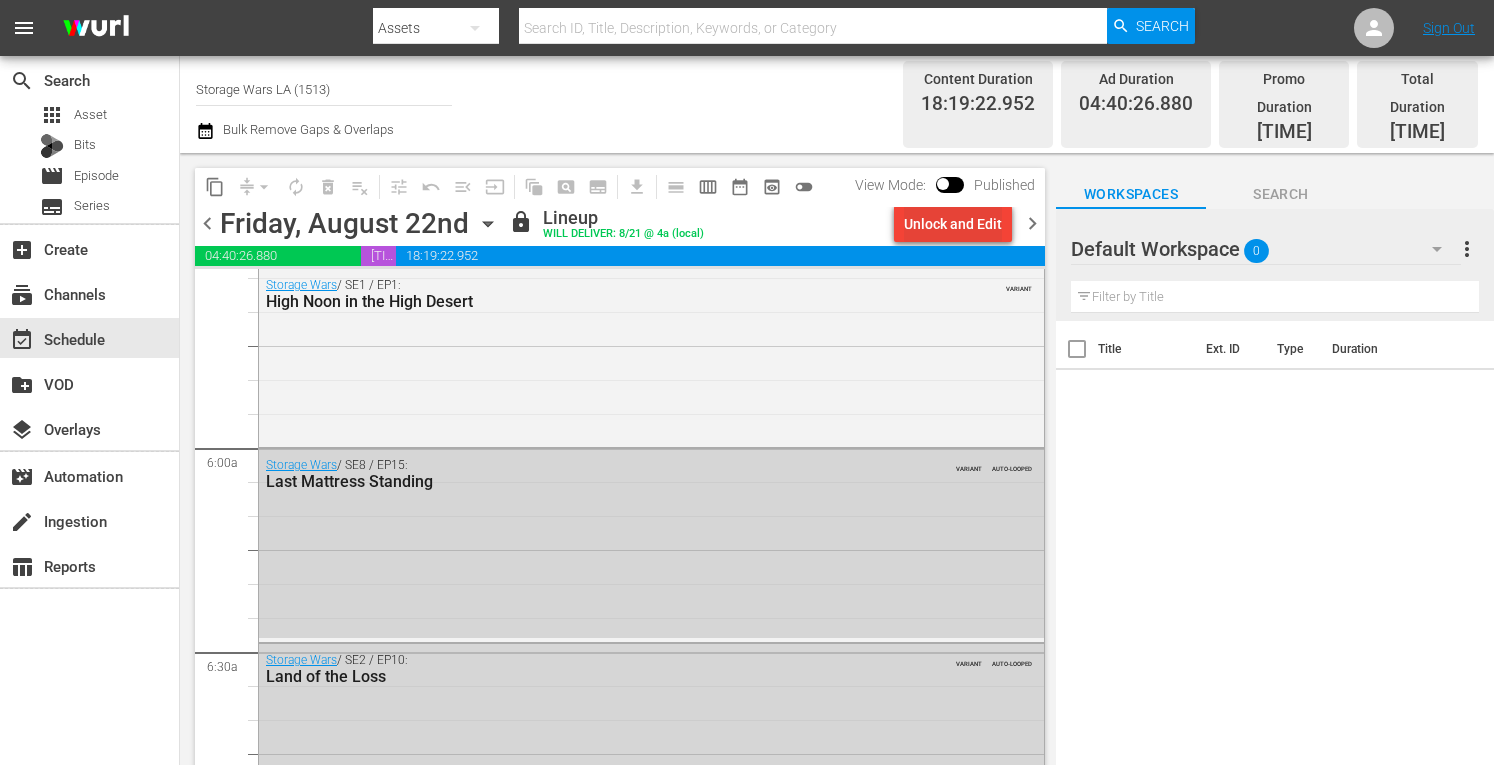 click on "Unlock and Edit" at bounding box center (953, 224) 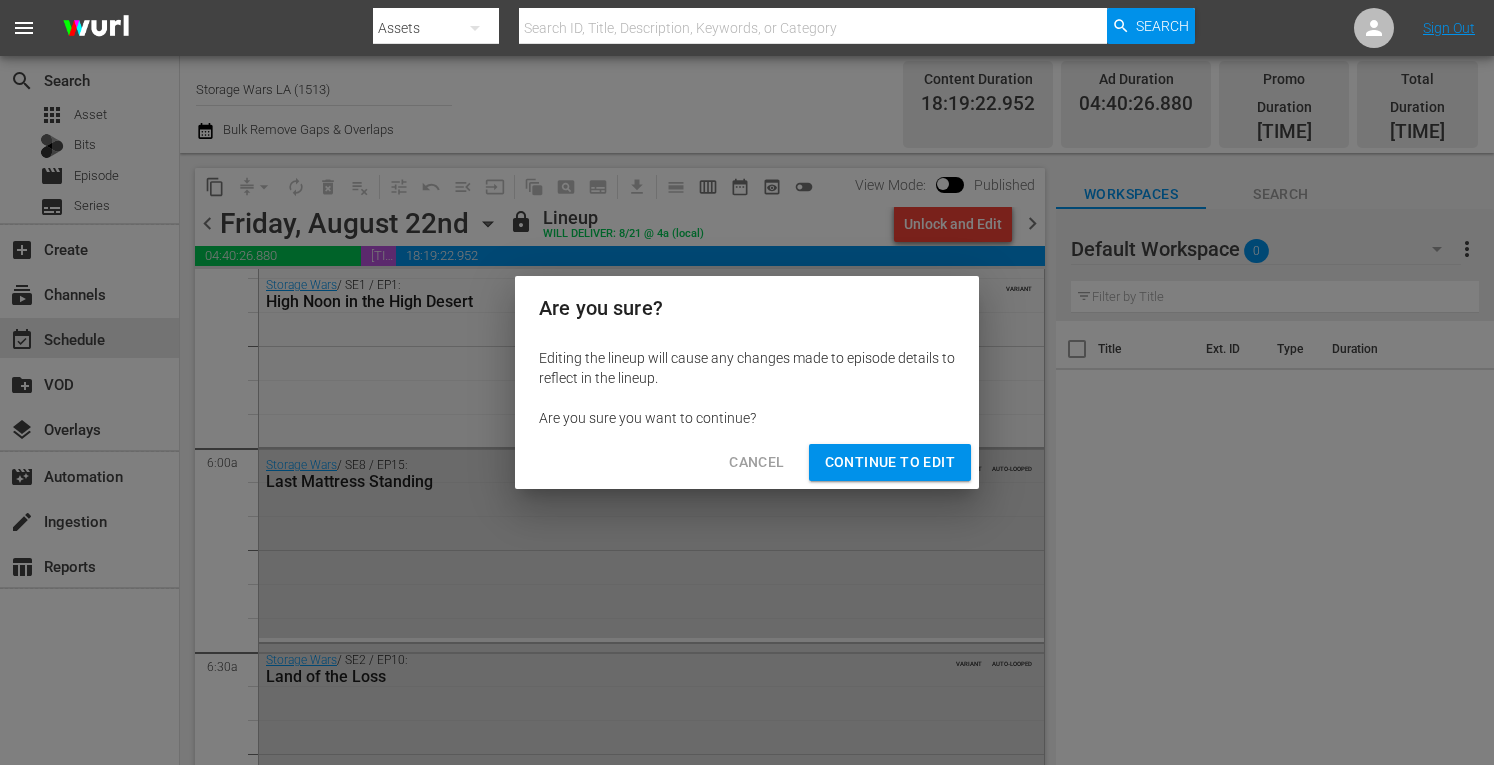 click on "Continue to Edit" at bounding box center (890, 462) 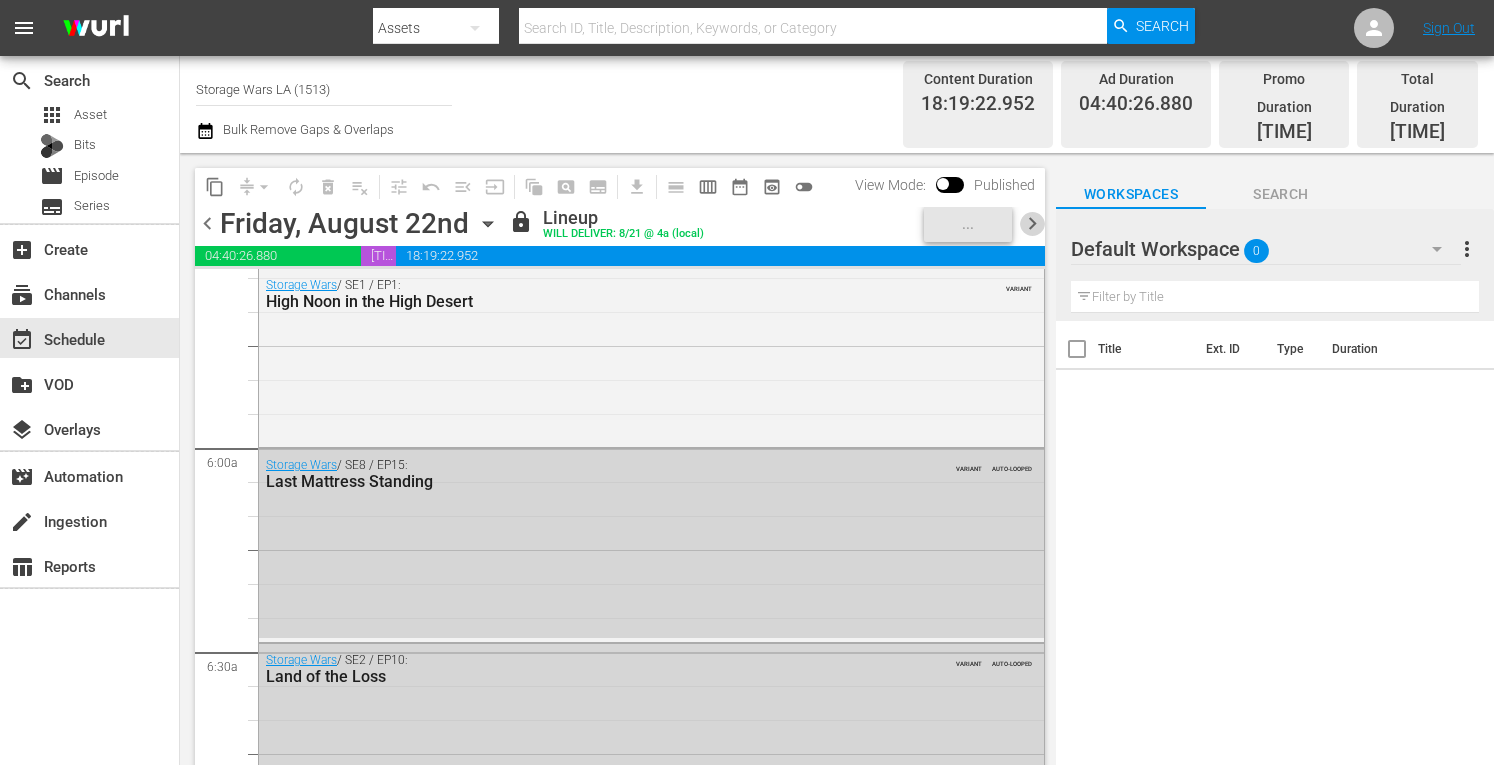 click on "chevron_right" at bounding box center [1032, 223] 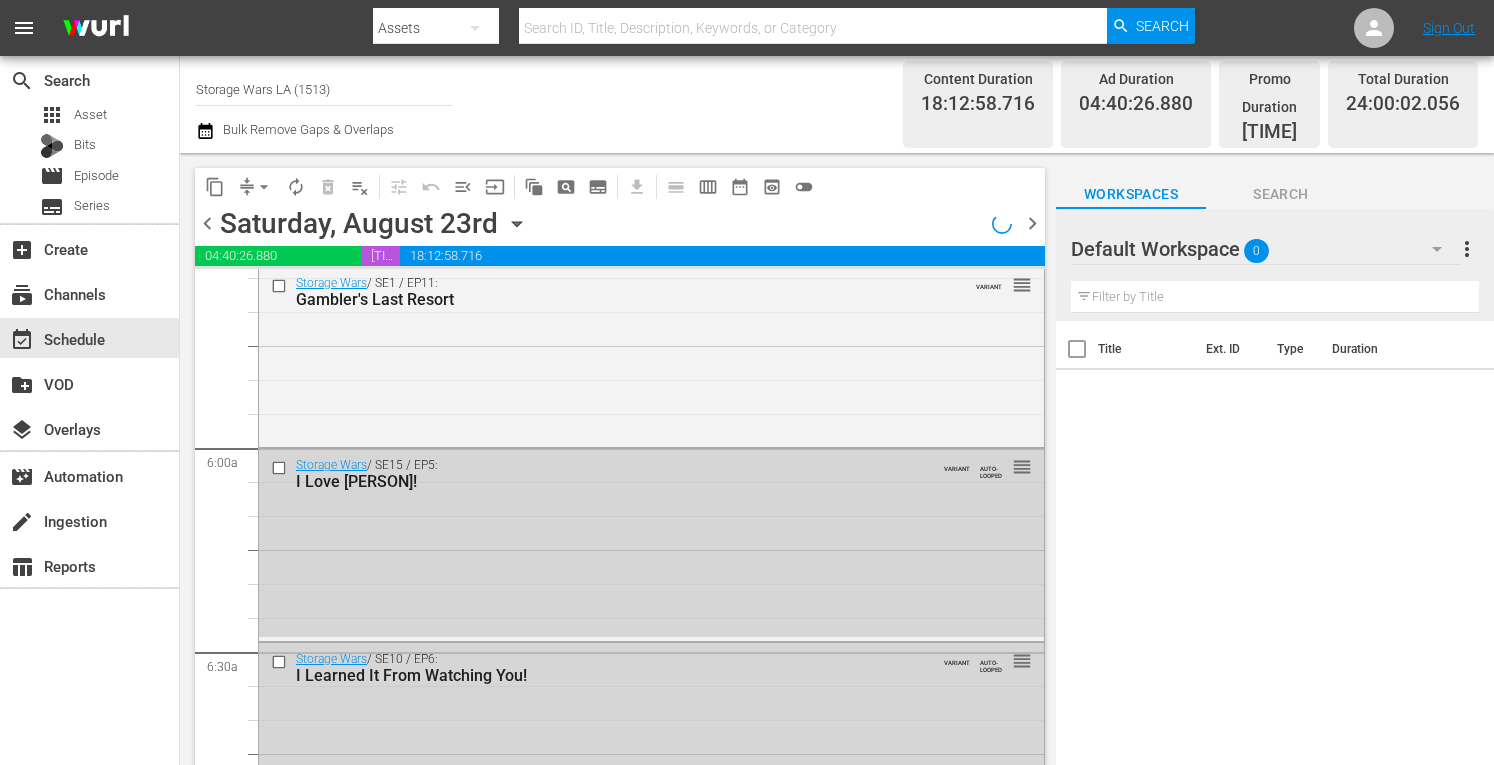 scroll, scrollTop: 2031, scrollLeft: 0, axis: vertical 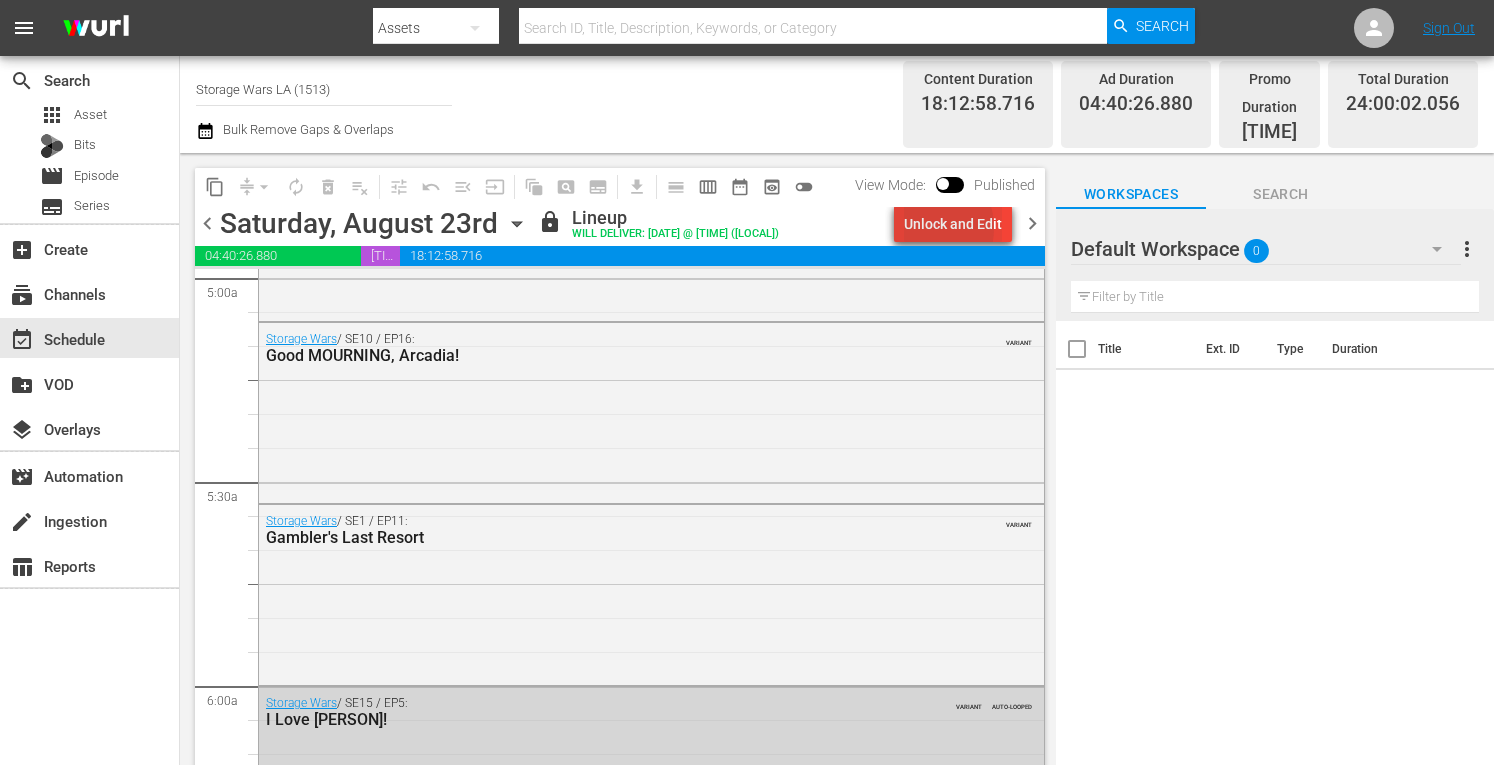 click on "Unlock and Edit" at bounding box center (953, 224) 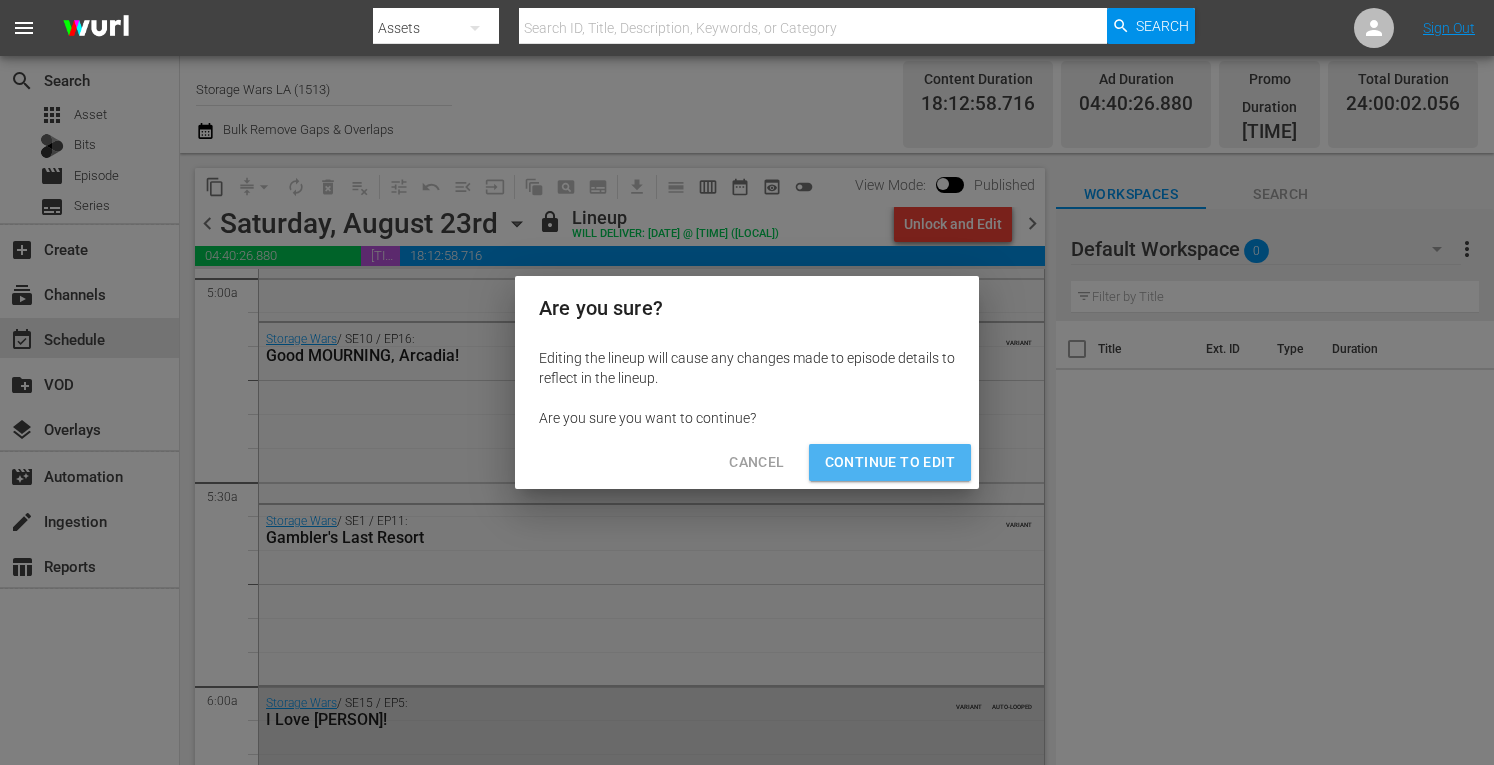 click on "Continue to Edit" at bounding box center (890, 462) 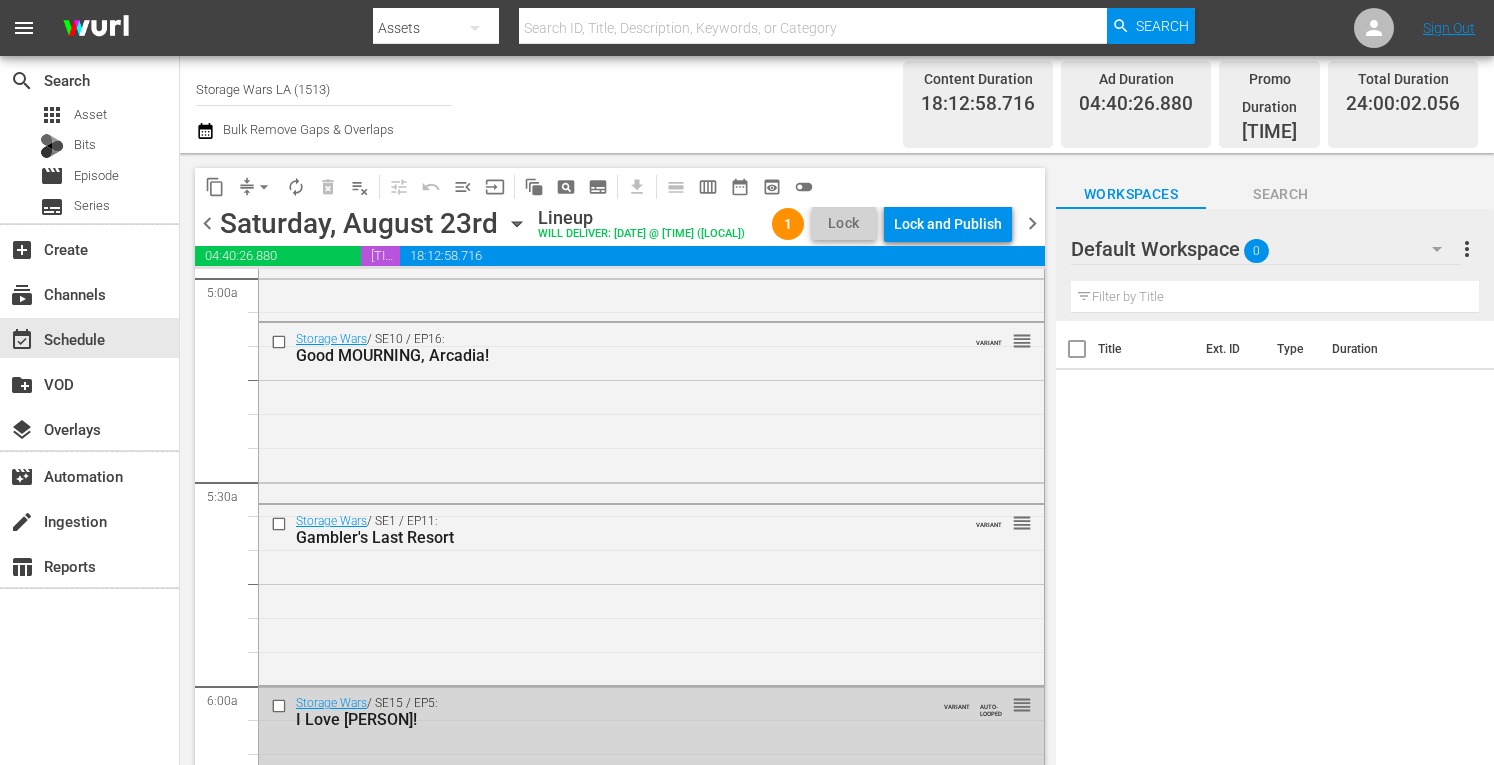 click on "chevron_right" at bounding box center [1032, 223] 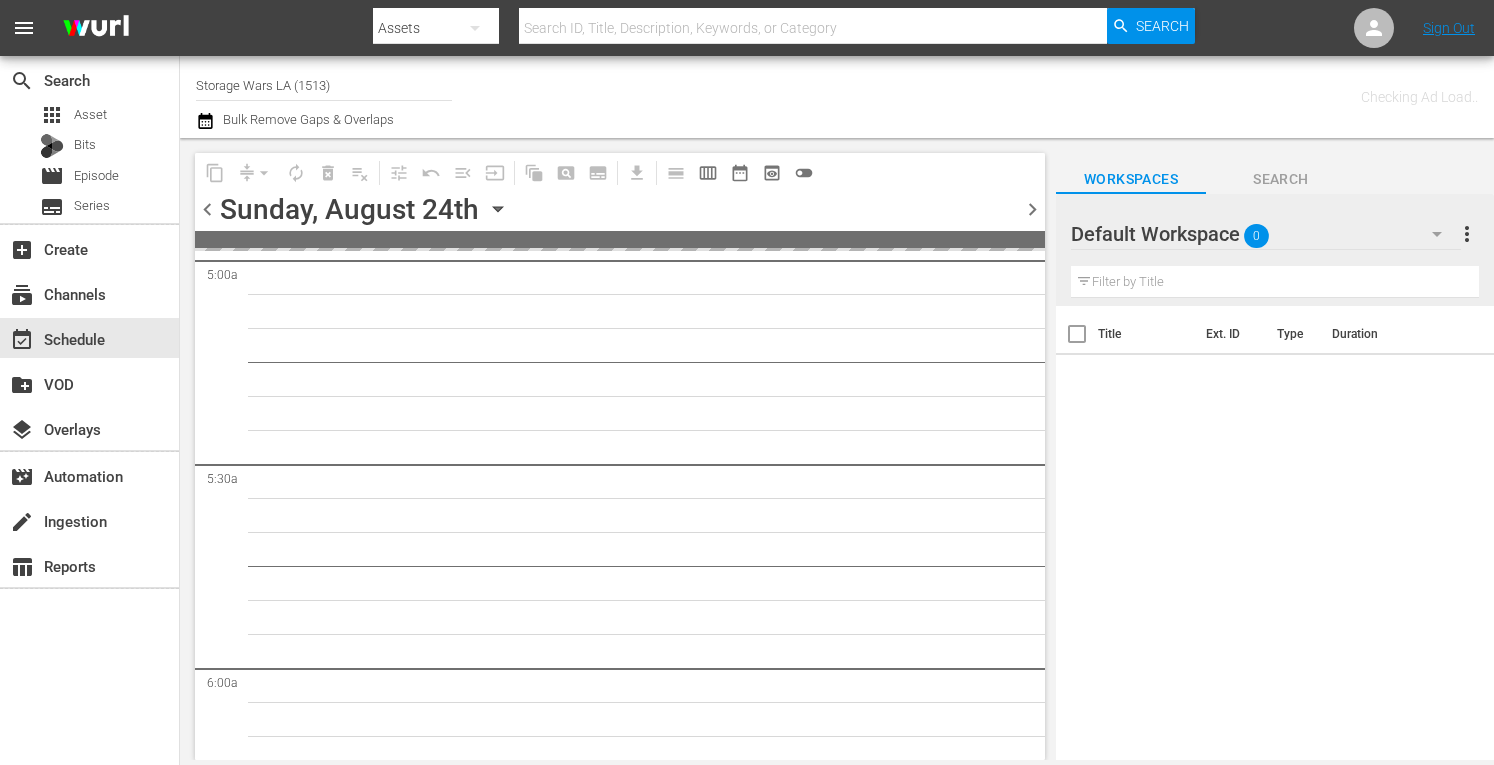 scroll, scrollTop: 2269, scrollLeft: 0, axis: vertical 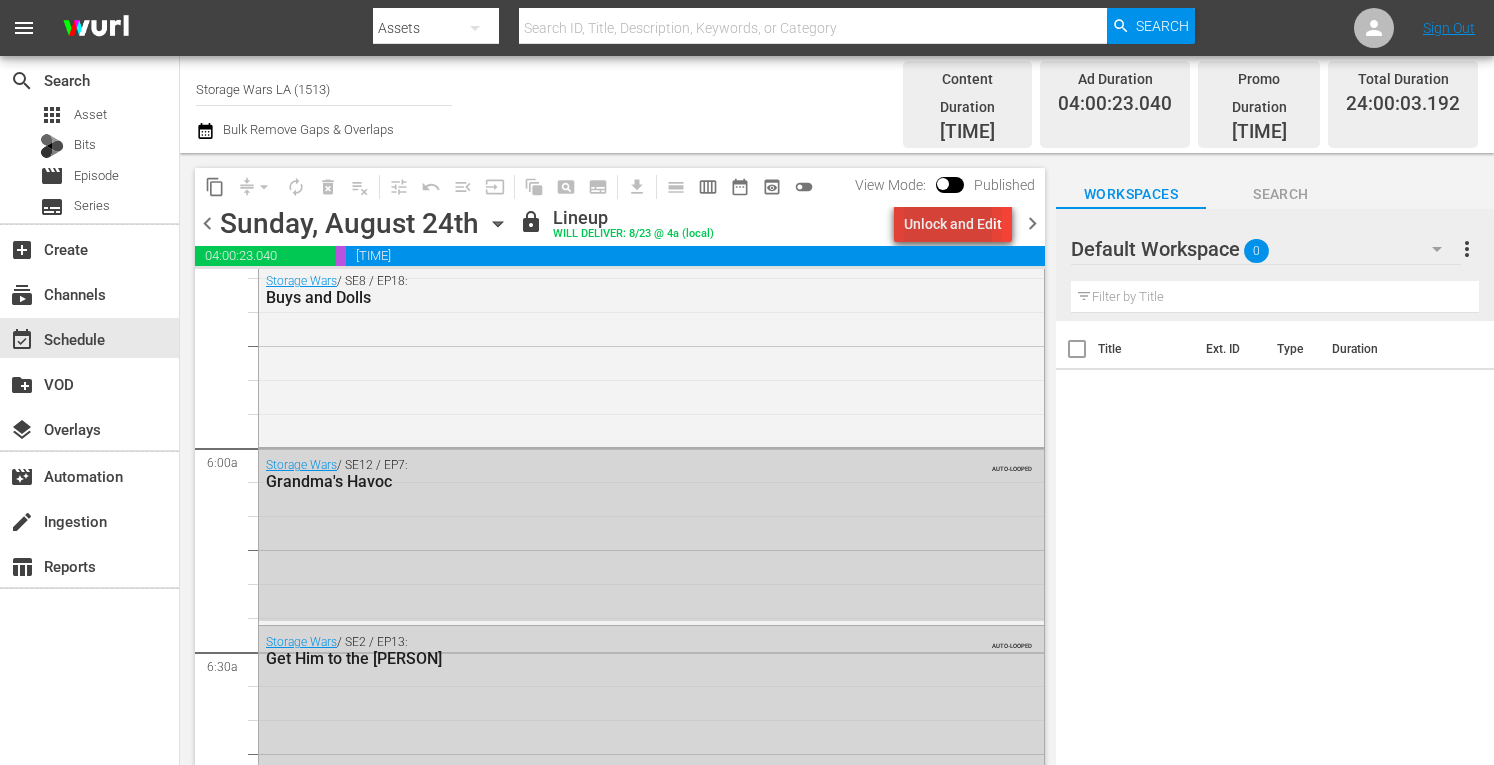 click on "Unlock and Edit" at bounding box center [953, 224] 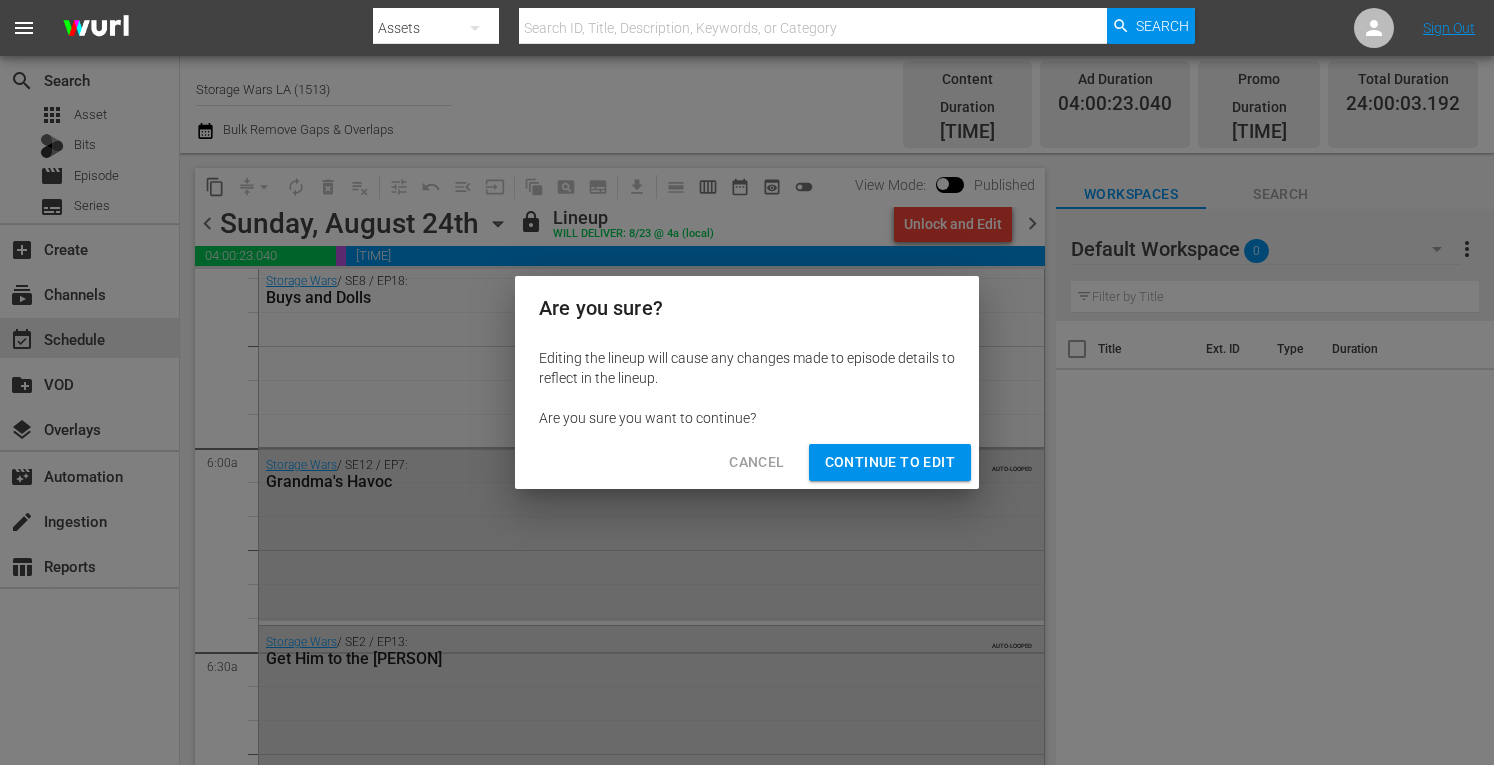 click on "Continue to Edit" at bounding box center [890, 462] 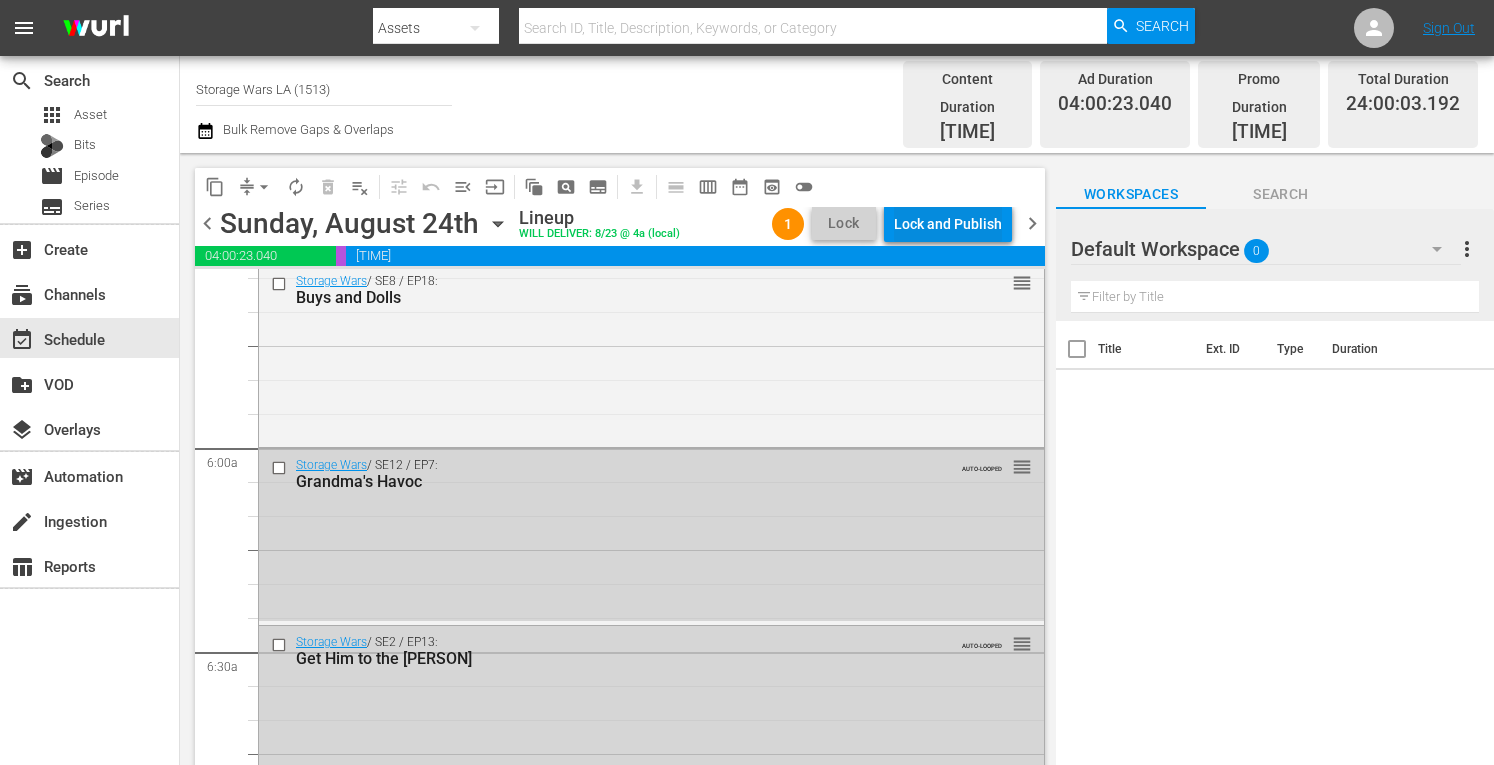 click on "Lock and Publish" at bounding box center (948, 224) 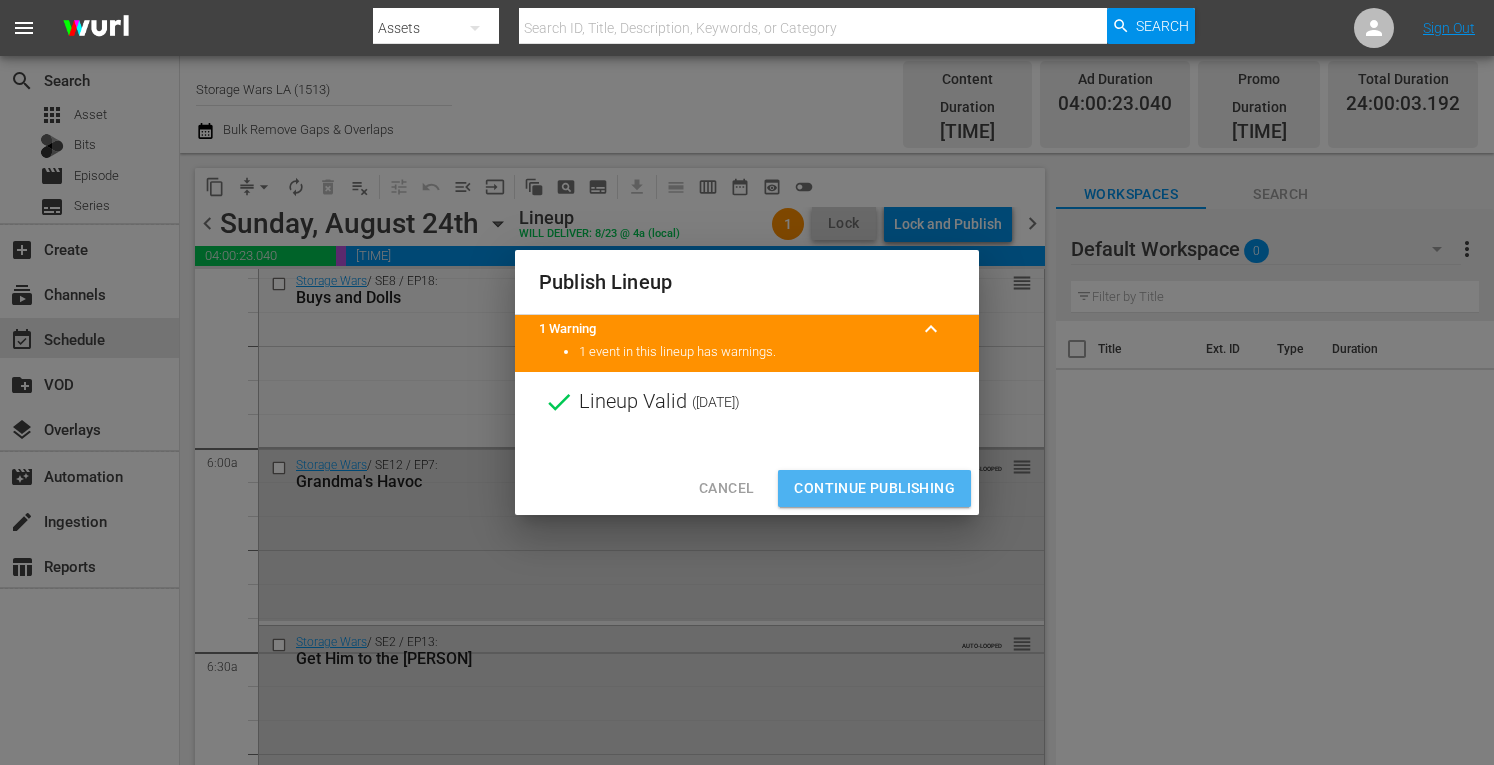 click on "Continue Publishing" at bounding box center [874, 488] 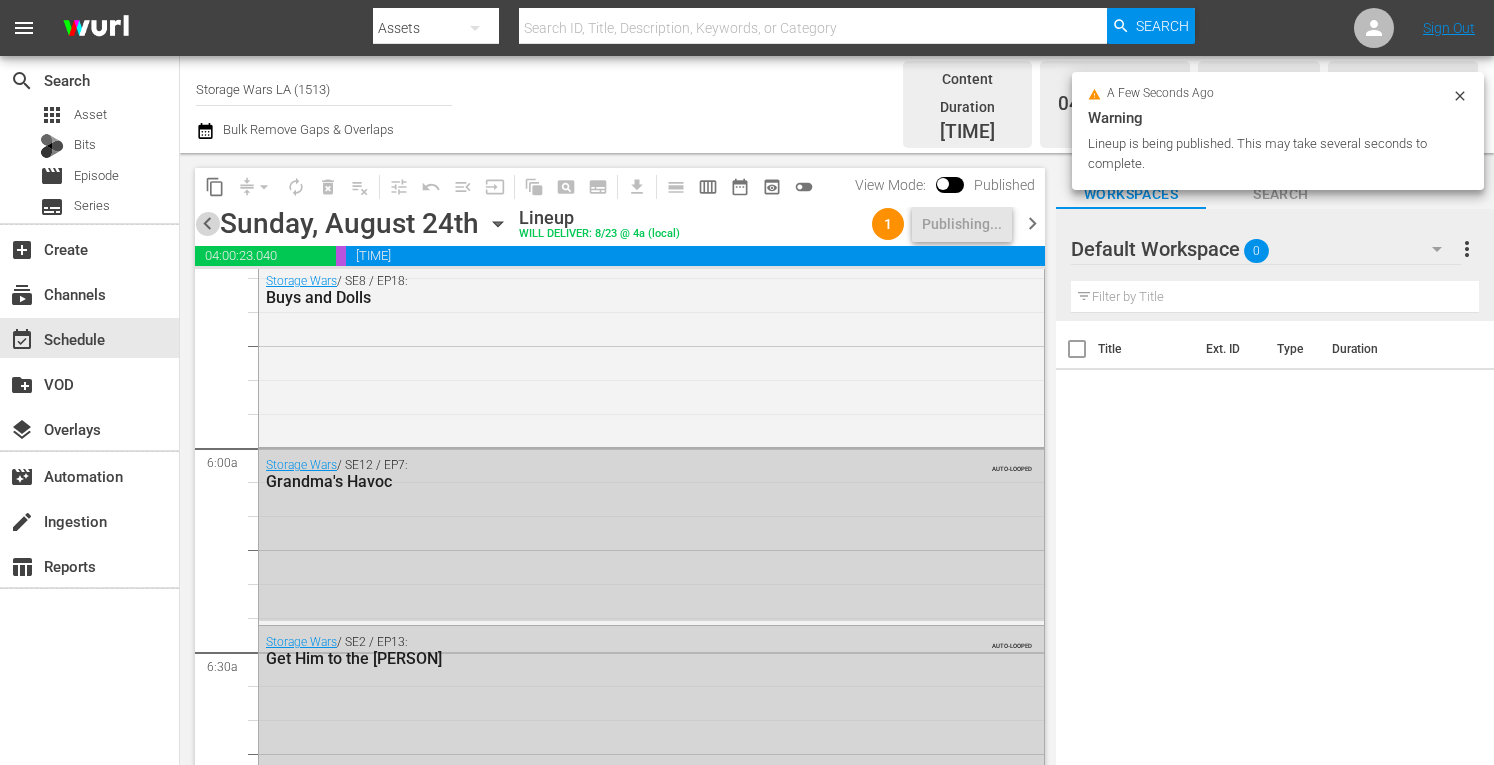 click on "chevron_left" at bounding box center [207, 223] 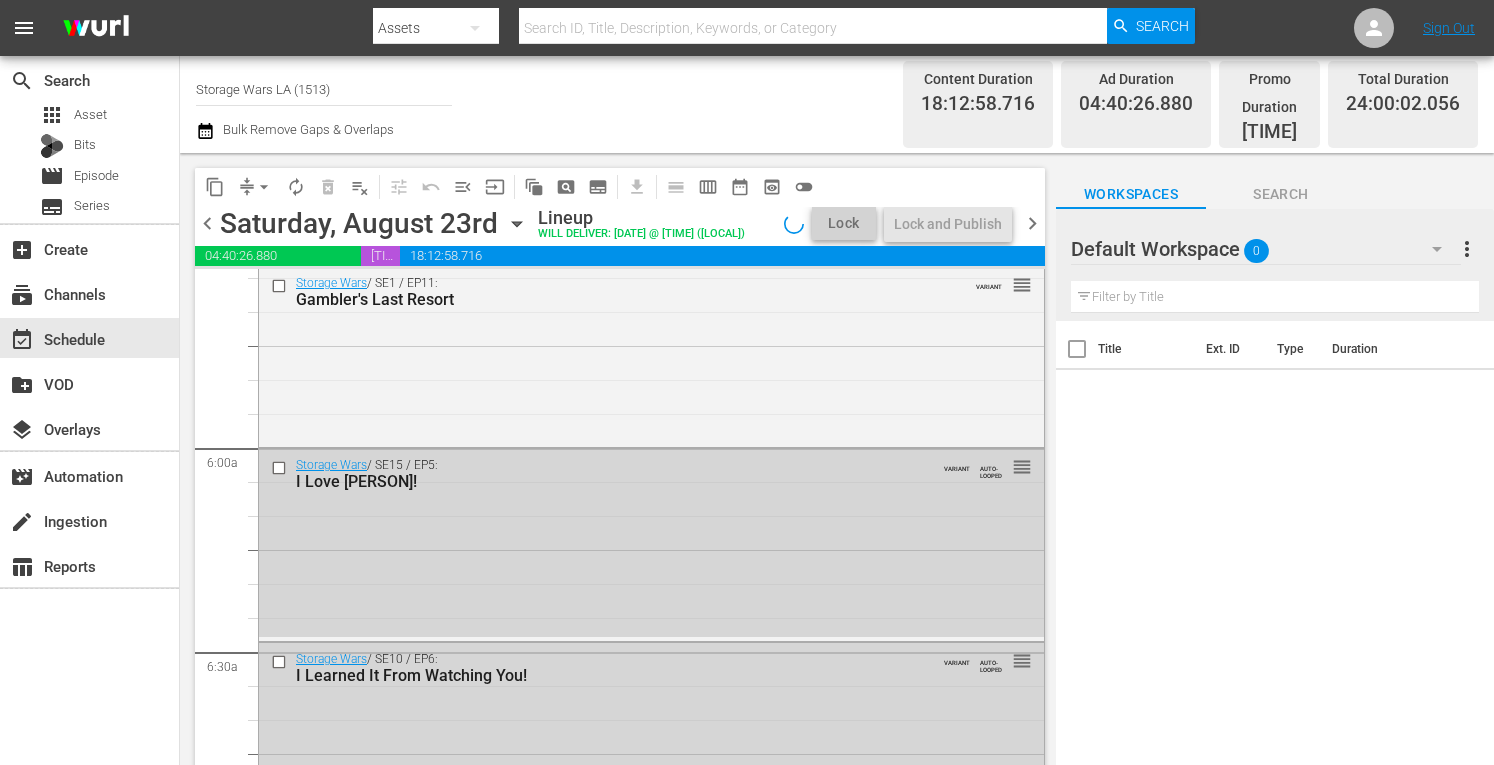 scroll, scrollTop: 2031, scrollLeft: 0, axis: vertical 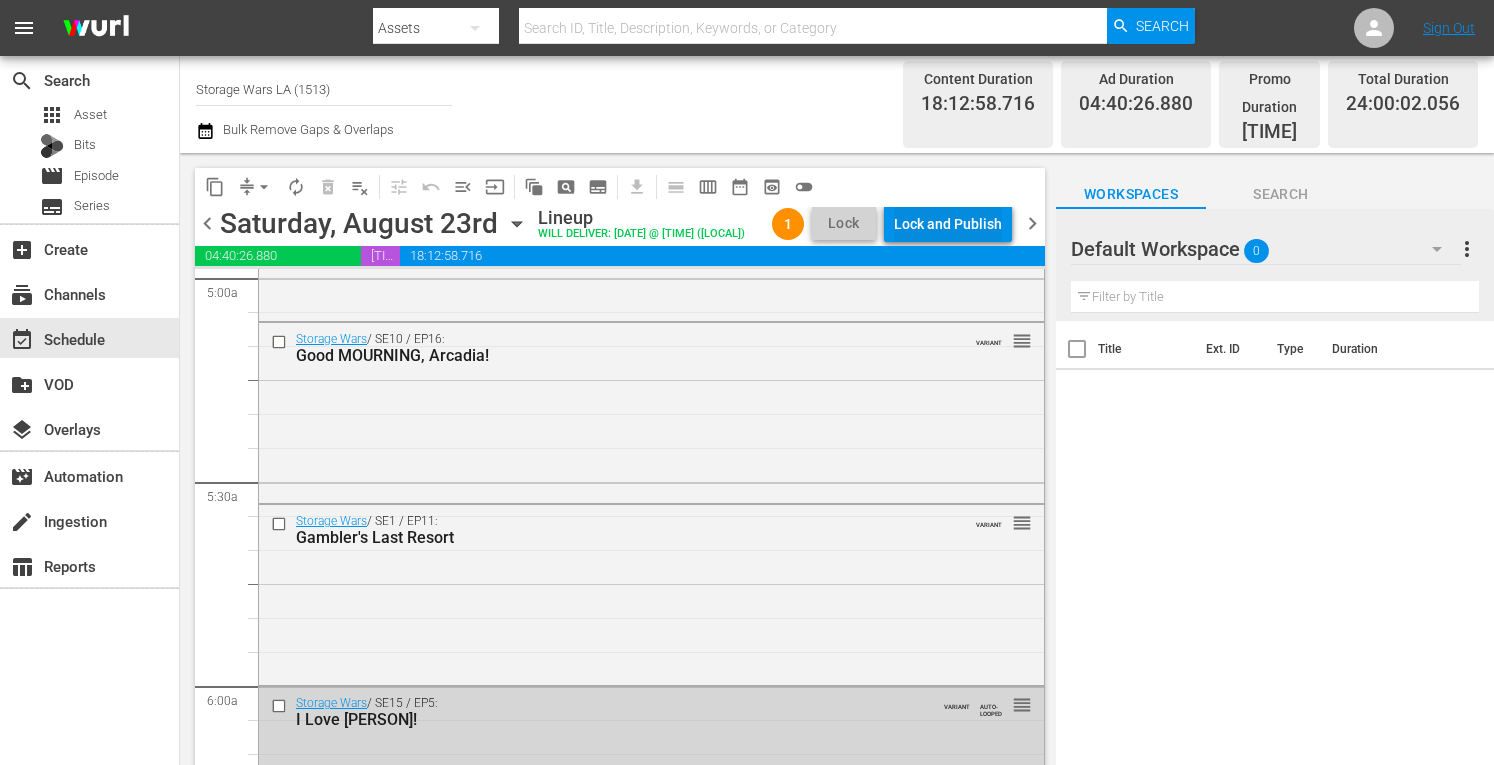 click on "Lock and Publish" at bounding box center [948, 224] 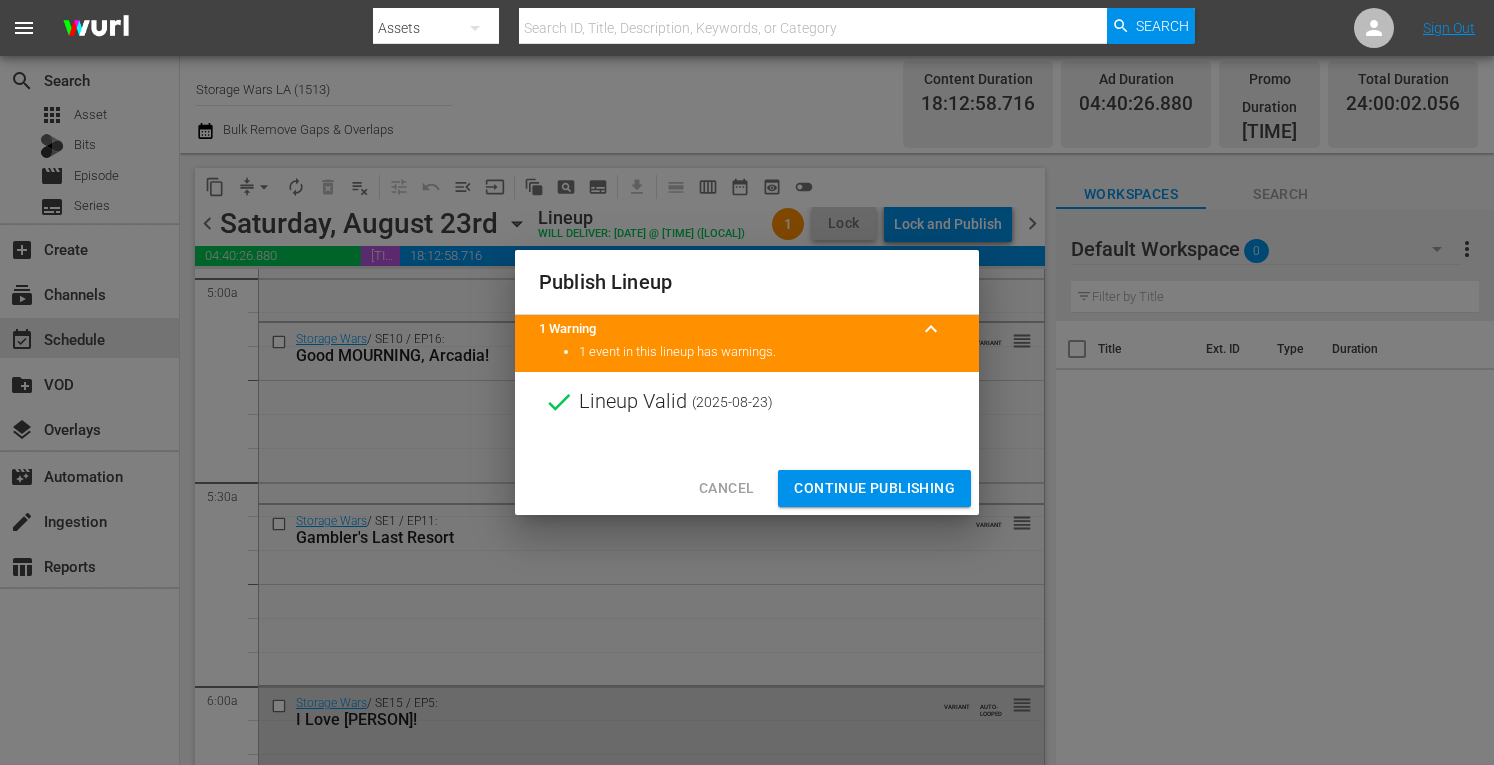 click on "Continue Publishing" at bounding box center [874, 488] 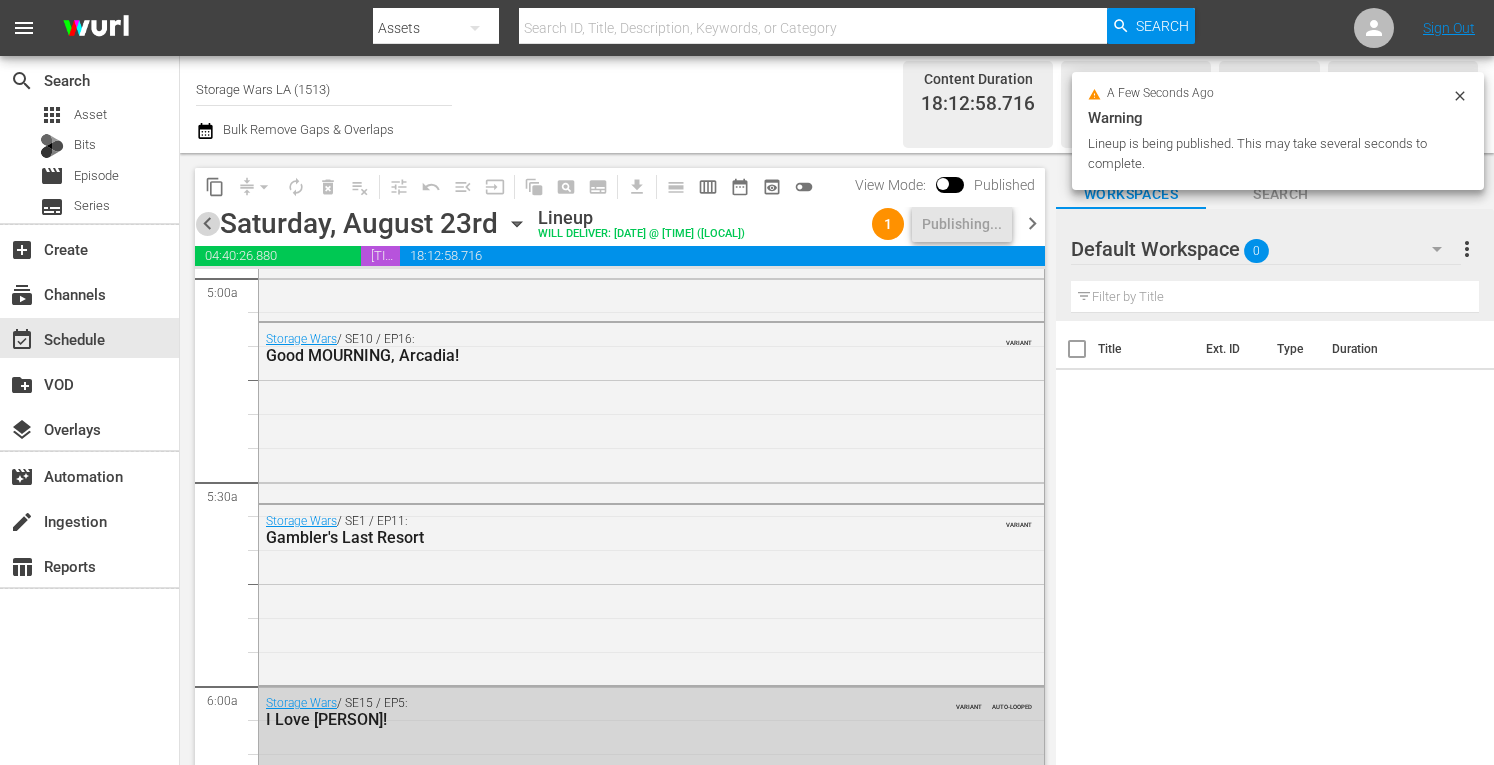 click on "chevron_left" at bounding box center (207, 223) 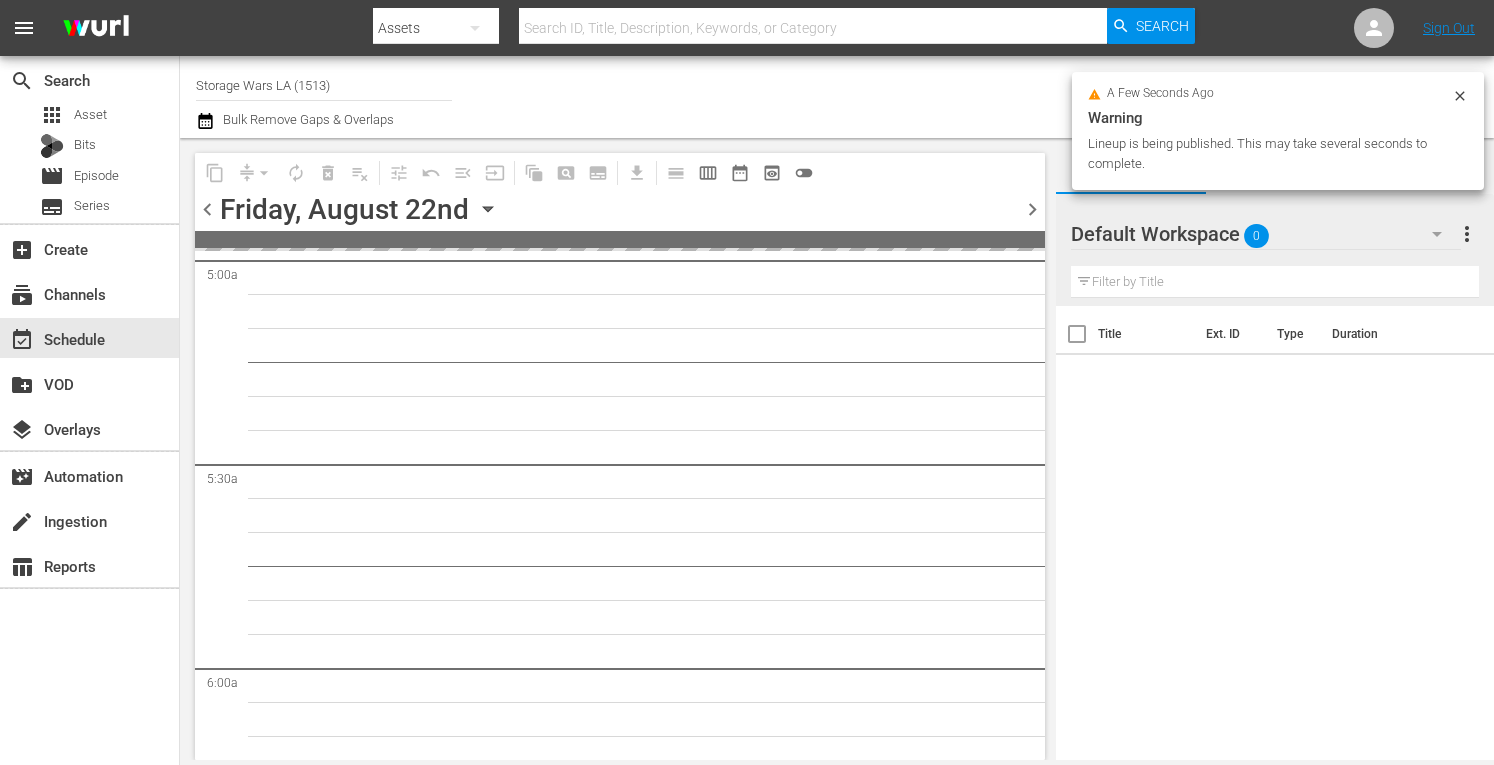 scroll, scrollTop: 2269, scrollLeft: 0, axis: vertical 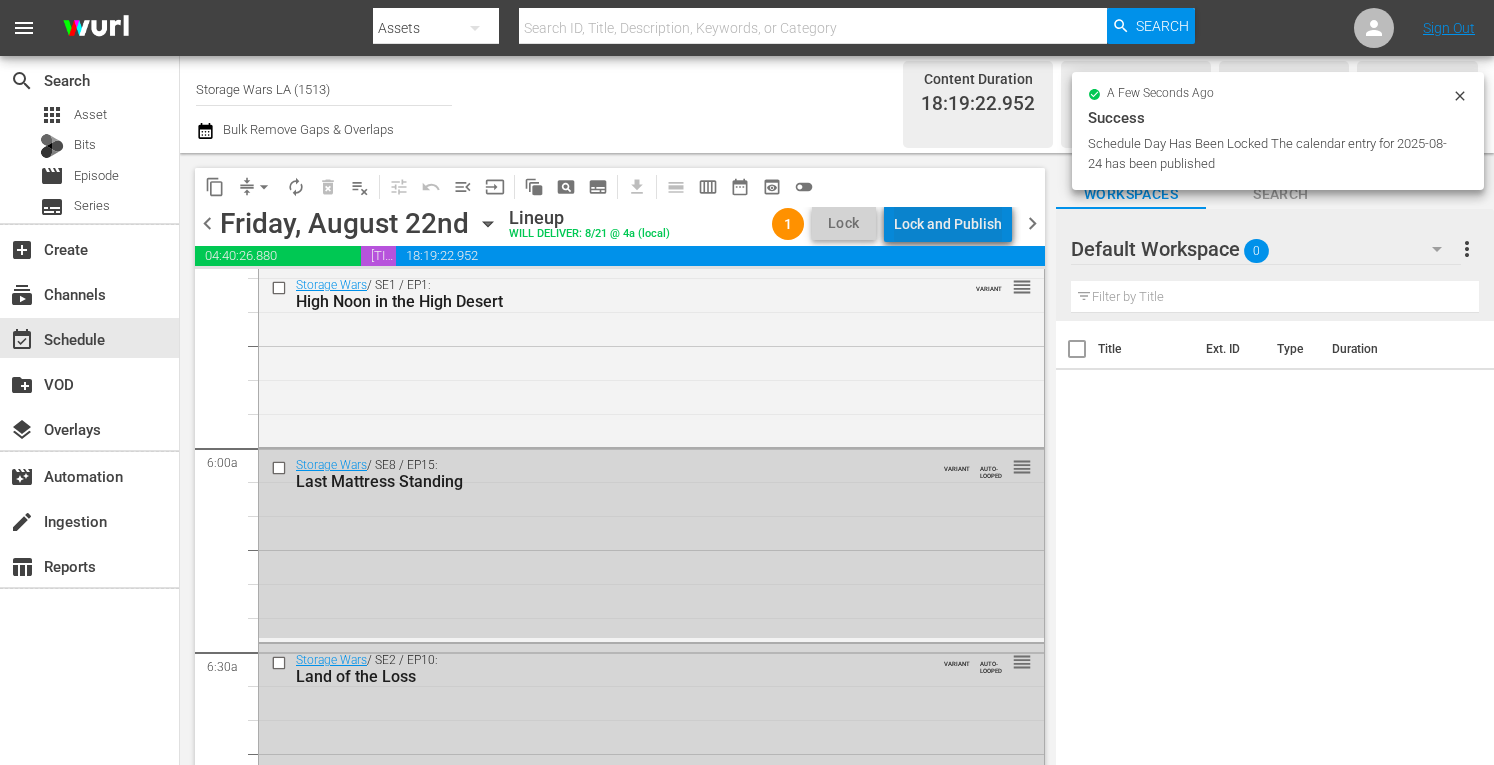 click on "Lock and Publish" at bounding box center [948, 224] 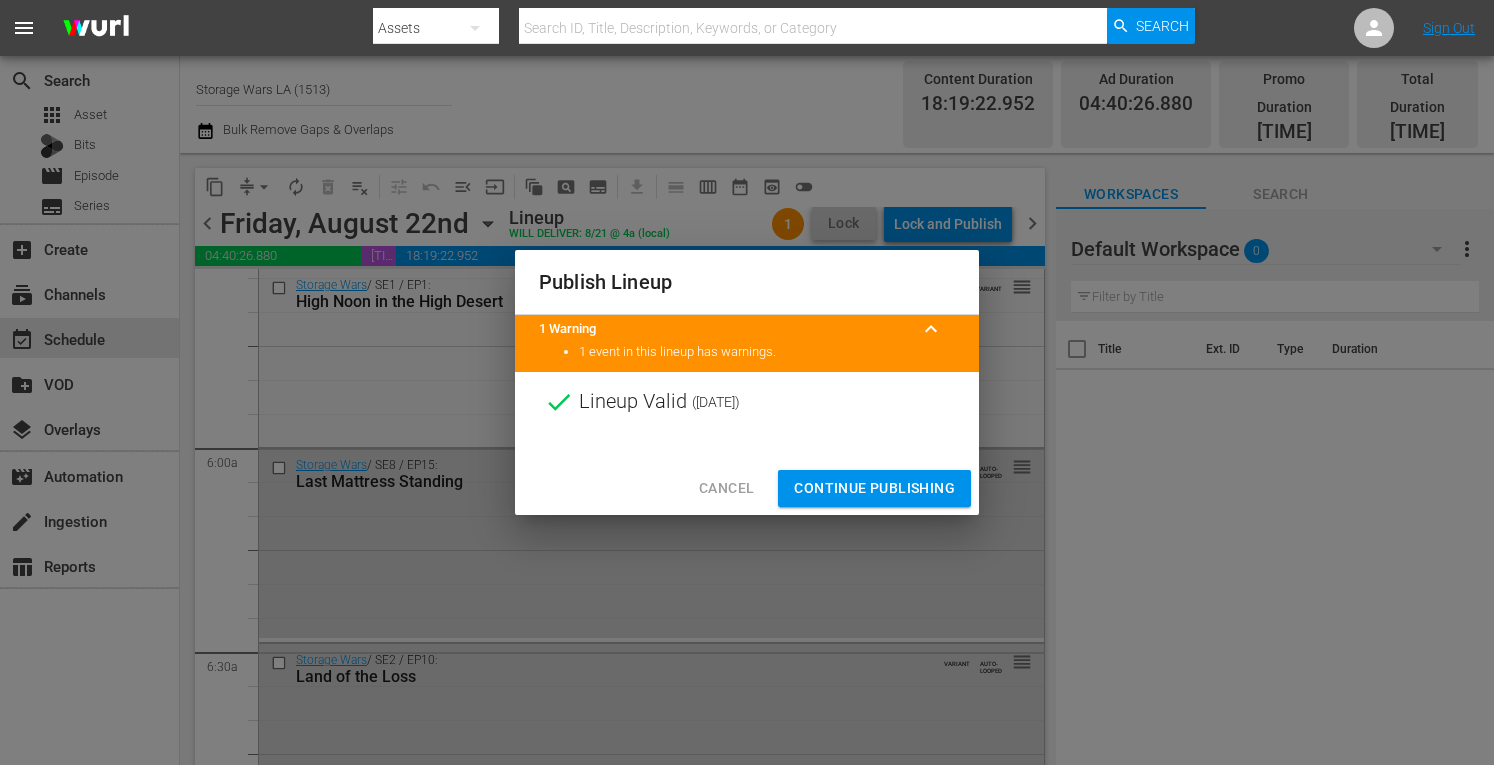 click on "Continue Publishing" at bounding box center (874, 488) 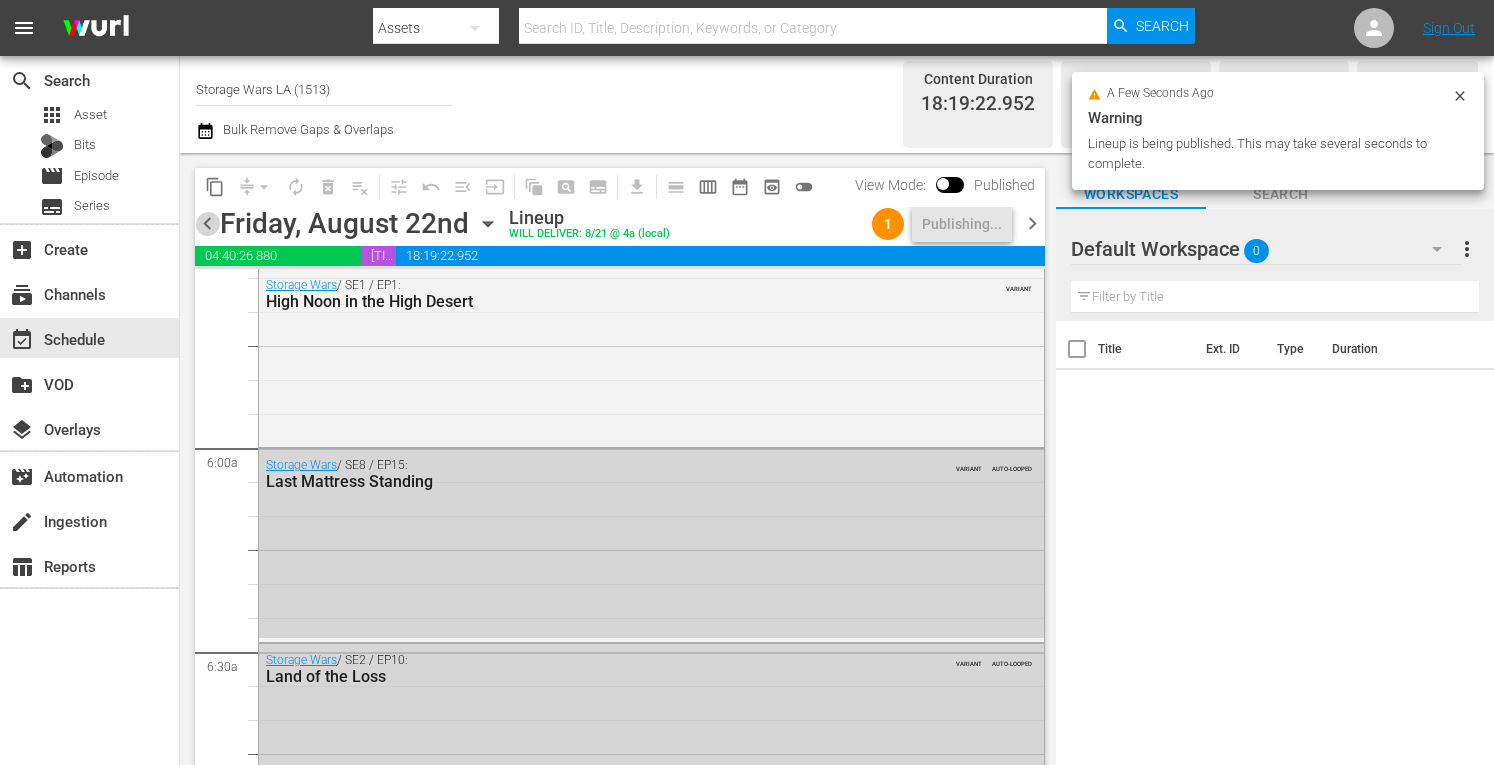 click on "chevron_left" at bounding box center (207, 223) 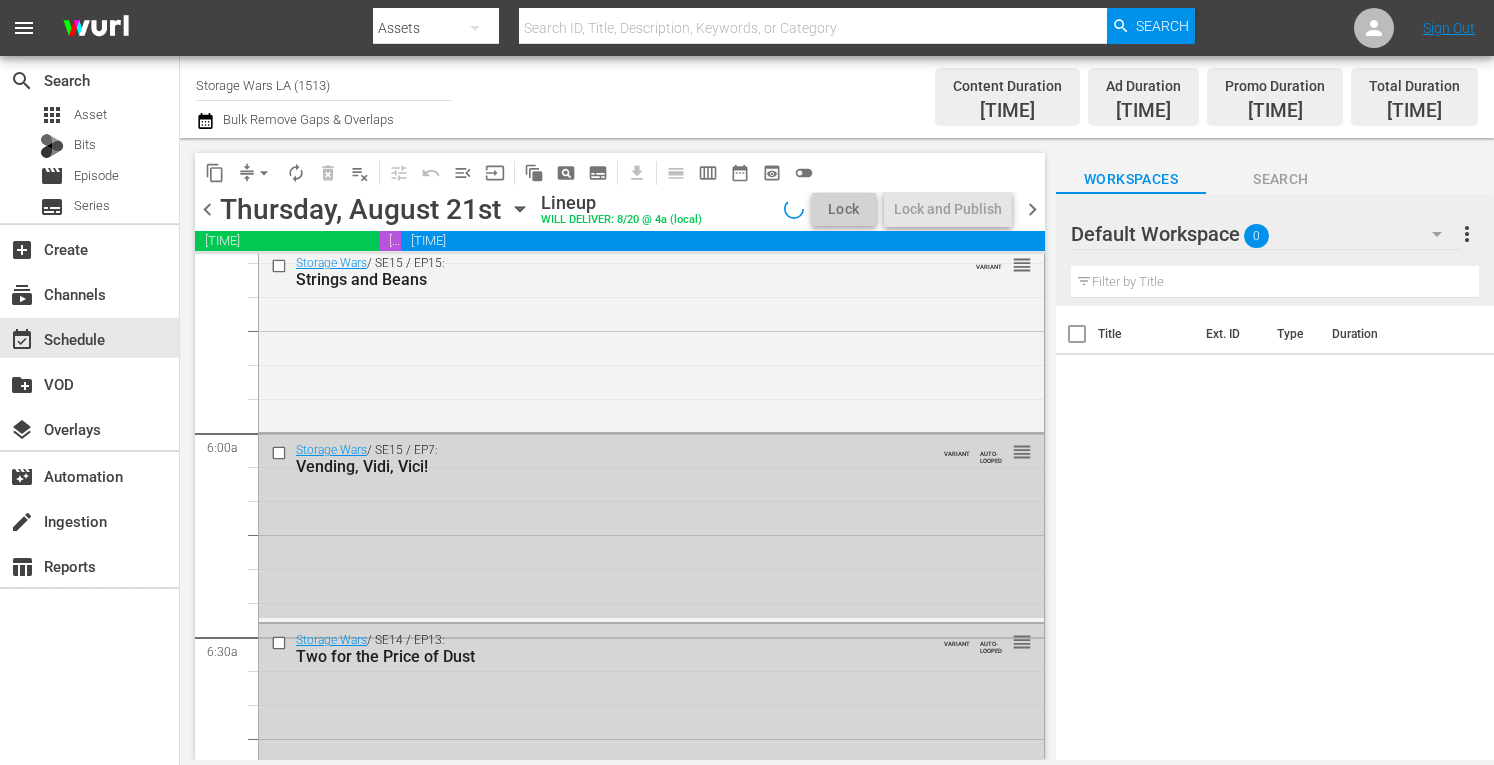 scroll, scrollTop: 2031, scrollLeft: 0, axis: vertical 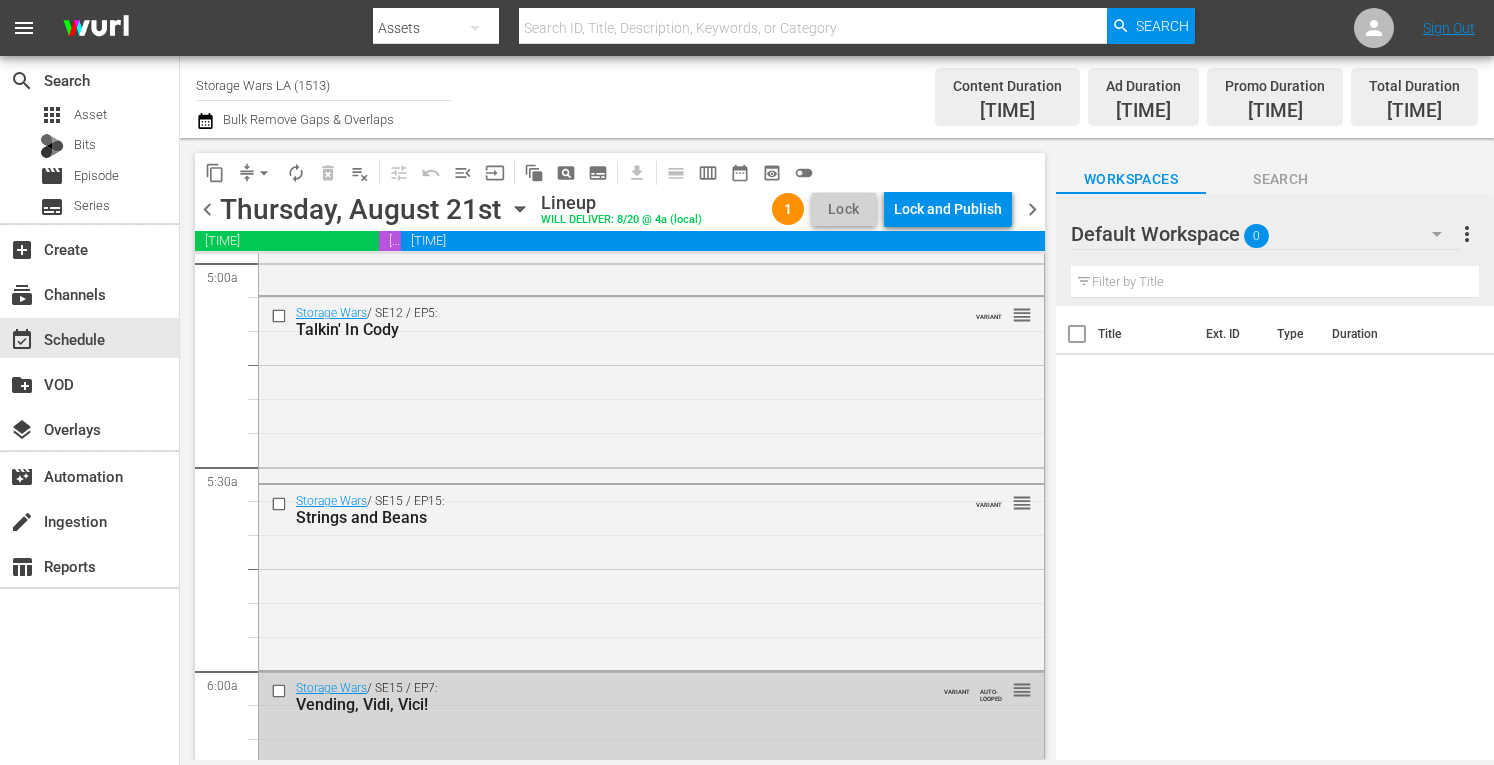 click on "Lock and Publish" at bounding box center [948, 209] 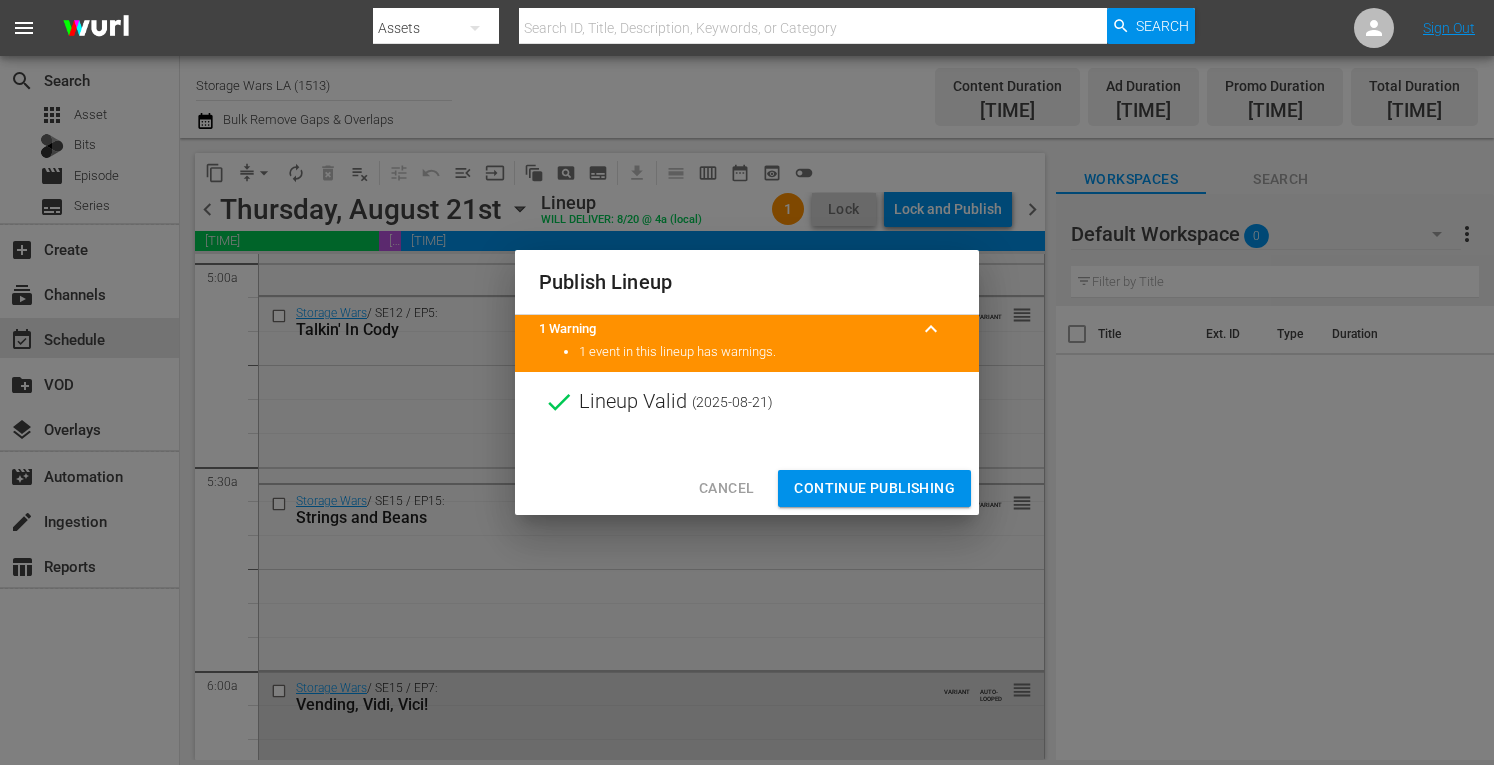 click on "Continue Publishing" at bounding box center (874, 488) 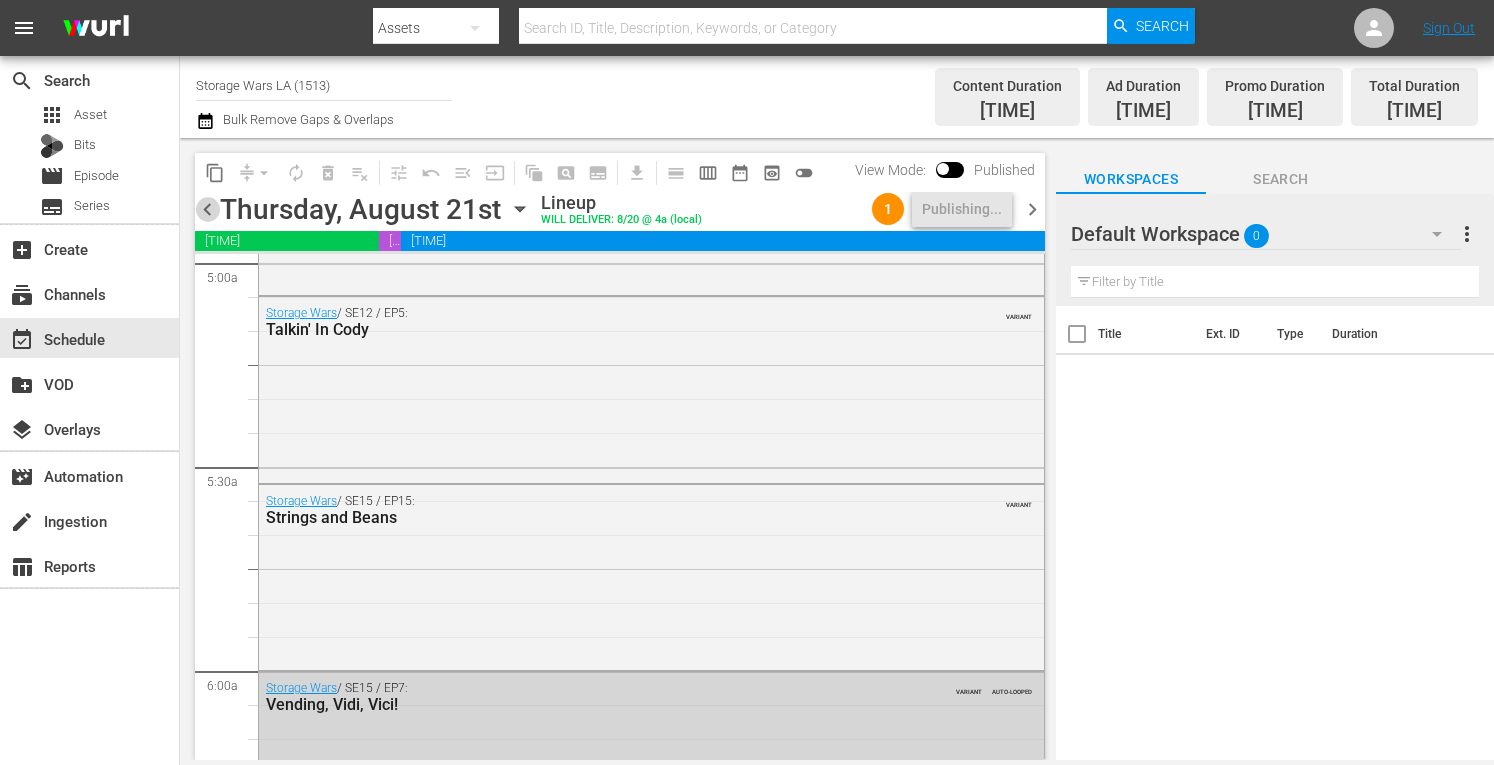 click on "chevron_left" at bounding box center [207, 209] 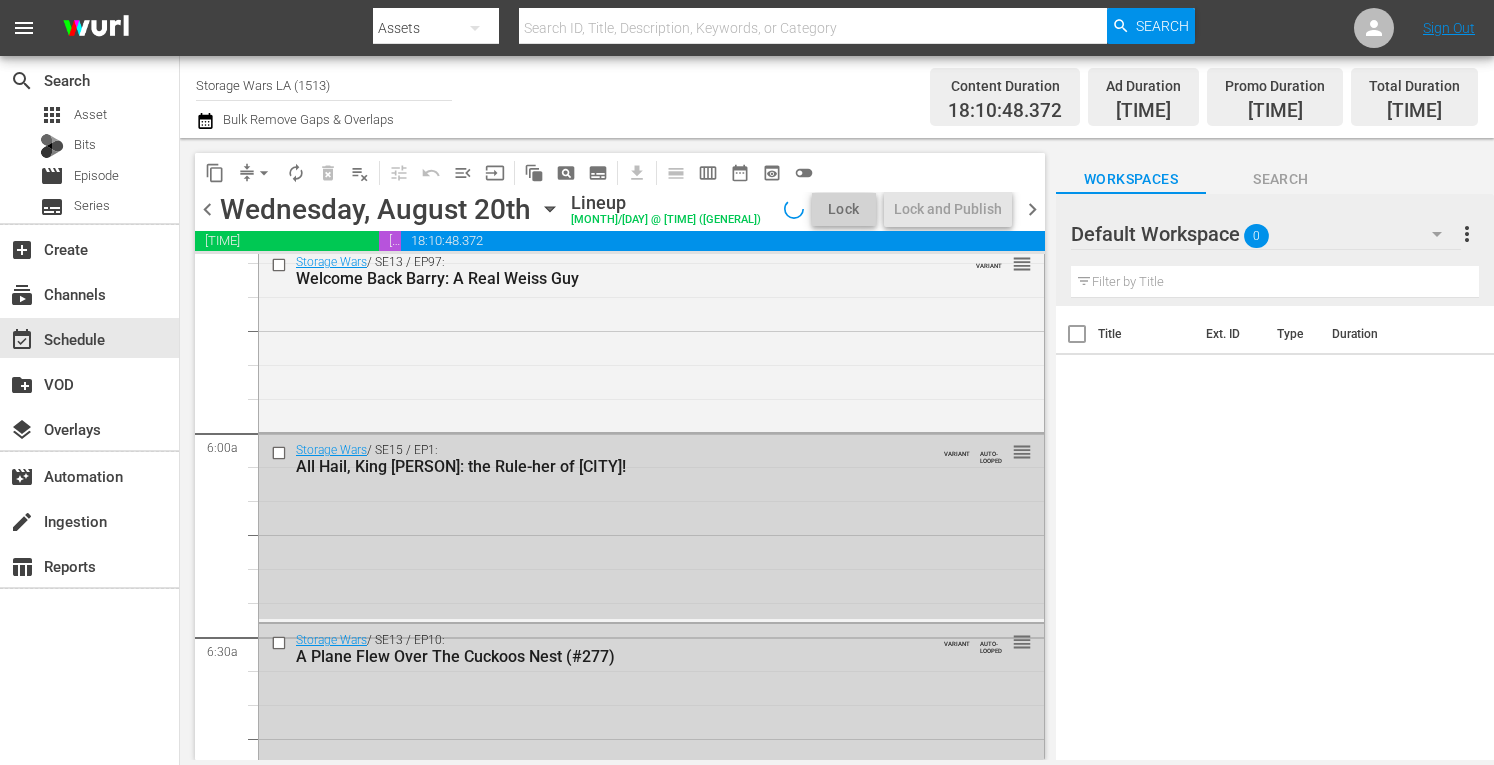 scroll, scrollTop: 2031, scrollLeft: 0, axis: vertical 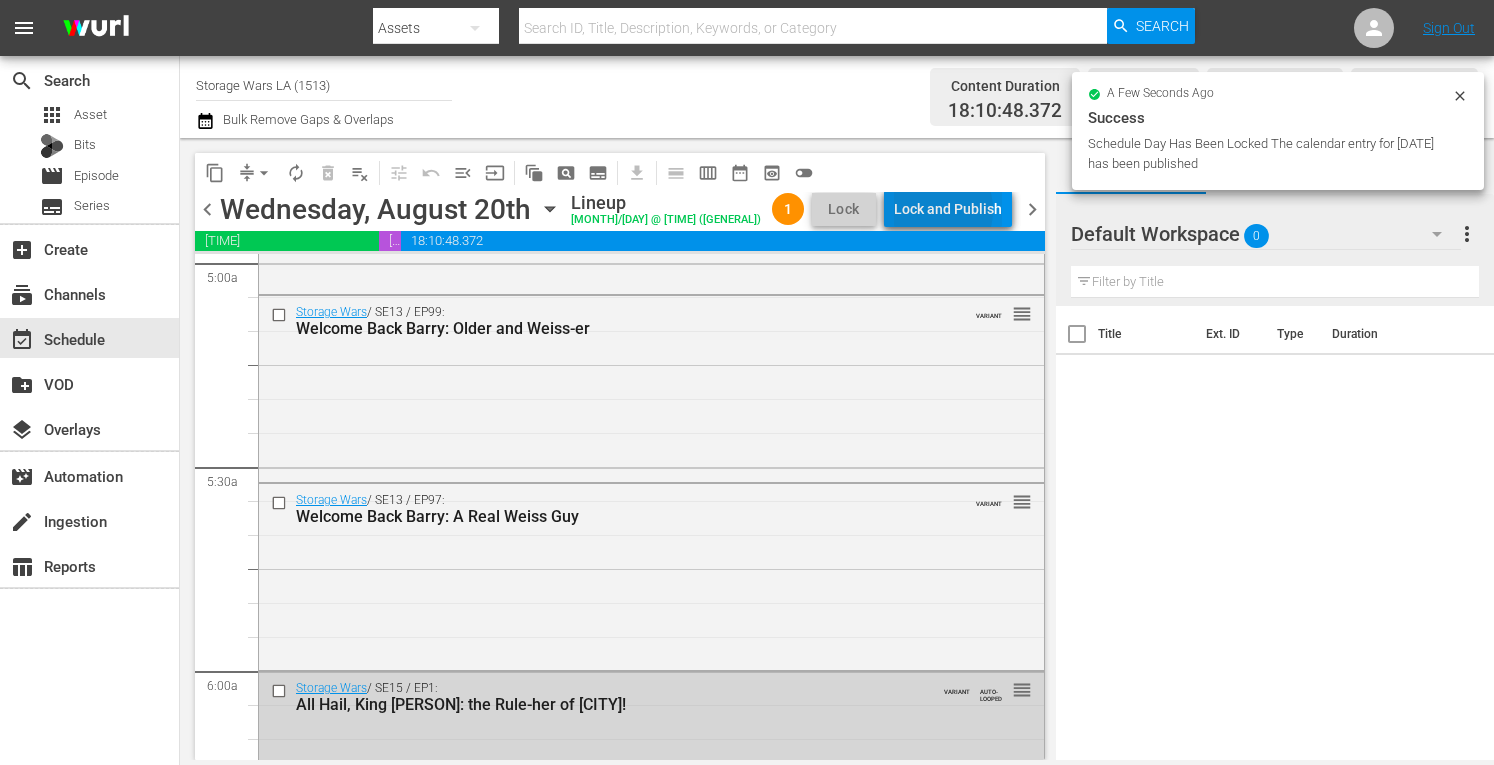 click on "Lock and Publish" at bounding box center (948, 209) 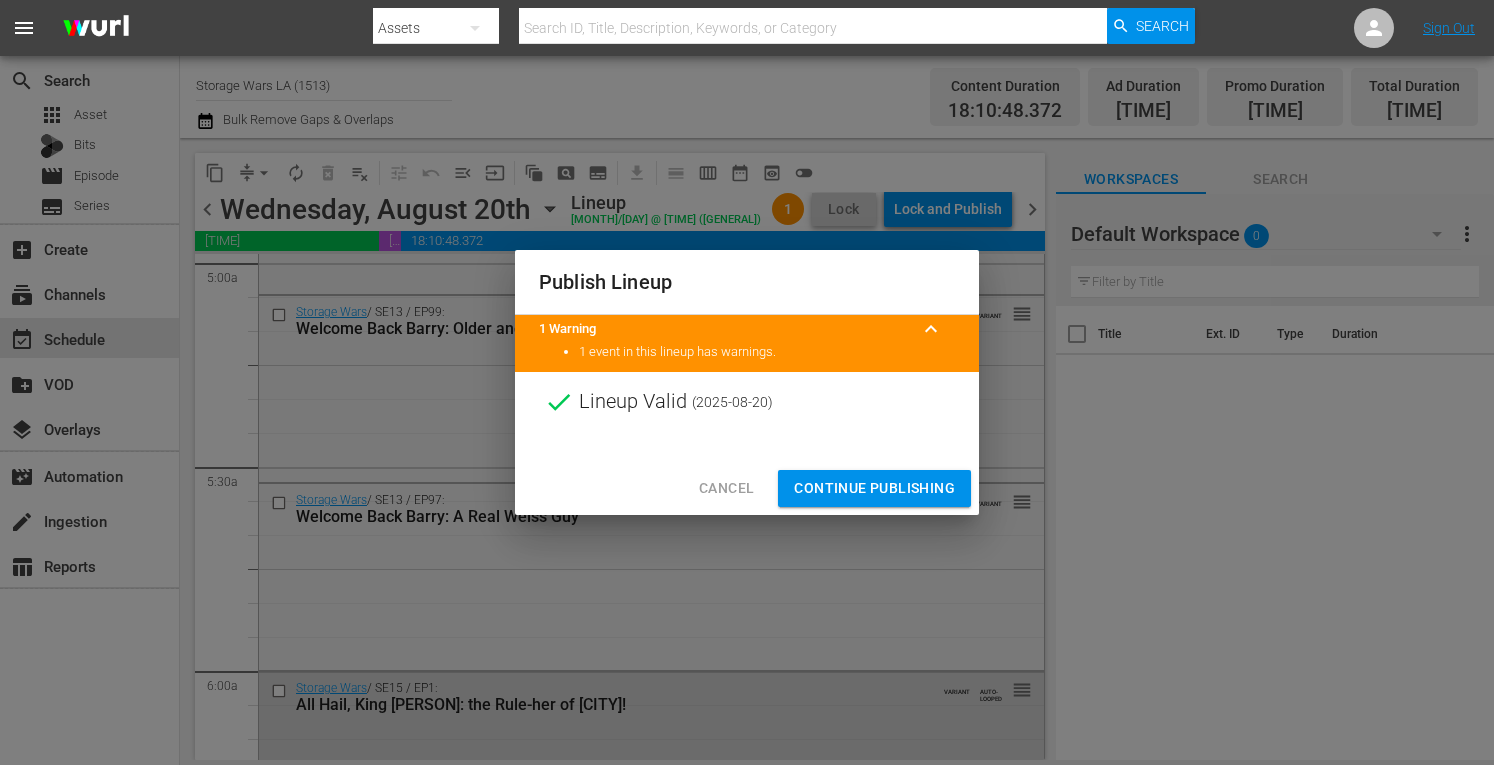 click on "Continue Publishing" at bounding box center [874, 488] 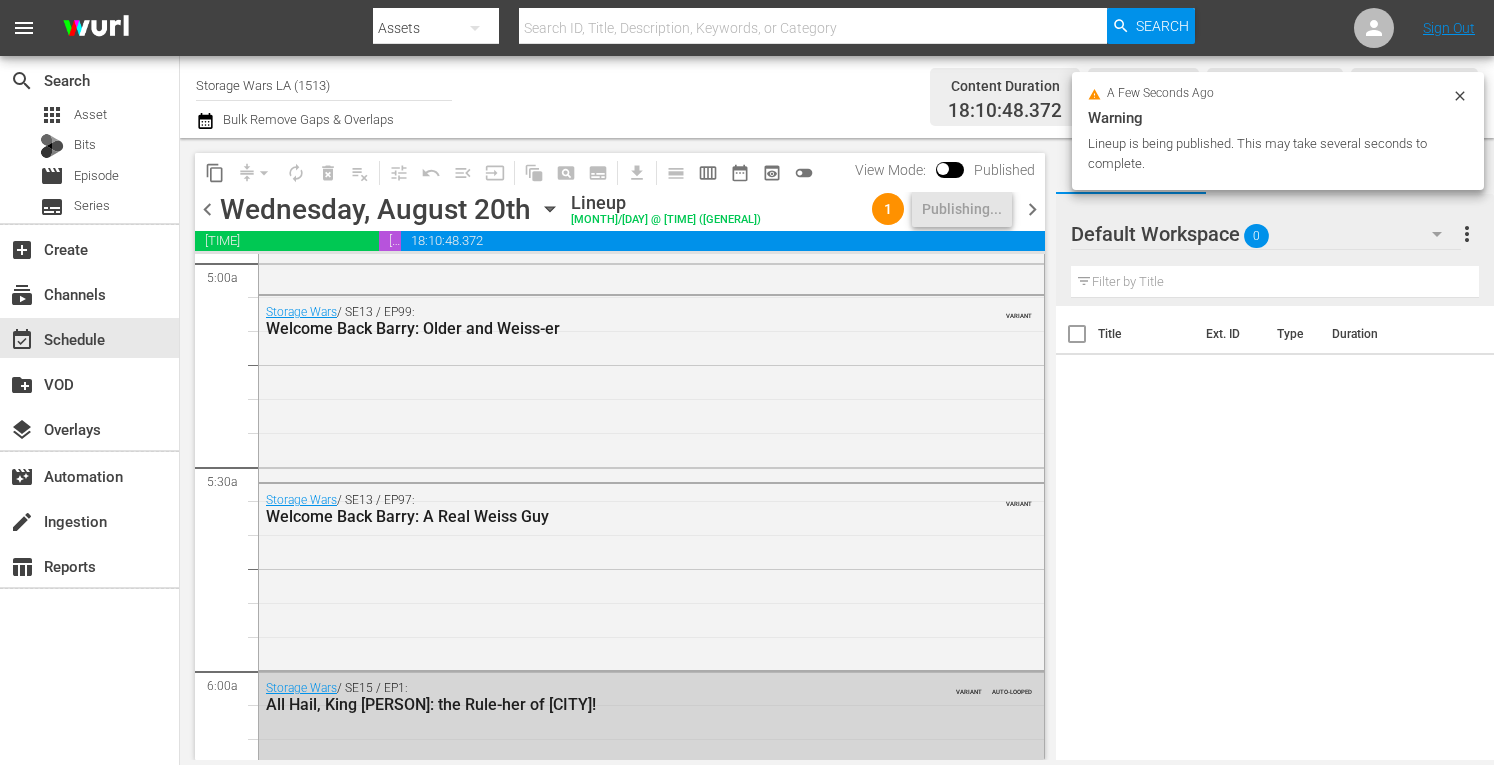 click on "chevron_left" at bounding box center [207, 209] 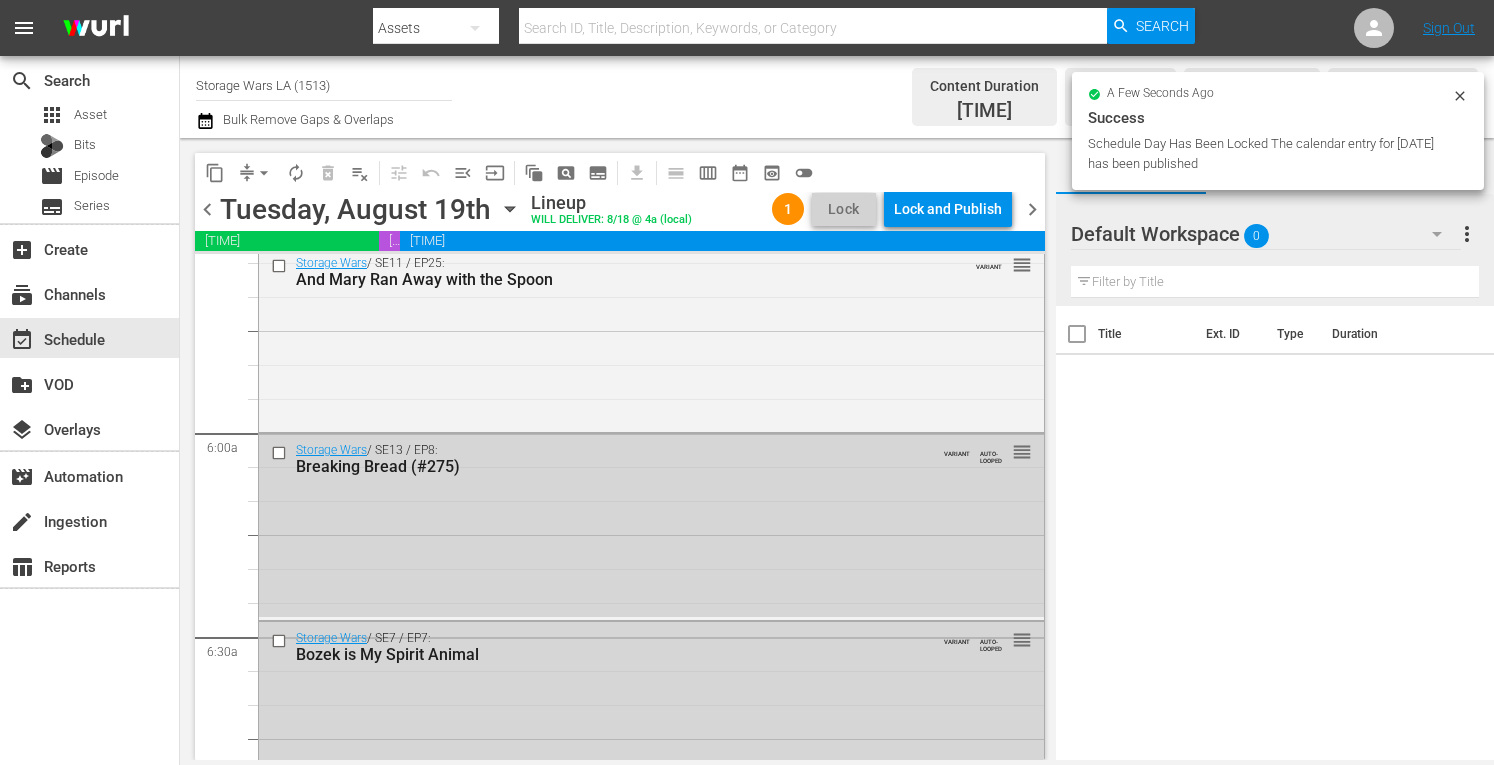 scroll, scrollTop: 2031, scrollLeft: 0, axis: vertical 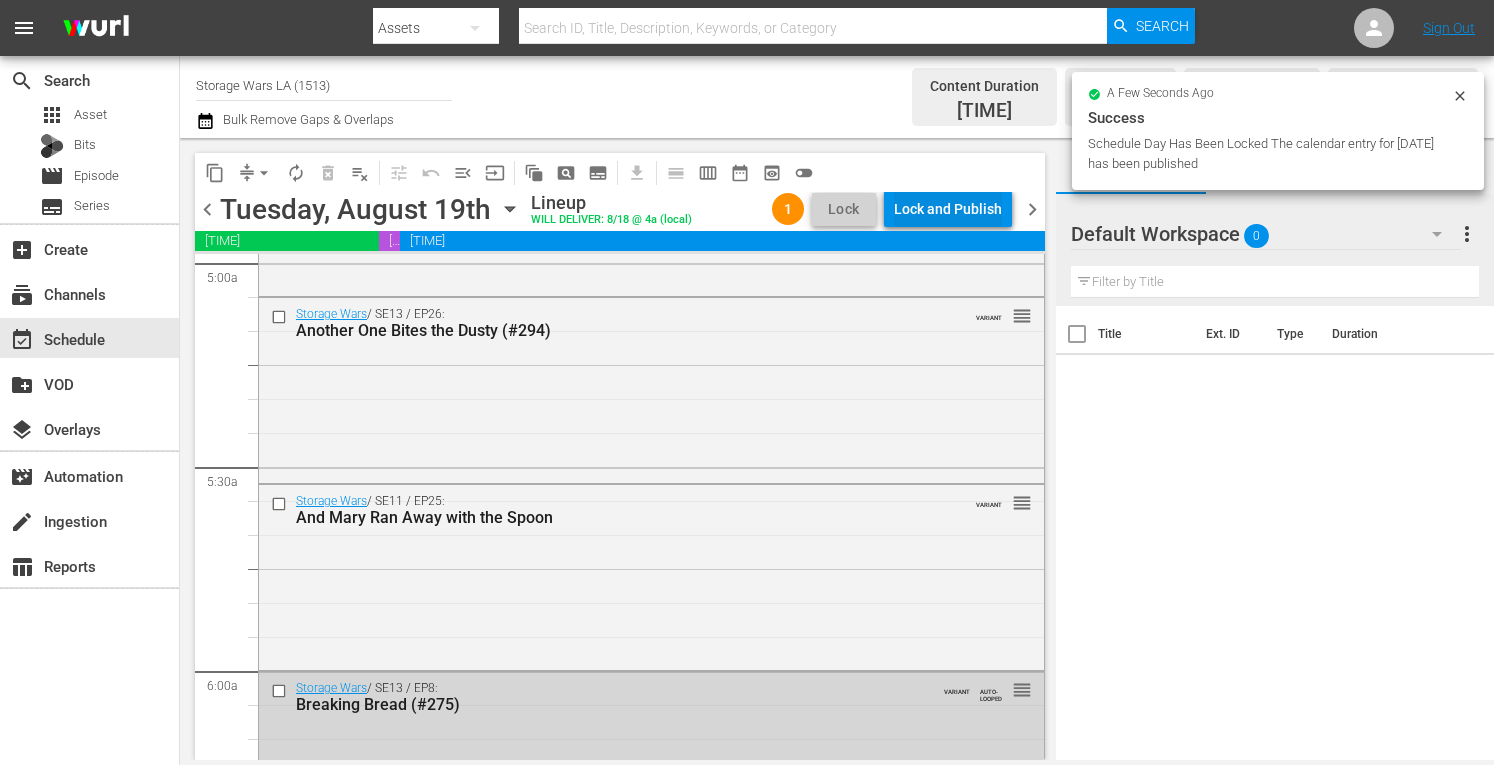 click on "Lock and Publish" at bounding box center [948, 209] 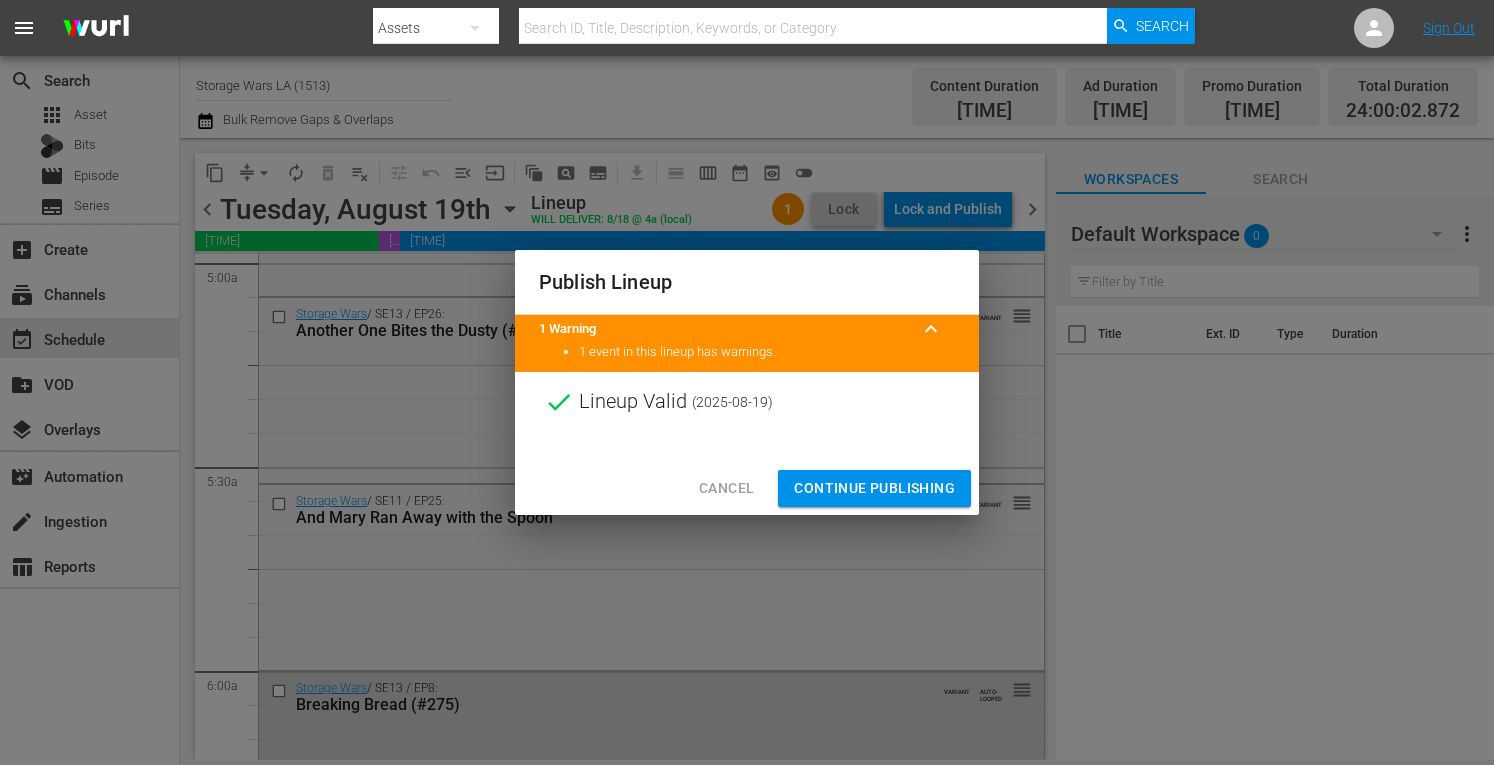 click on "Continue Publishing" at bounding box center (874, 488) 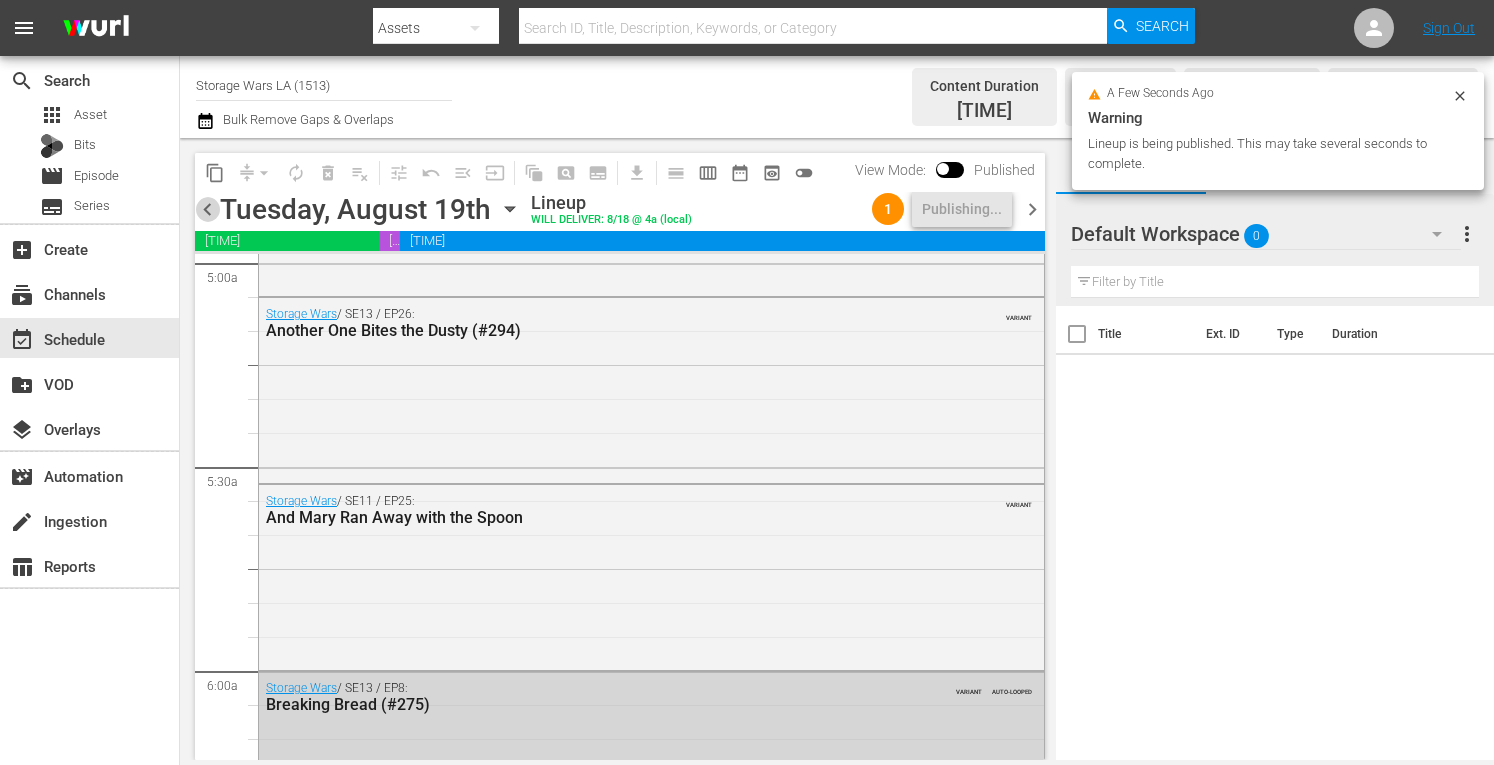 click on "chevron_left" at bounding box center [207, 209] 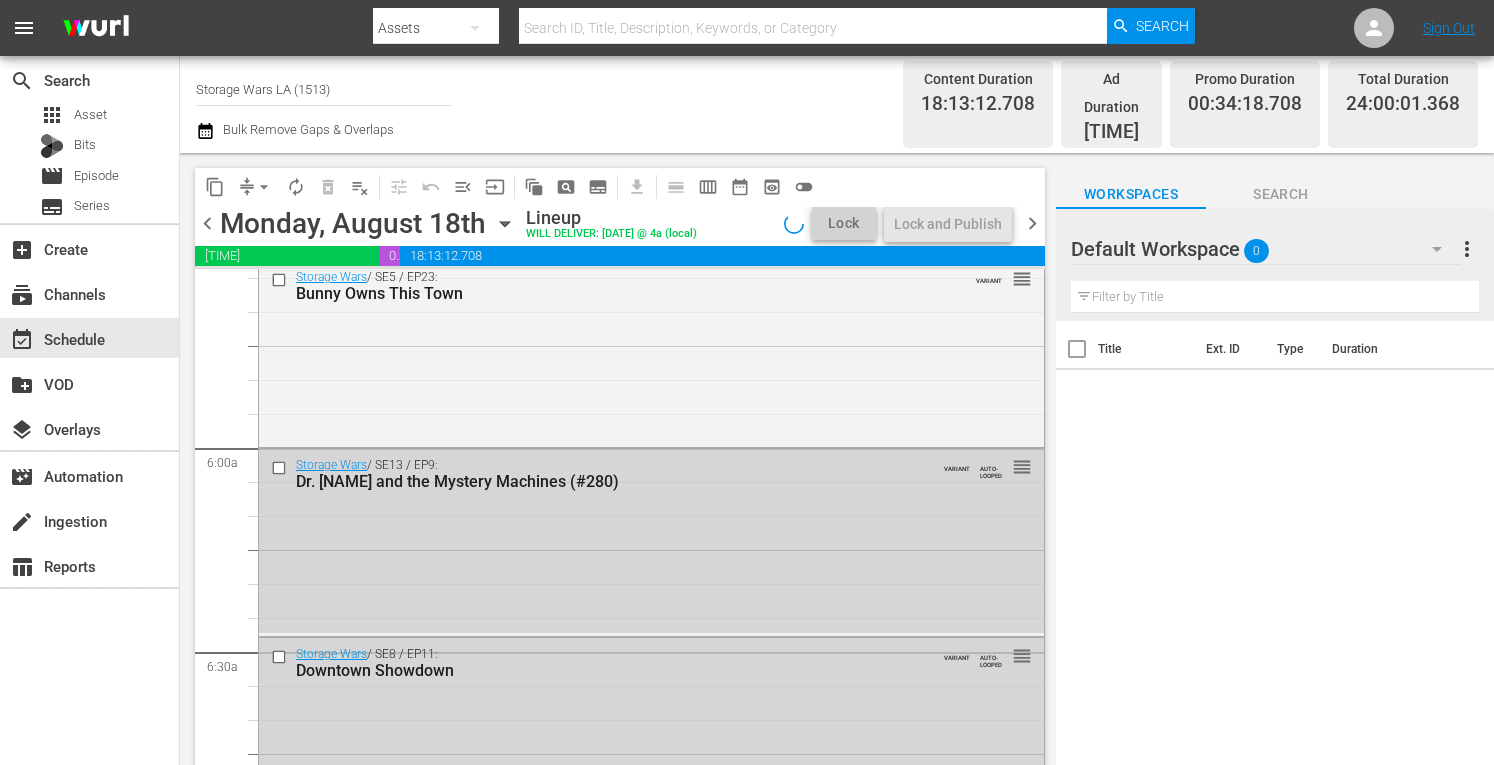 scroll, scrollTop: 2031, scrollLeft: 0, axis: vertical 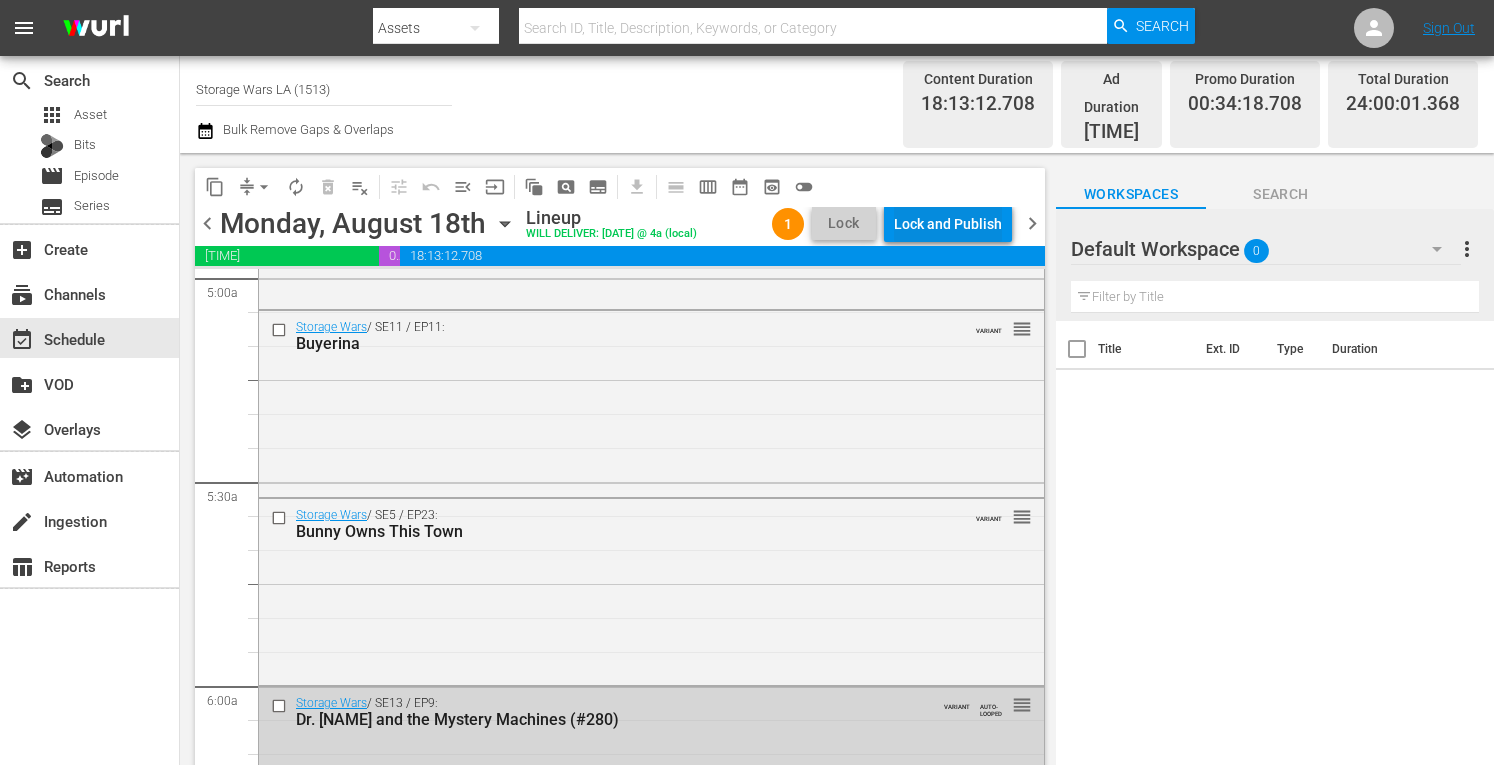 click on "Lock and Publish" at bounding box center [948, 224] 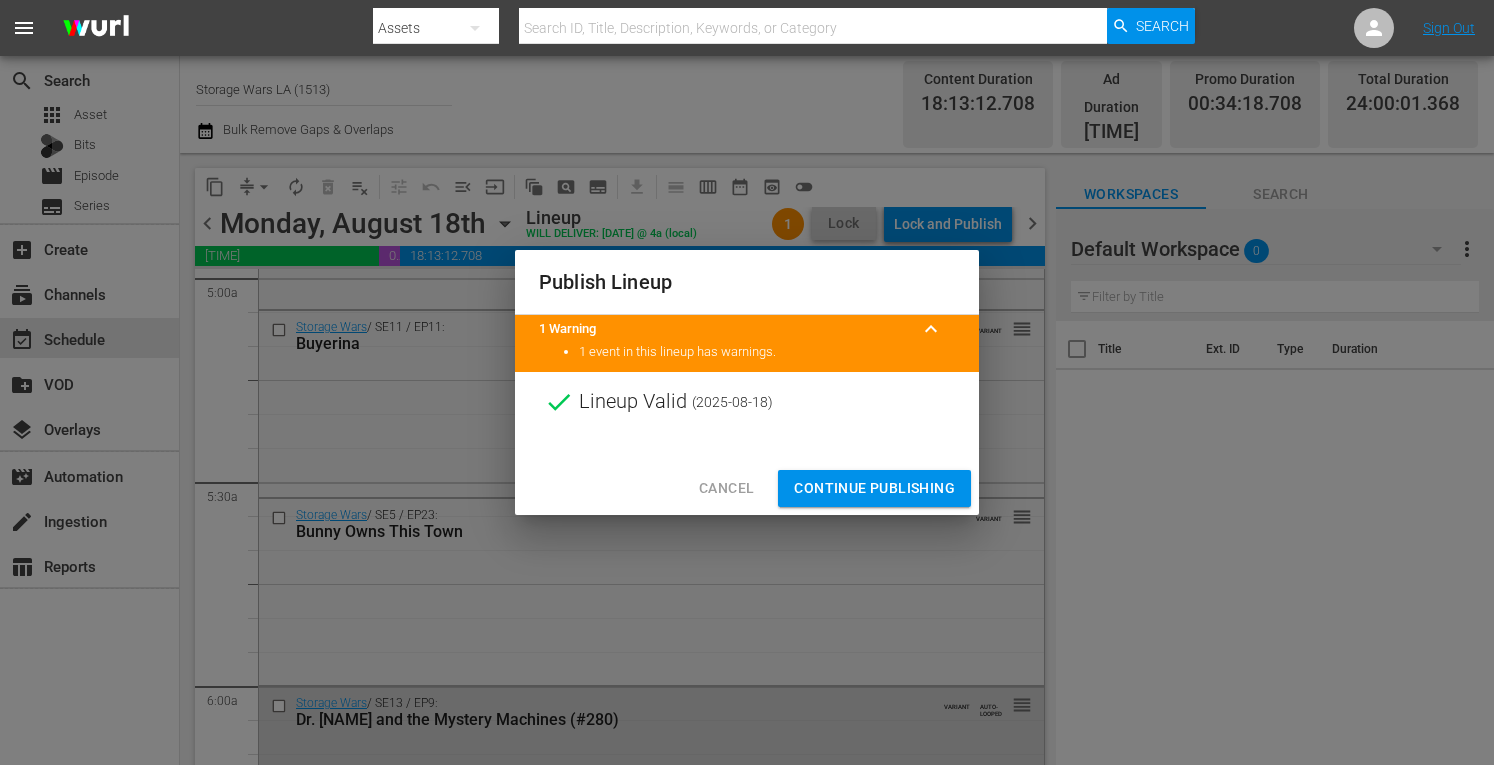 click on "Continue Publishing" at bounding box center [874, 488] 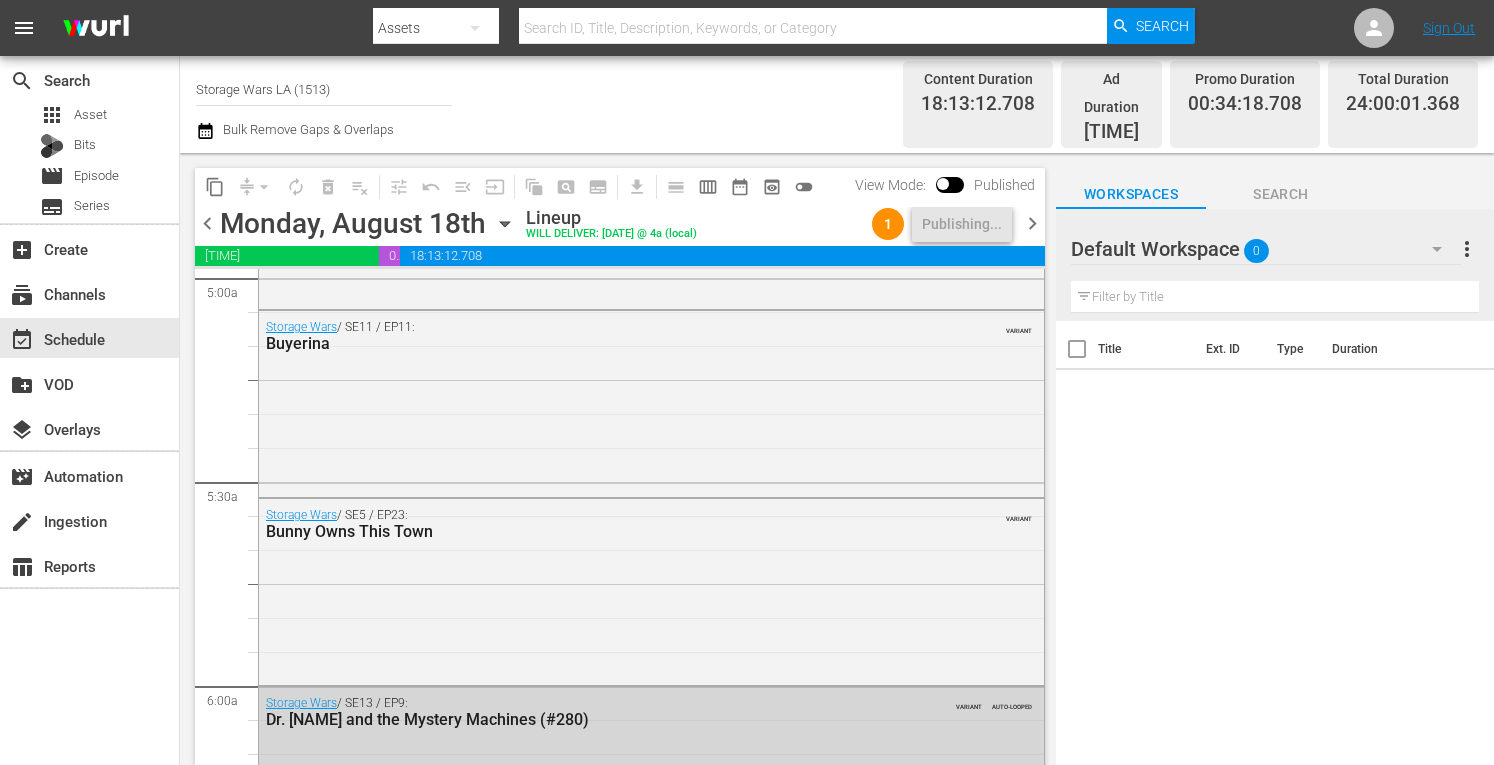 click on "chevron_left" at bounding box center (207, 223) 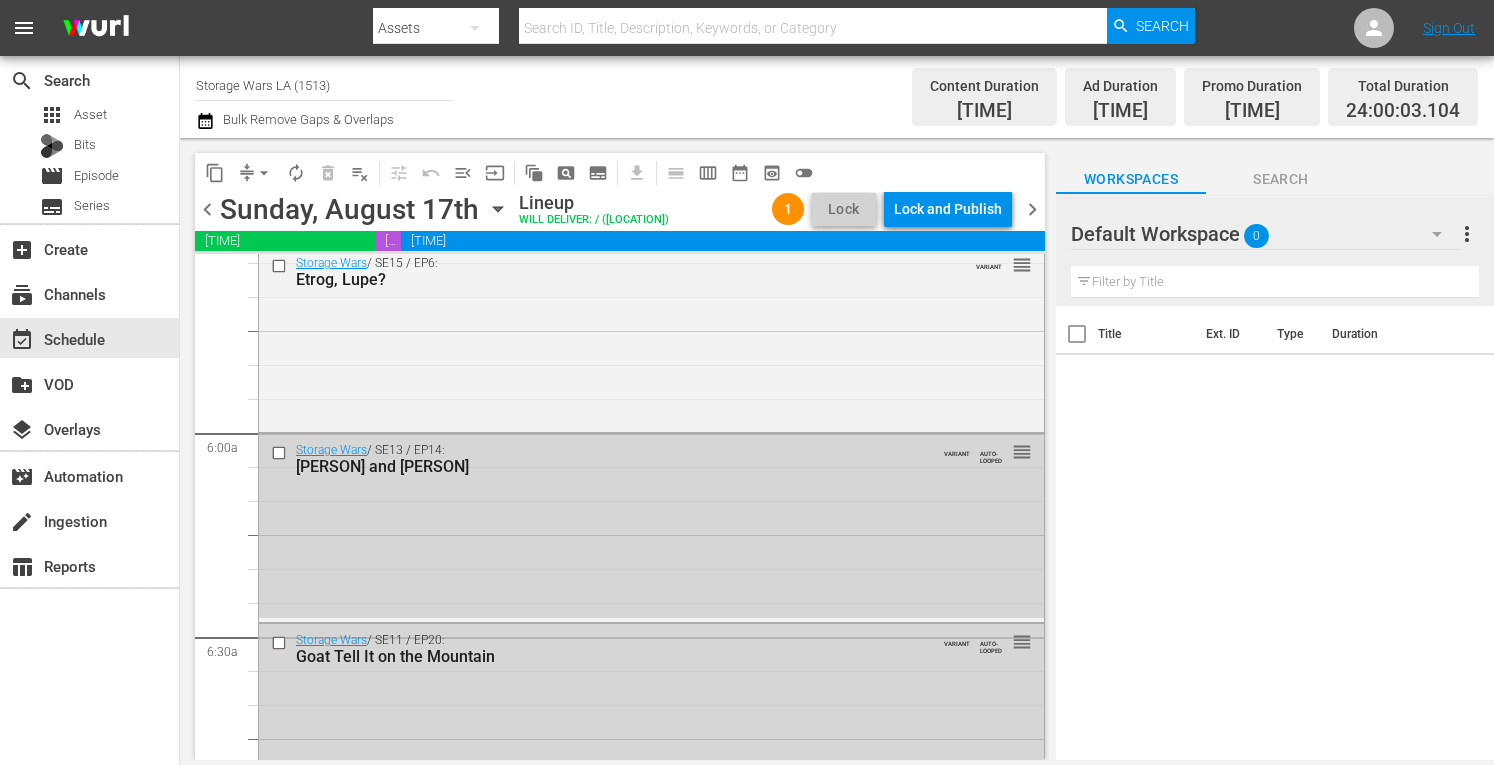 scroll, scrollTop: 2031, scrollLeft: 0, axis: vertical 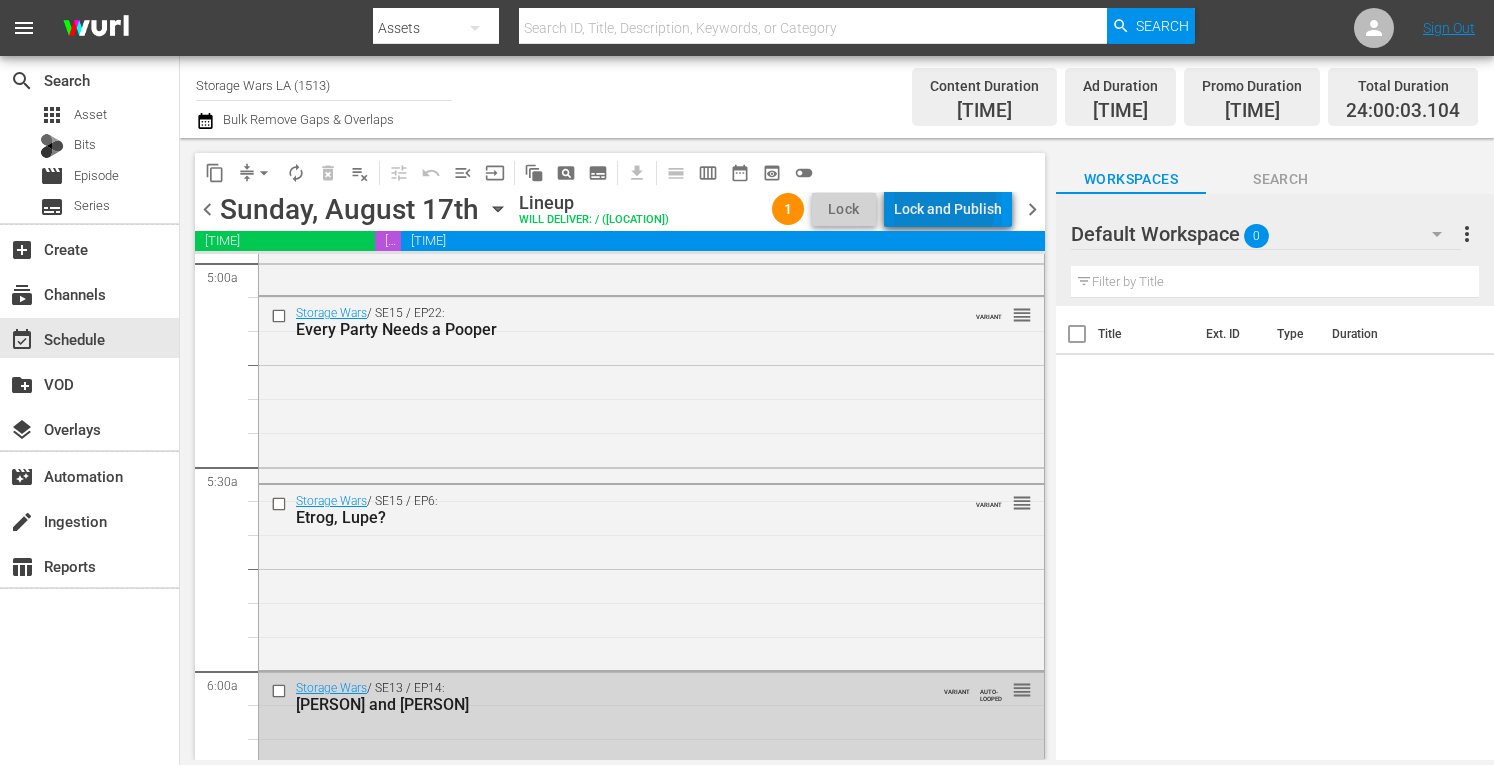 click on "Lock and Publish" at bounding box center [948, 209] 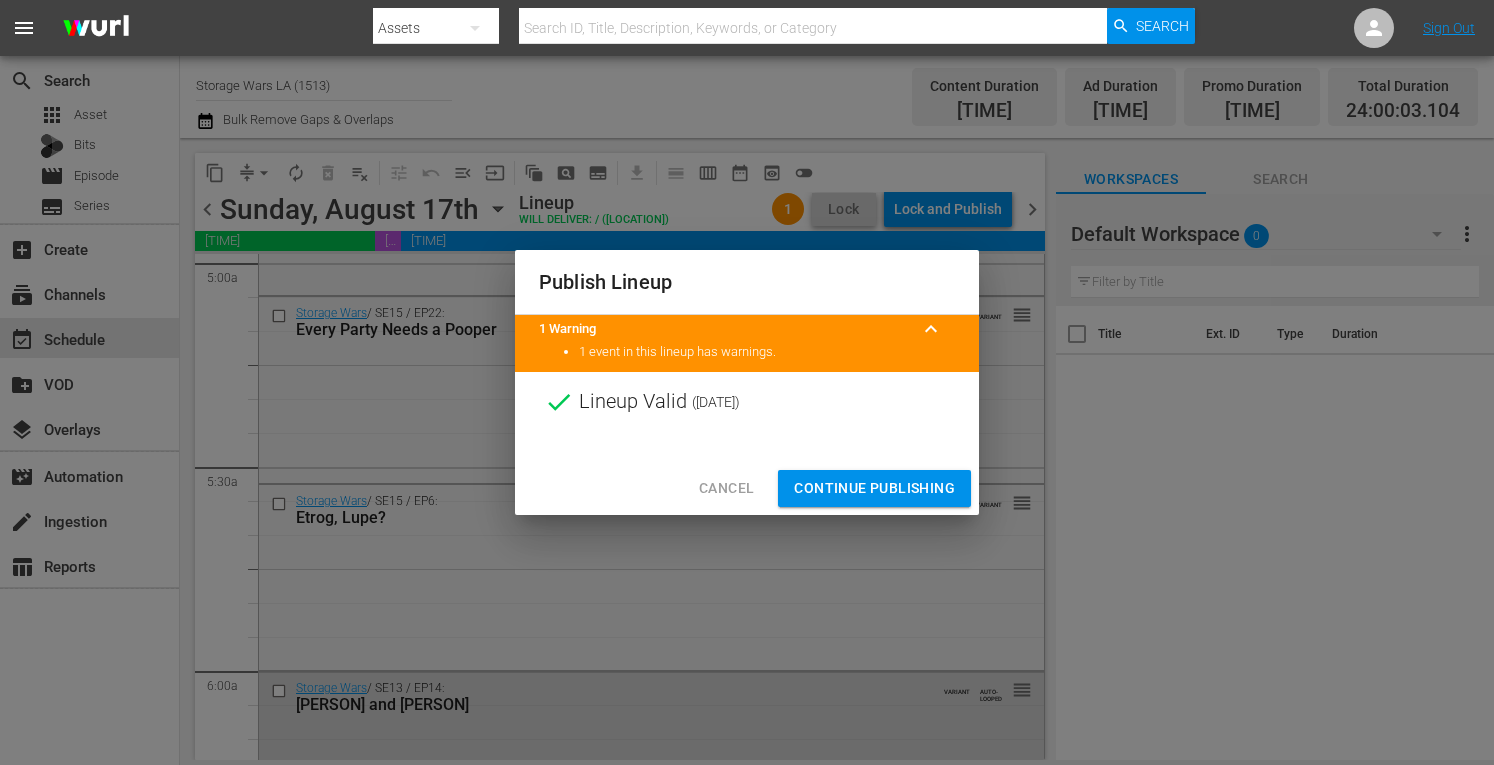 click on "Continue Publishing" at bounding box center [874, 488] 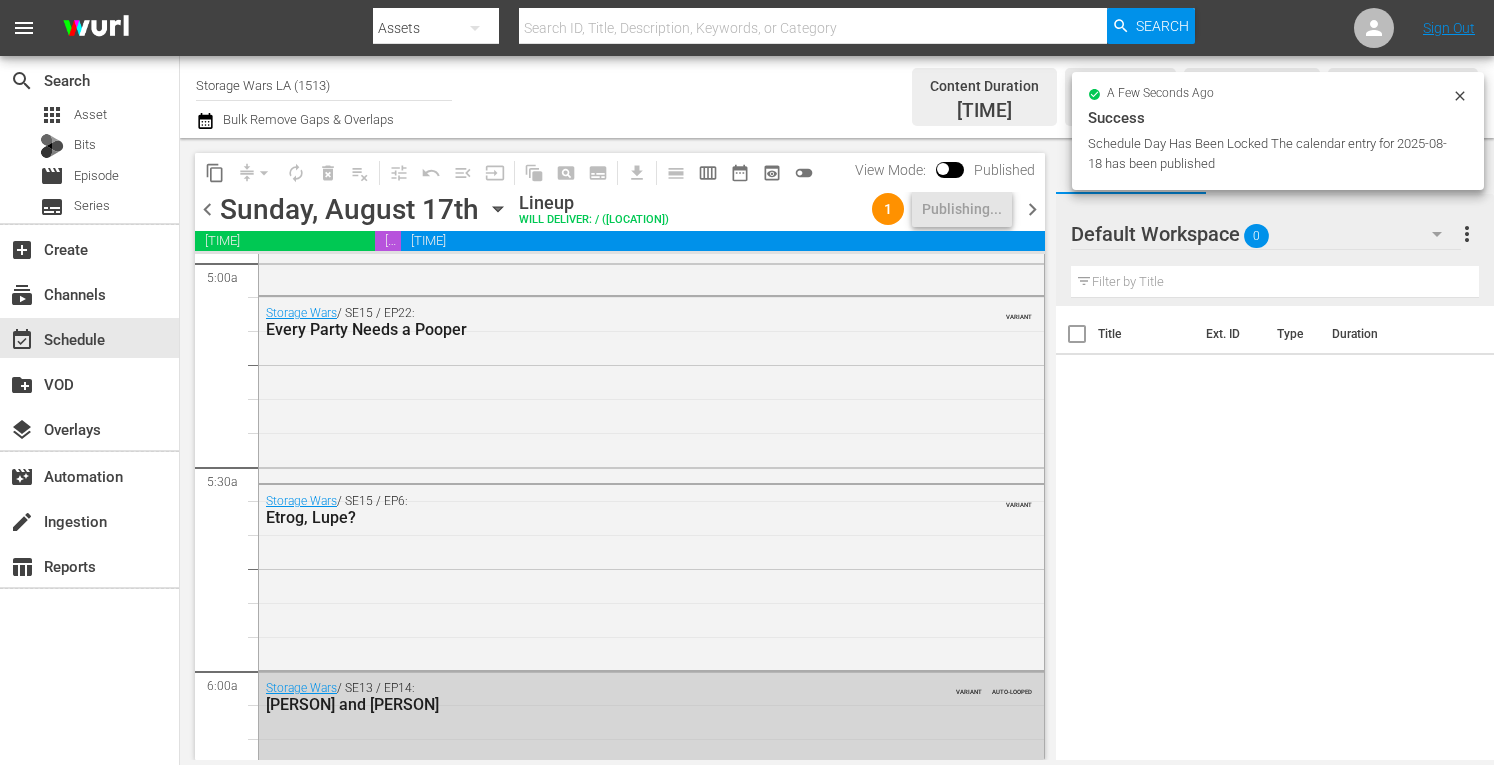 click on "chevron_left" at bounding box center [207, 209] 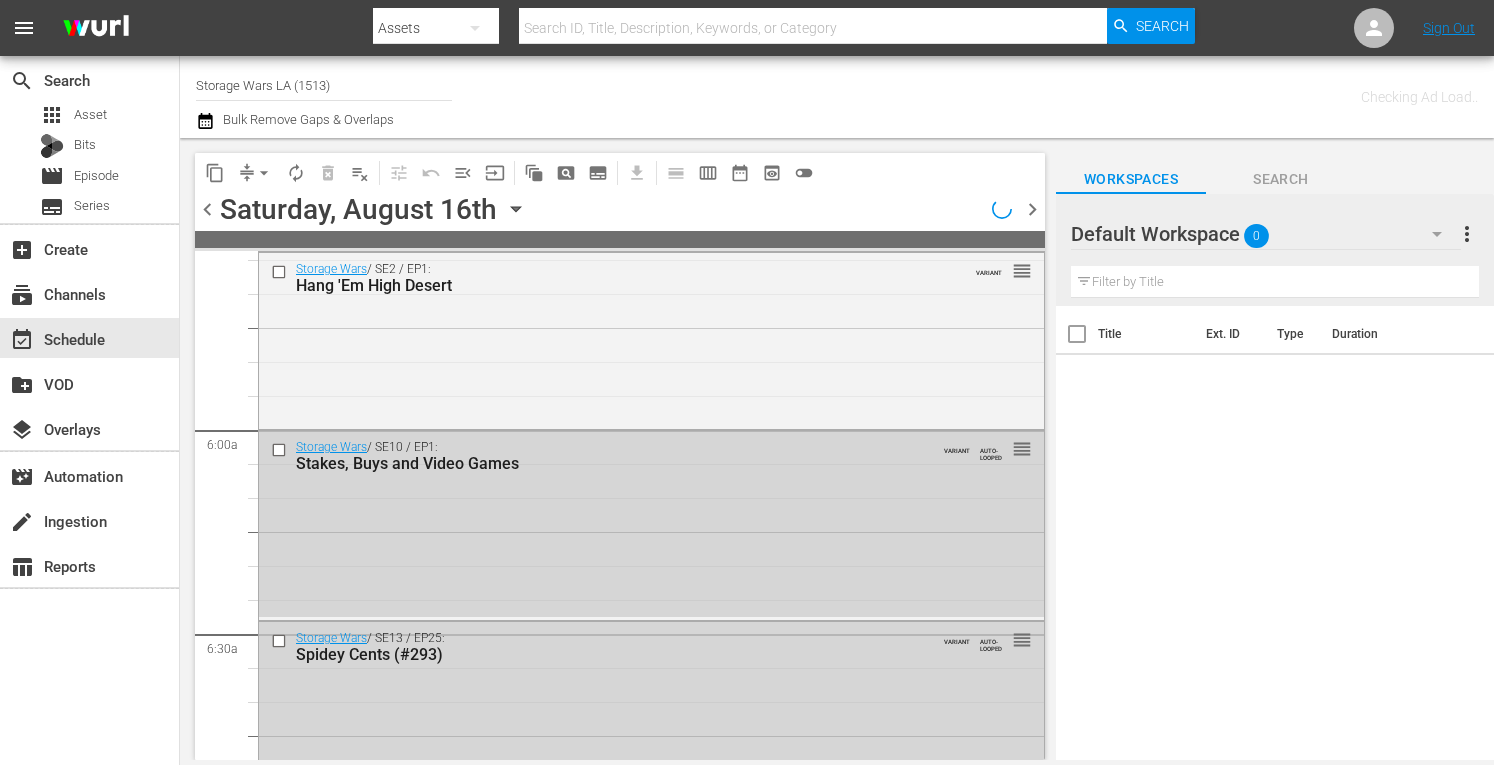 scroll, scrollTop: 2065, scrollLeft: 0, axis: vertical 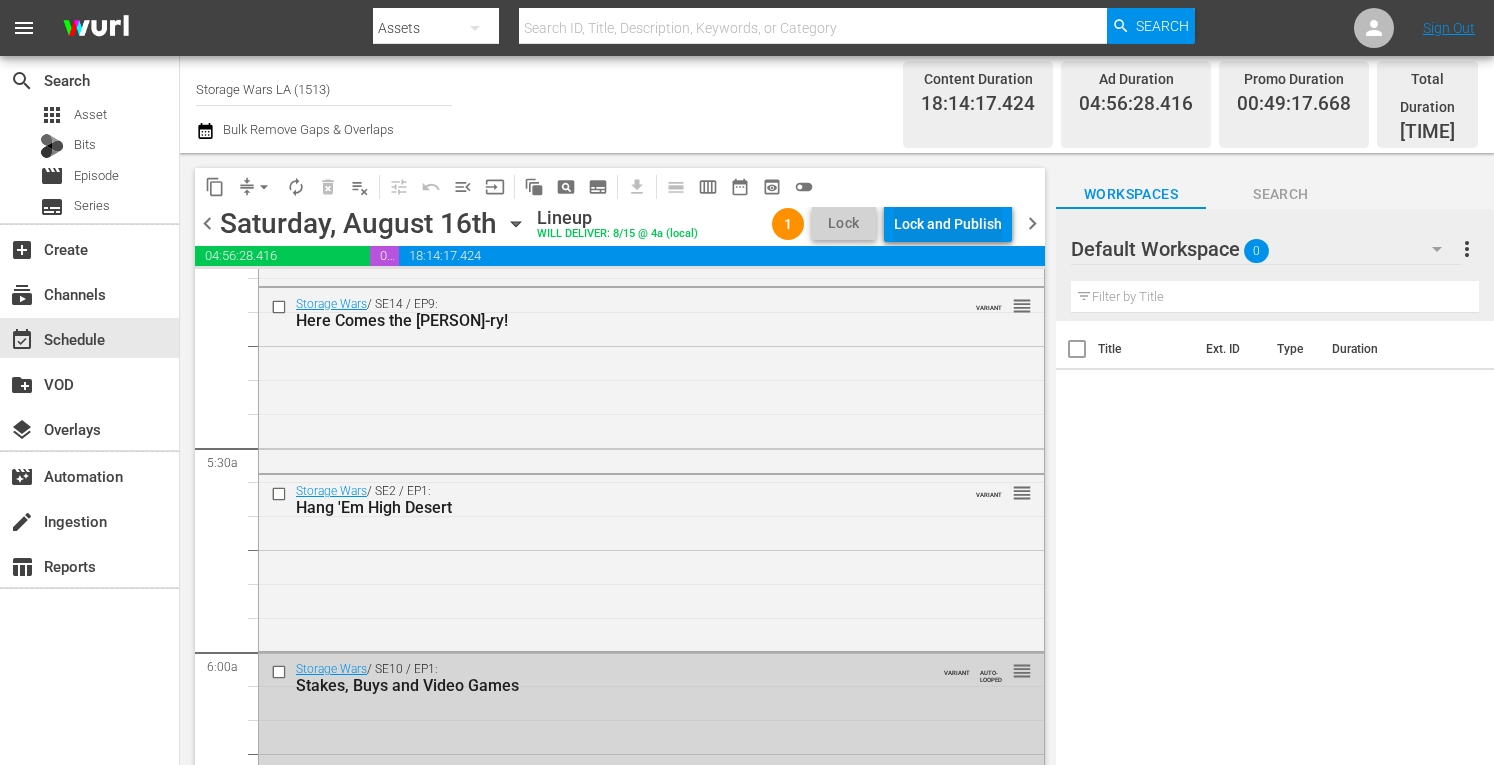 click on "Lock and Publish" at bounding box center [948, 224] 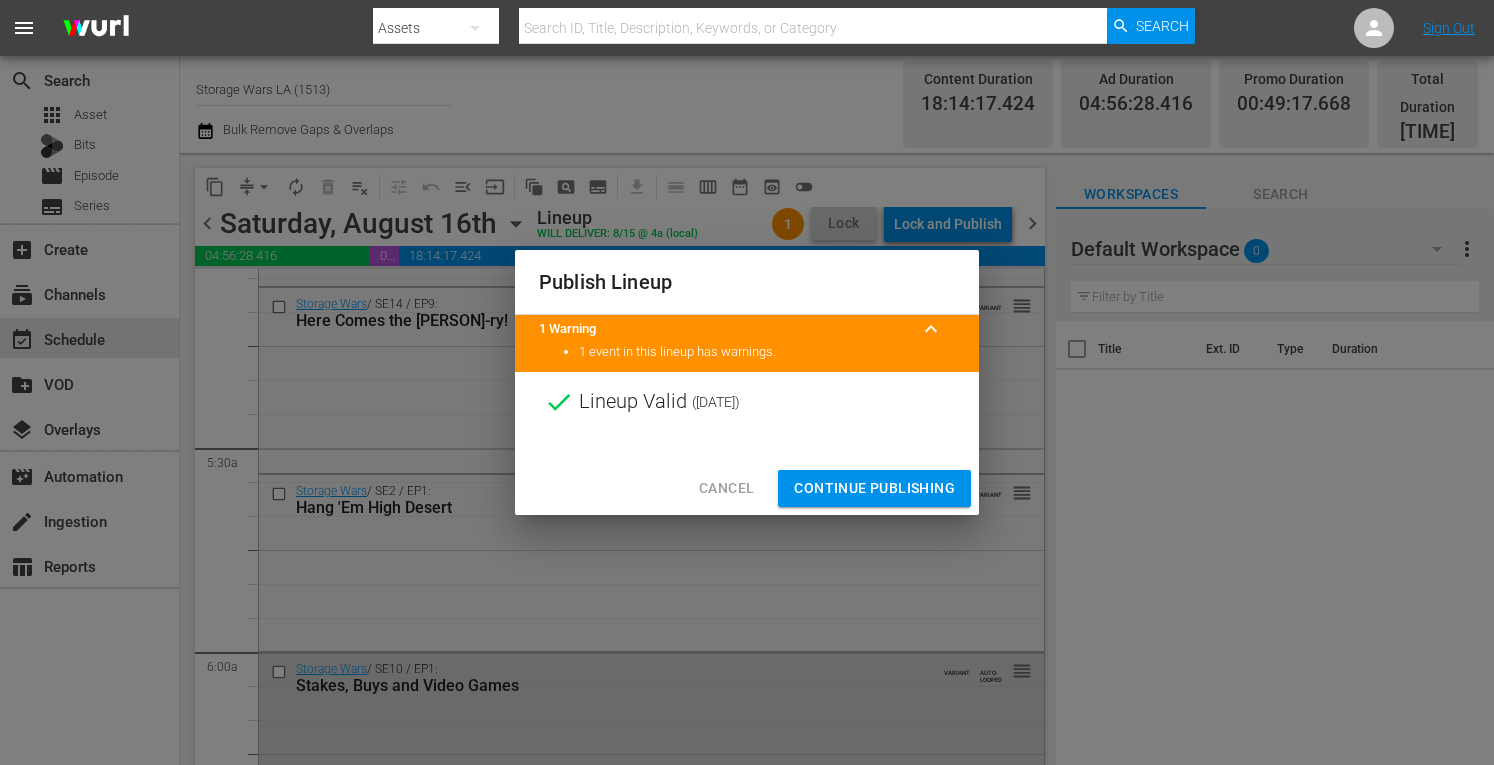 click on "Continue Publishing" at bounding box center (874, 488) 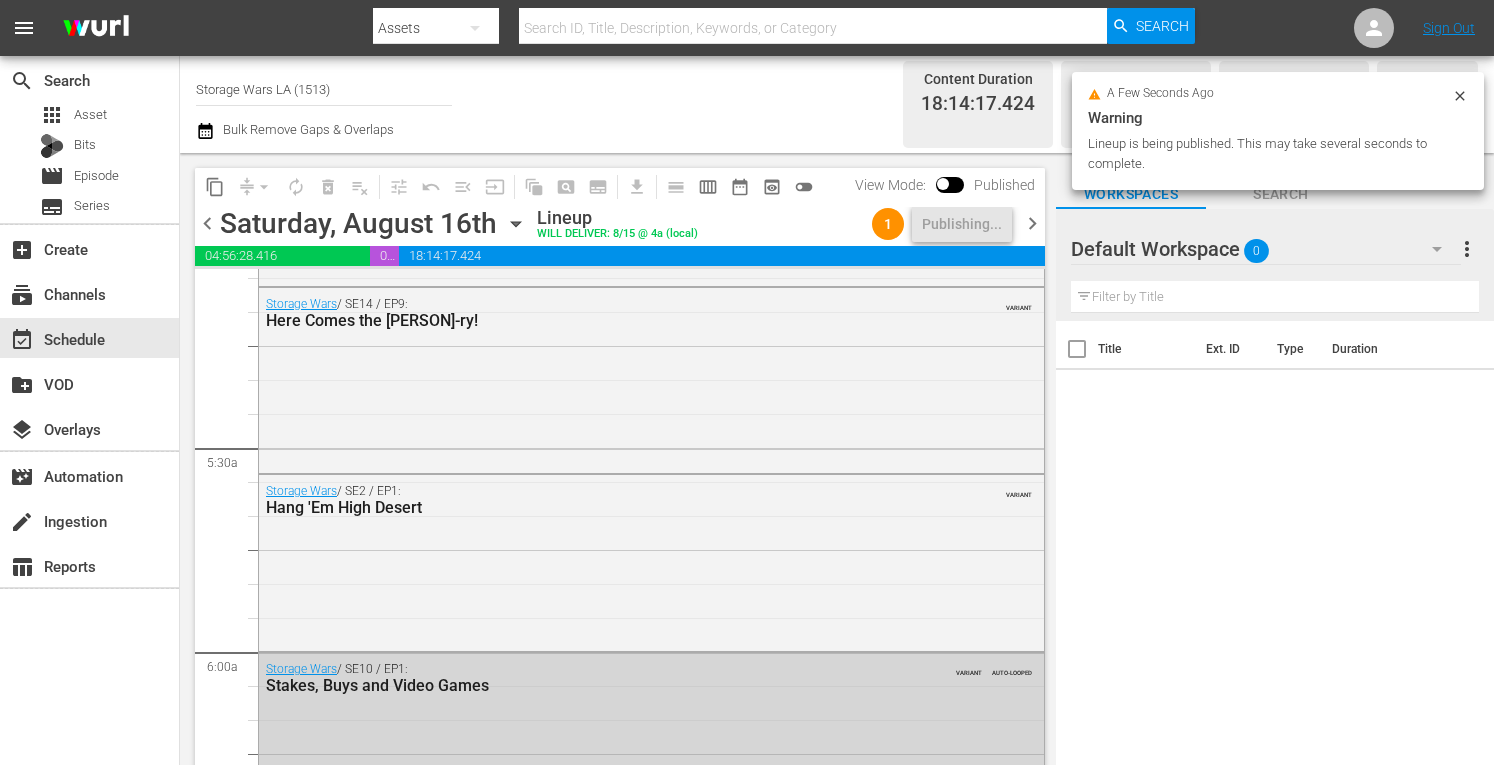 click on "chevron_left" at bounding box center [207, 223] 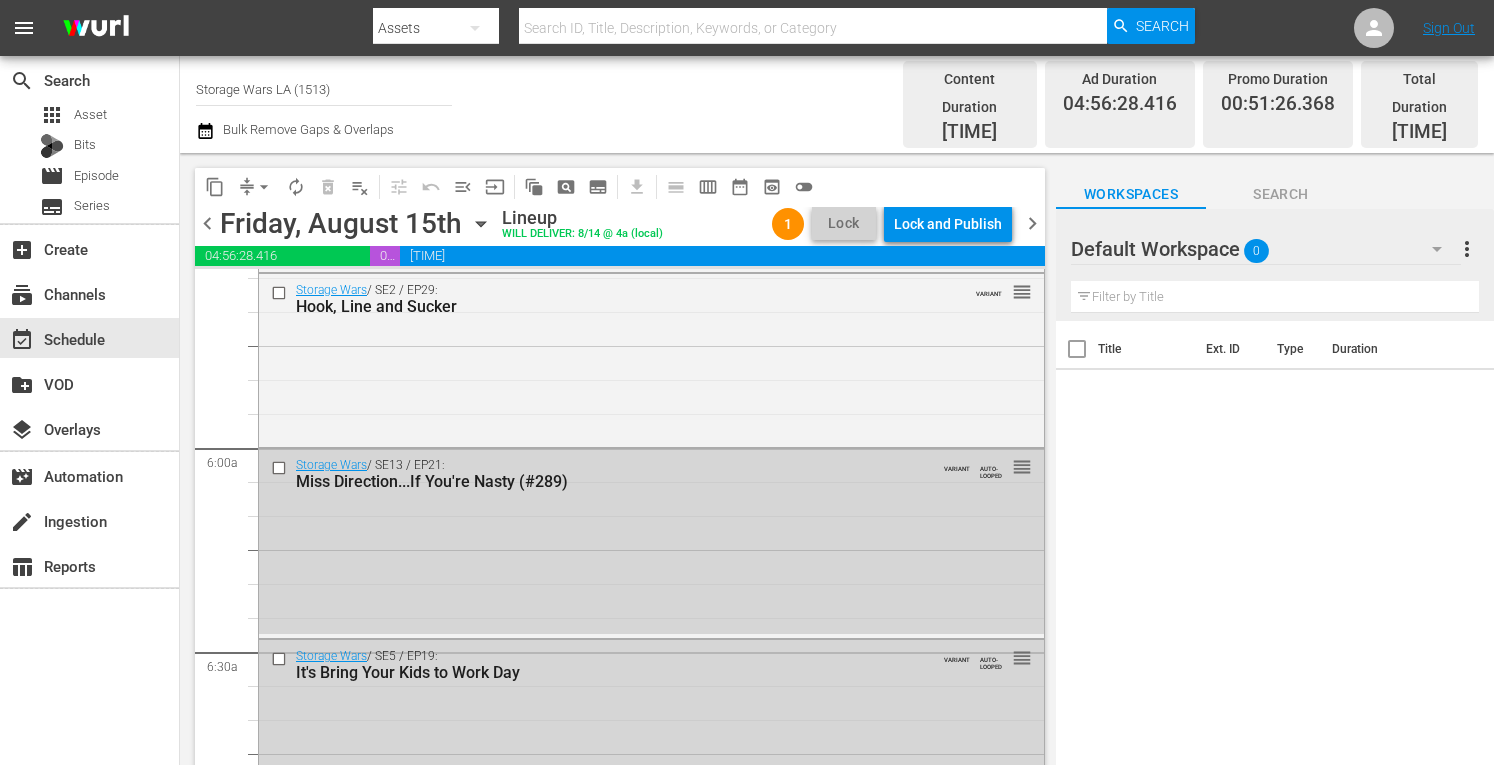 scroll, scrollTop: 2031, scrollLeft: 0, axis: vertical 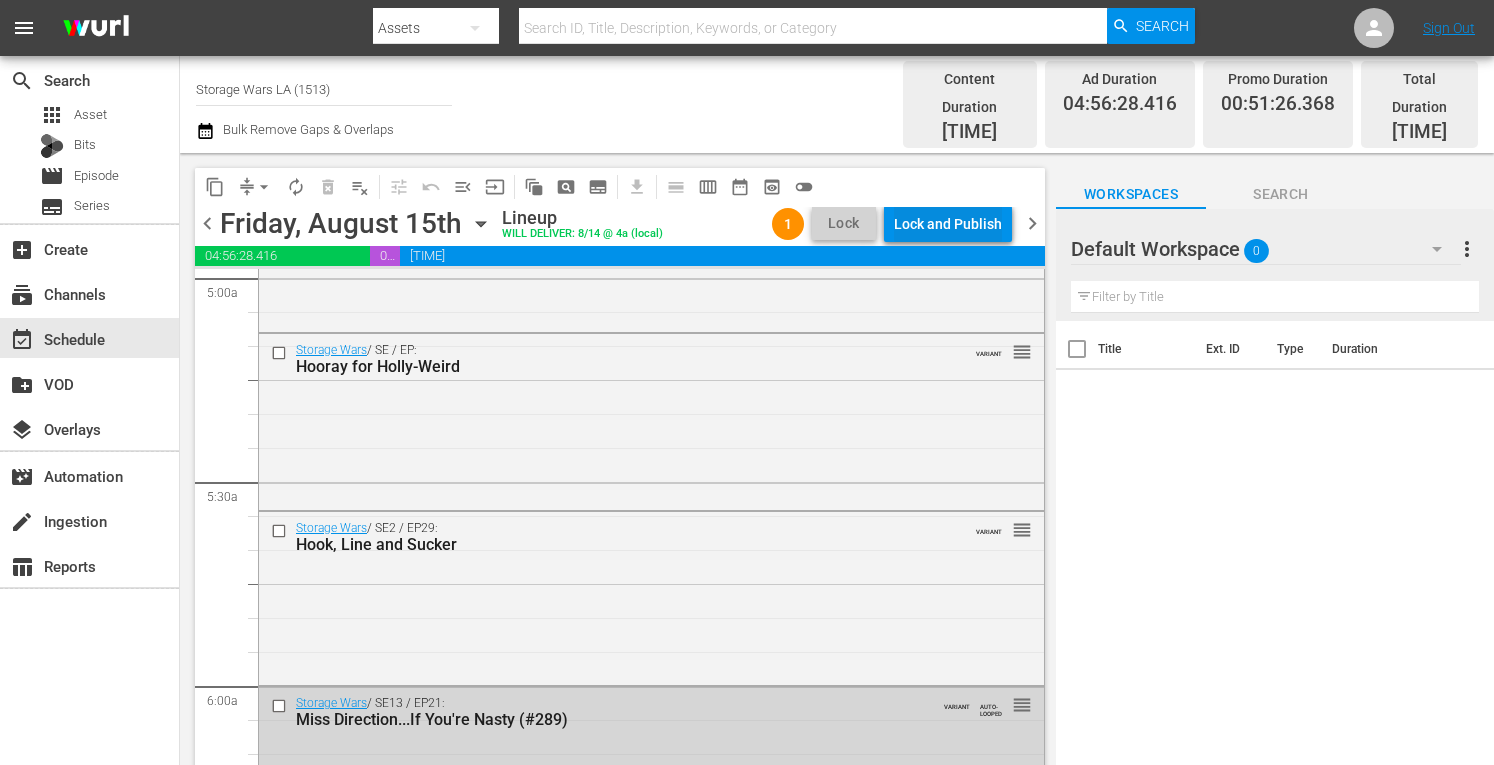 click on "Lock and Publish" at bounding box center [948, 224] 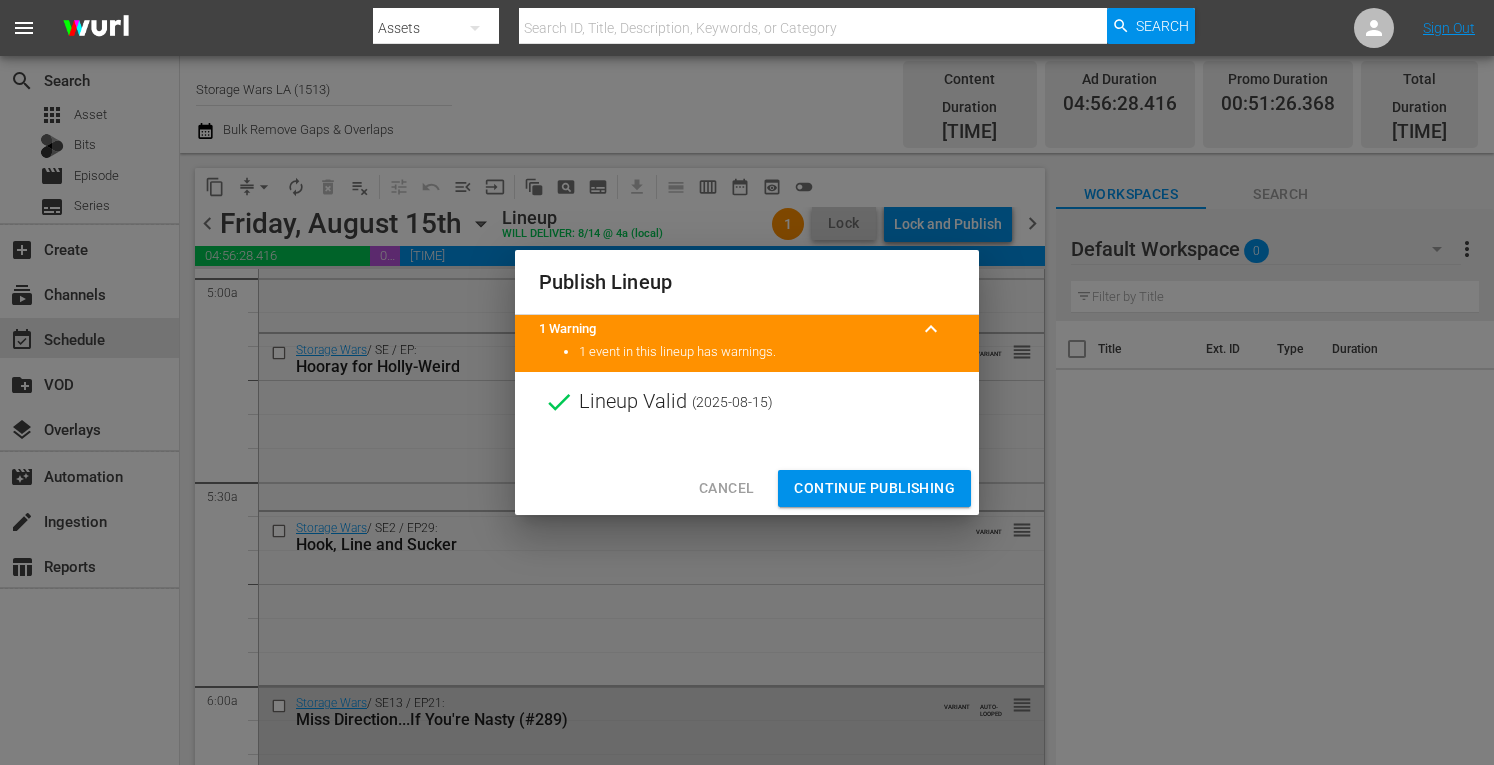 click on "Continue Publishing" at bounding box center (874, 488) 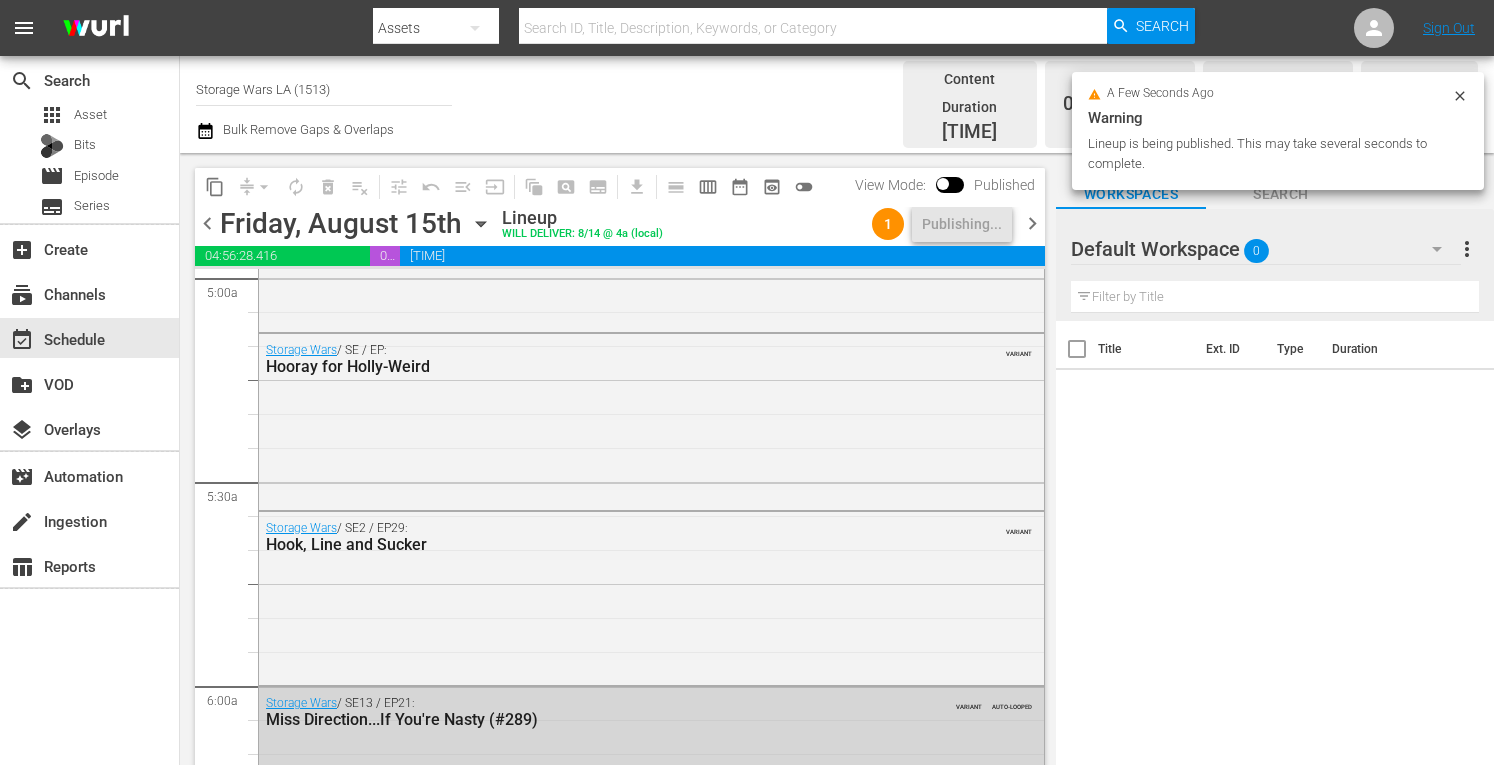 click on "chevron_left" at bounding box center (207, 223) 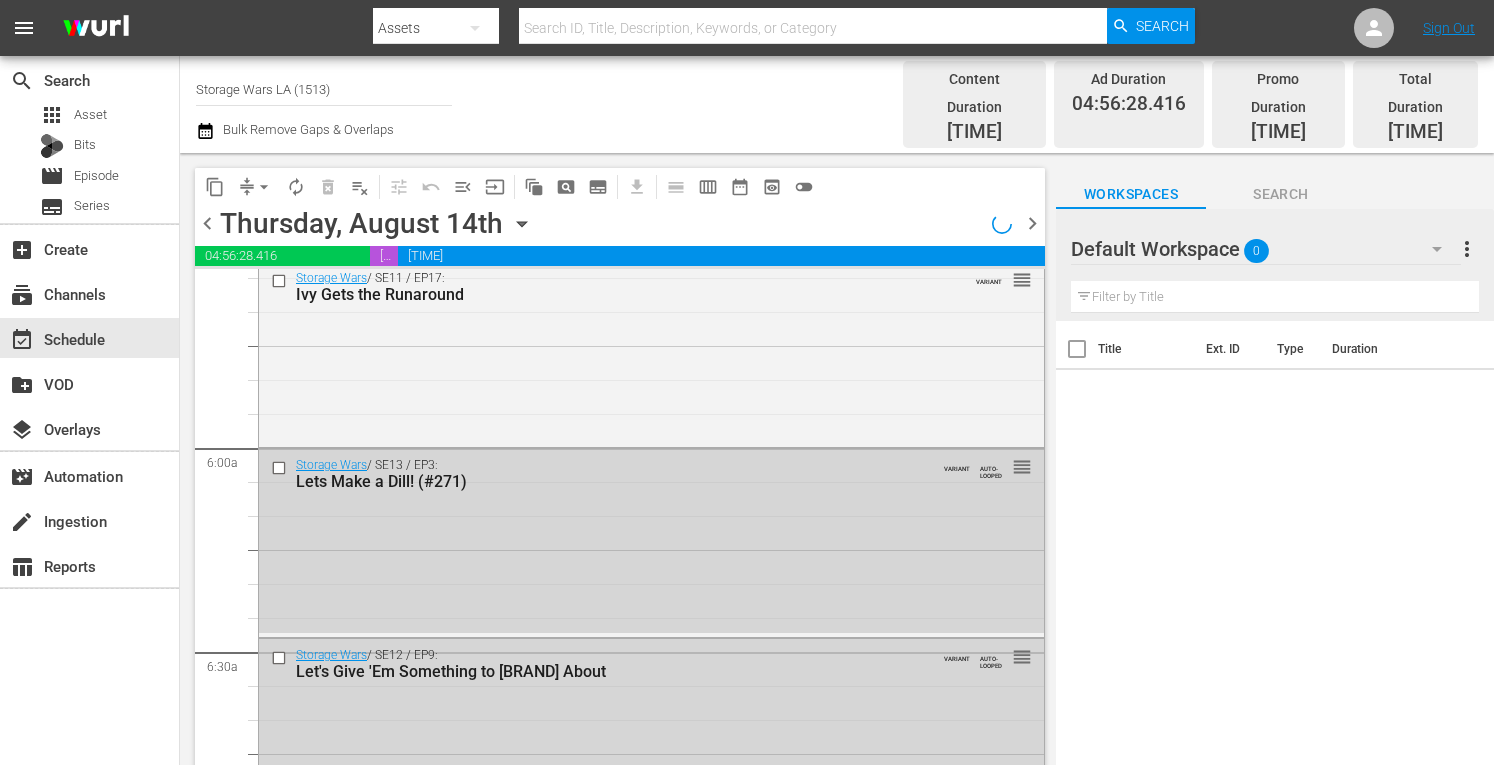 scroll, scrollTop: 2031, scrollLeft: 0, axis: vertical 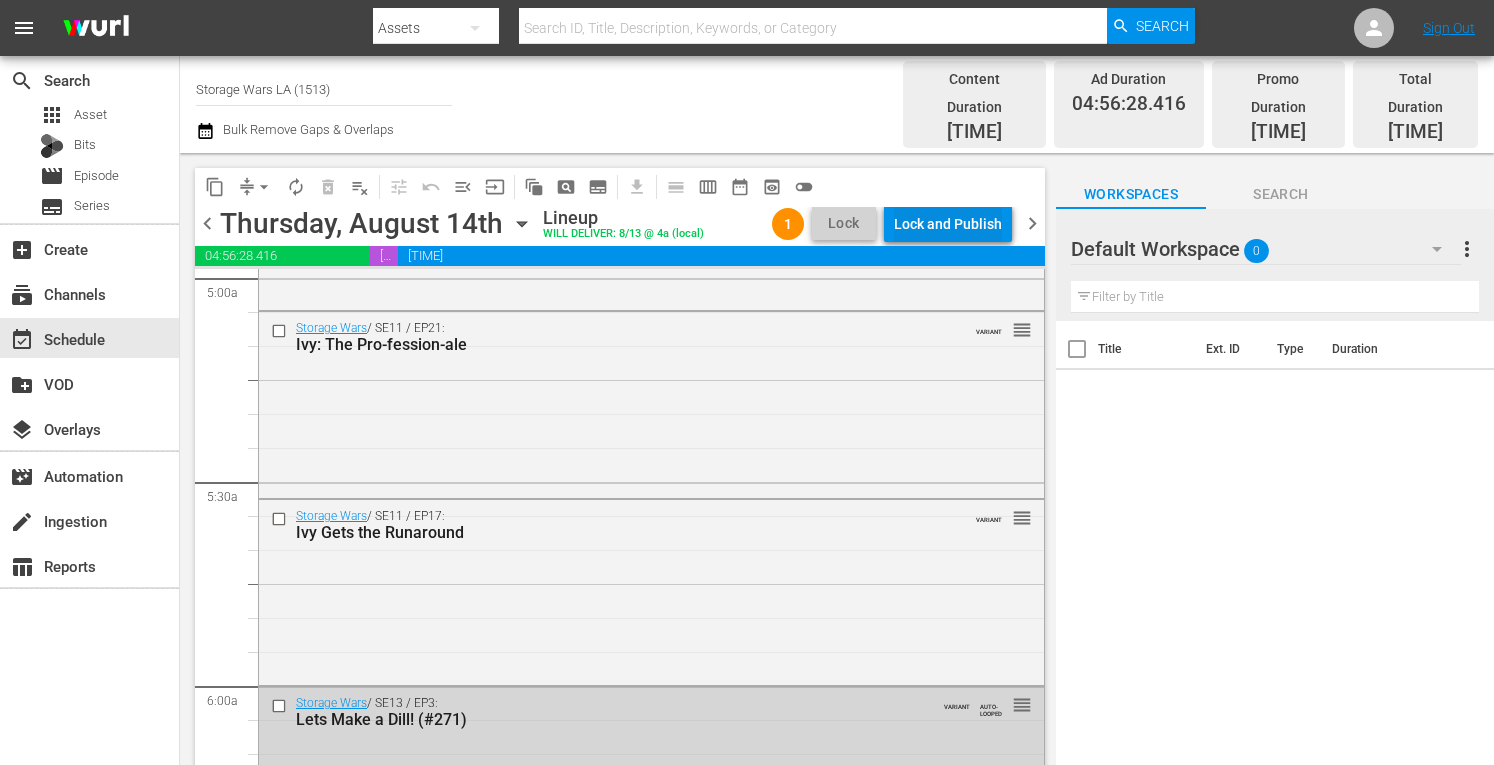 click on "Lock and Publish" at bounding box center (948, 224) 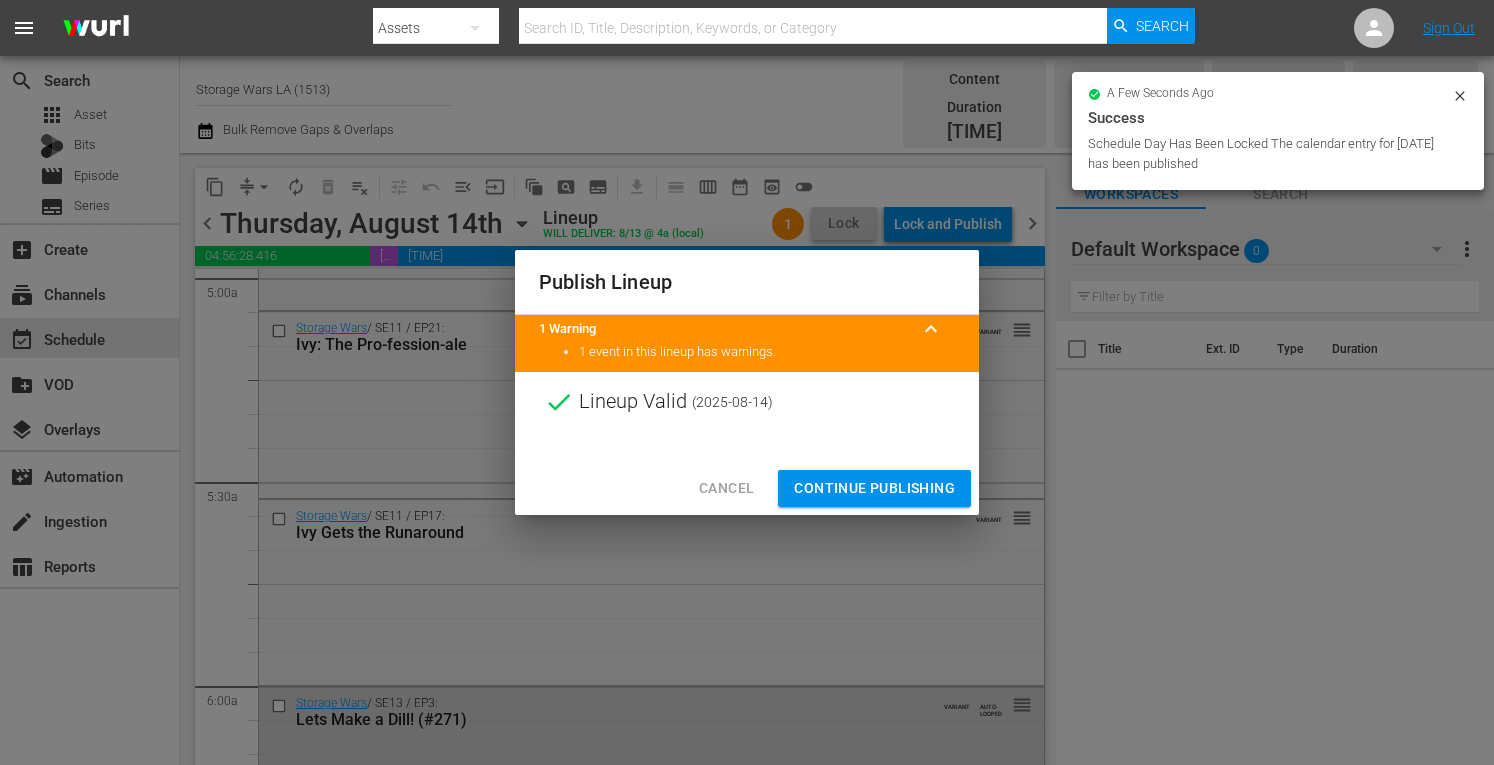 click on "Continue Publishing" at bounding box center (874, 488) 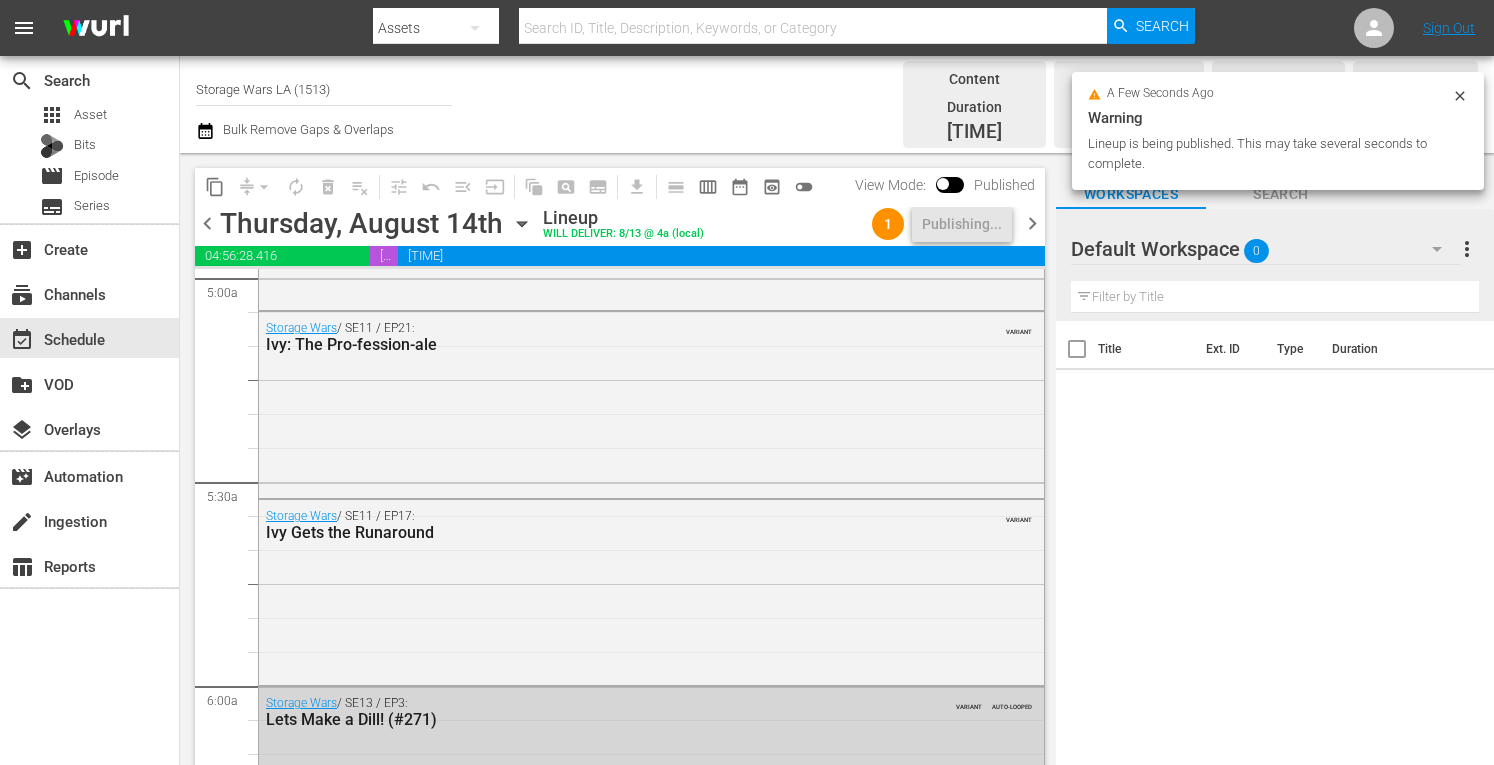 click on "chevron_left" at bounding box center [207, 223] 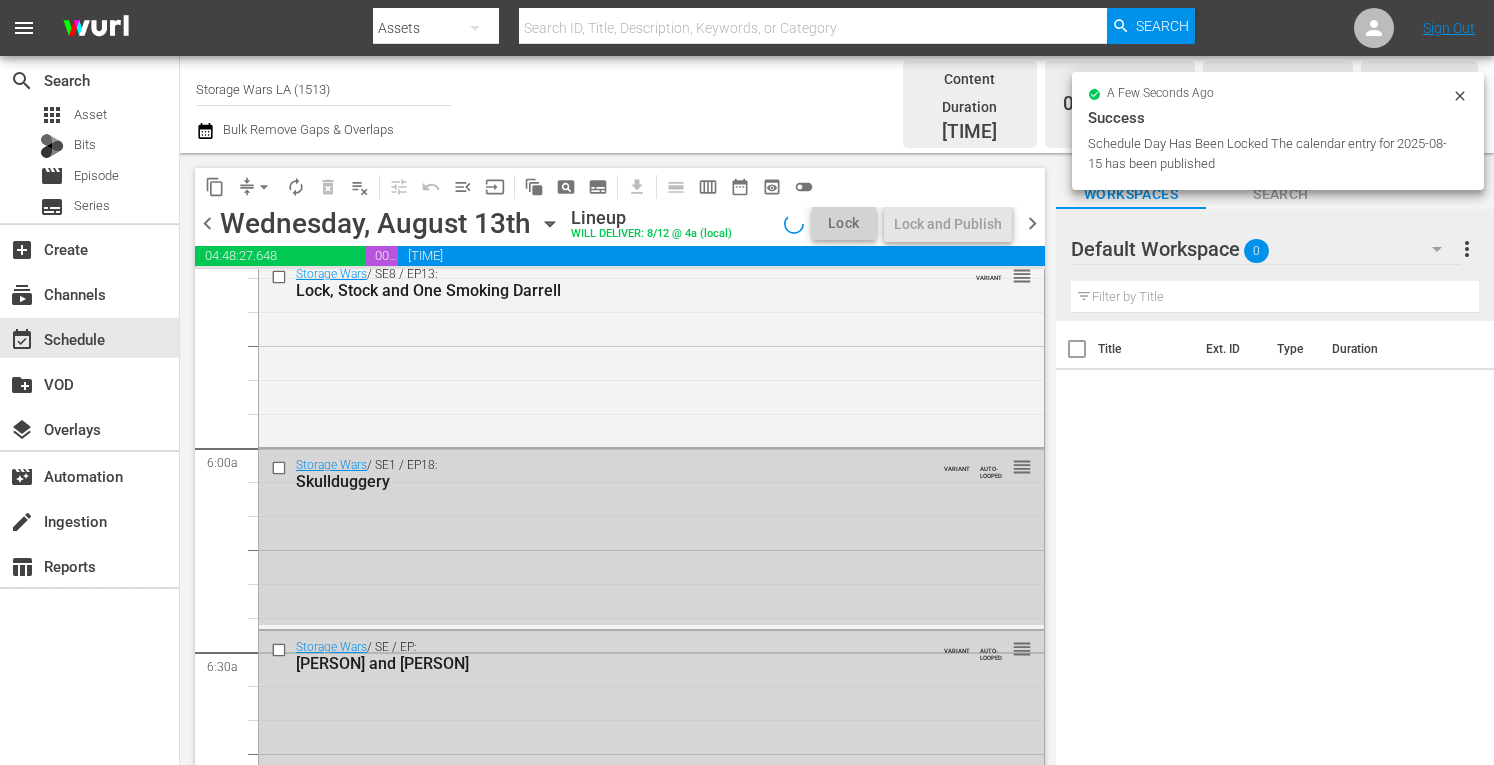 scroll, scrollTop: 1997, scrollLeft: 0, axis: vertical 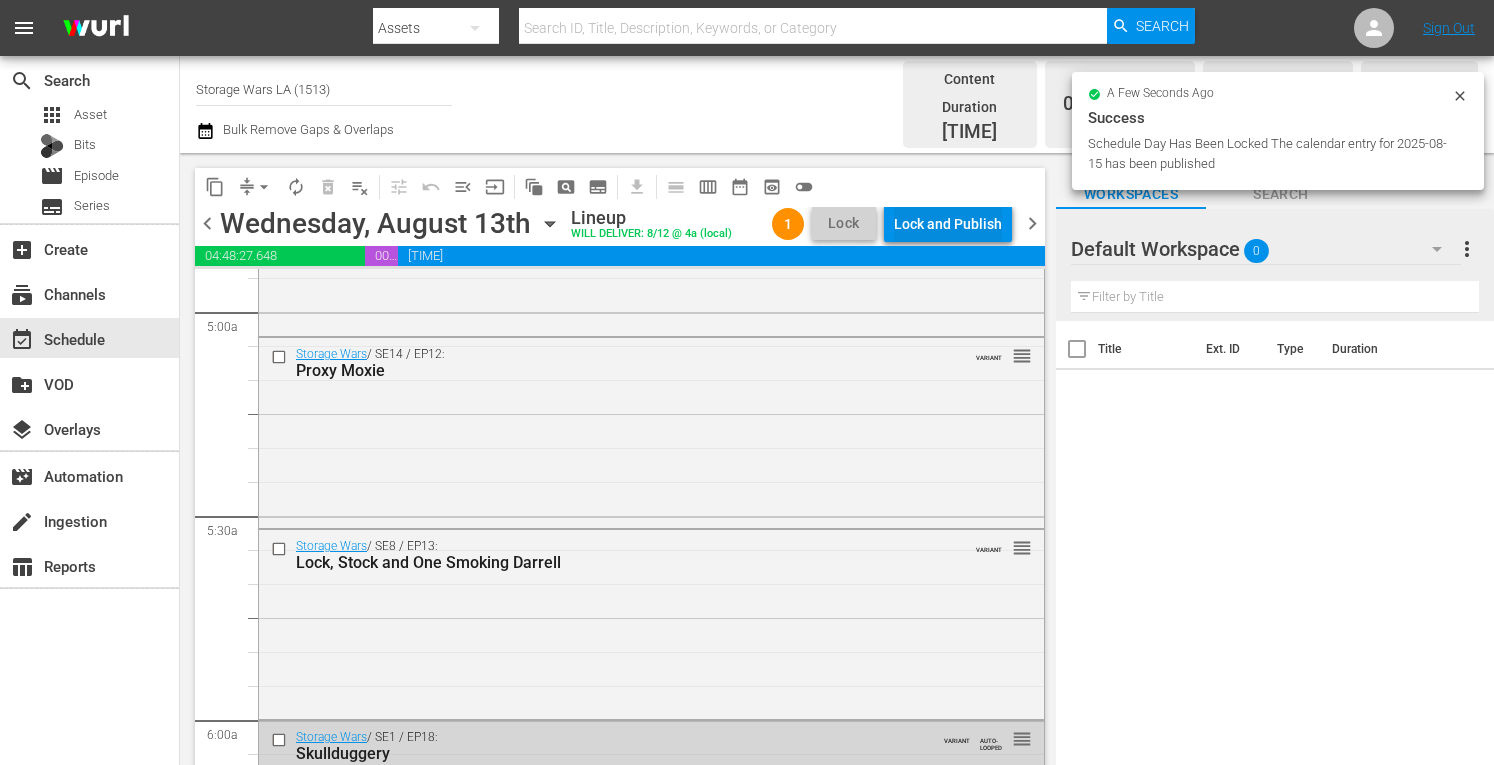 click on "Lock and Publish" at bounding box center (948, 224) 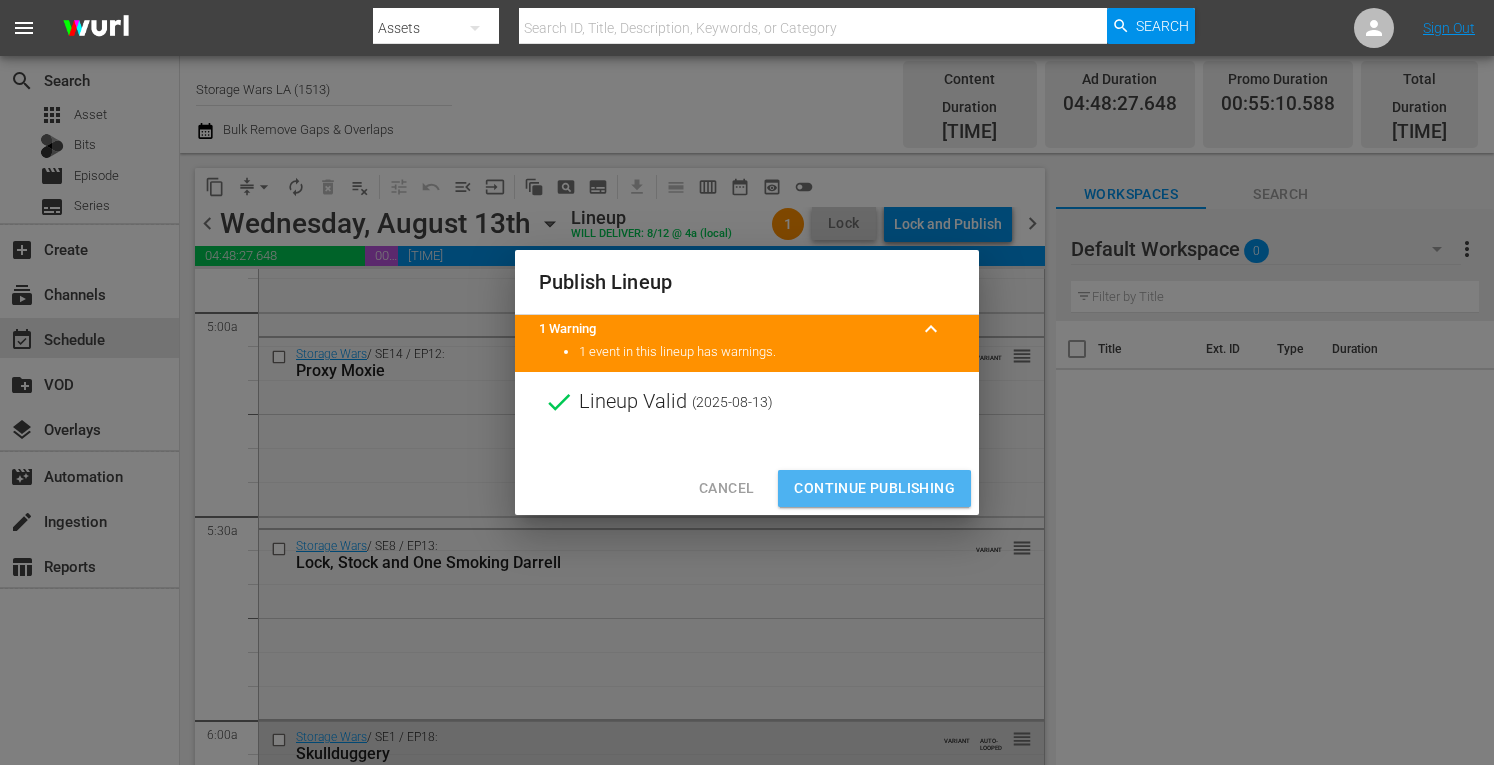 click on "Continue Publishing" at bounding box center (874, 488) 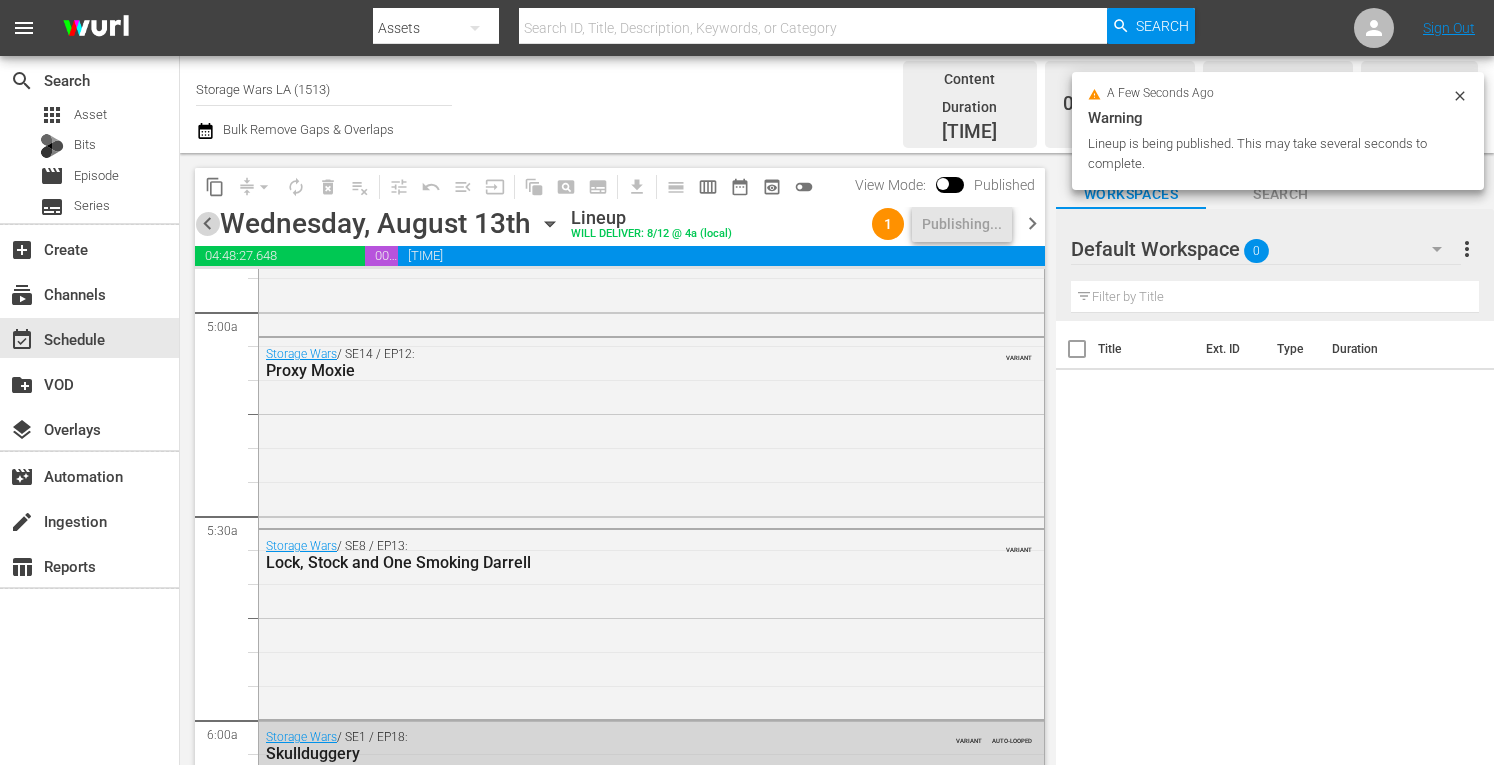 click on "chevron_left" at bounding box center [207, 223] 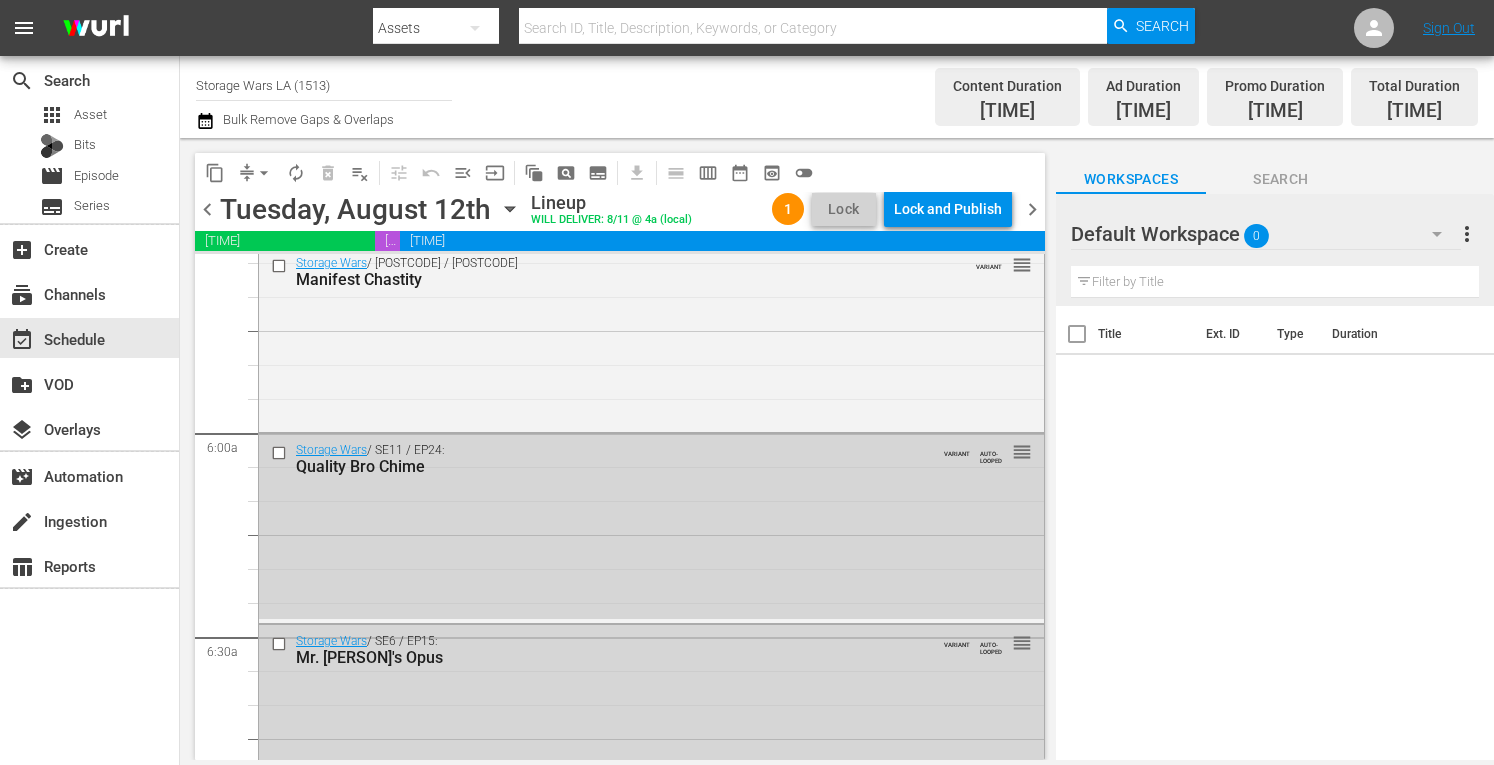 scroll, scrollTop: 2031, scrollLeft: 0, axis: vertical 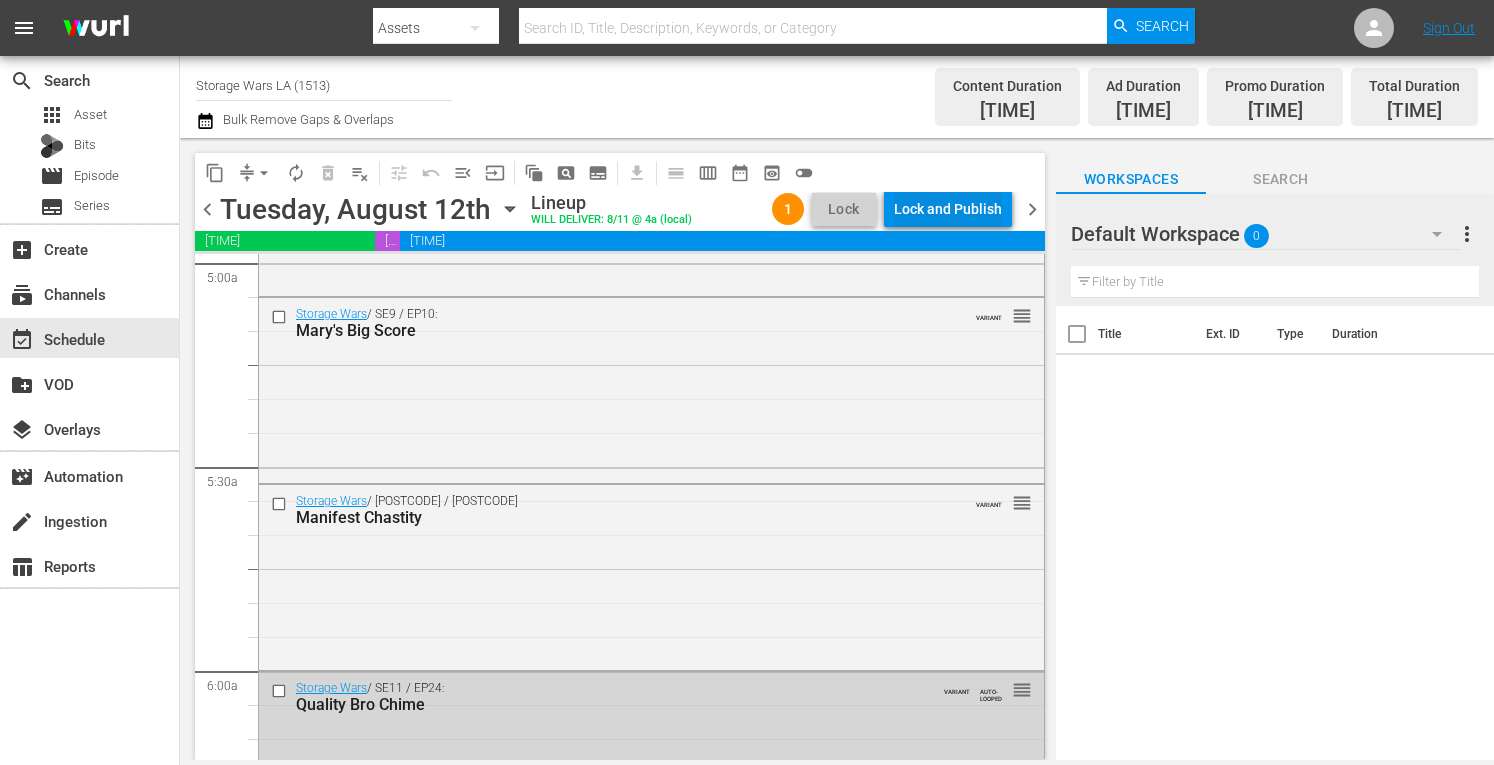 click on "Lock and Publish" at bounding box center [948, 209] 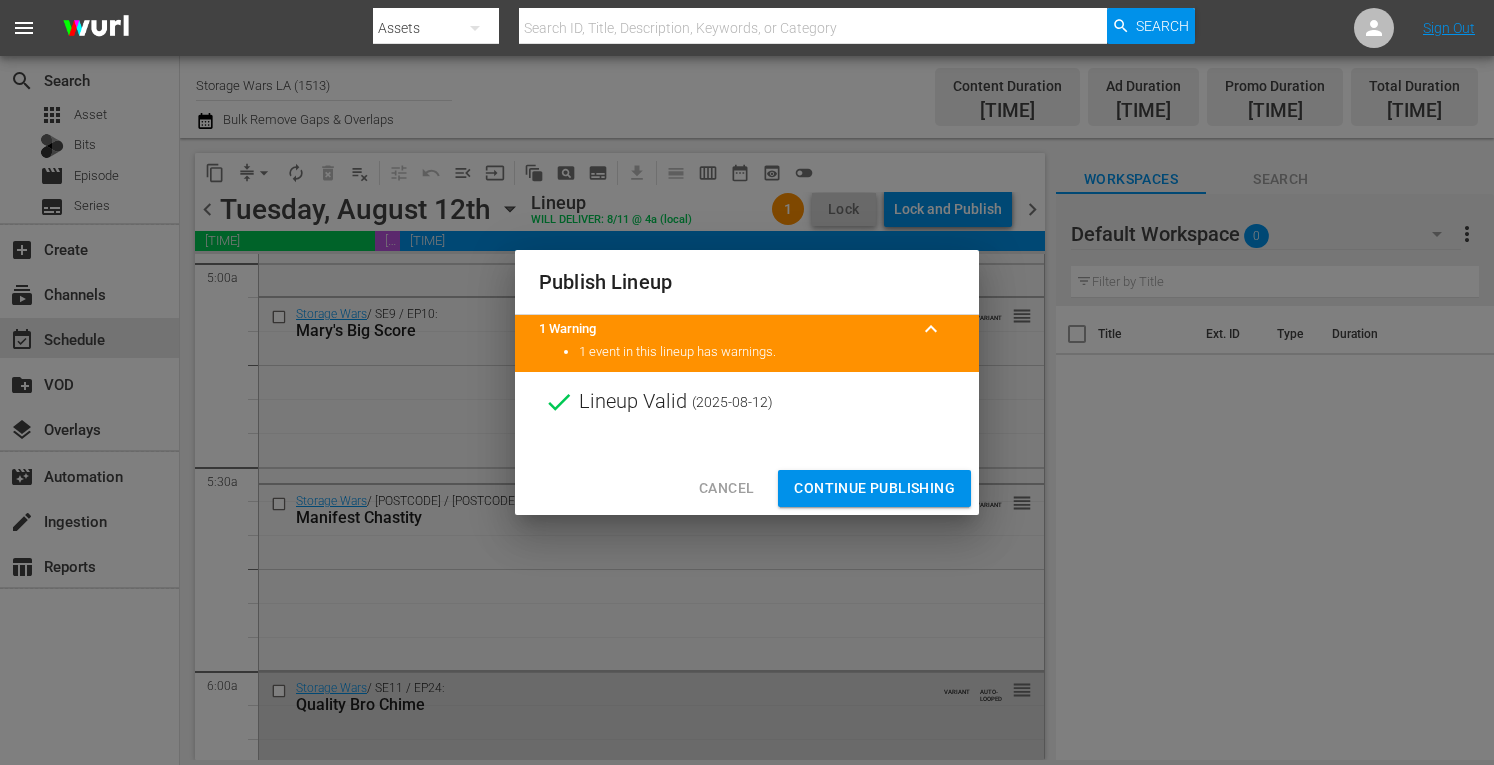 click on "Cancel Continue Publishing" at bounding box center [747, 488] 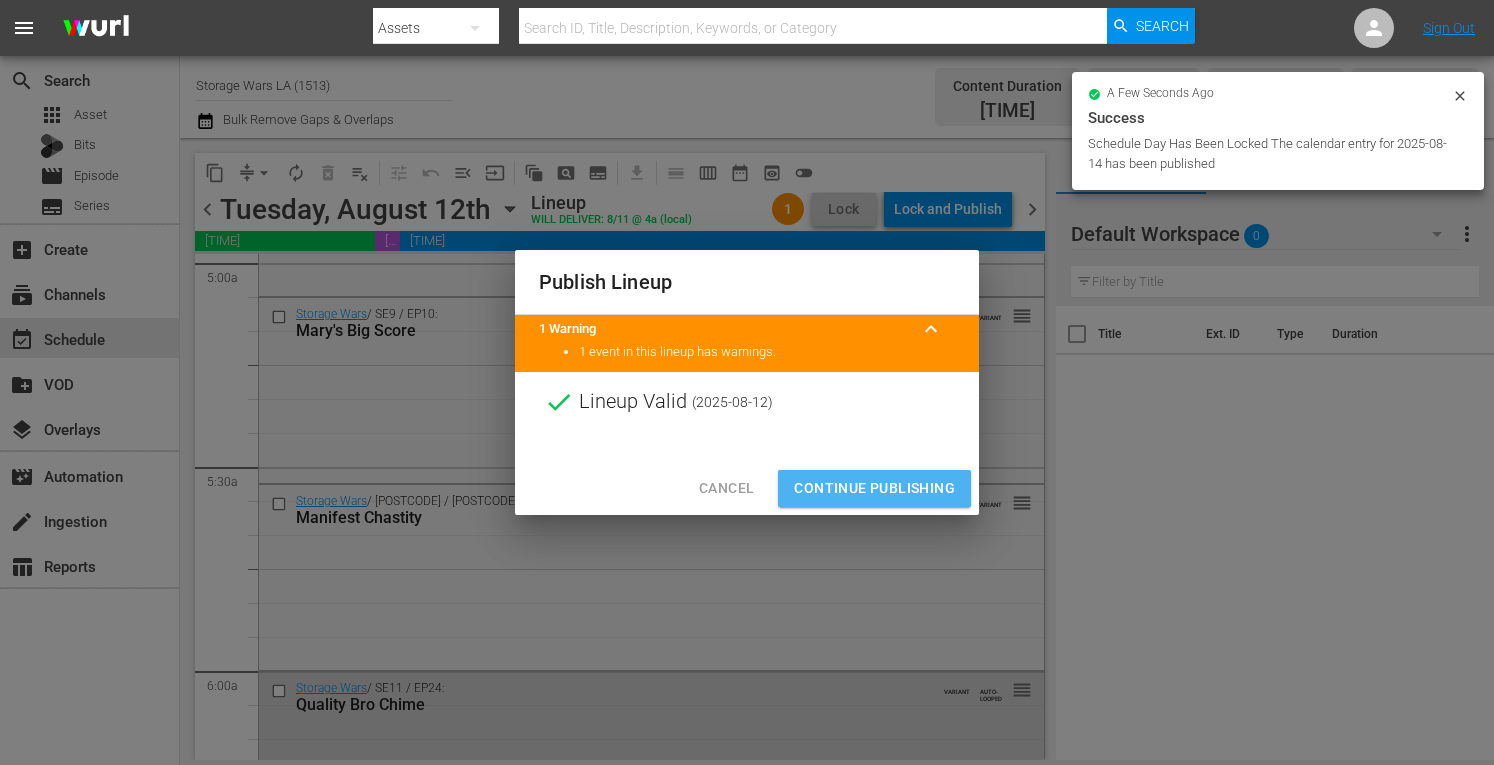 click on "Continue Publishing" at bounding box center [874, 488] 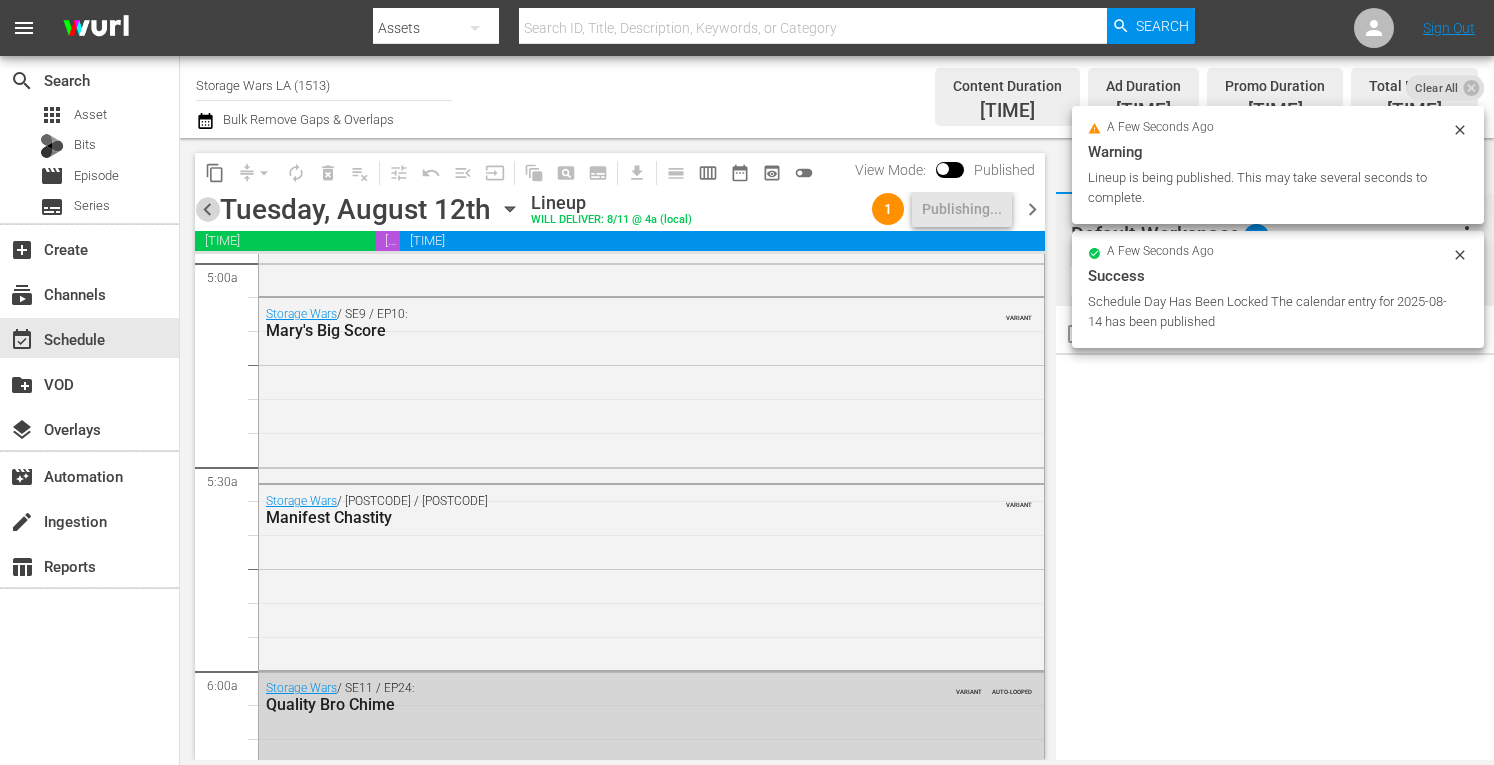 click on "chevron_left" at bounding box center (207, 209) 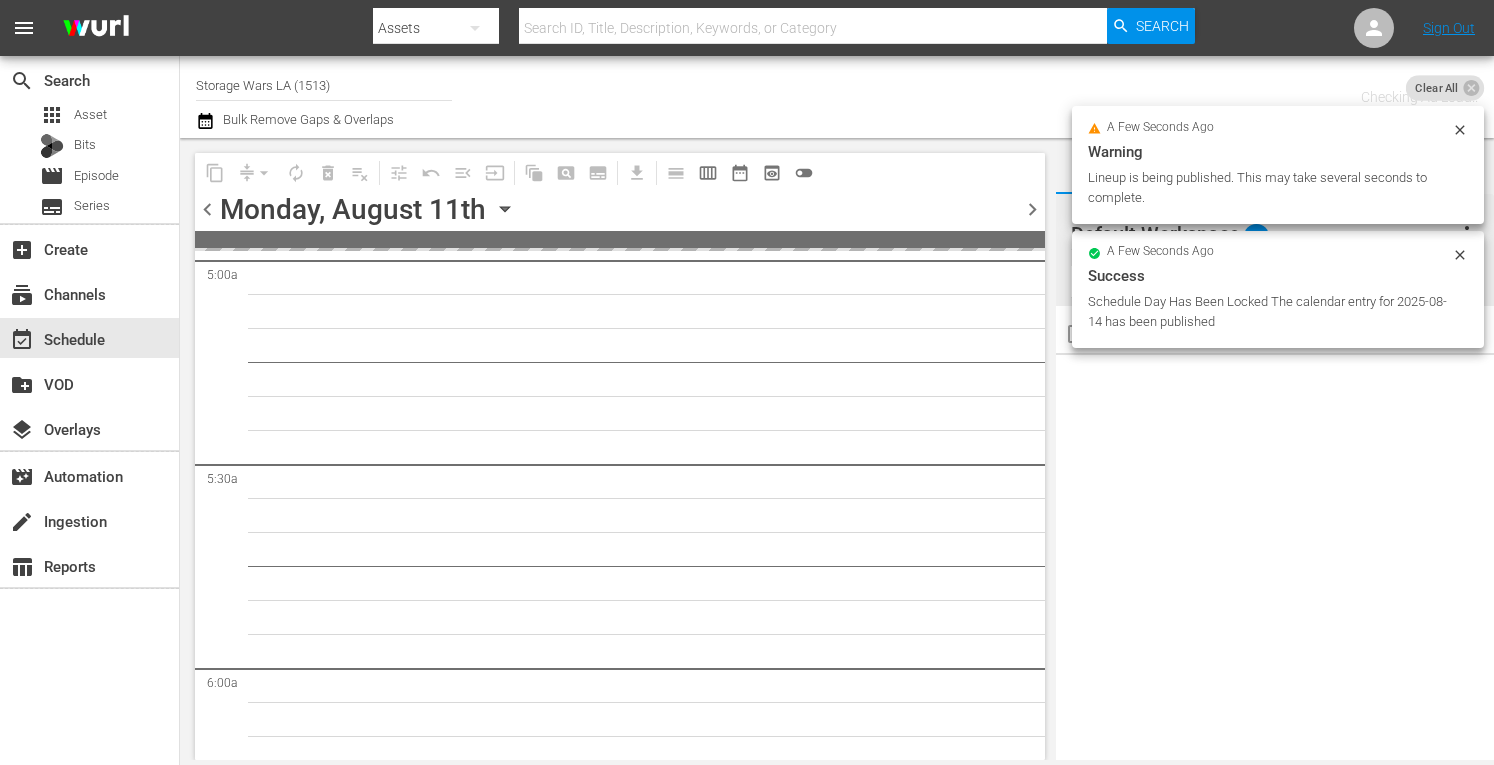 scroll, scrollTop: 2269, scrollLeft: 0, axis: vertical 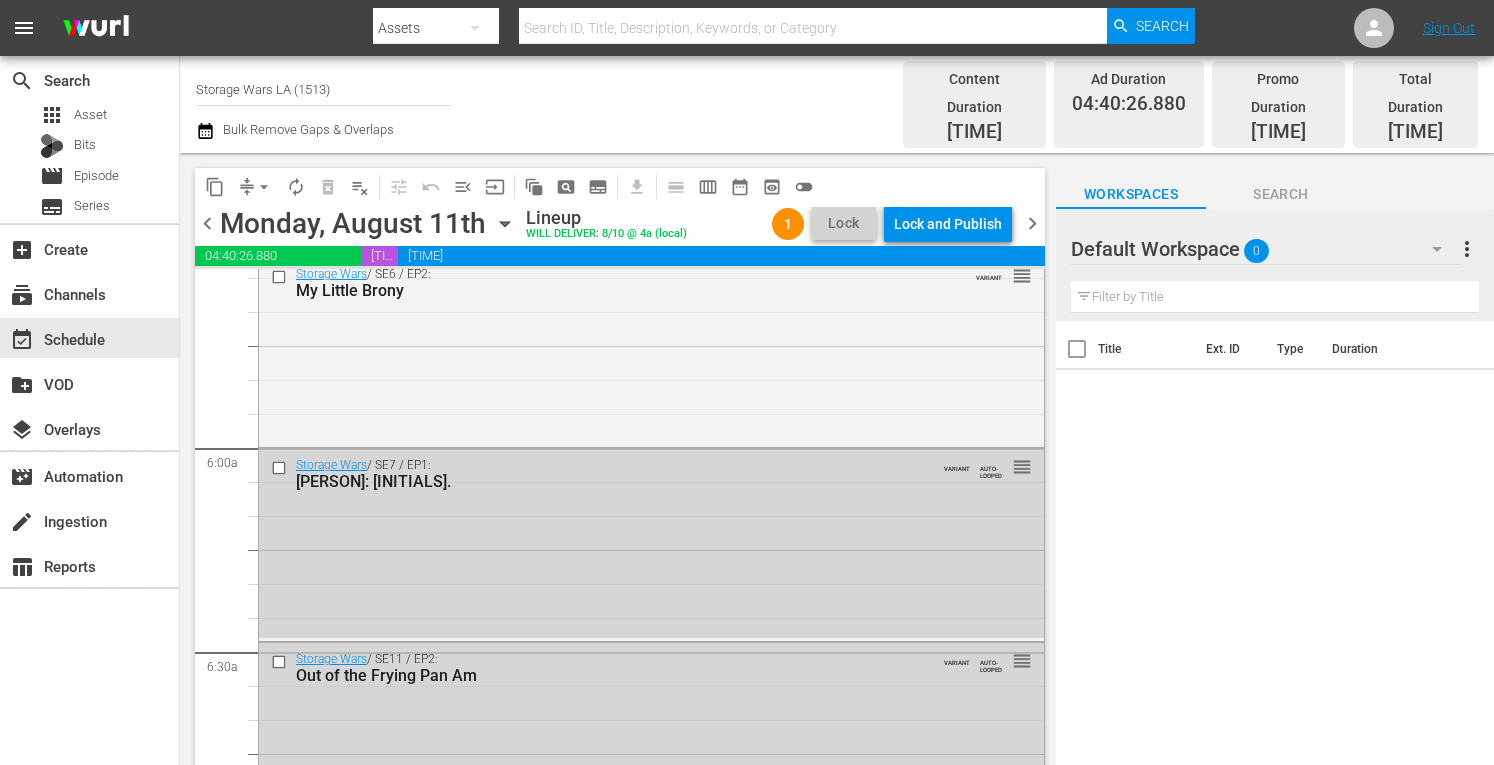 click on "Lock and Publish" at bounding box center [948, 224] 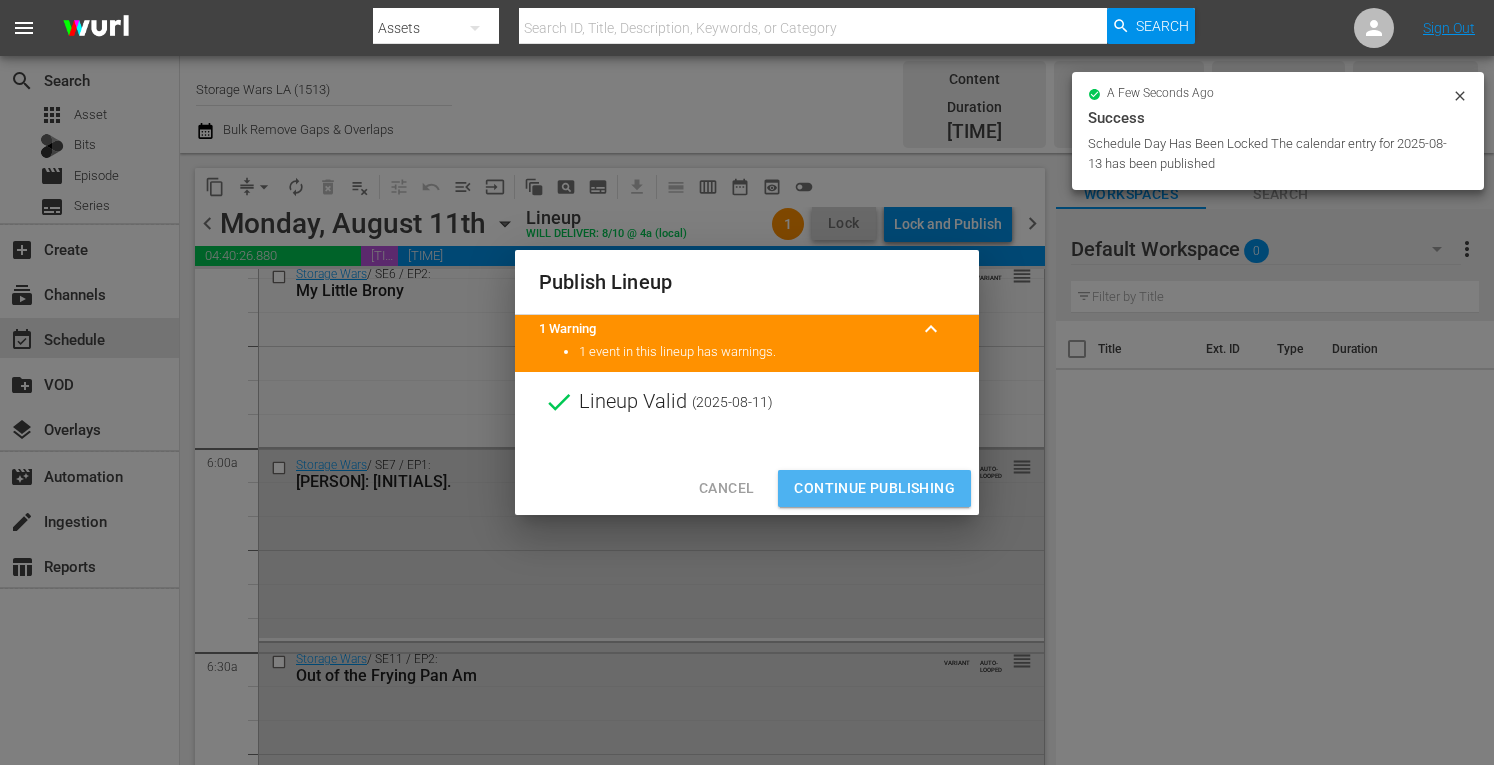 click on "Continue Publishing" at bounding box center [874, 488] 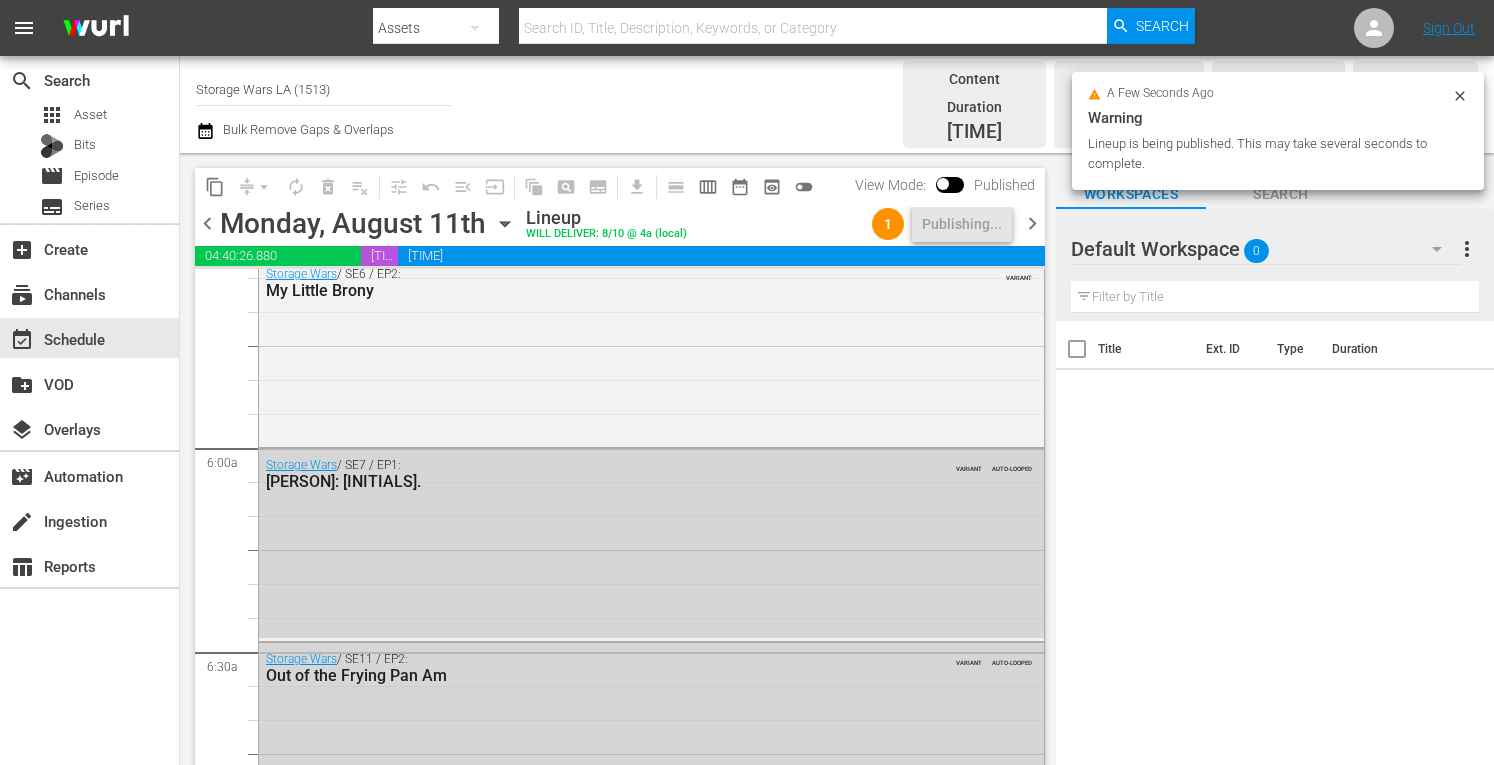 click on "chevron_left" at bounding box center (207, 223) 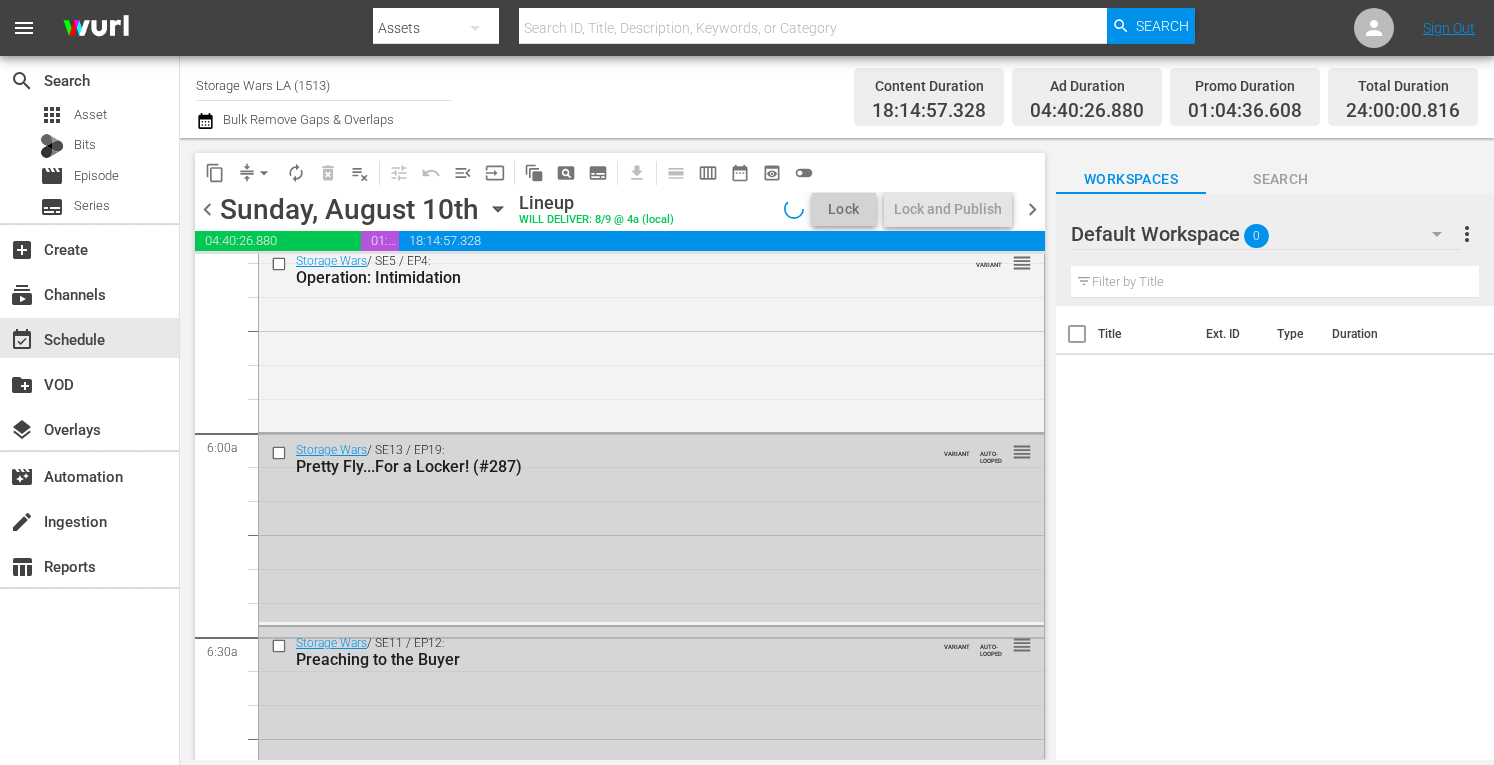 scroll, scrollTop: 1997, scrollLeft: 0, axis: vertical 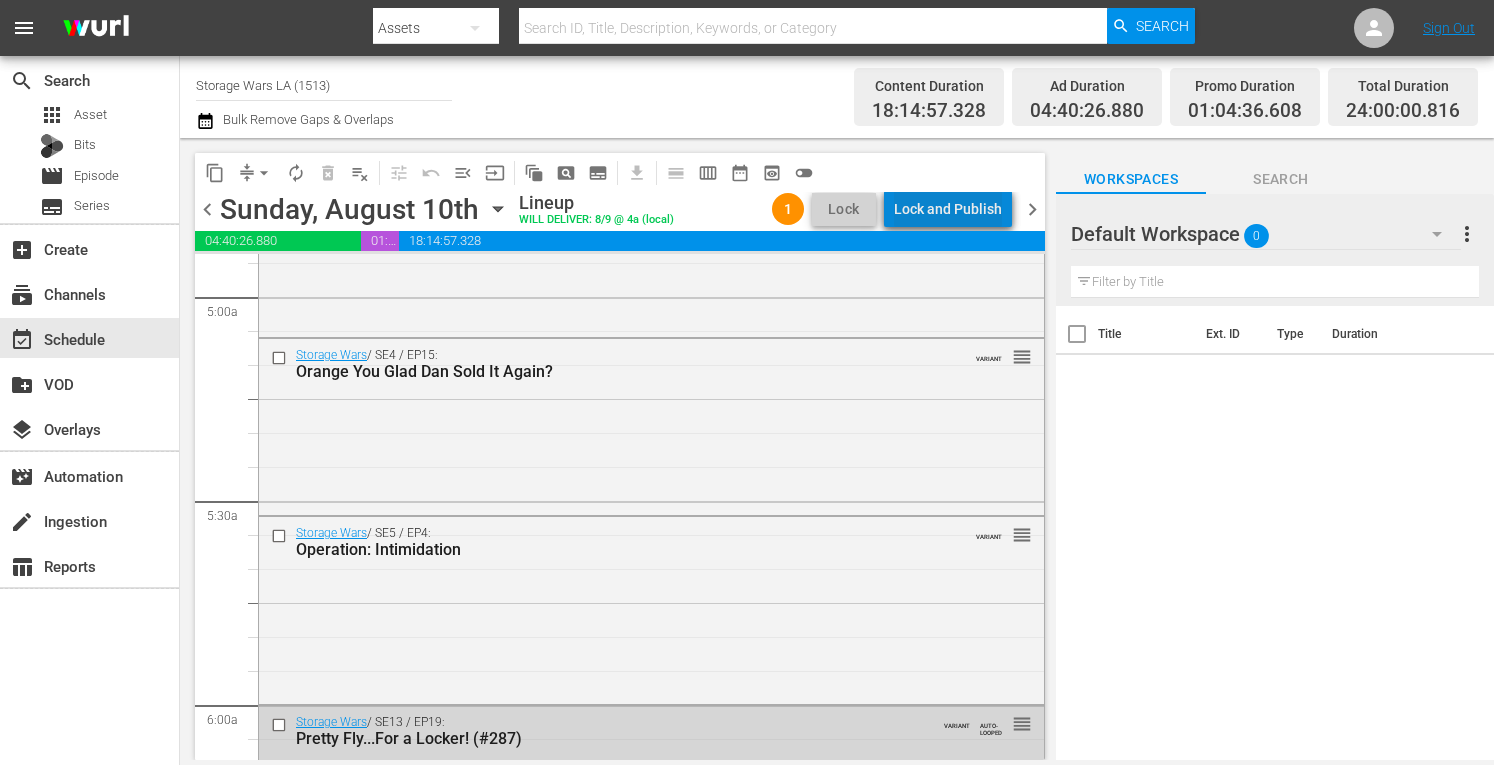 click on "Lock and Publish" at bounding box center (948, 209) 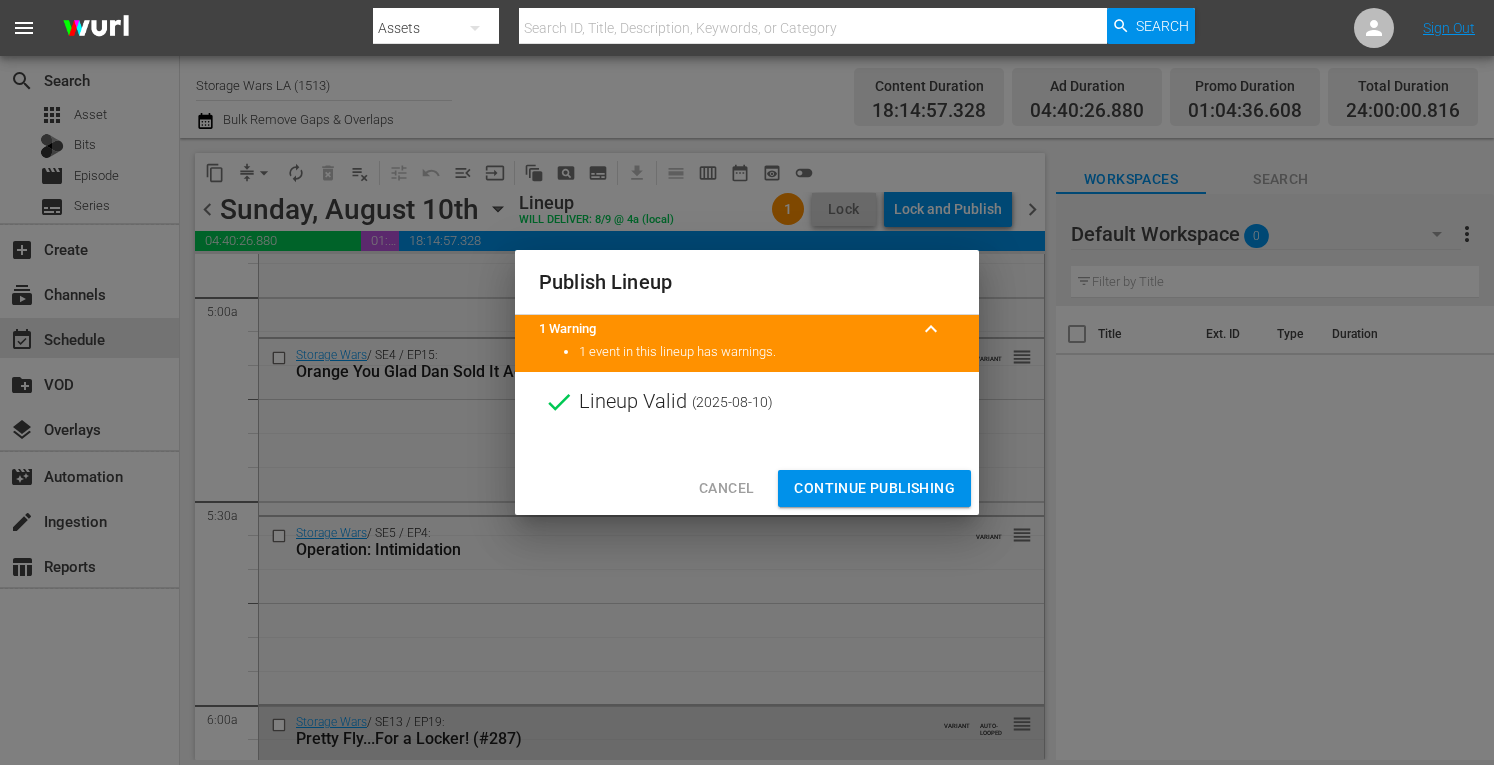 click on "Continue Publishing" at bounding box center [874, 488] 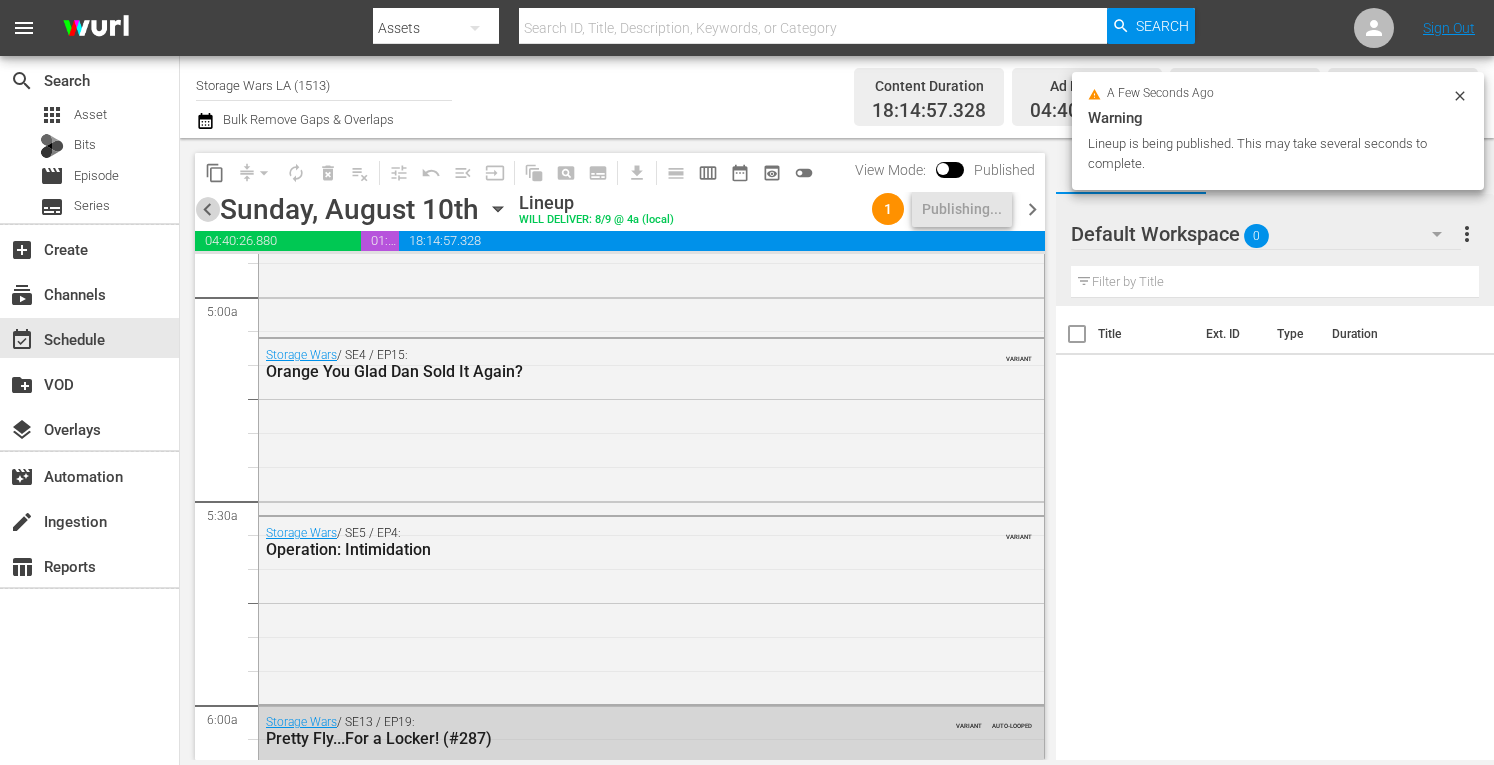 click on "chevron_left" at bounding box center [207, 209] 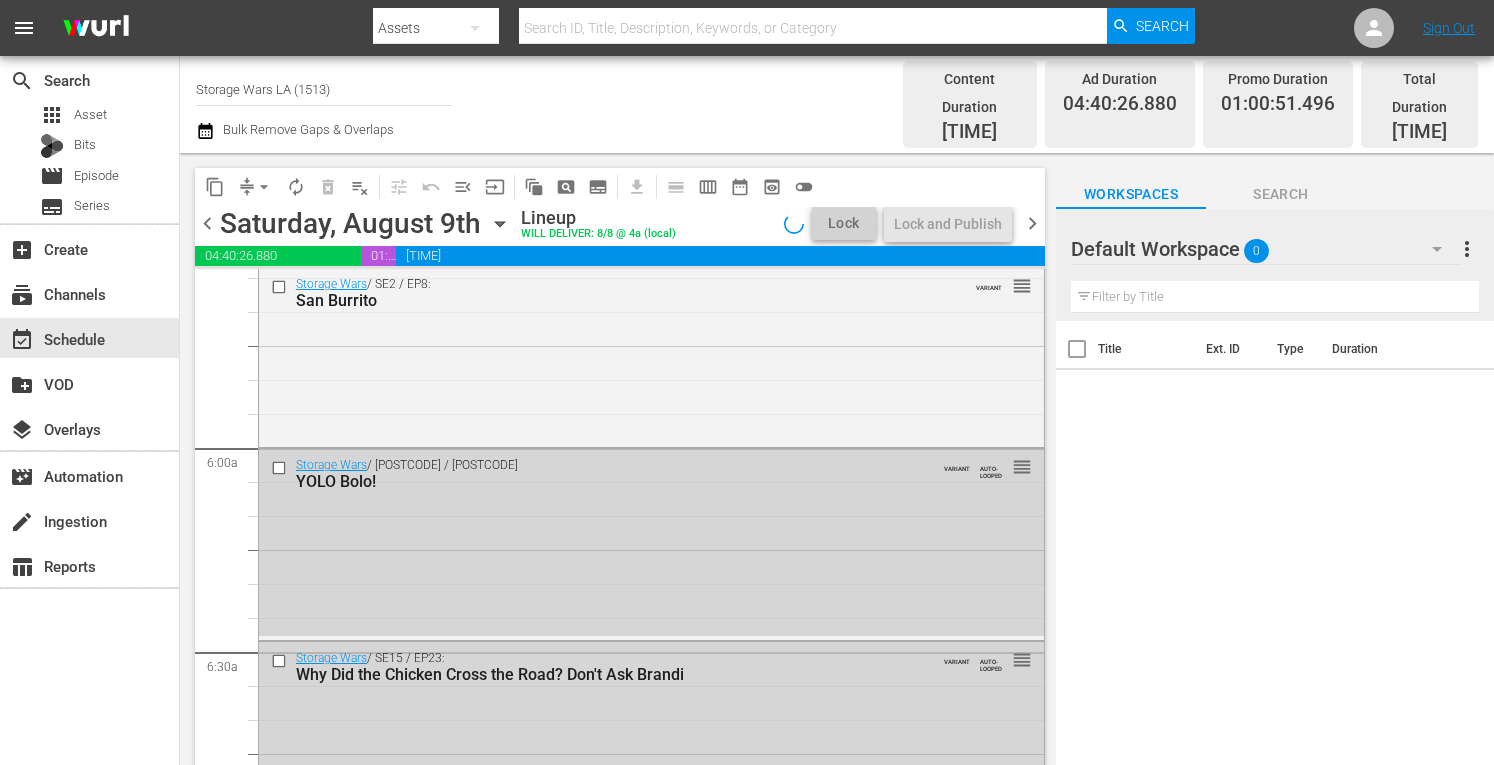 scroll, scrollTop: 2031, scrollLeft: 0, axis: vertical 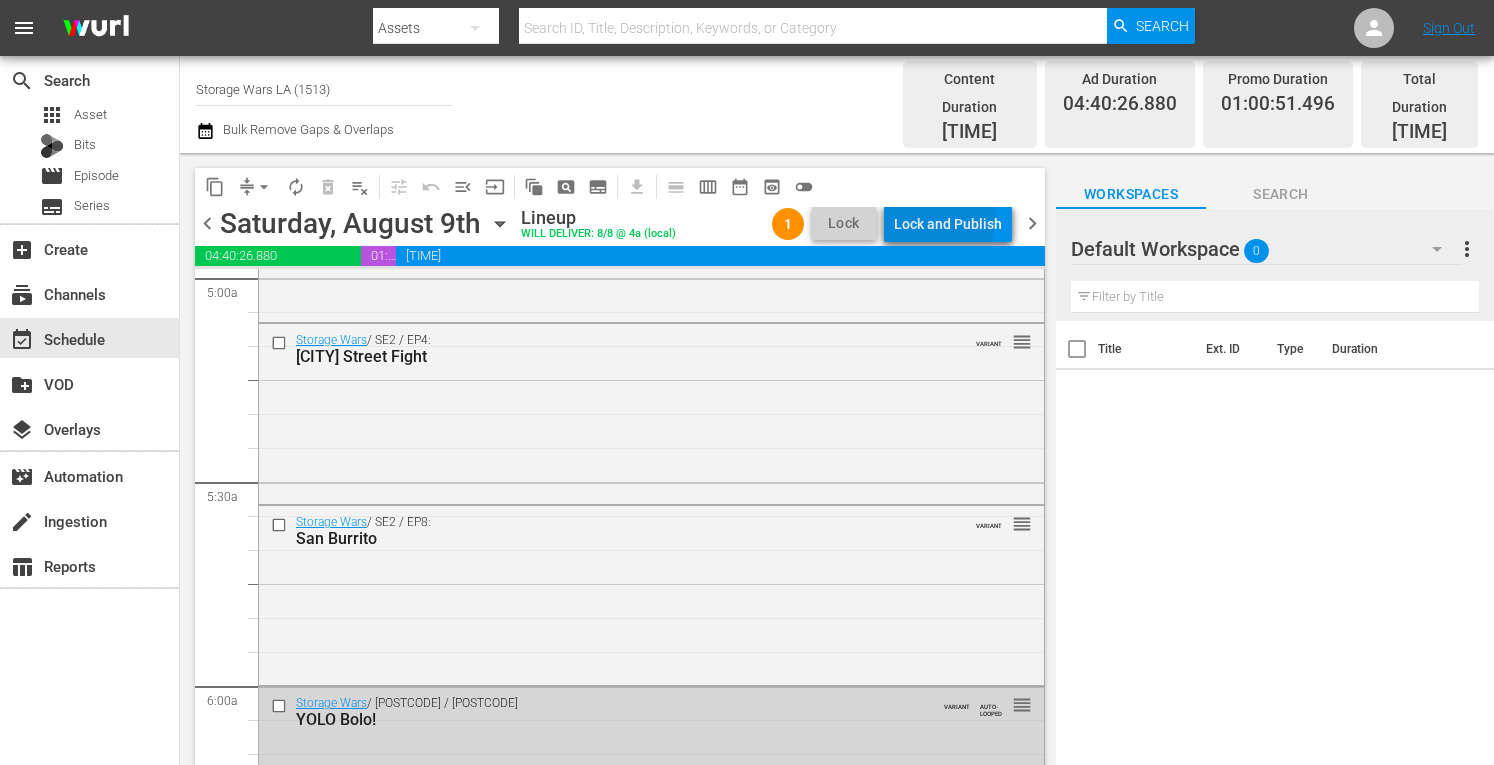 click on "Lock and Publish" at bounding box center [948, 224] 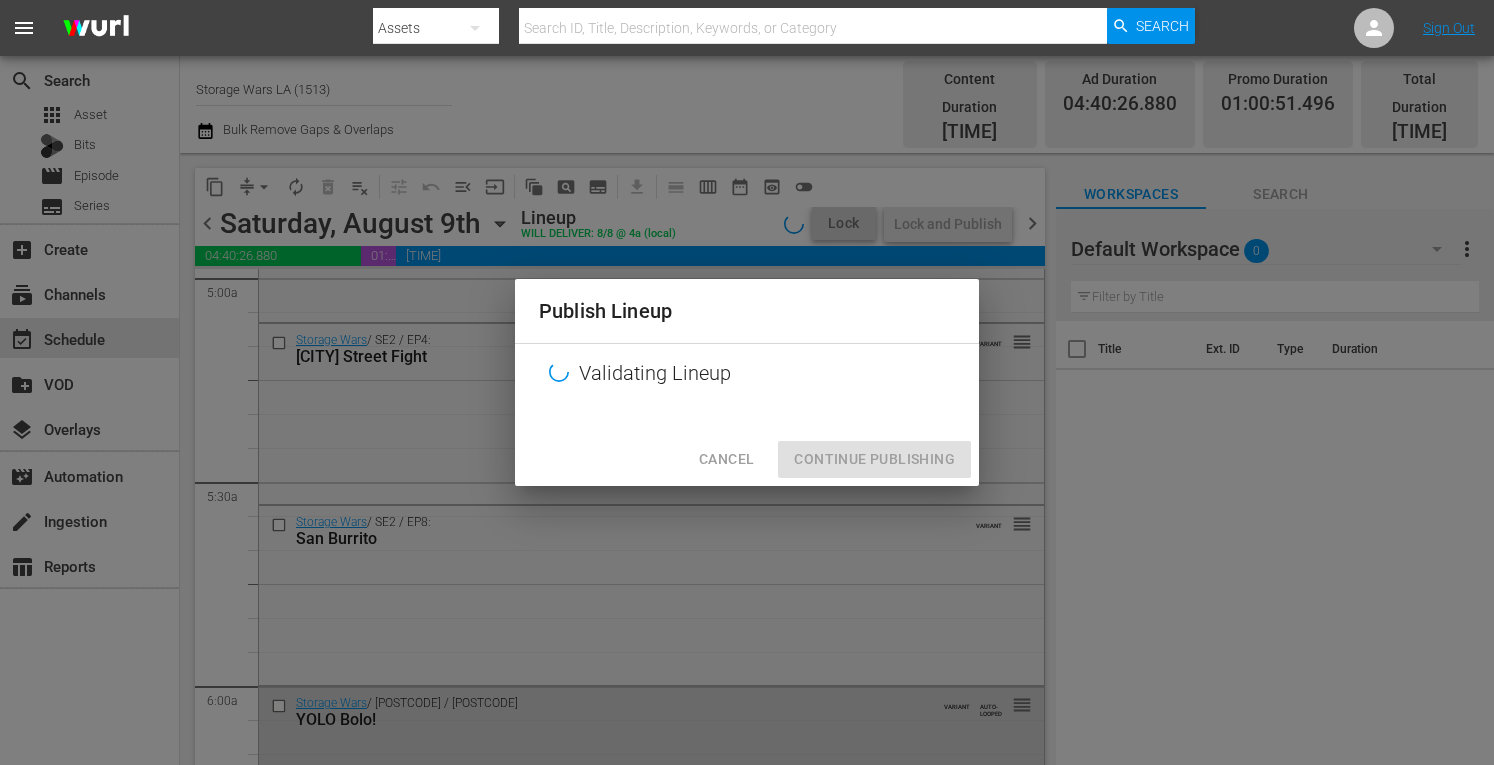 click on "Cancel Continue Publishing" at bounding box center [747, 459] 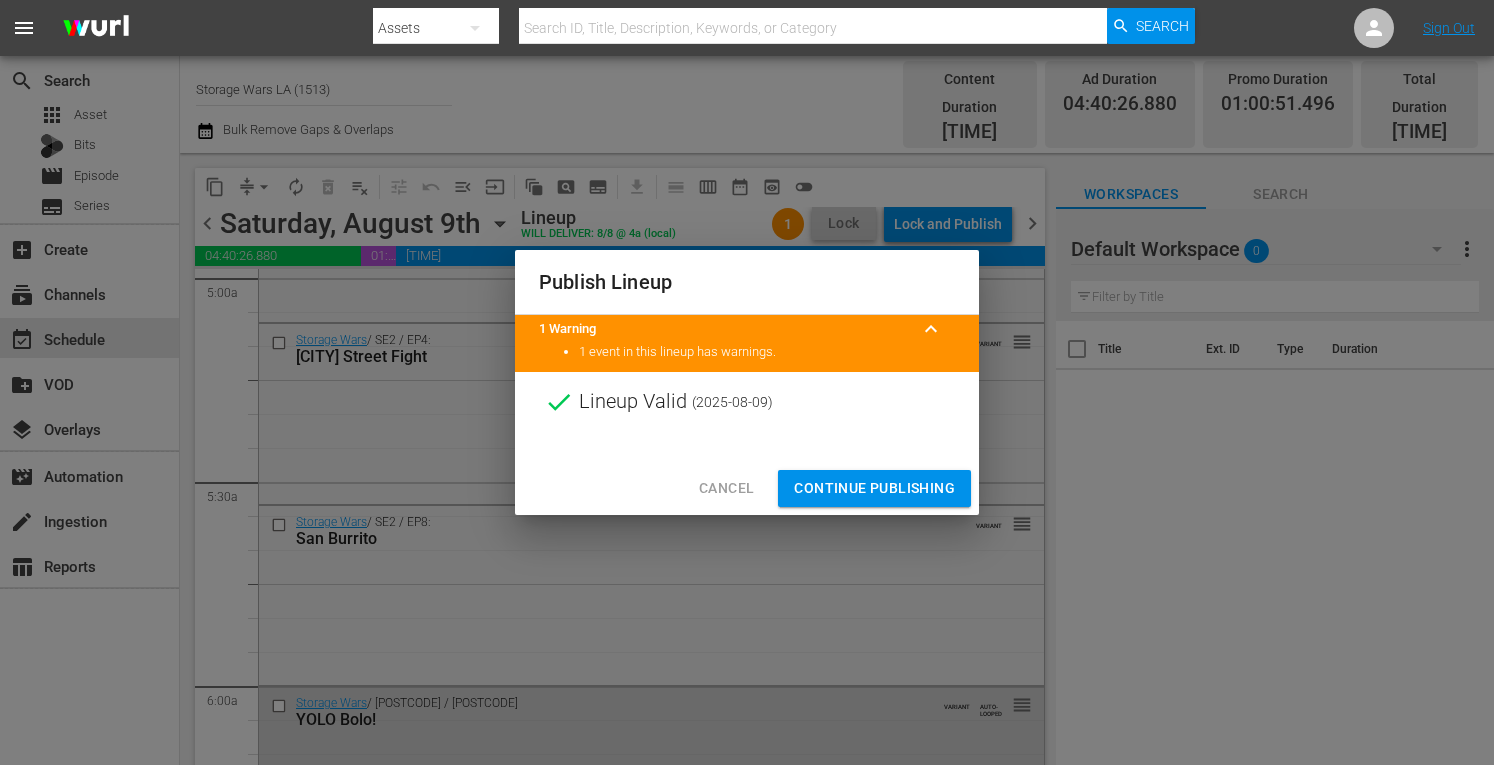 click on "Continue Publishing" at bounding box center [874, 488] 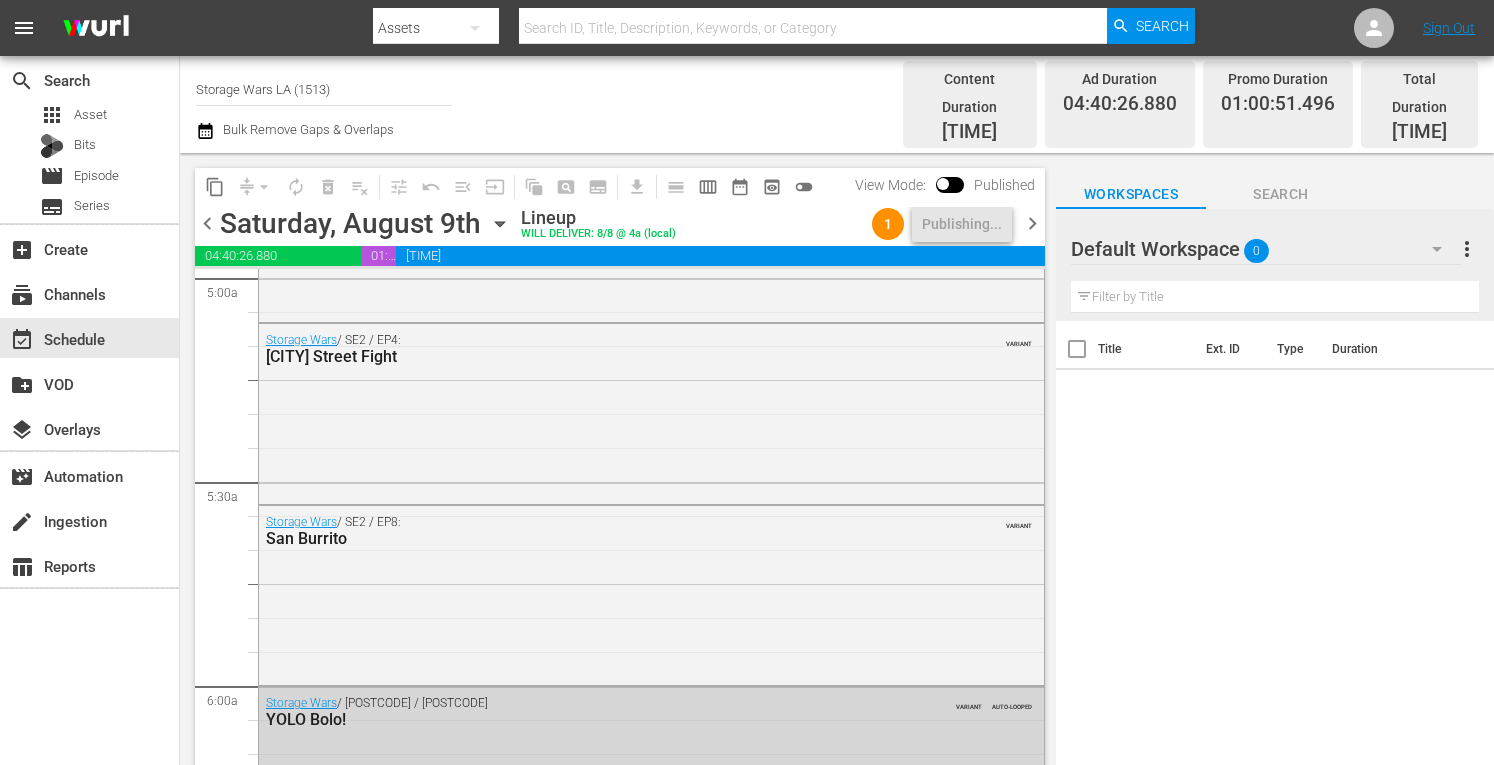click on "chevron_left" at bounding box center (207, 223) 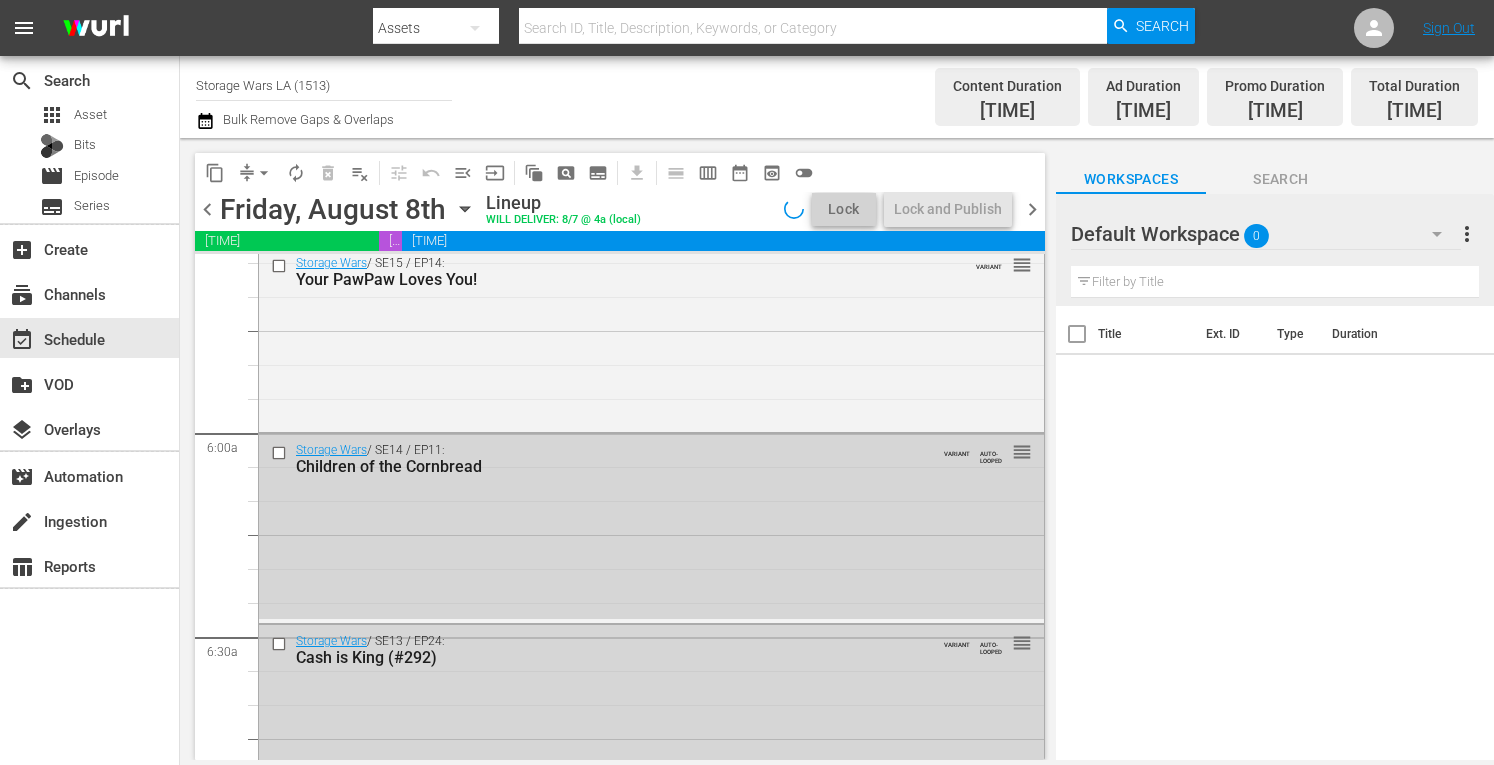 scroll, scrollTop: 2031, scrollLeft: 0, axis: vertical 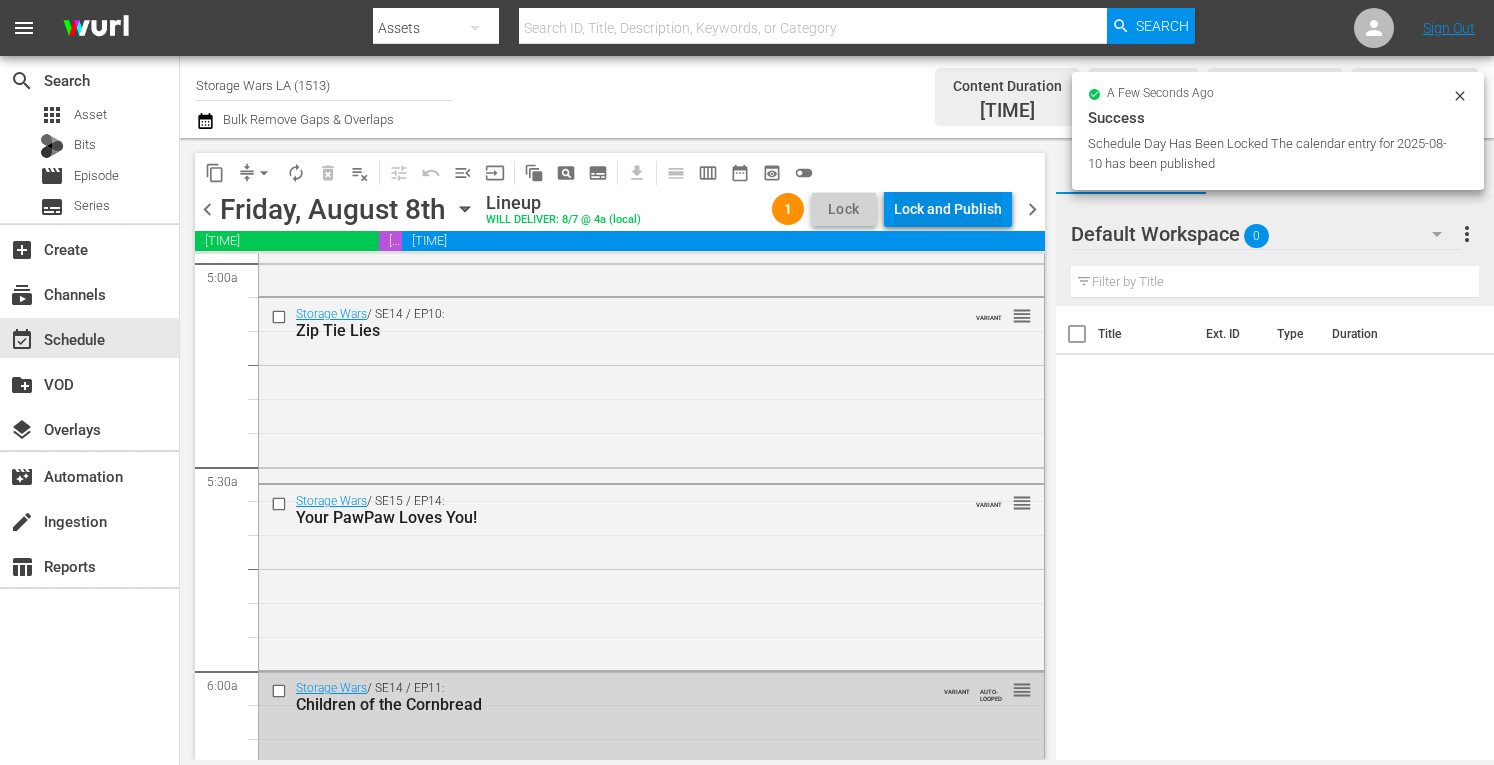 click on "Lock and Publish" at bounding box center [948, 209] 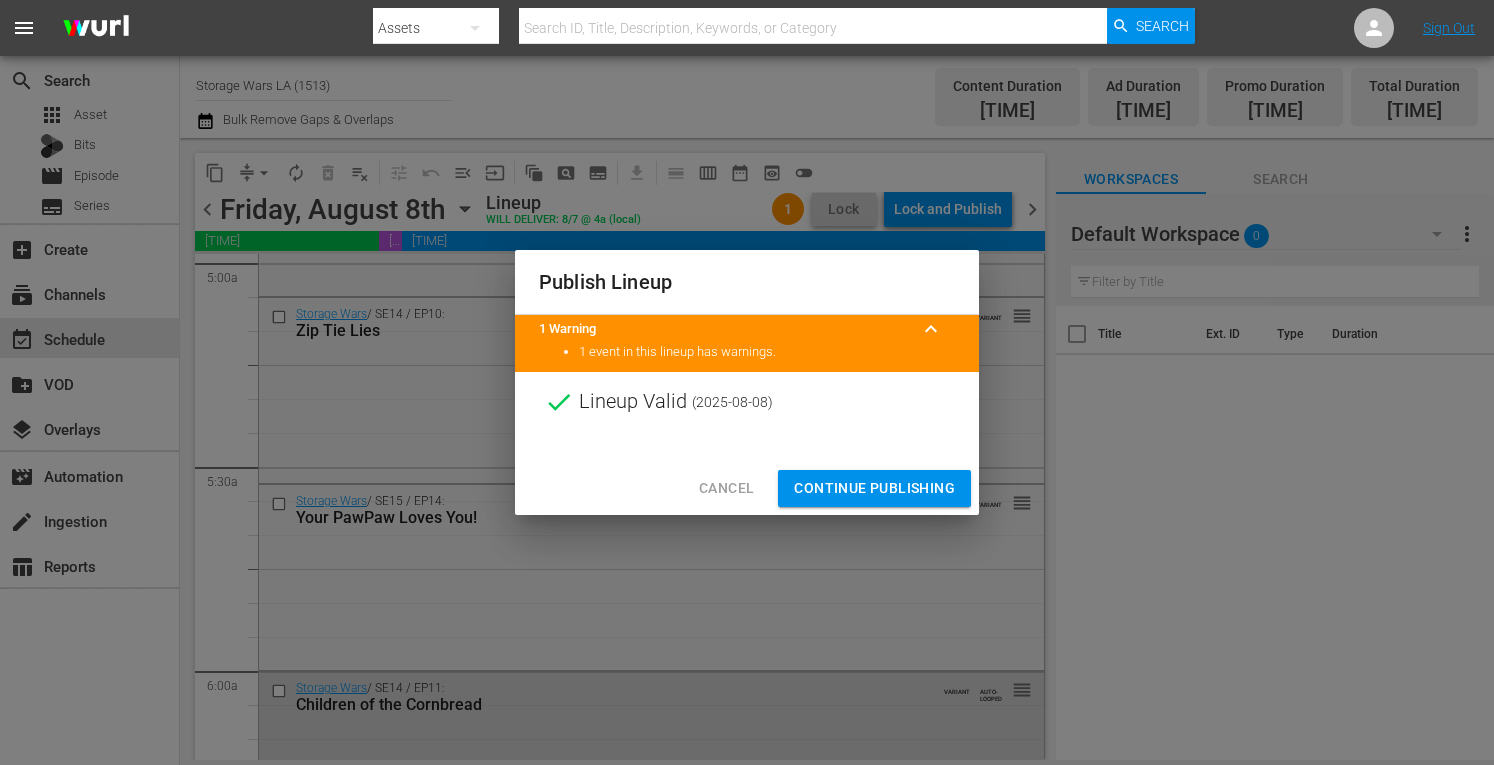 click on "Continue Publishing" at bounding box center (874, 488) 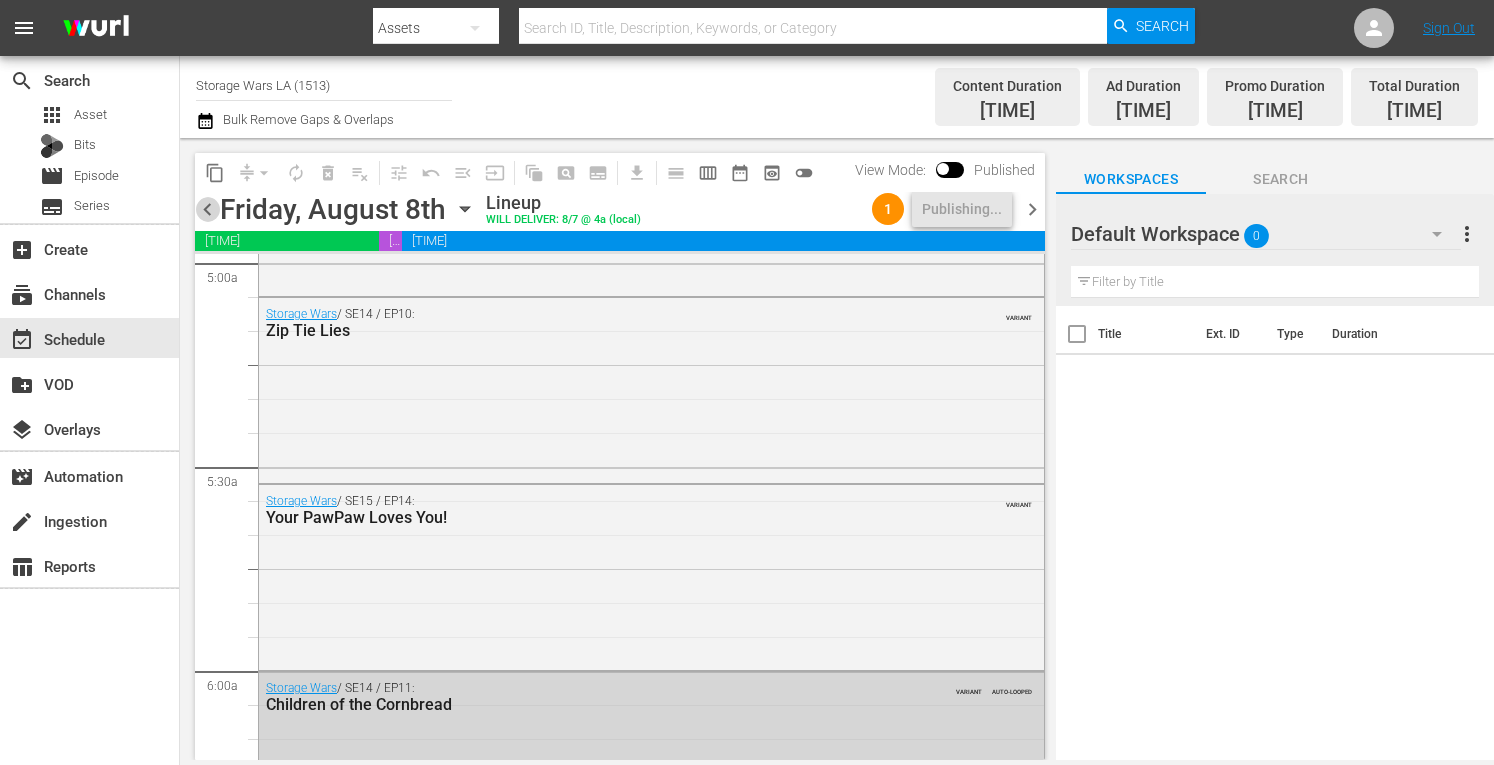 click on "chevron_left" at bounding box center [207, 209] 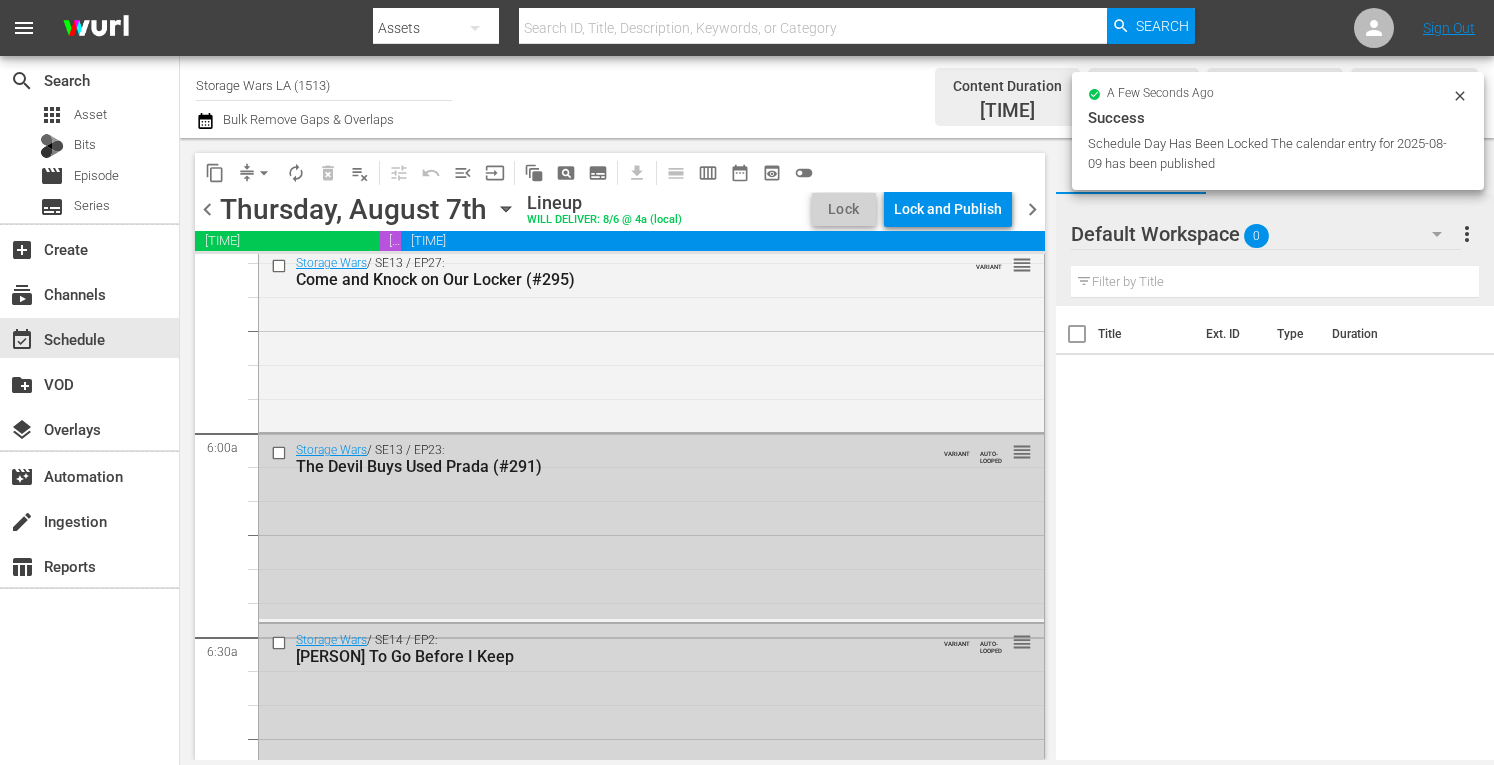 scroll, scrollTop: 2031, scrollLeft: 0, axis: vertical 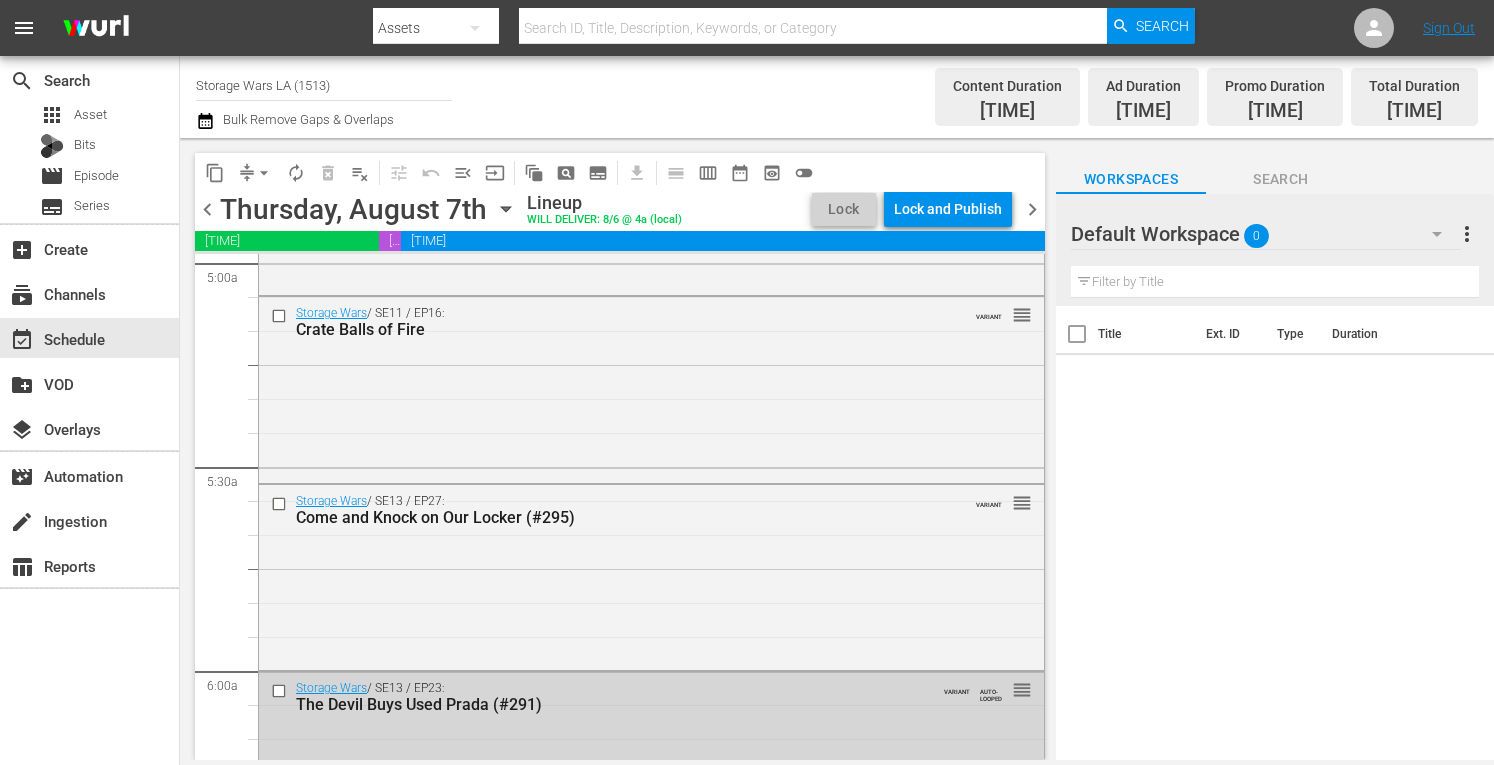 click on "Lock and Publish" at bounding box center [948, 209] 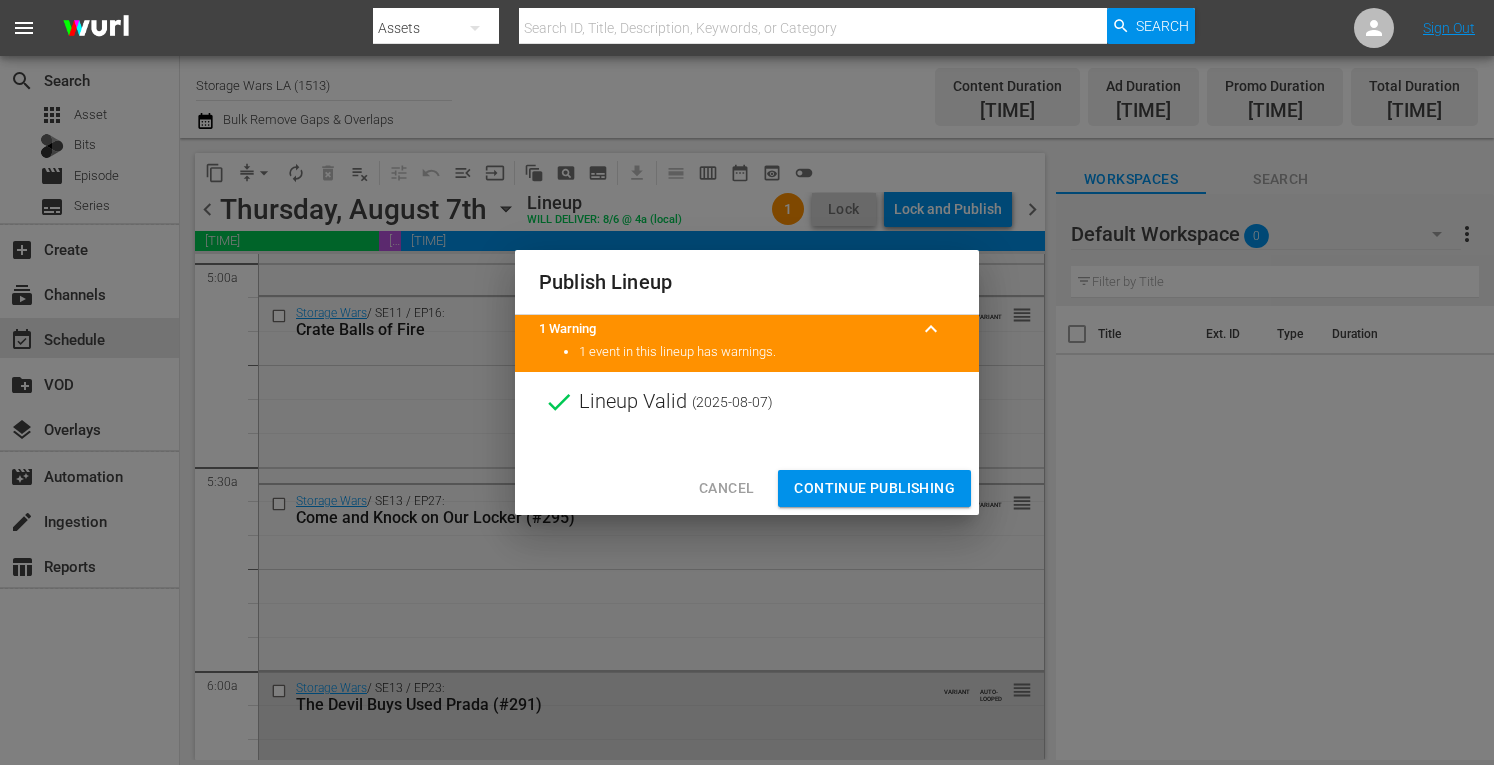 click on "Continue Publishing" at bounding box center (874, 488) 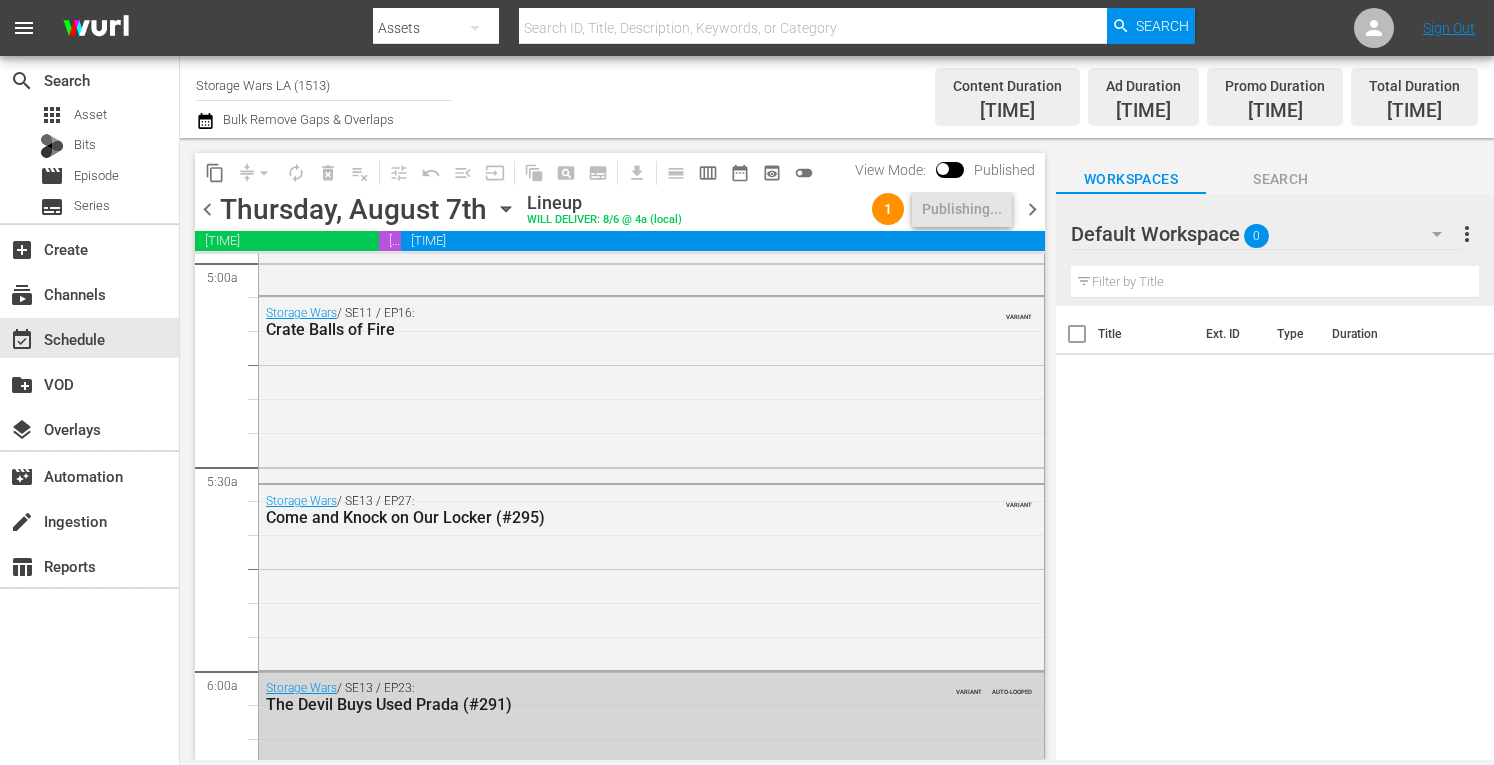 click on "chevron_left" at bounding box center (207, 209) 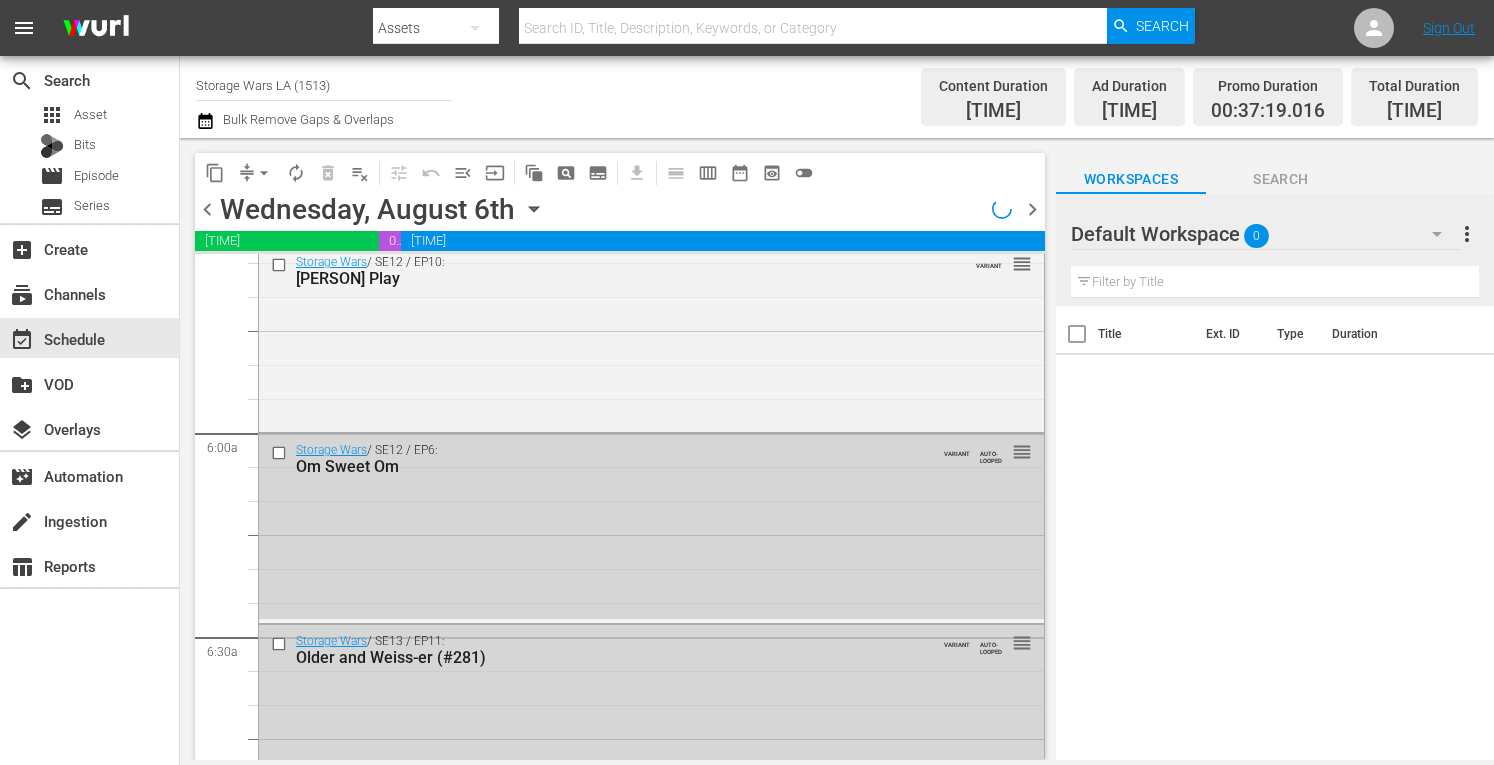 scroll, scrollTop: 1997, scrollLeft: 0, axis: vertical 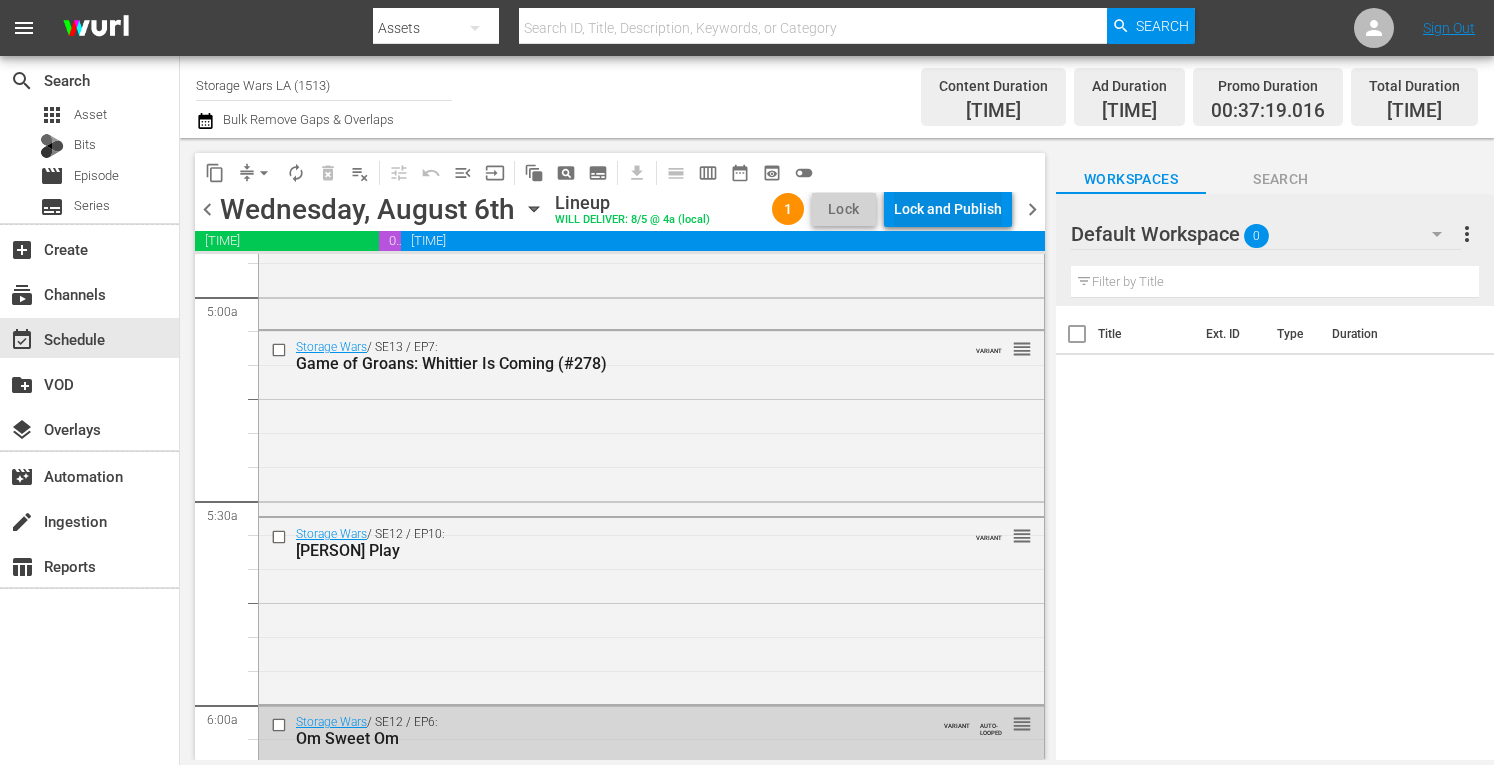click on "Lock and Publish" at bounding box center (948, 209) 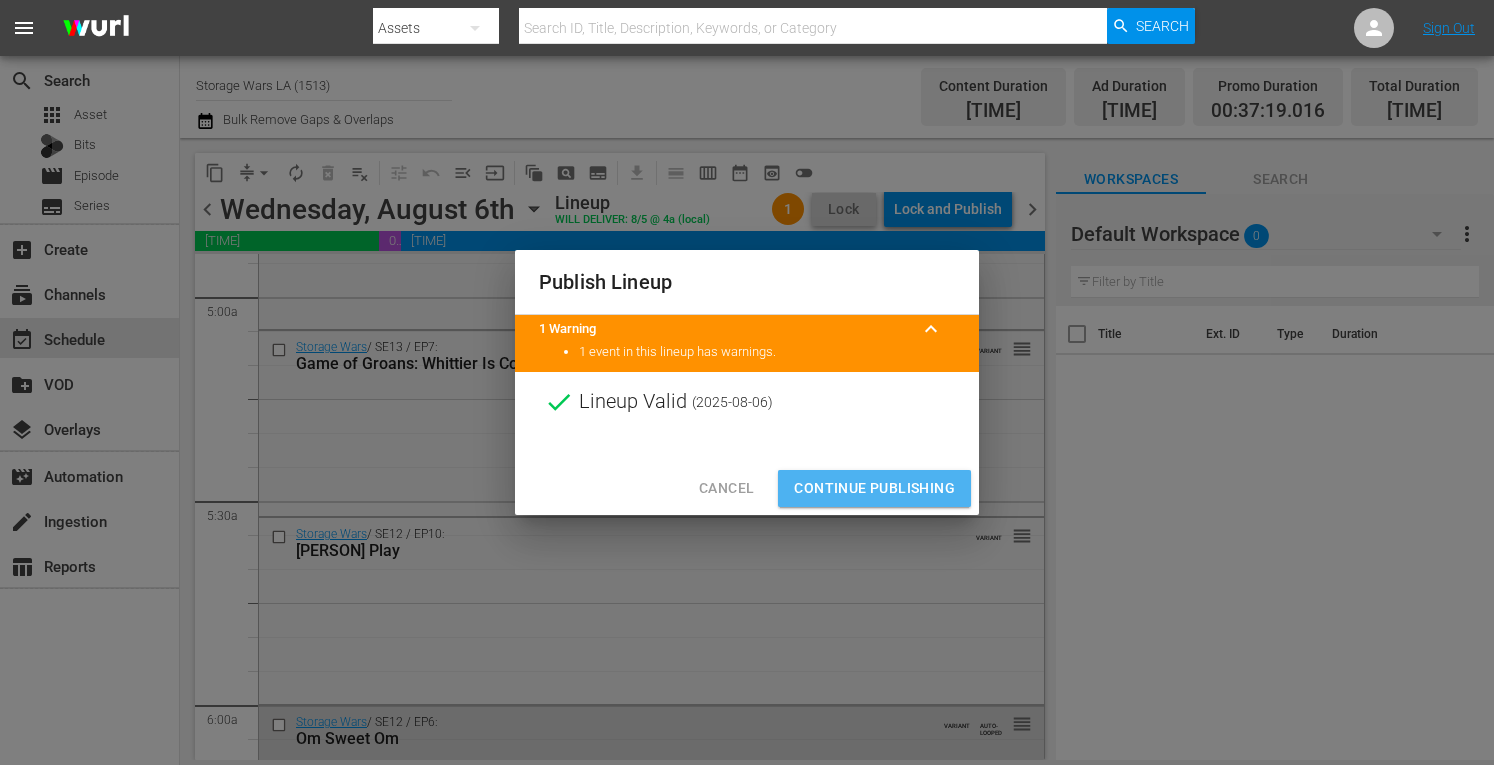 click on "Continue Publishing" at bounding box center (874, 488) 